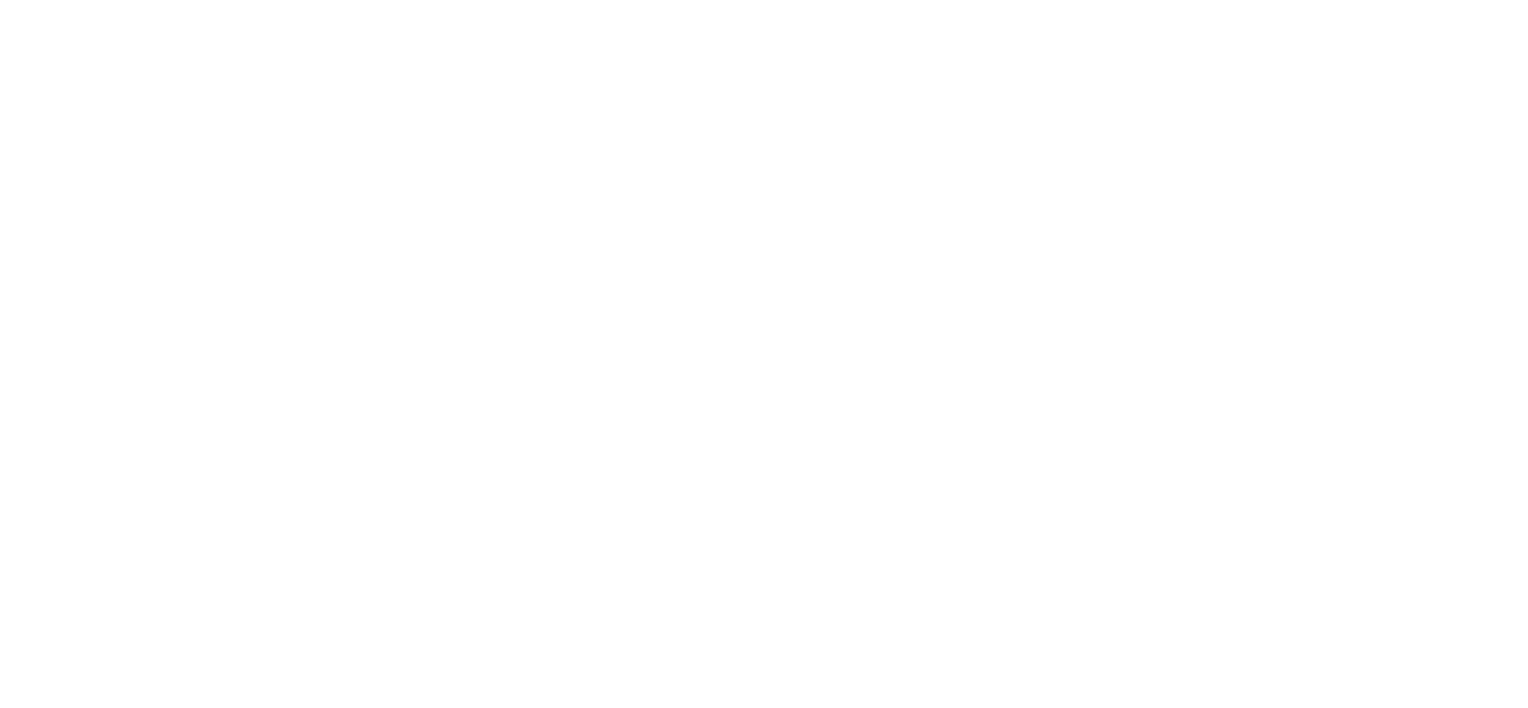 scroll, scrollTop: 0, scrollLeft: 0, axis: both 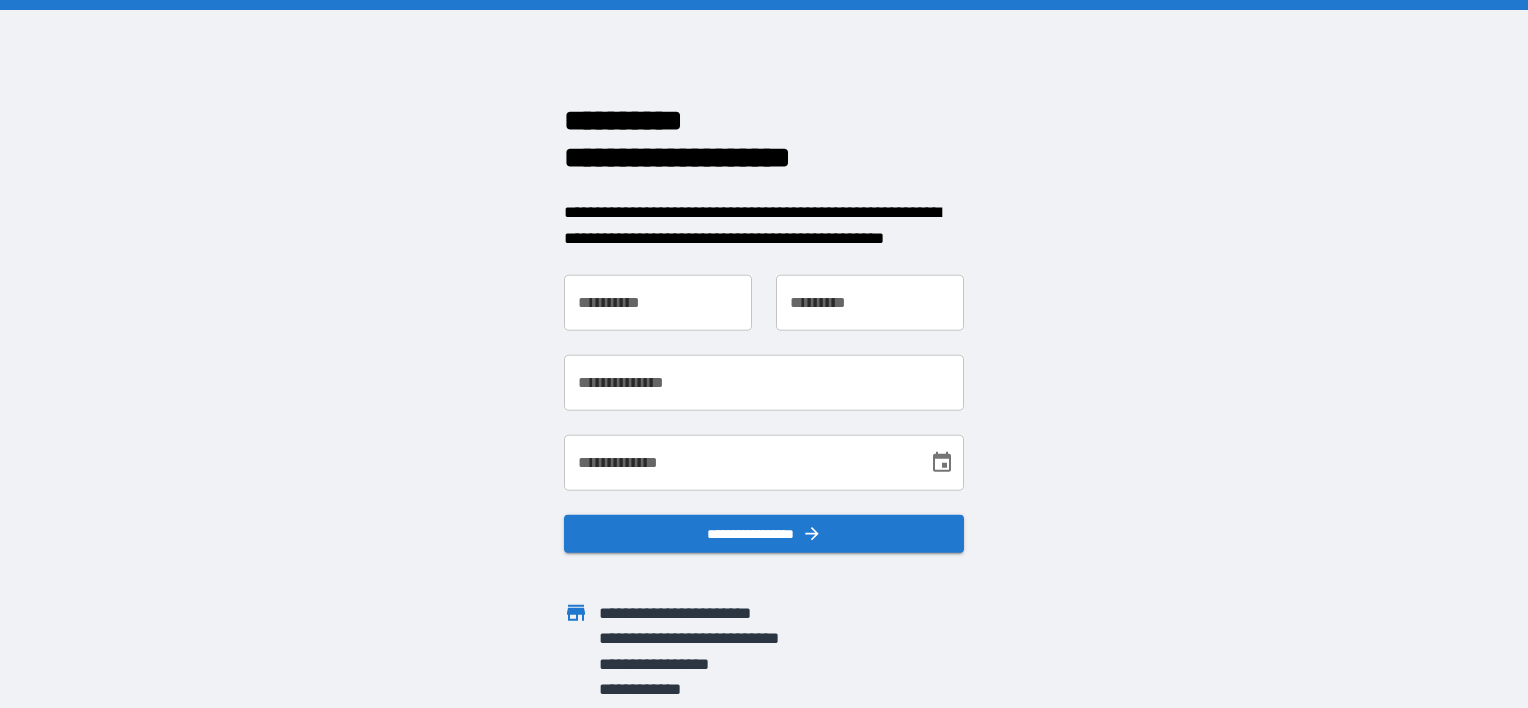 click on "**********" at bounding box center [658, 303] 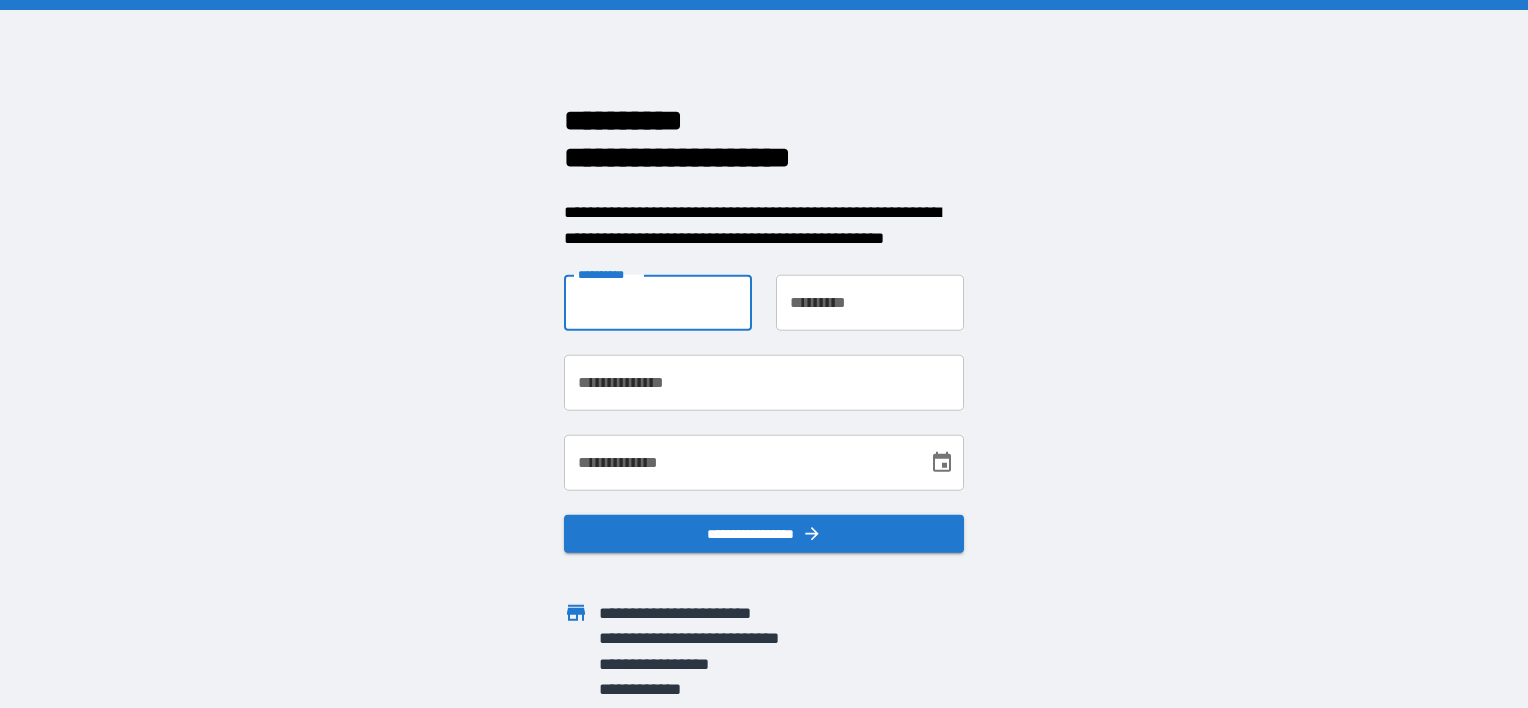 click on "**********" at bounding box center (658, 303) 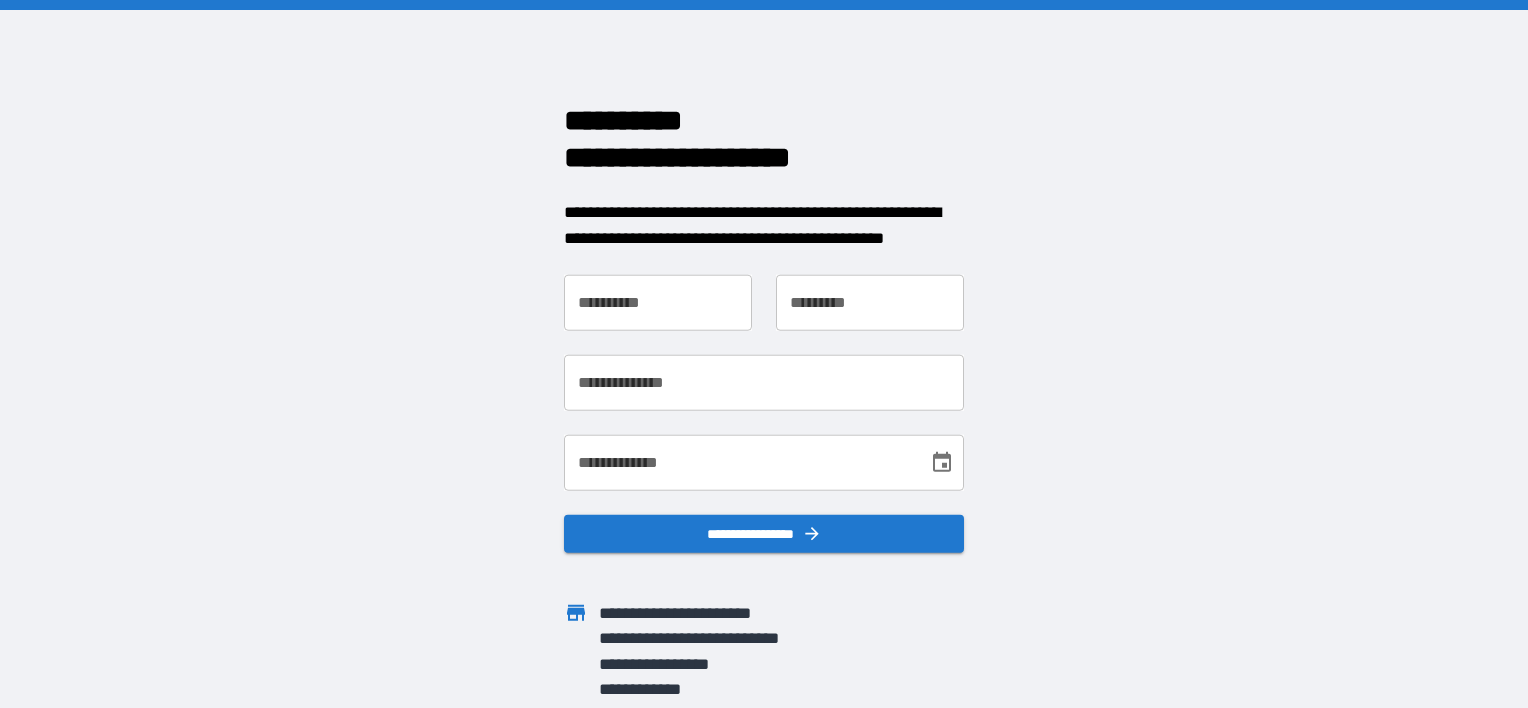 click on "**********" at bounding box center [658, 303] 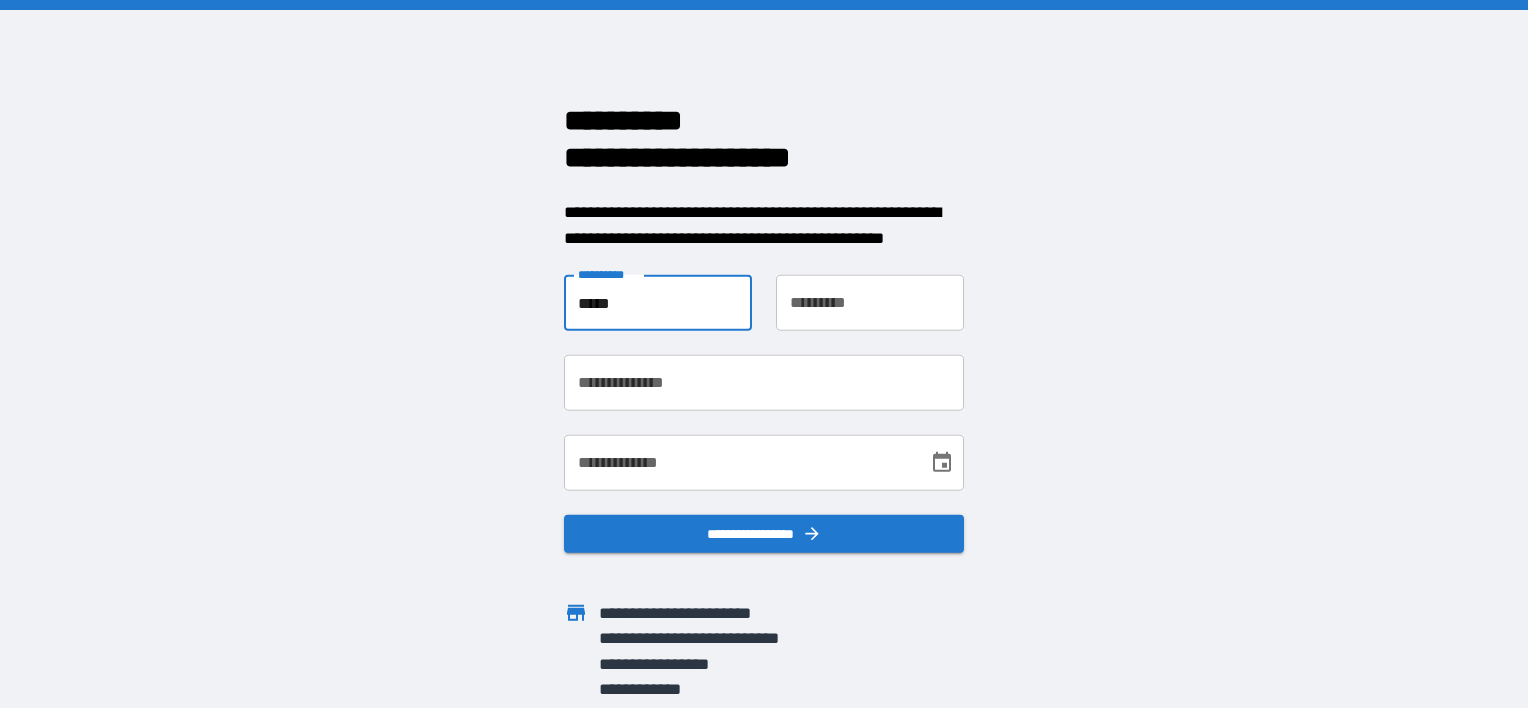 type on "********" 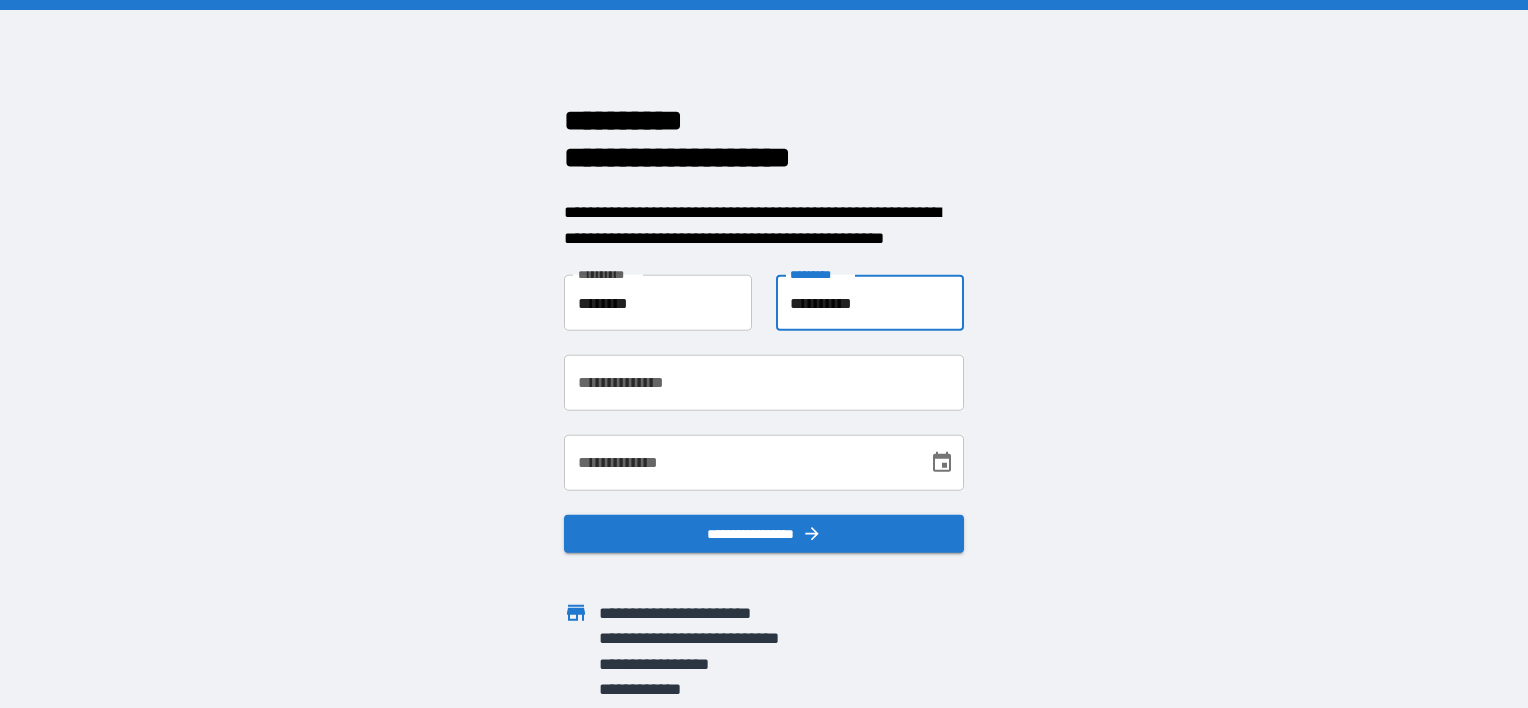 type on "**********" 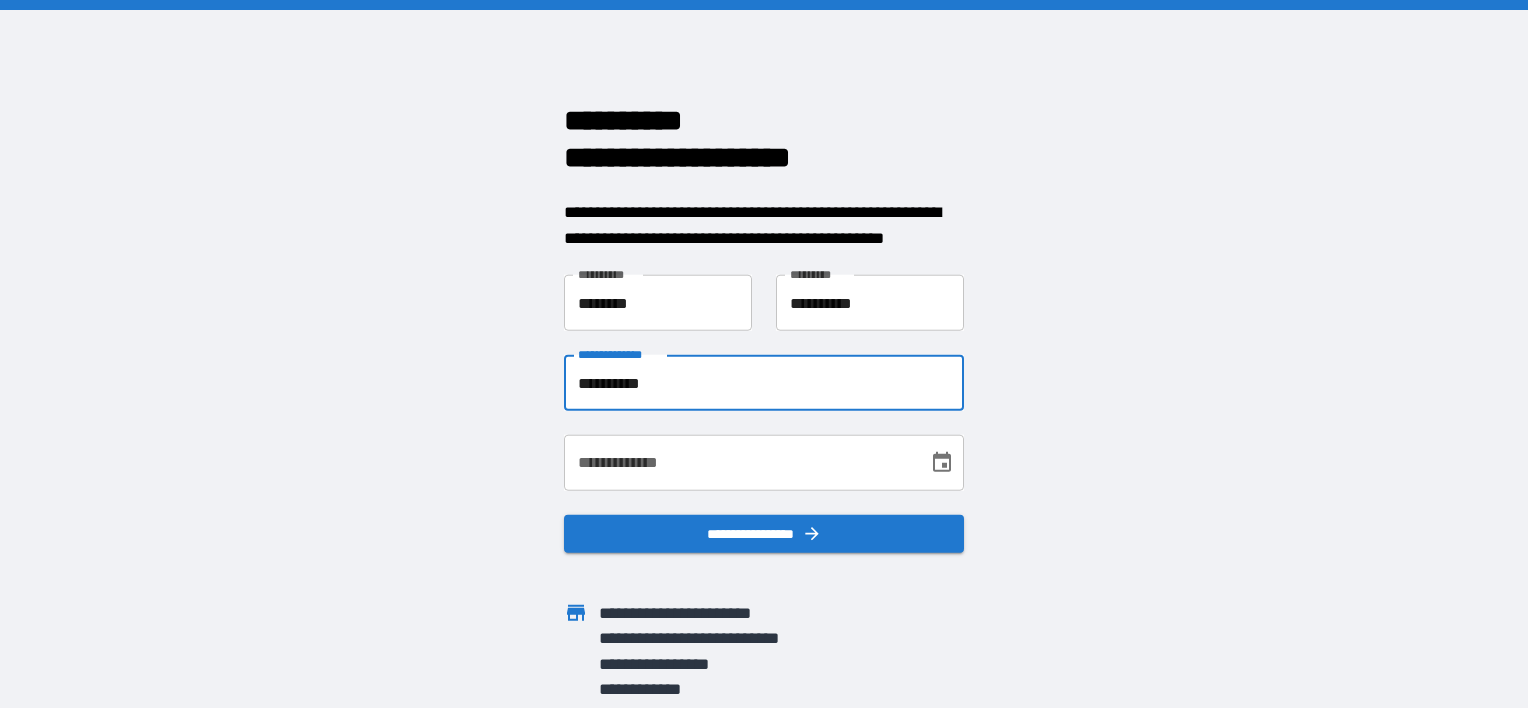 type on "**********" 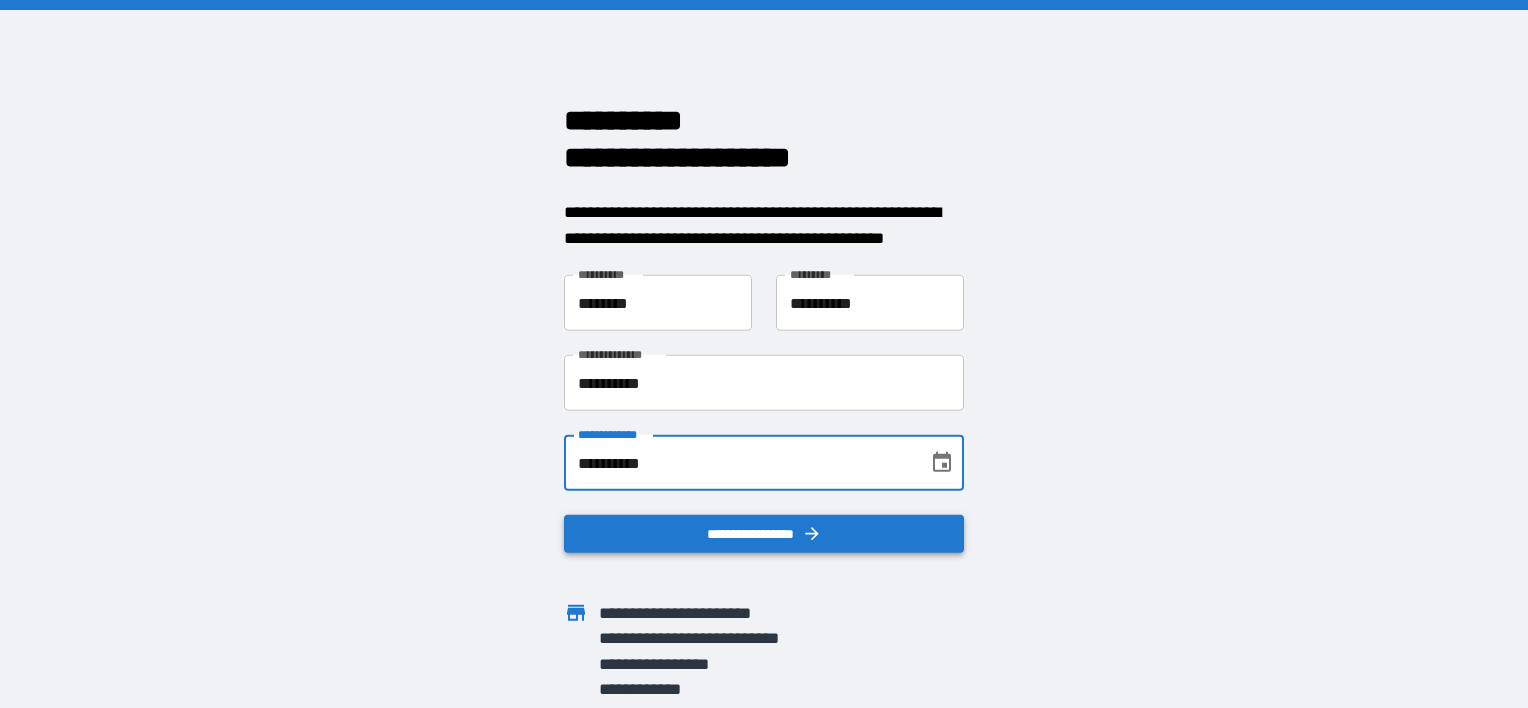 type on "**********" 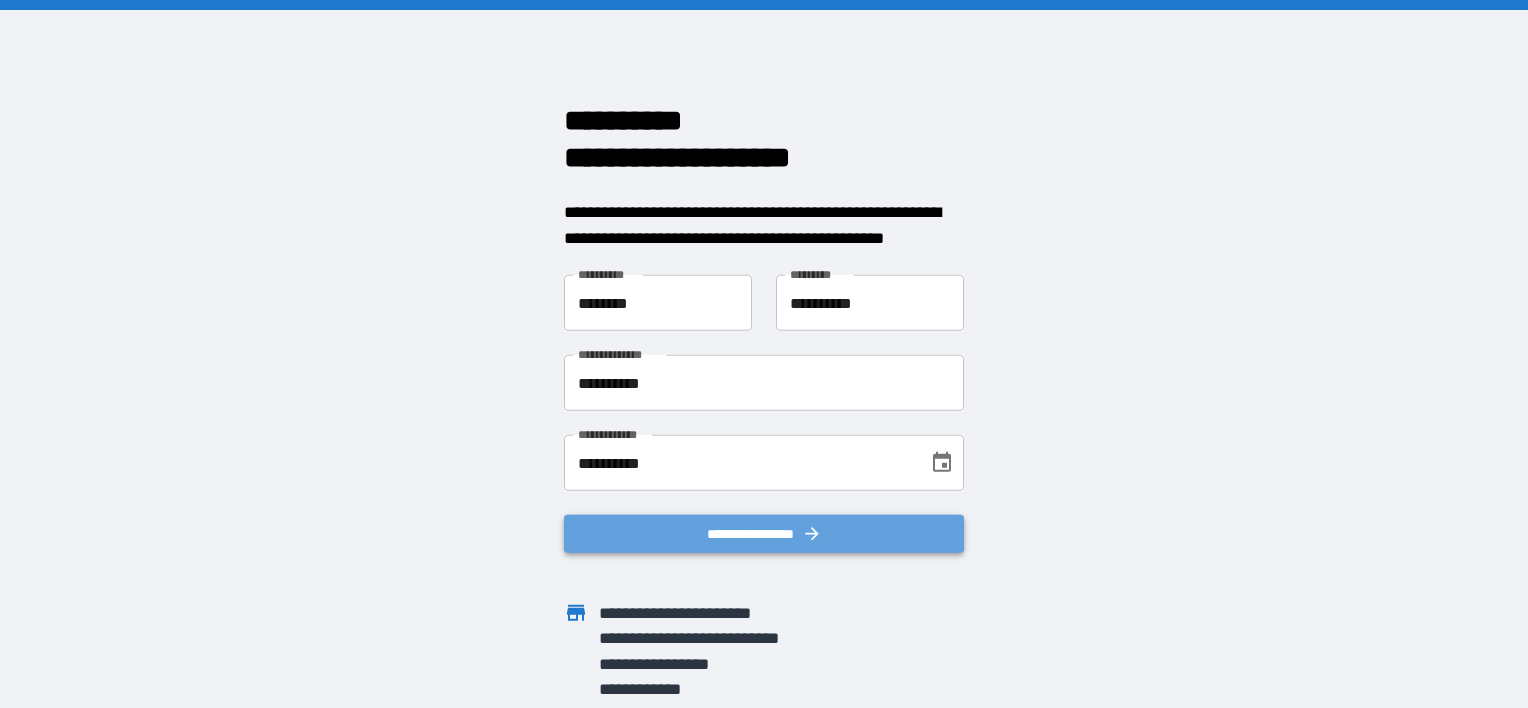 click on "**********" at bounding box center [764, 534] 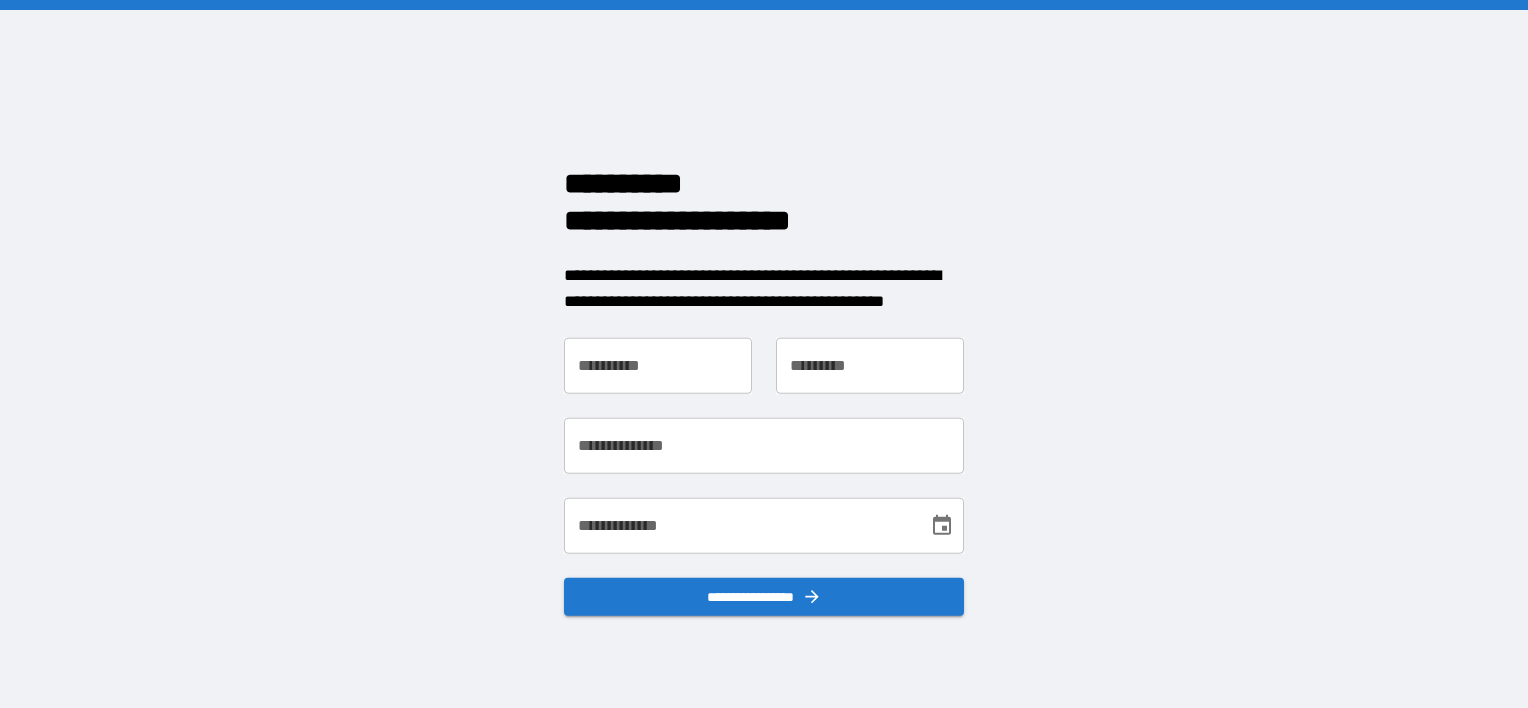 scroll, scrollTop: 0, scrollLeft: 0, axis: both 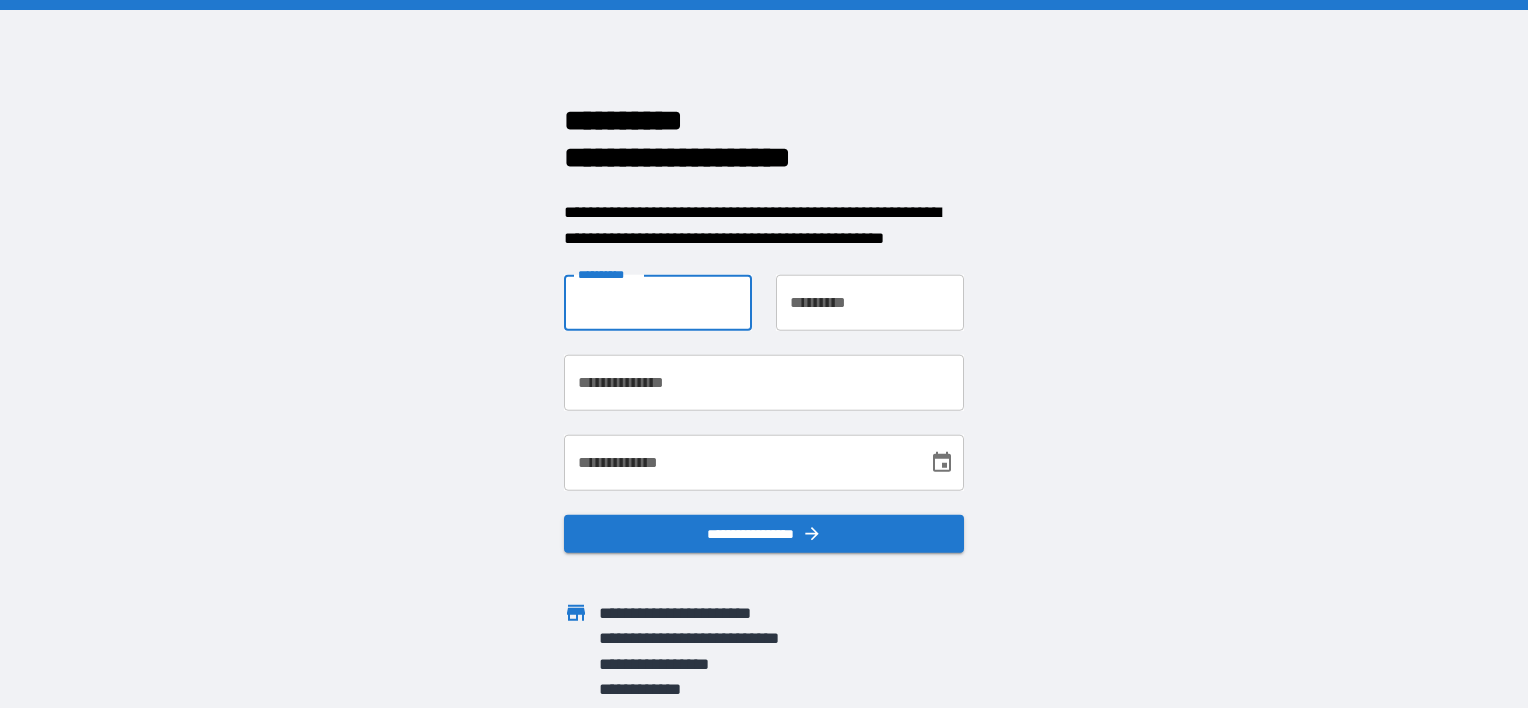 click on "**********" at bounding box center (658, 303) 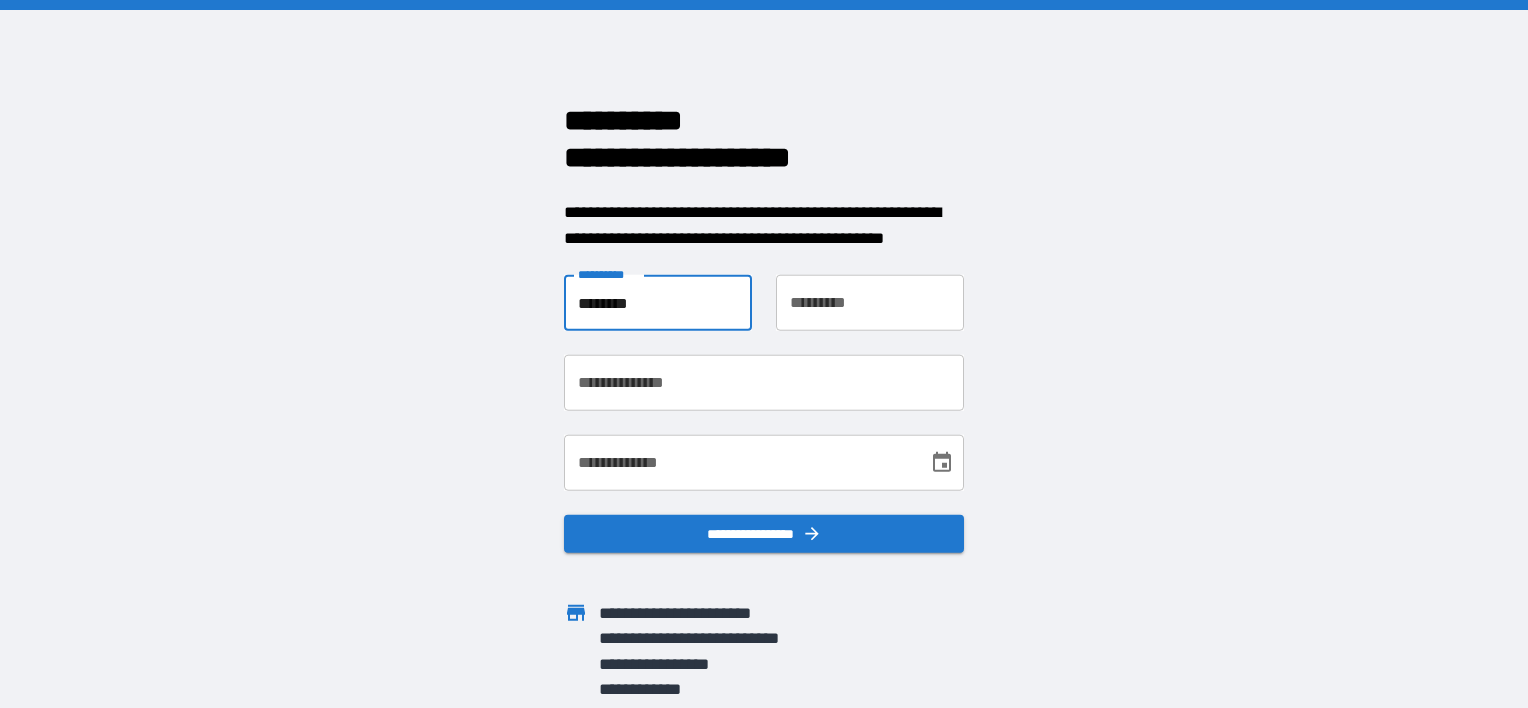 type on "********" 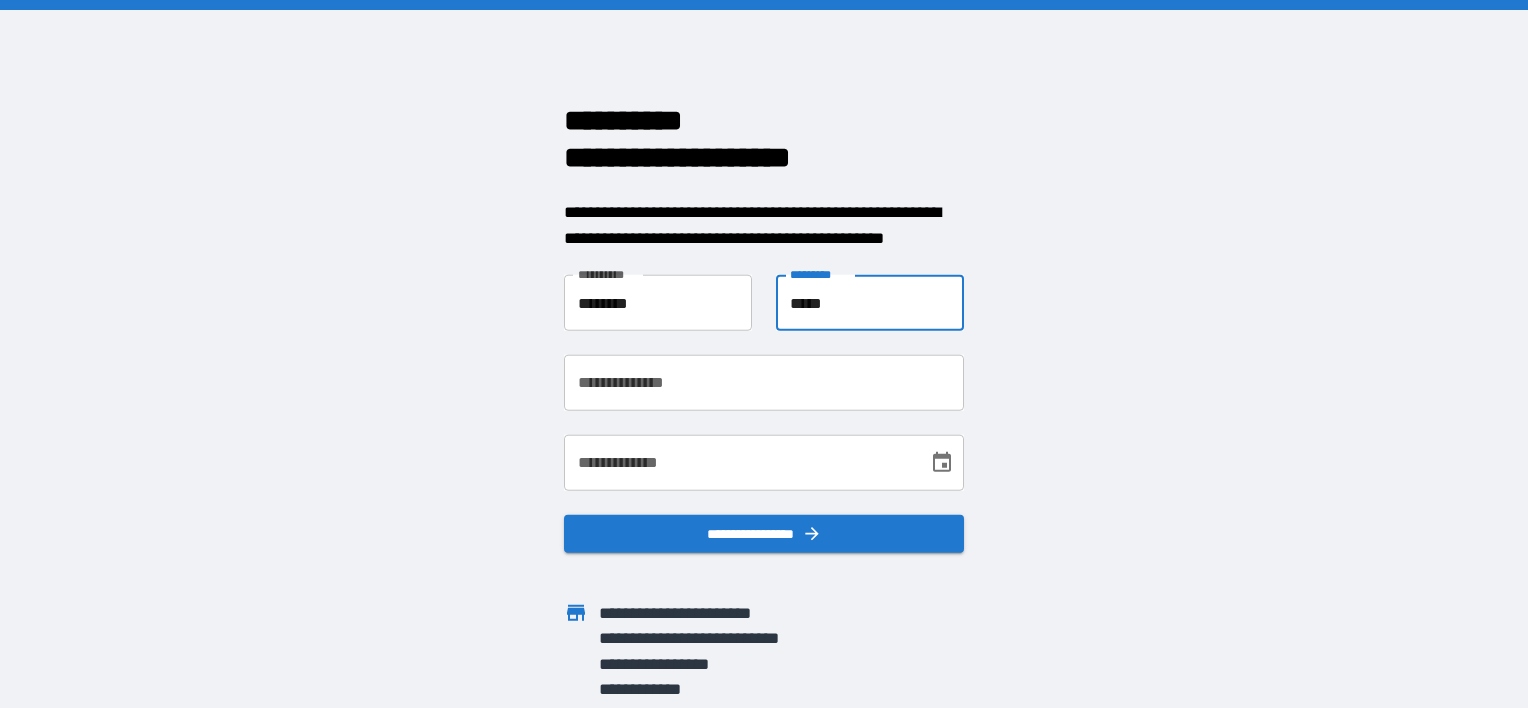 type on "*****" 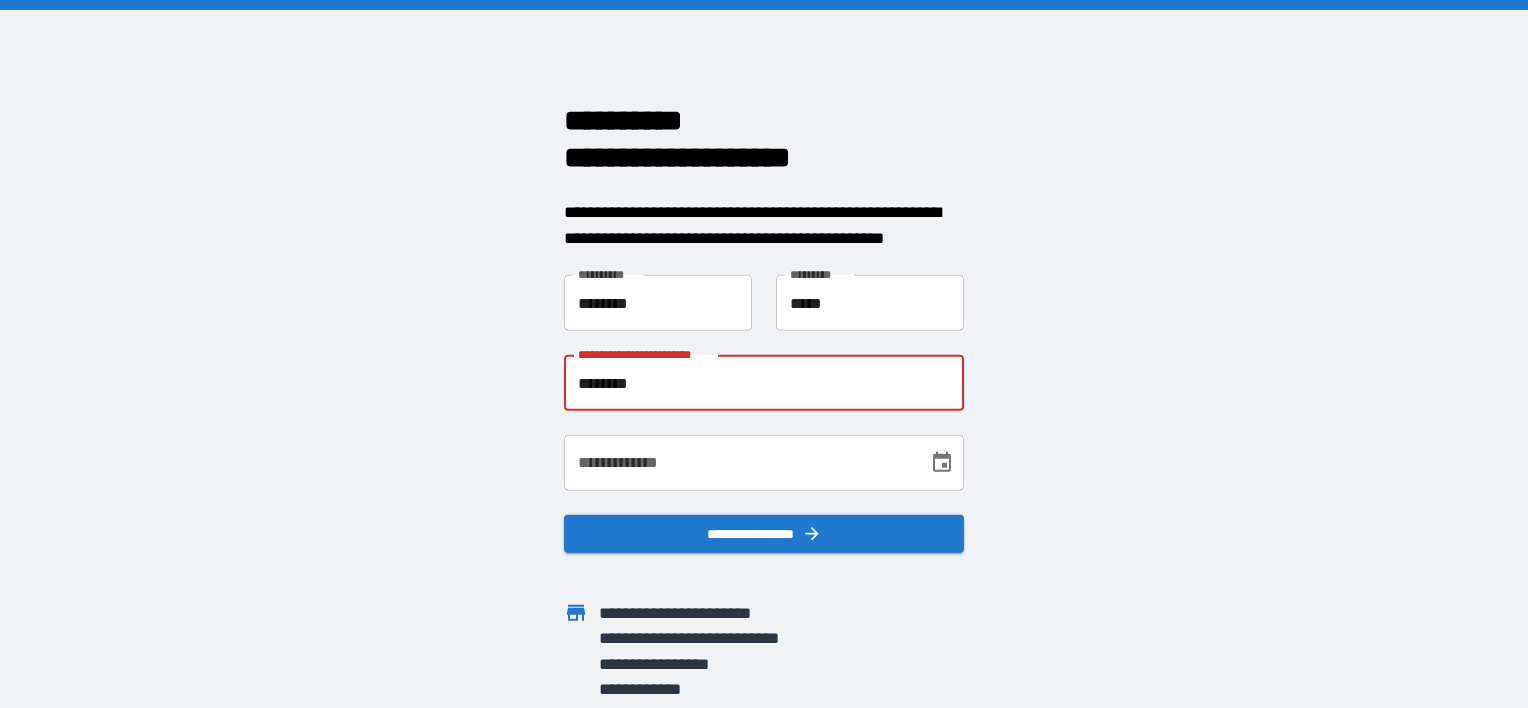 type on "**********" 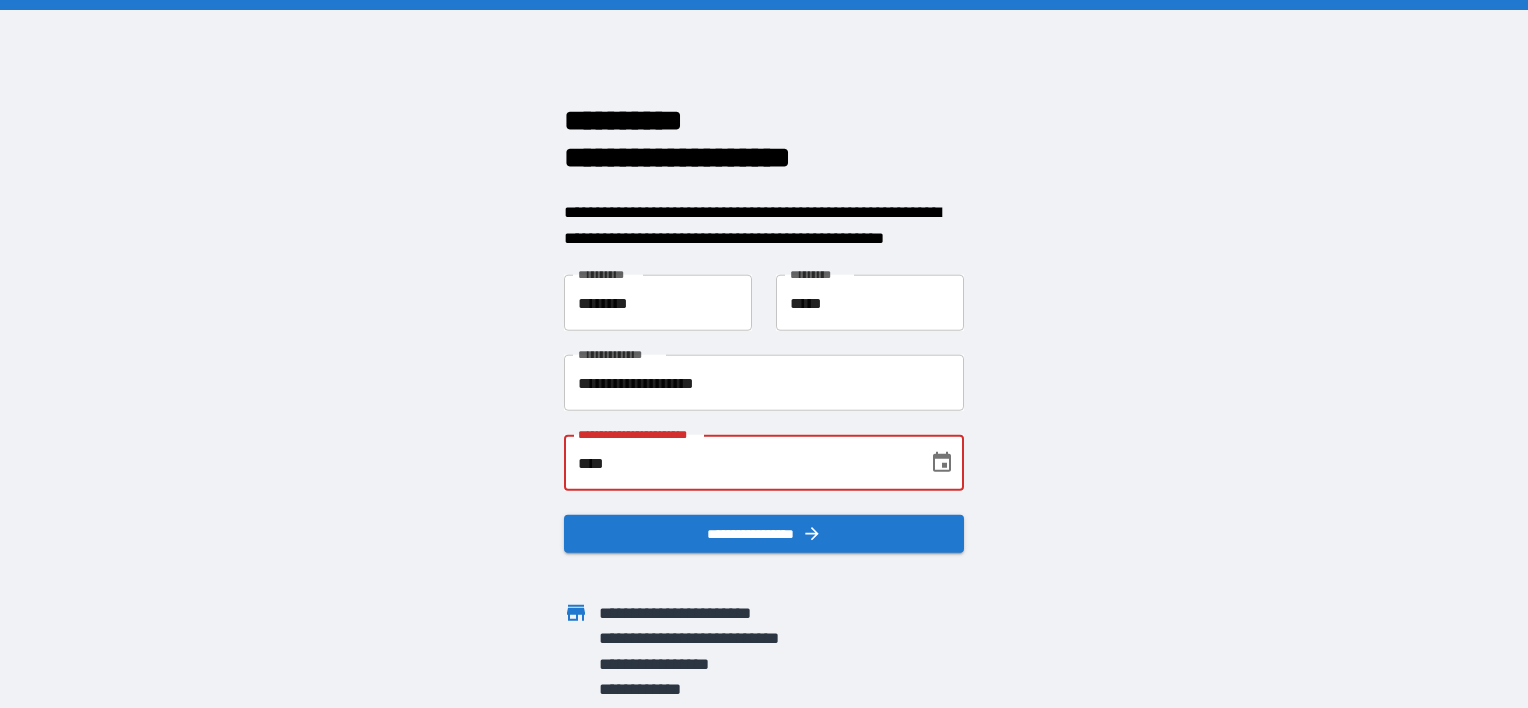 click on "**********" at bounding box center [764, 354] 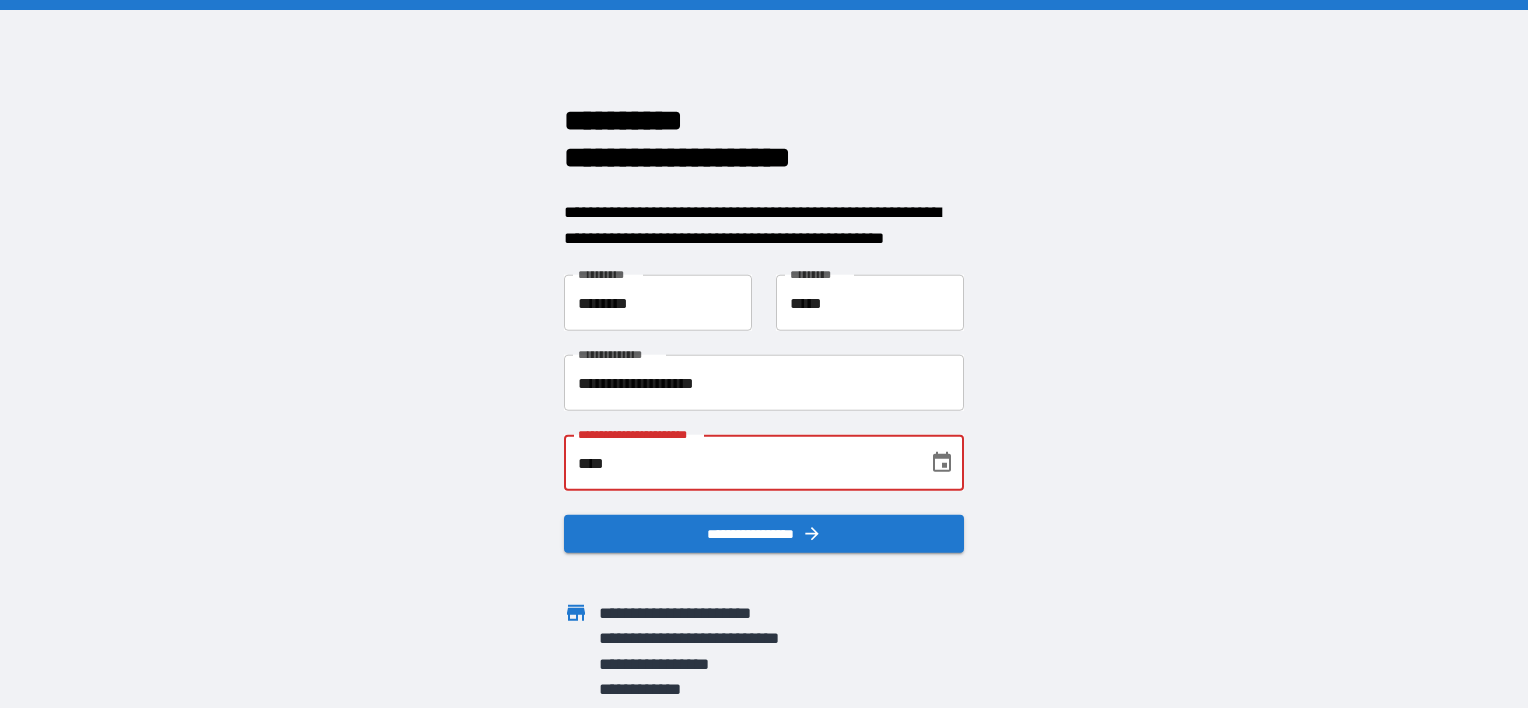 click on "****" at bounding box center [739, 463] 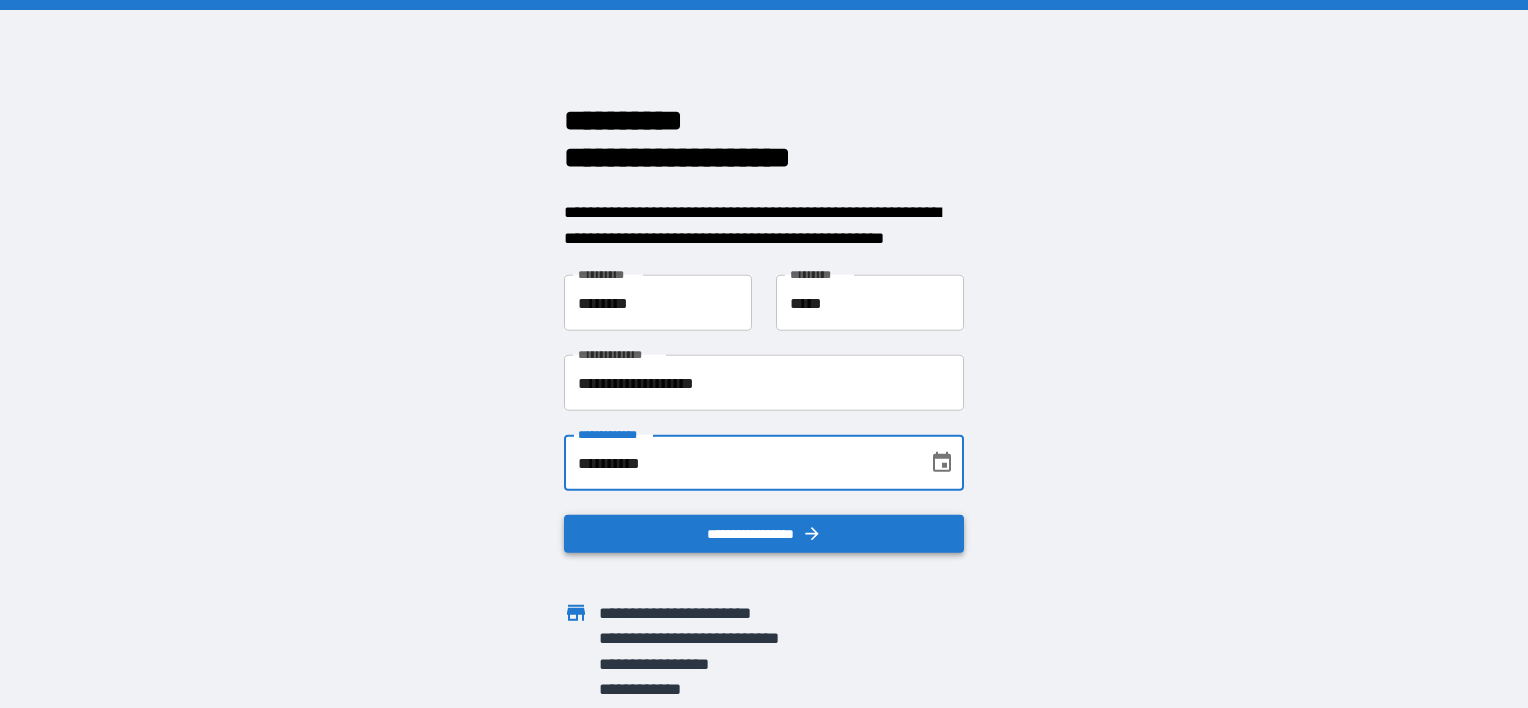 type on "**********" 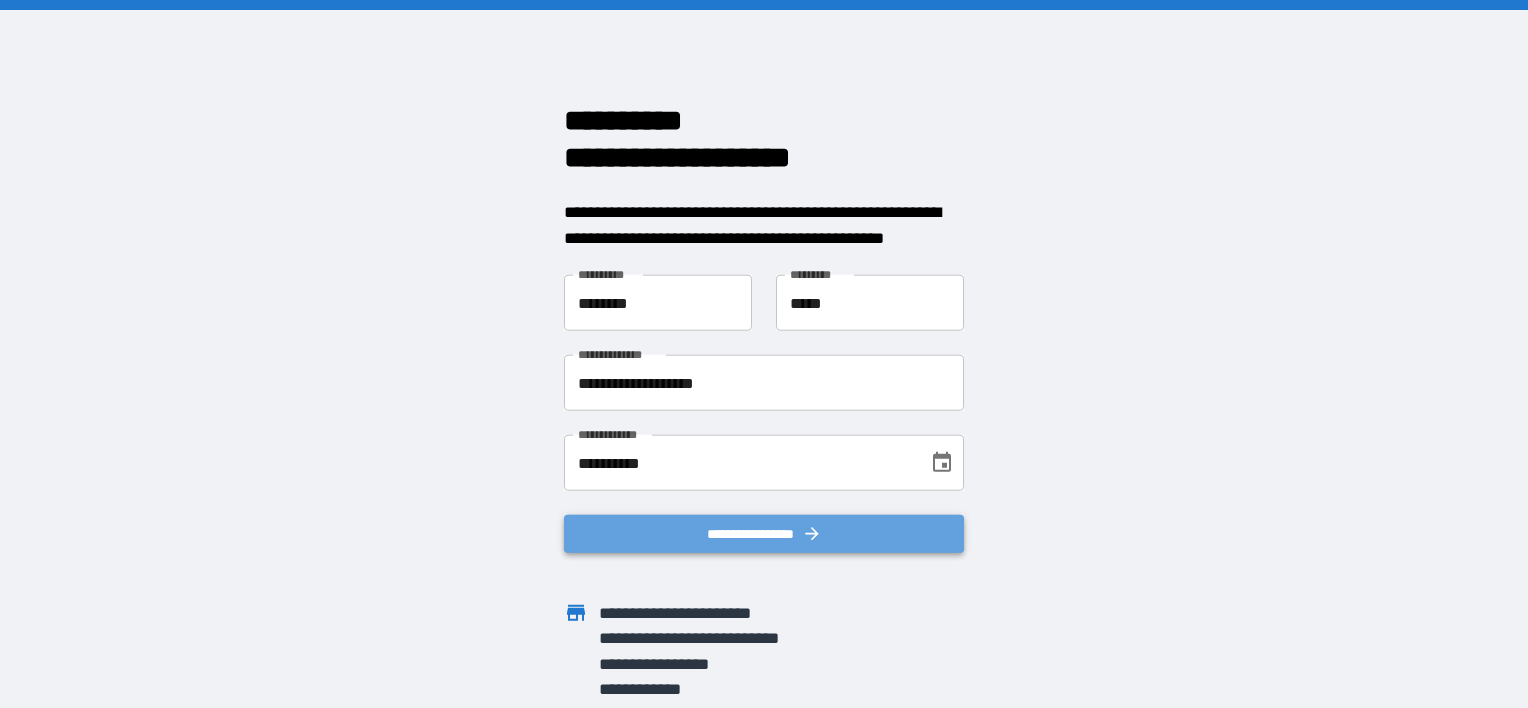 click on "**********" at bounding box center [764, 534] 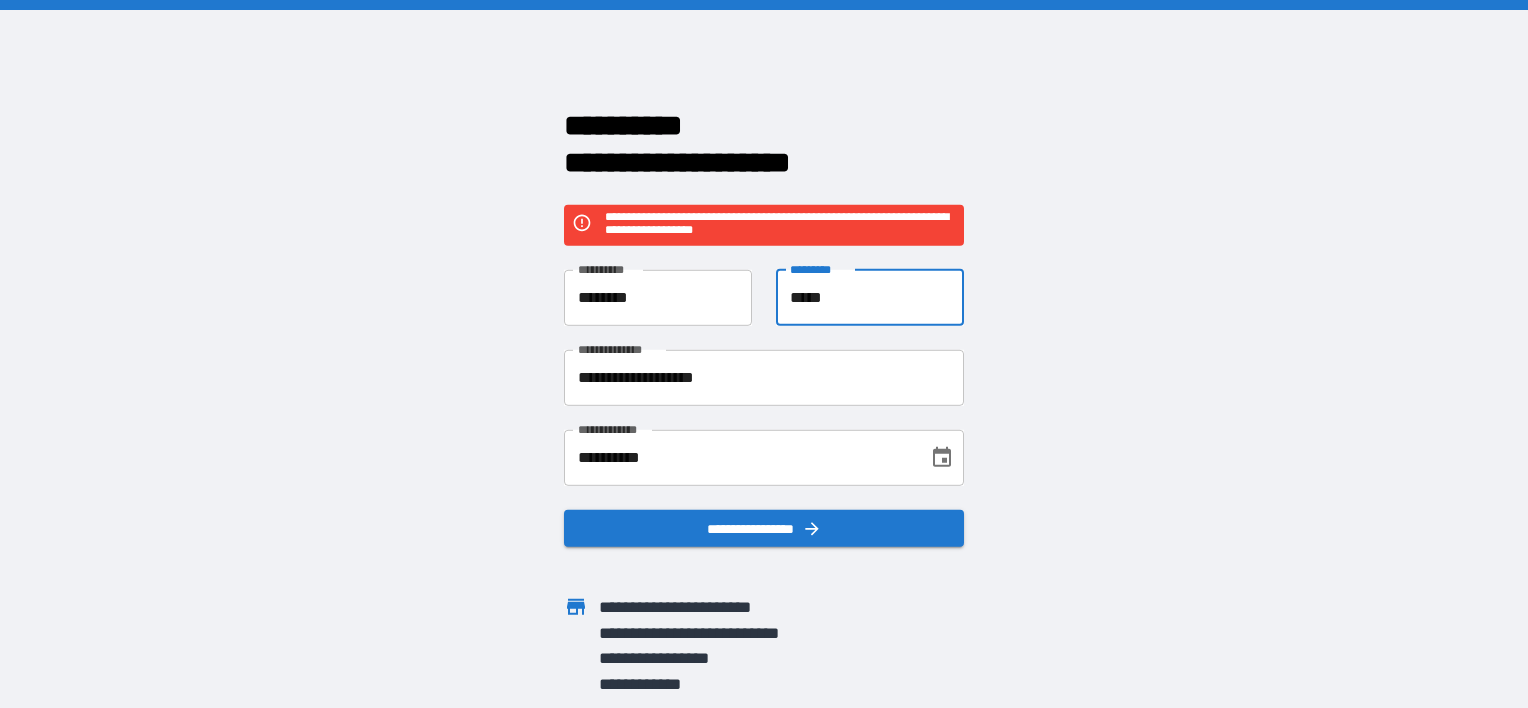 click on "*****" at bounding box center [870, 298] 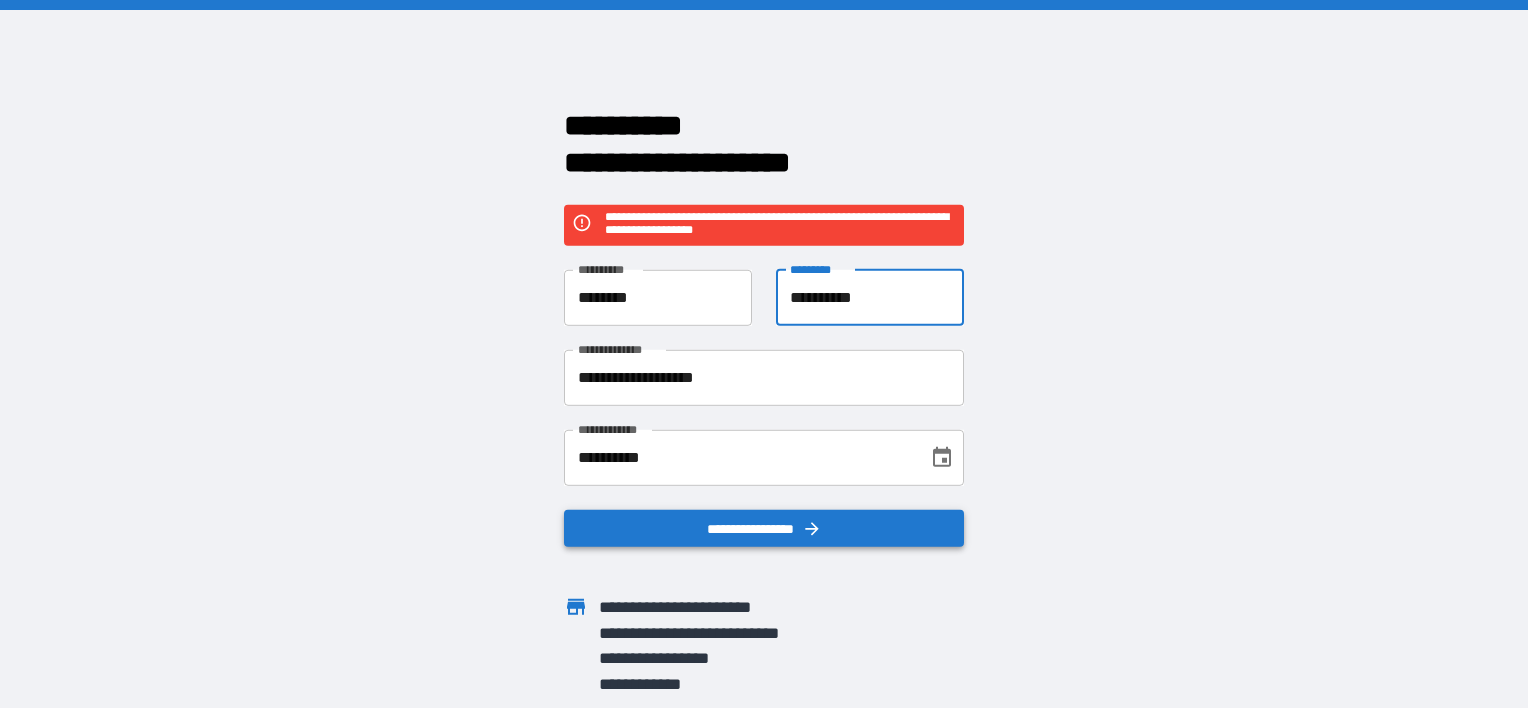 type on "**********" 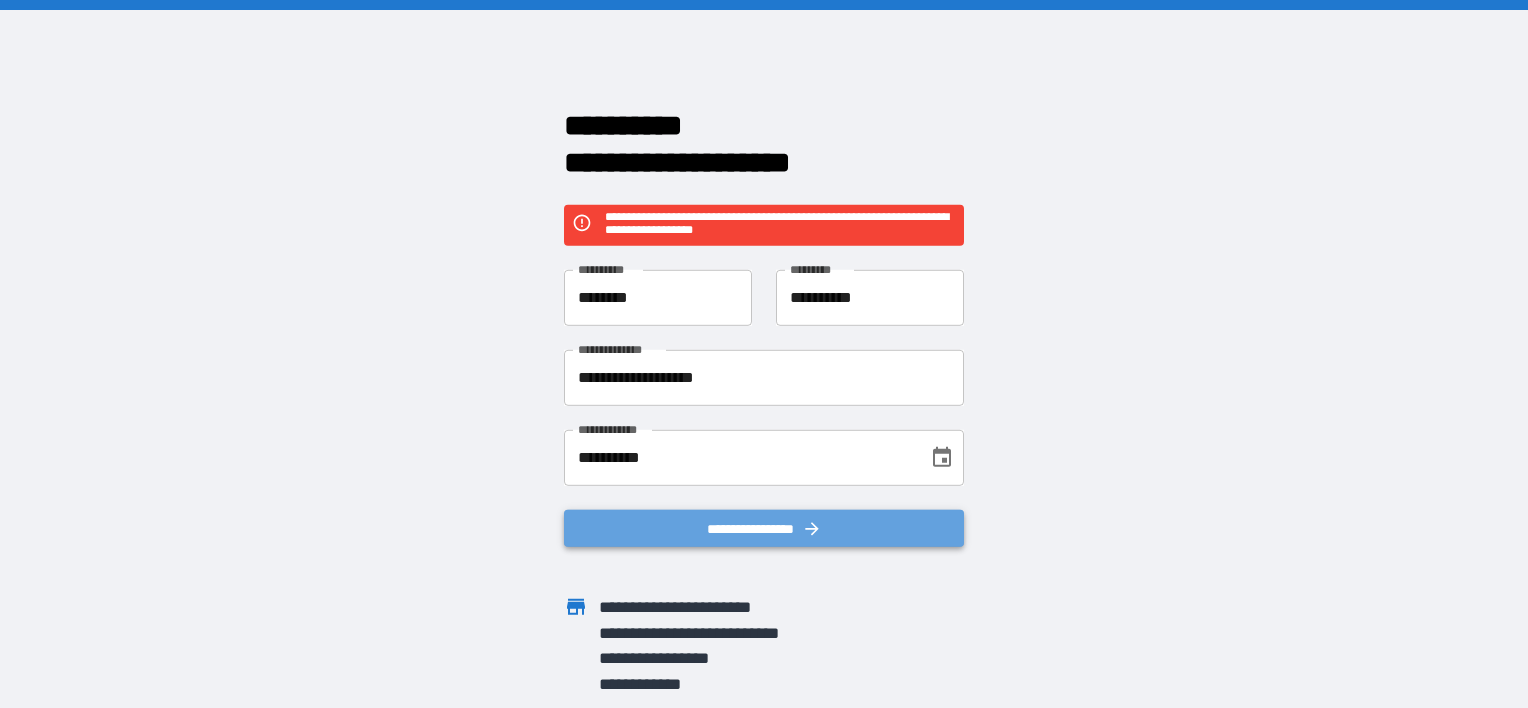 click on "**********" at bounding box center (764, 529) 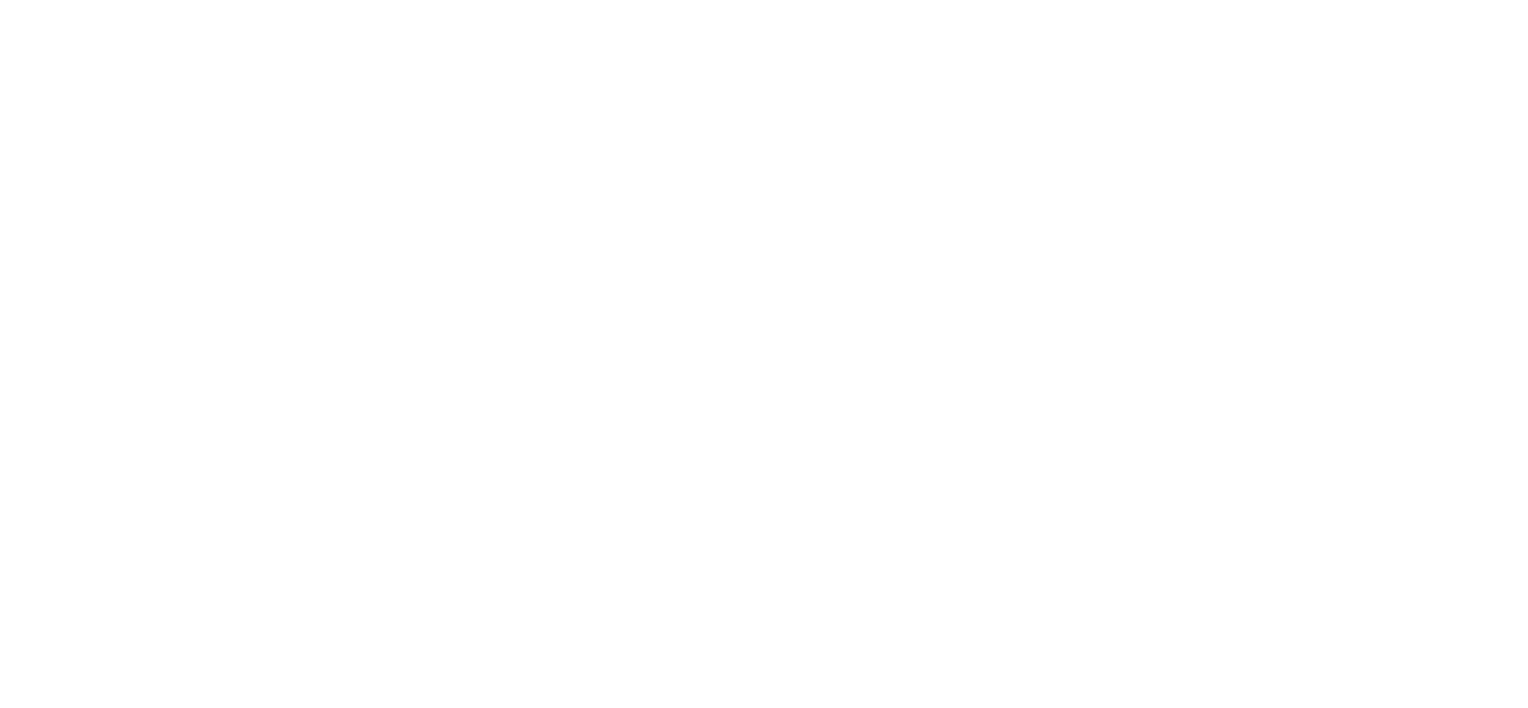 scroll, scrollTop: 0, scrollLeft: 0, axis: both 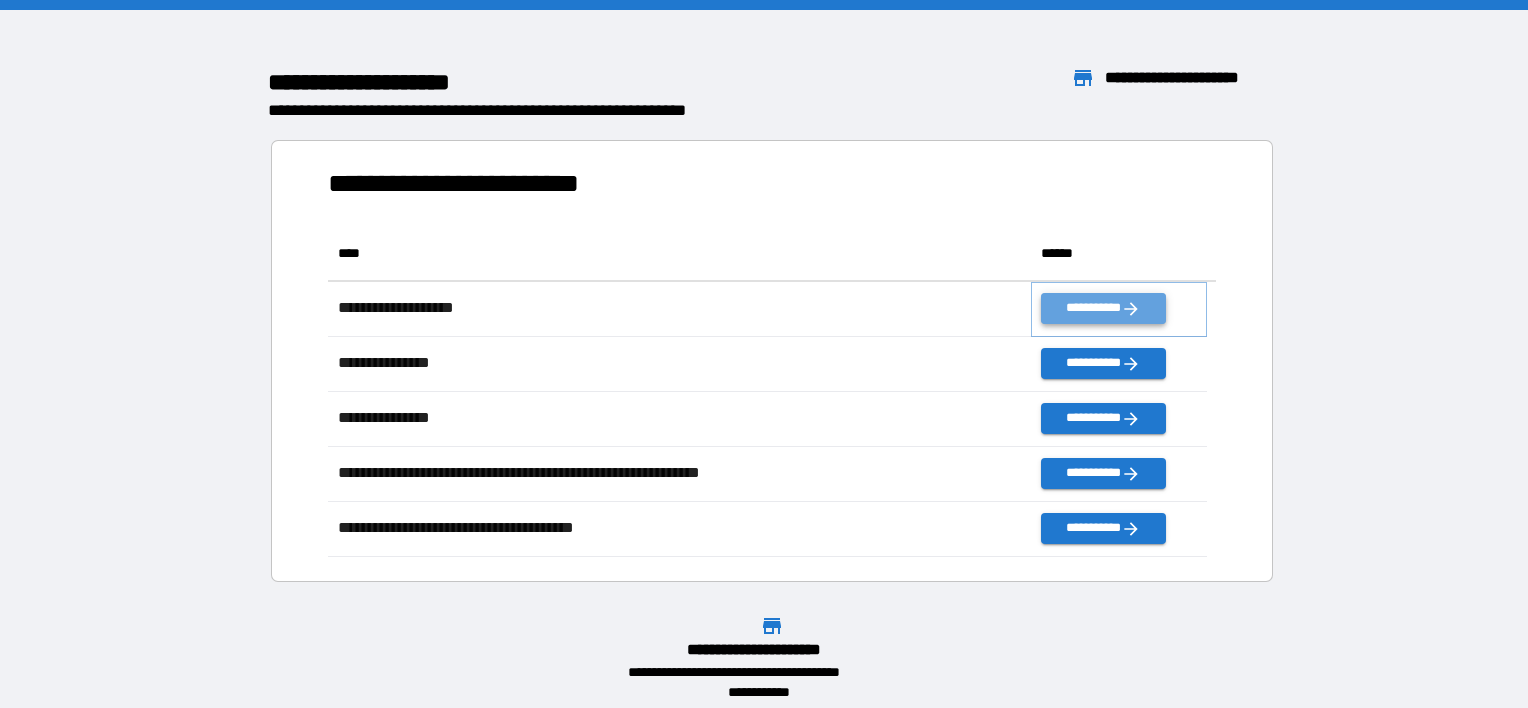 click on "**********" at bounding box center [1103, 308] 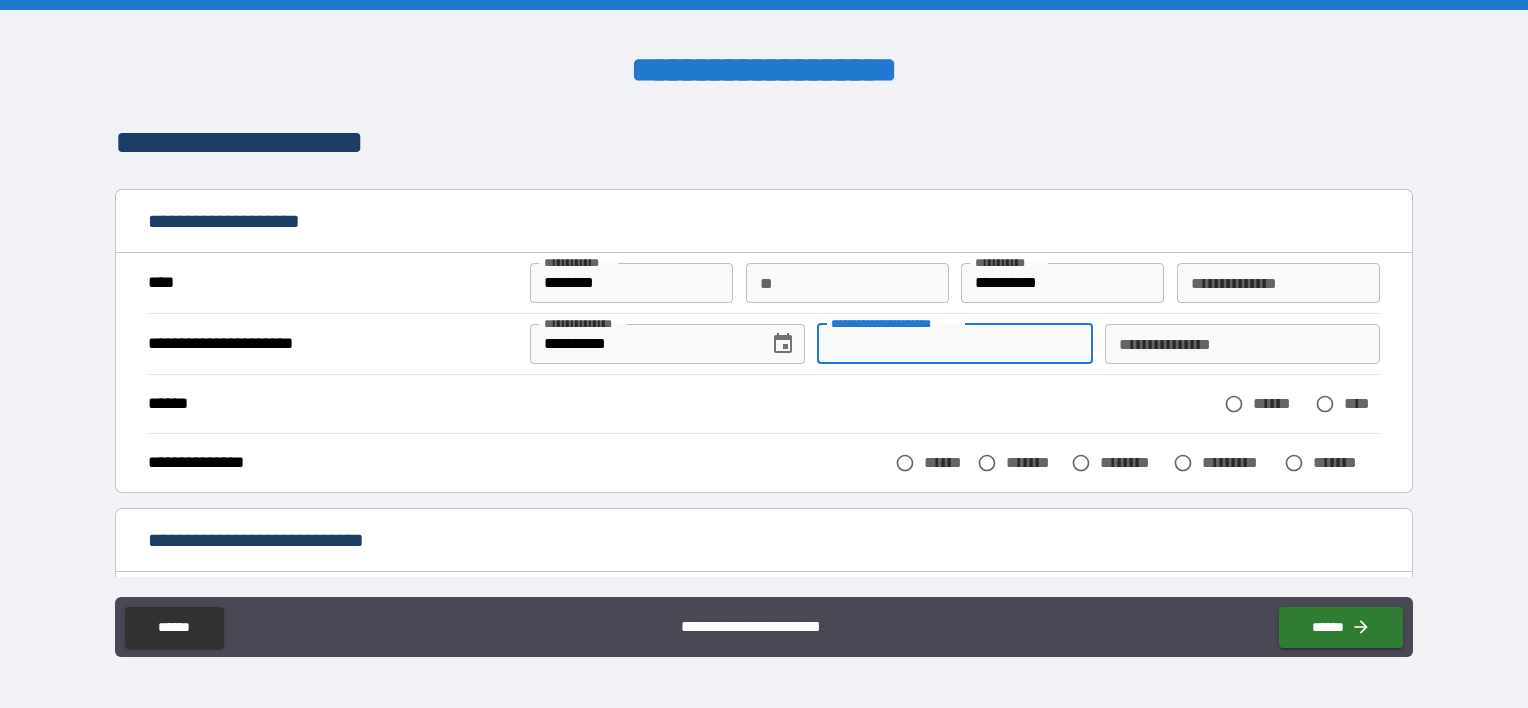 click on "**********" at bounding box center [954, 344] 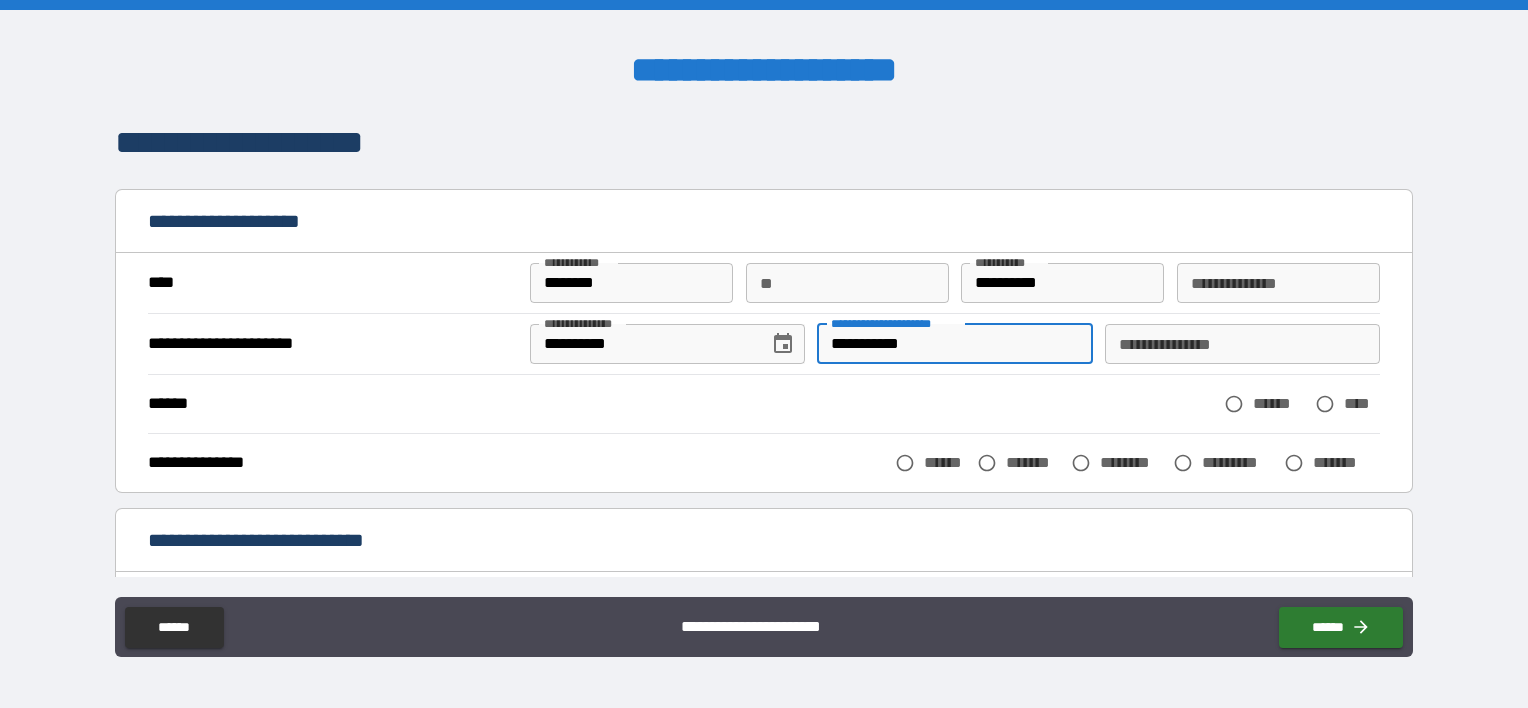 type on "**********" 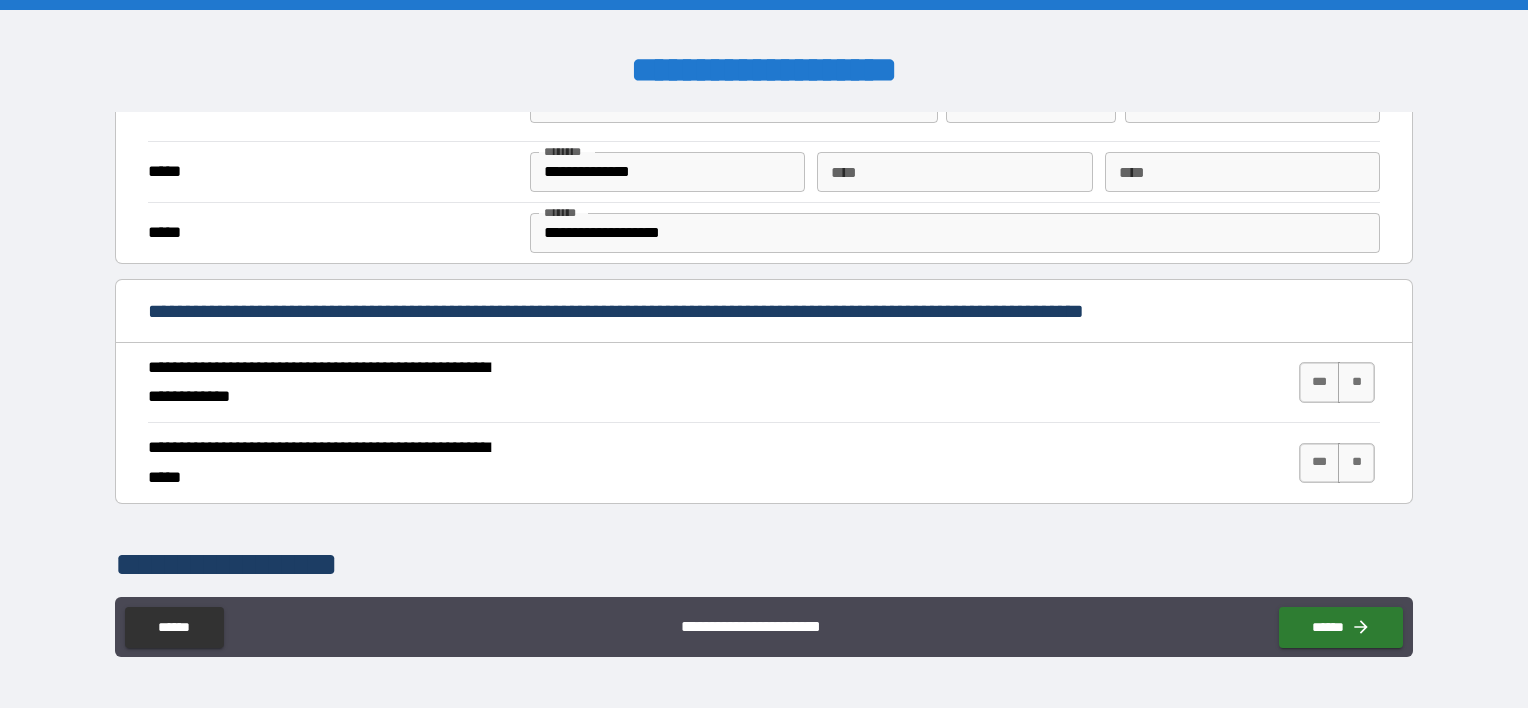 scroll, scrollTop: 600, scrollLeft: 0, axis: vertical 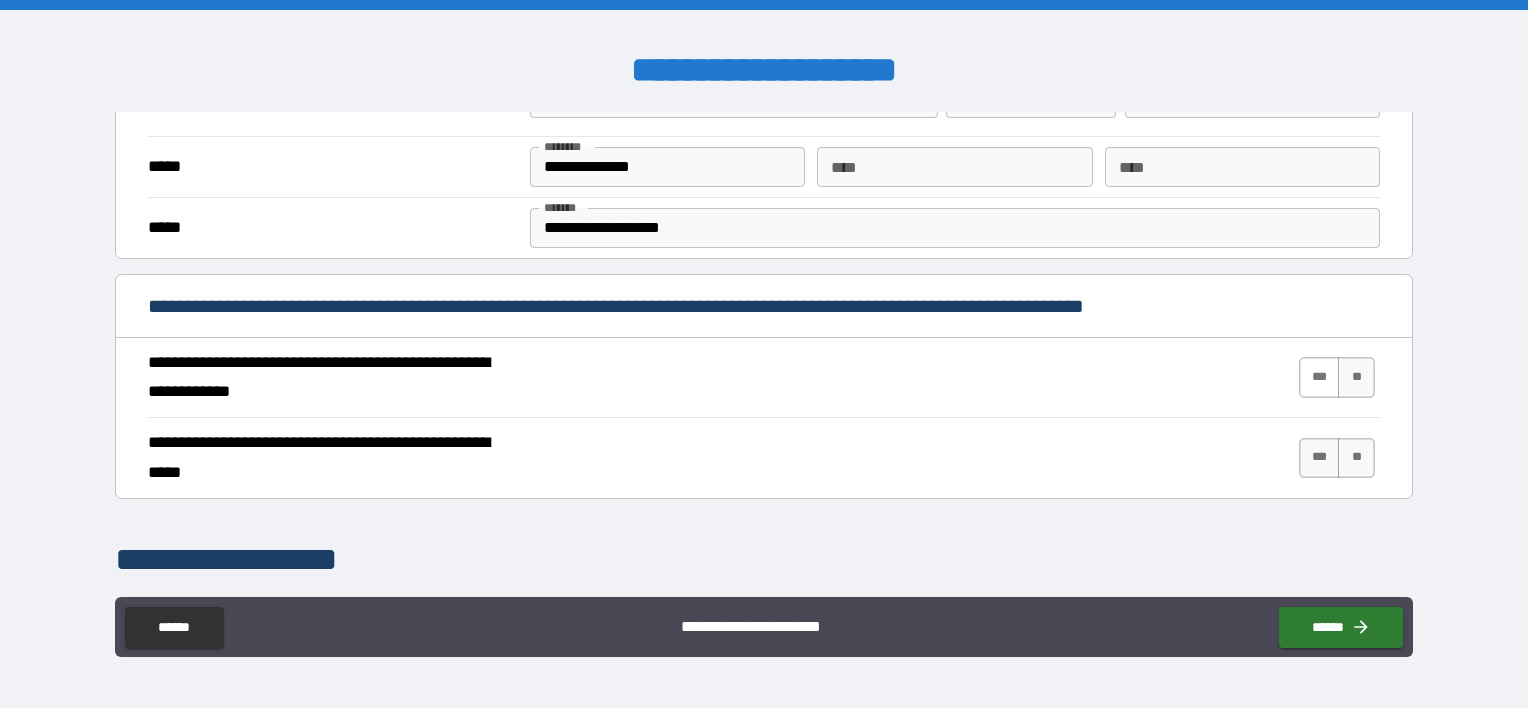 click on "***" at bounding box center [1320, 377] 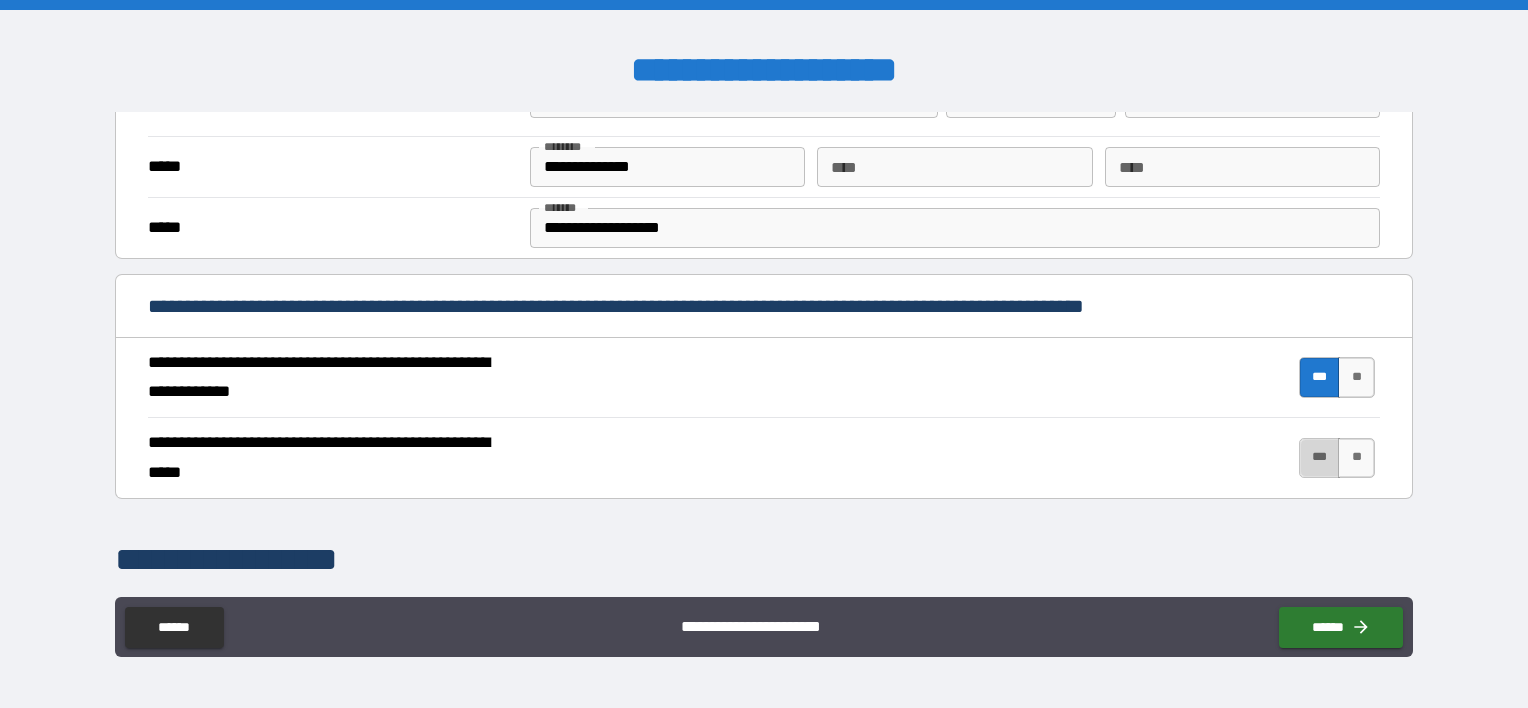 click on "***" at bounding box center [1320, 458] 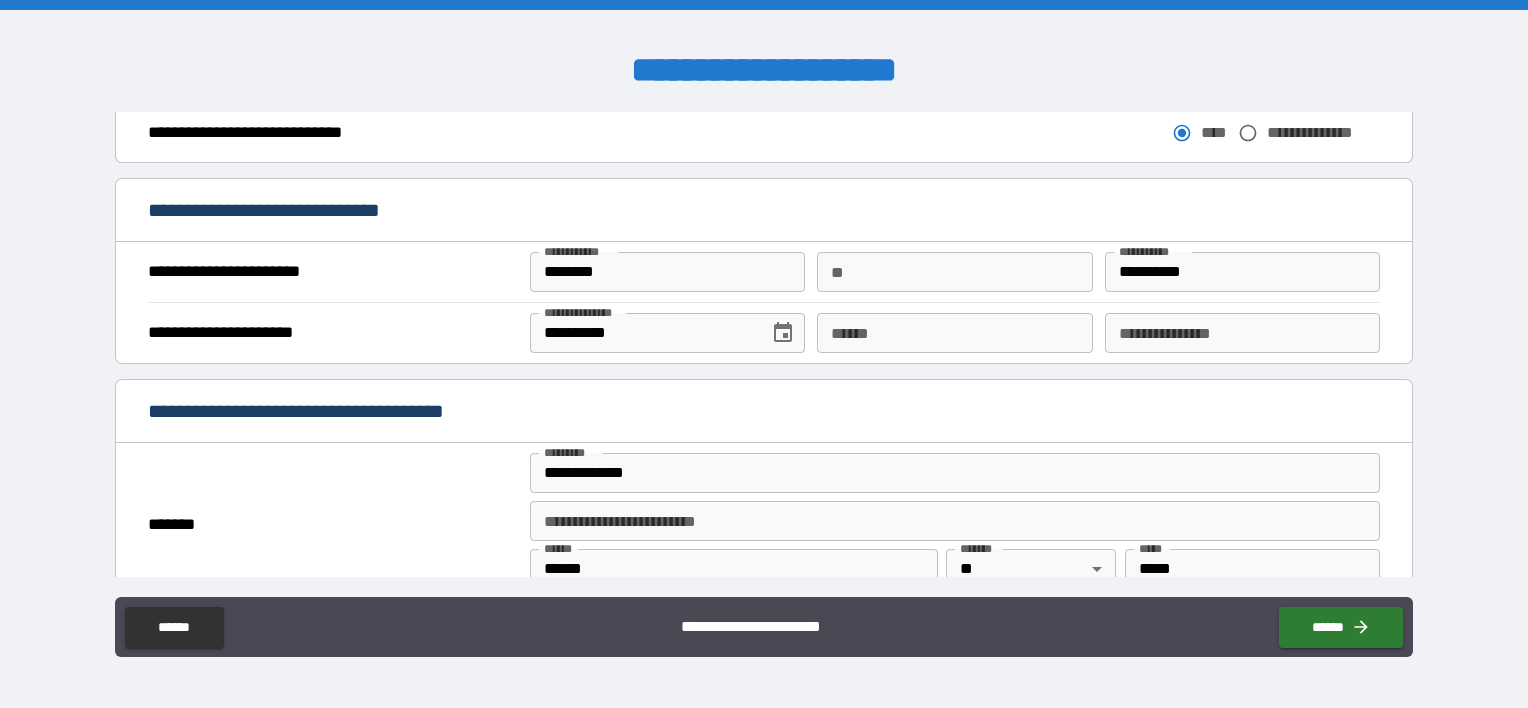 scroll, scrollTop: 1200, scrollLeft: 0, axis: vertical 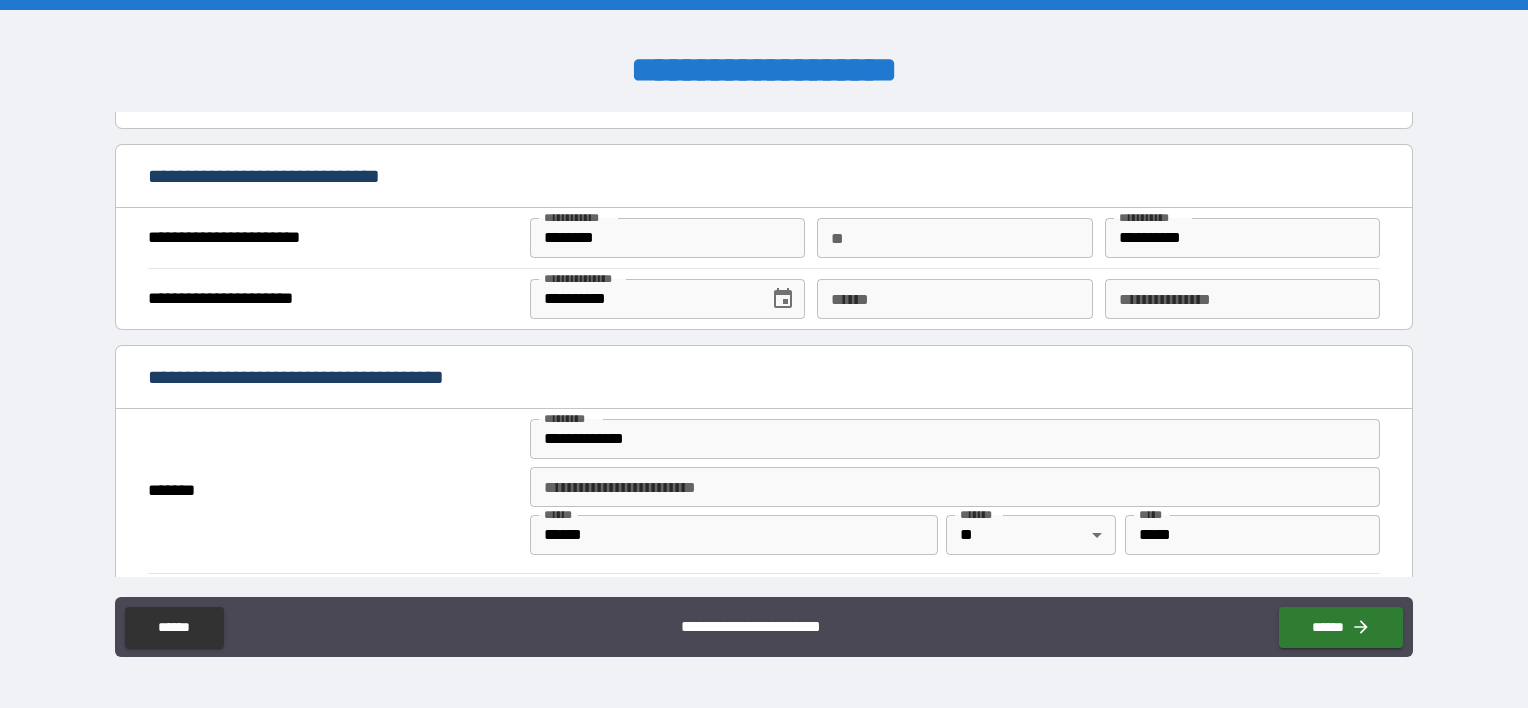 click on "****   *" at bounding box center [954, 299] 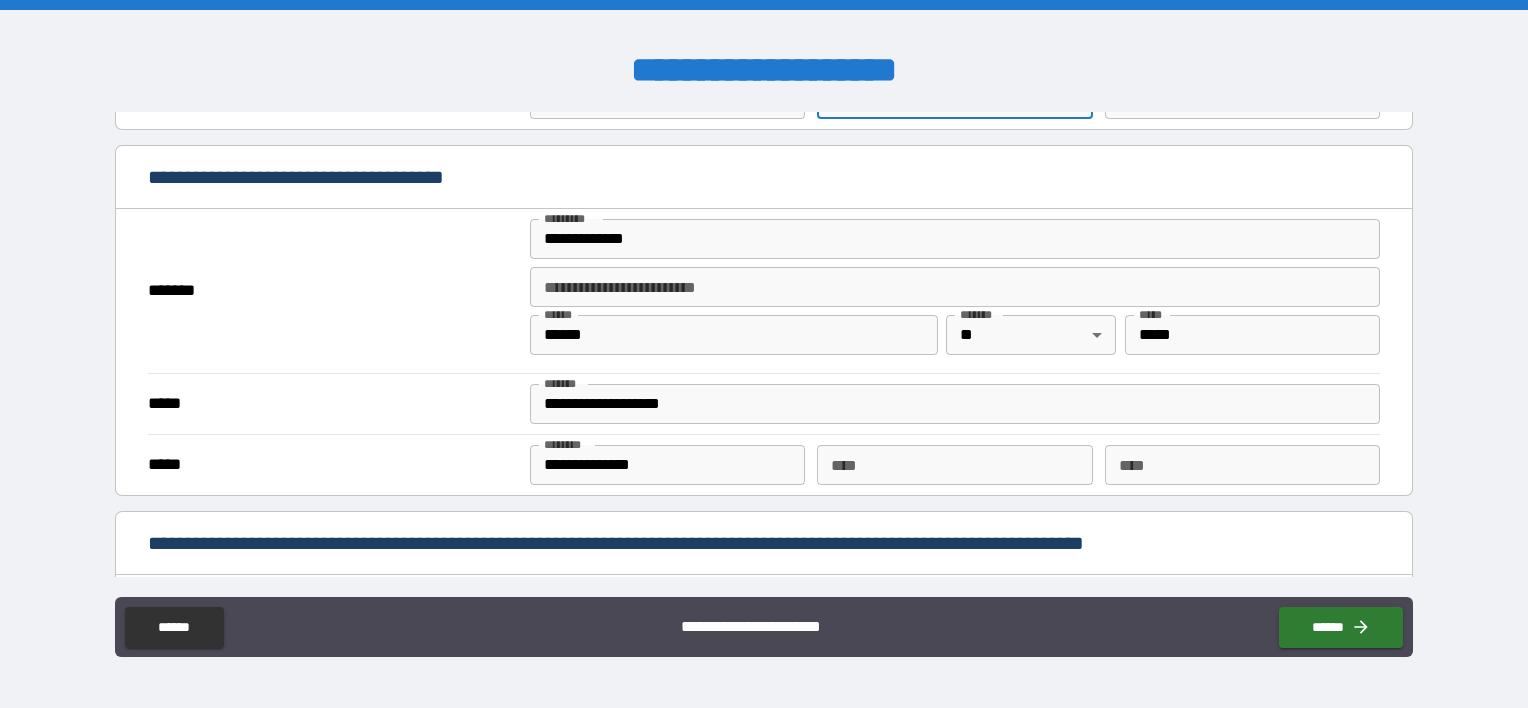 scroll, scrollTop: 1700, scrollLeft: 0, axis: vertical 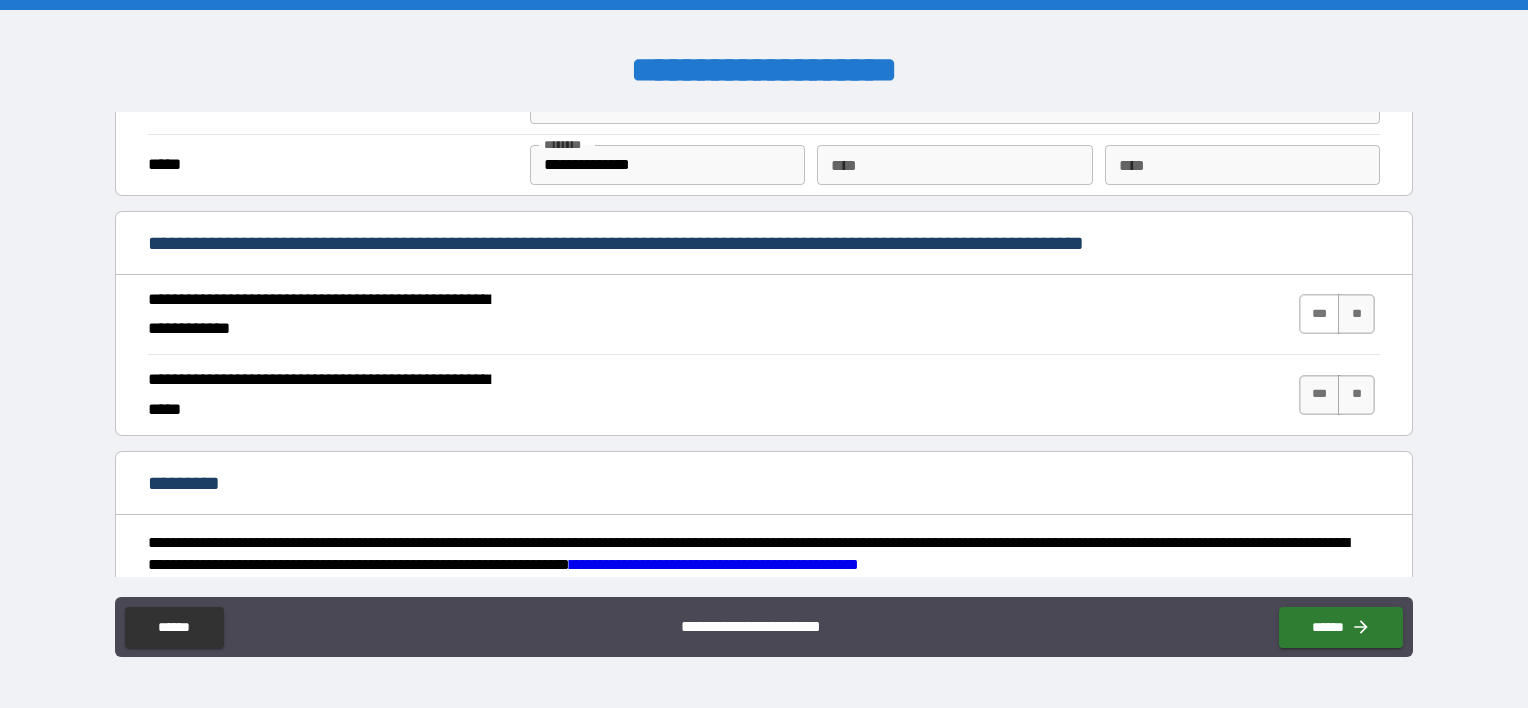 type on "**********" 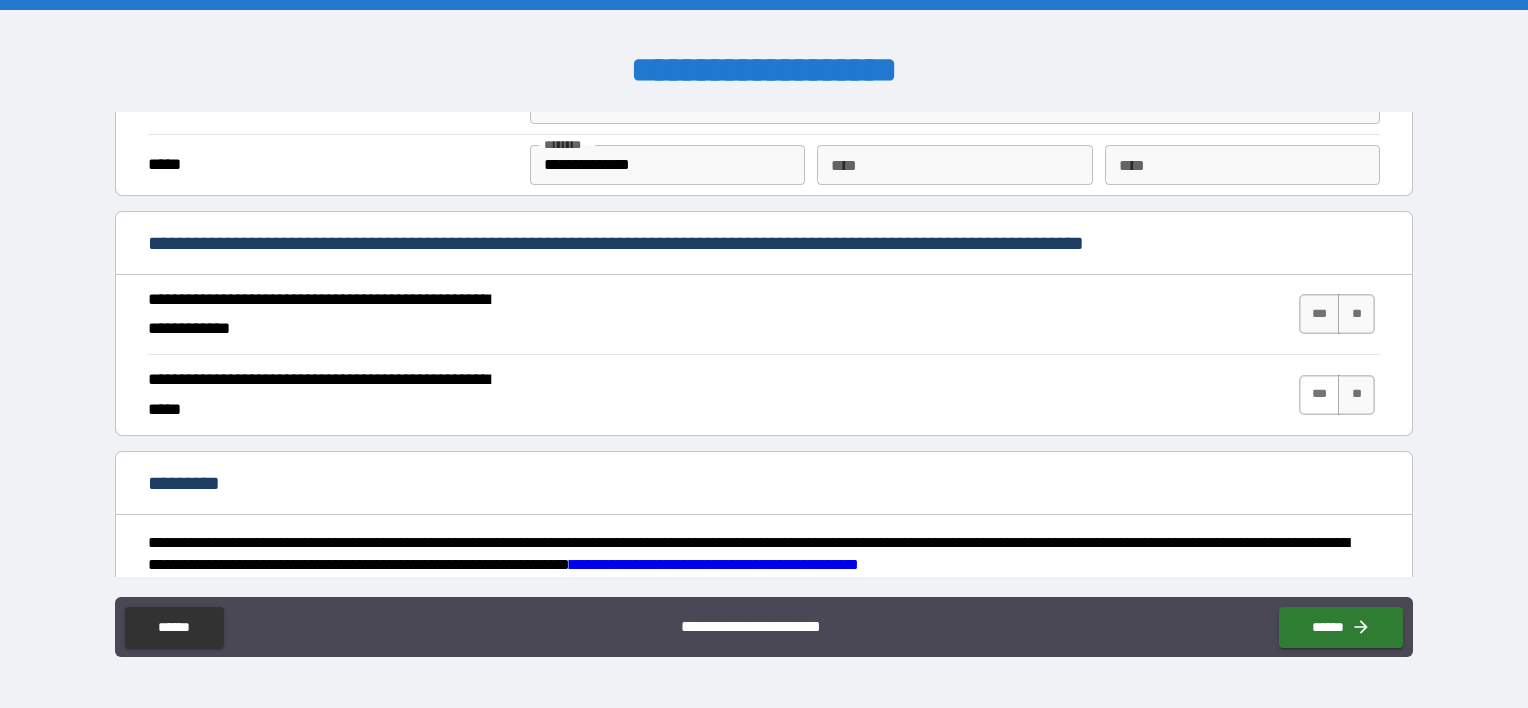 drag, startPoint x: 1300, startPoint y: 303, endPoint x: 1317, endPoint y: 399, distance: 97.49359 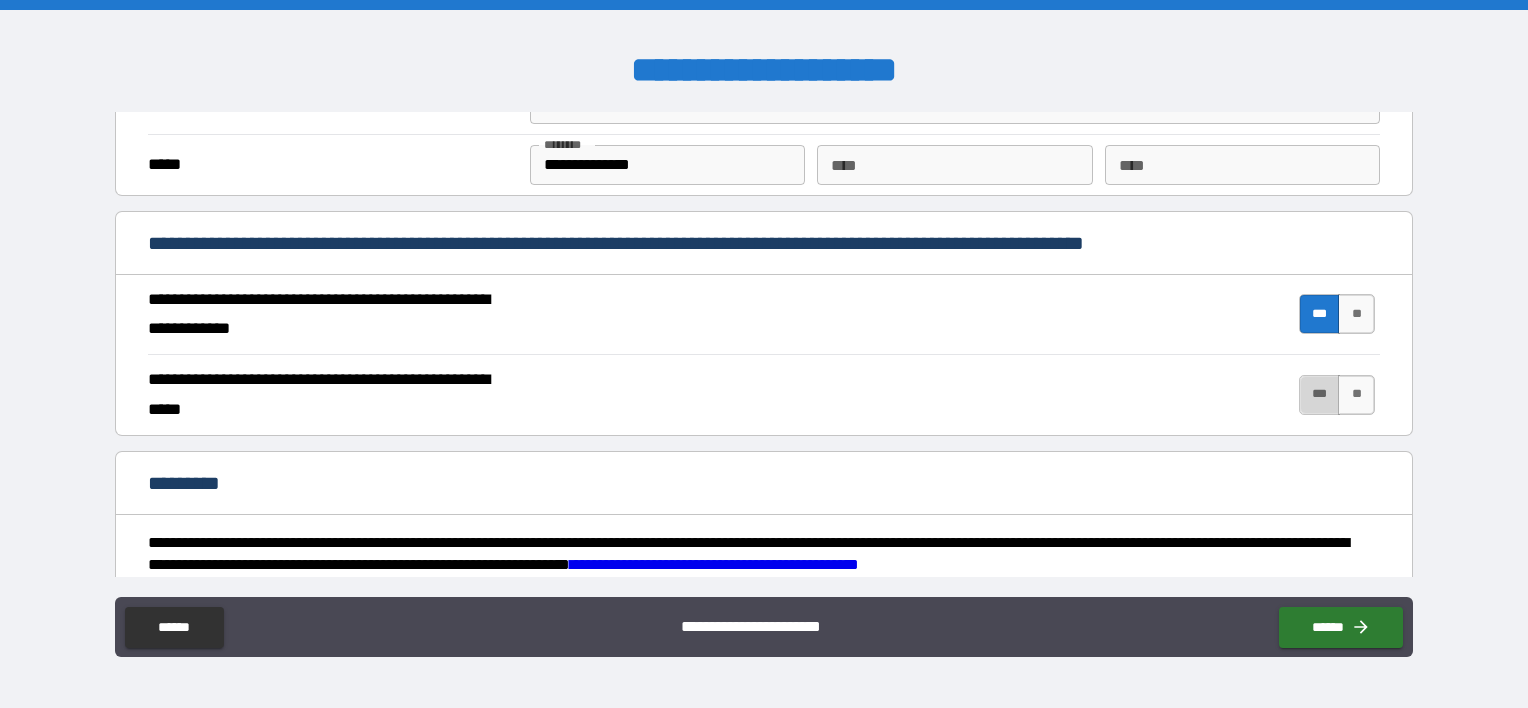 click on "***" at bounding box center (1320, 395) 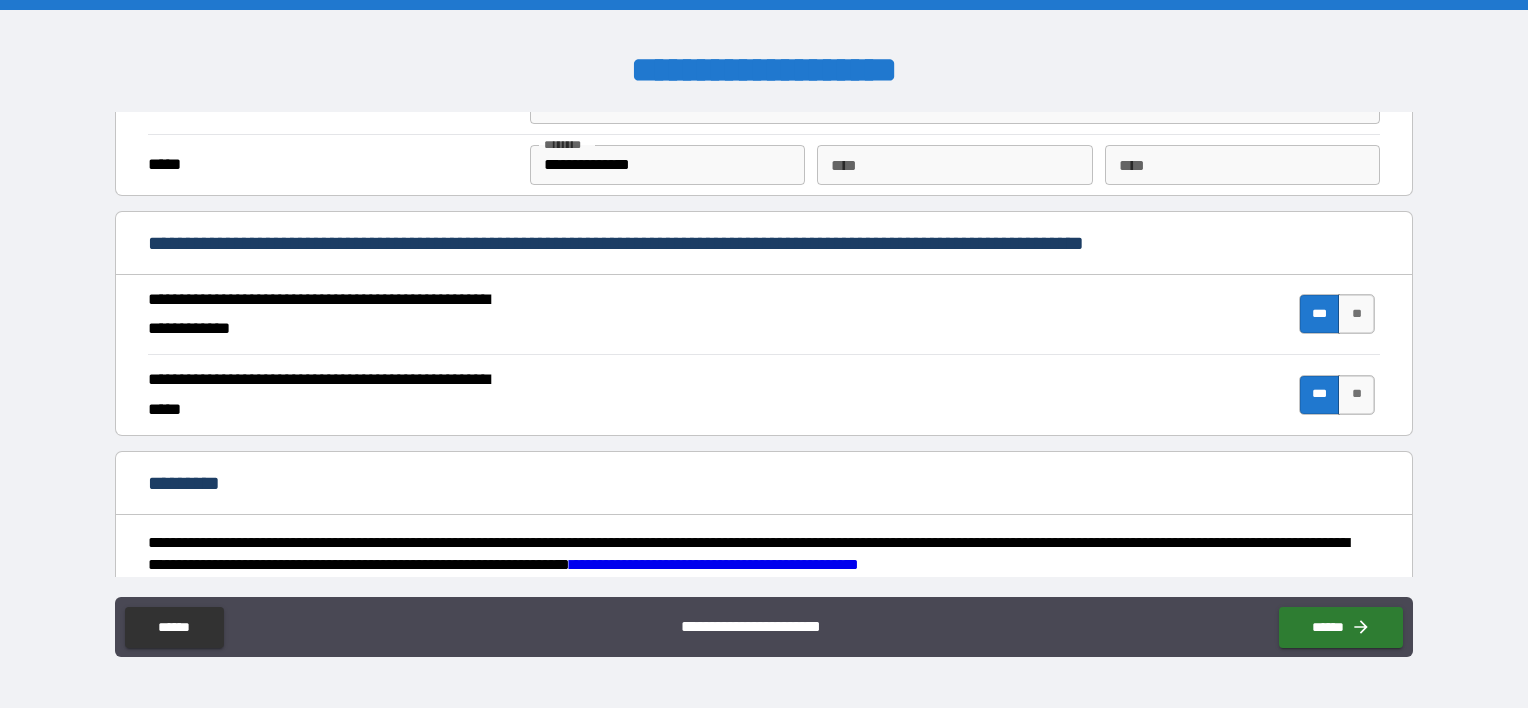 scroll, scrollTop: 1886, scrollLeft: 0, axis: vertical 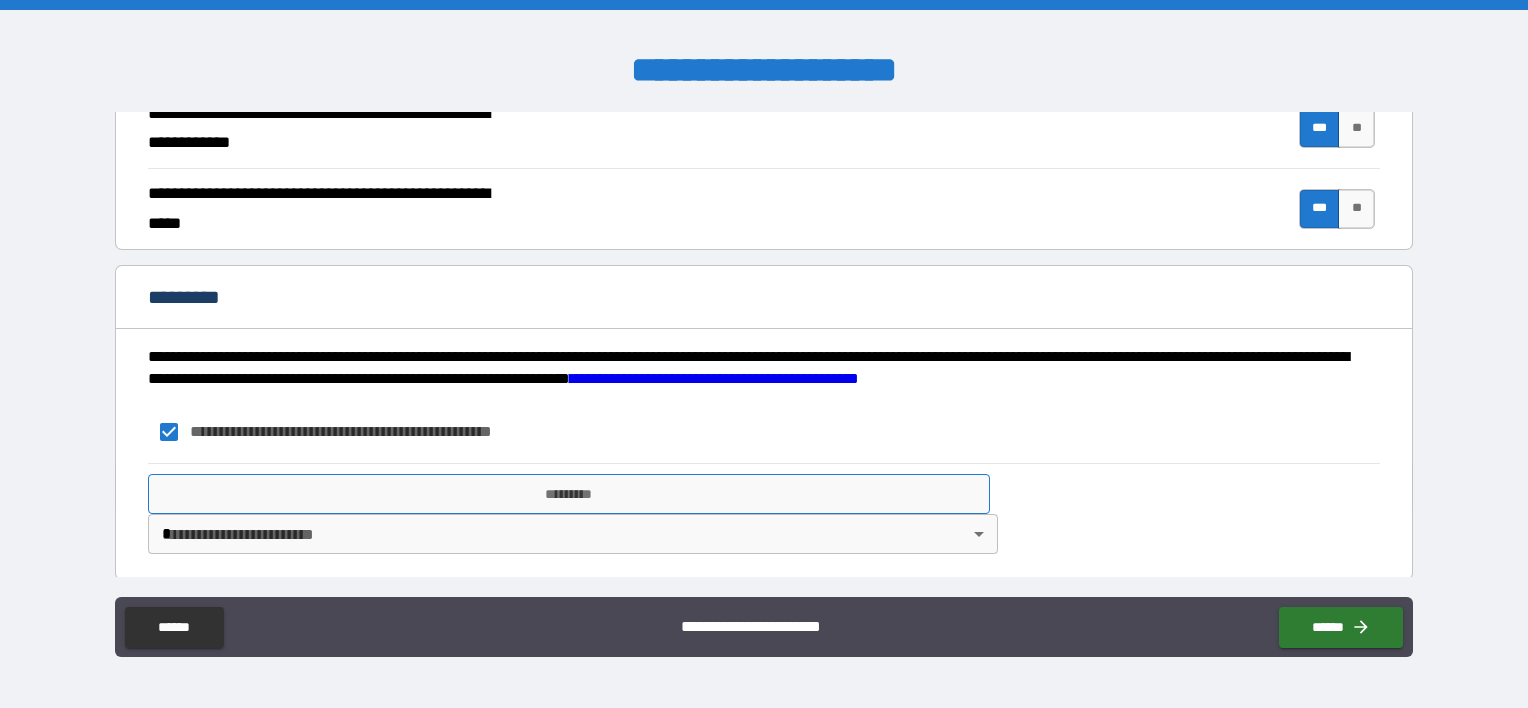 click on "*********" at bounding box center (569, 494) 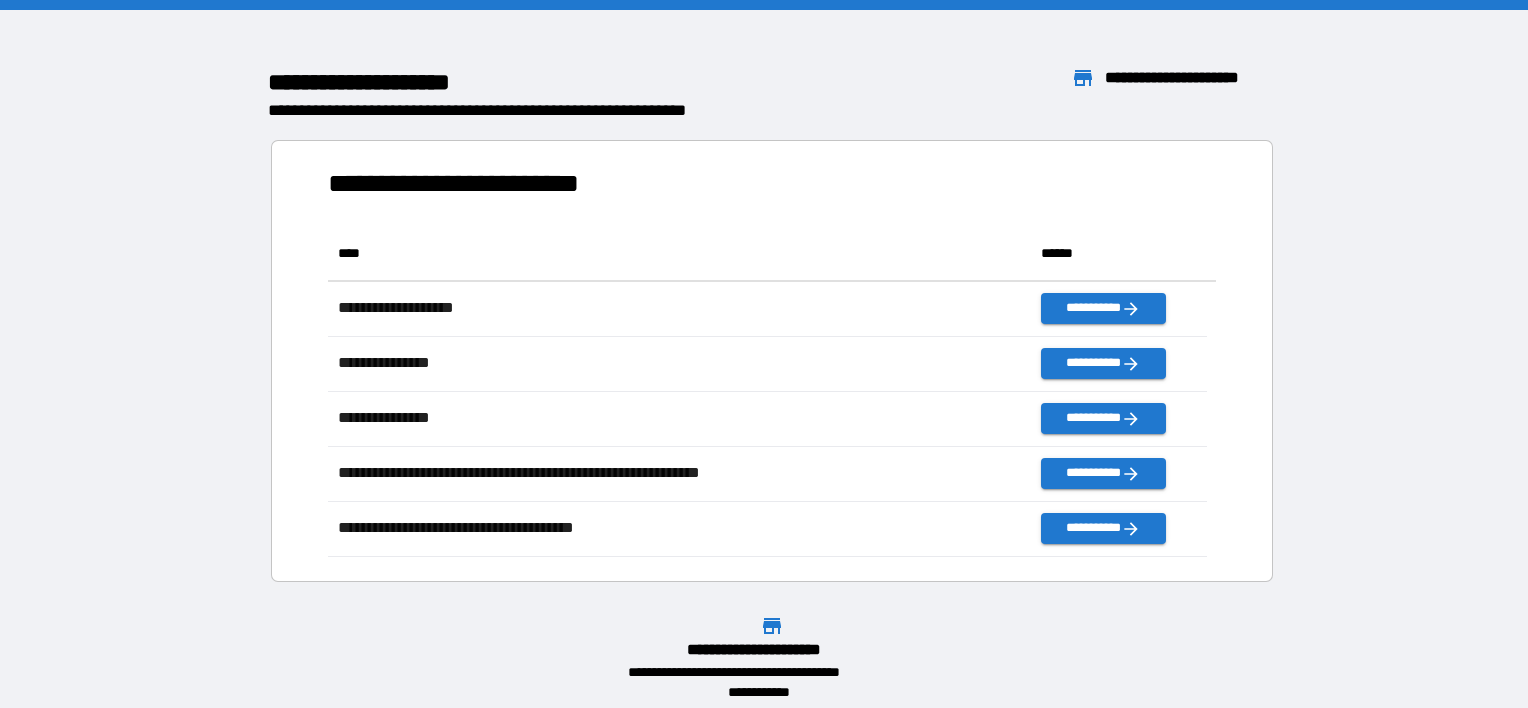 scroll, scrollTop: 16, scrollLeft: 16, axis: both 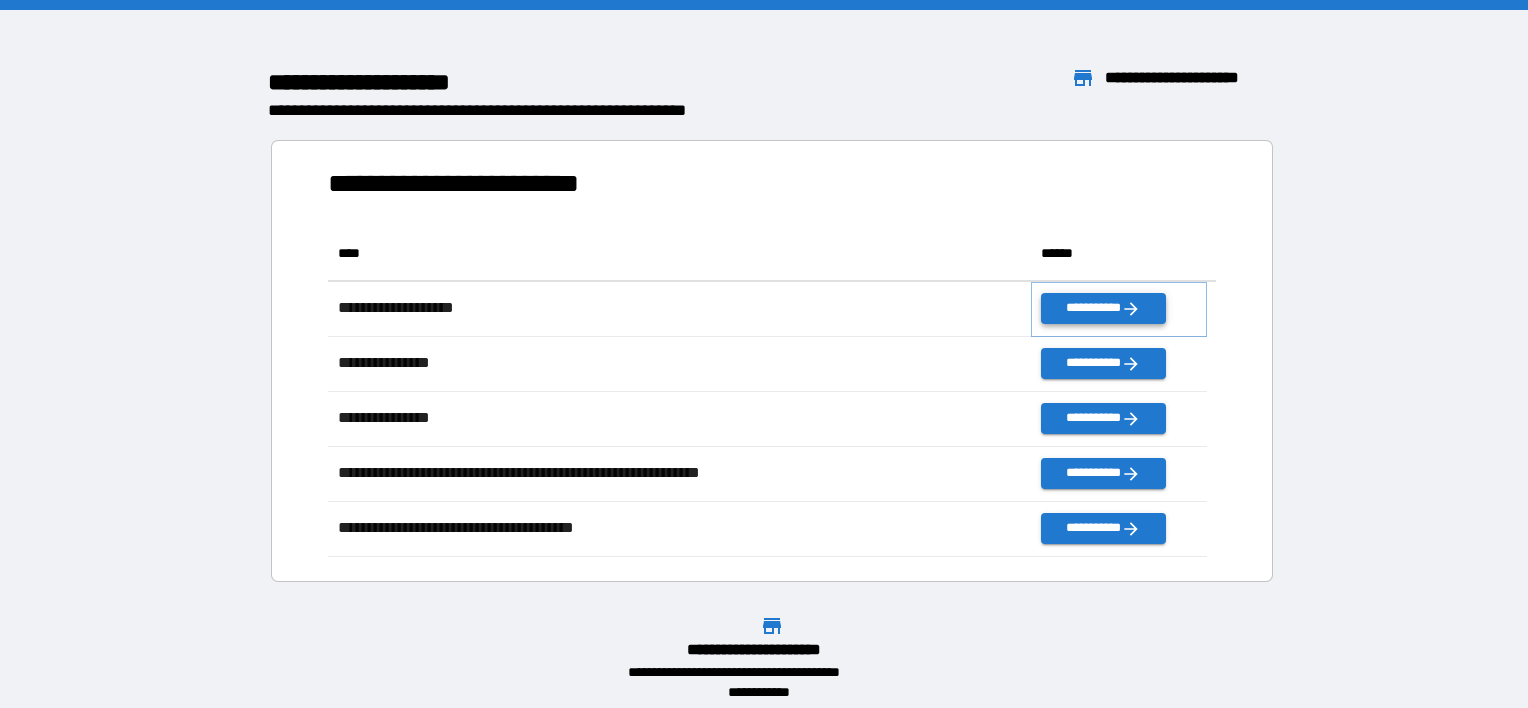 click on "**********" at bounding box center (1103, 308) 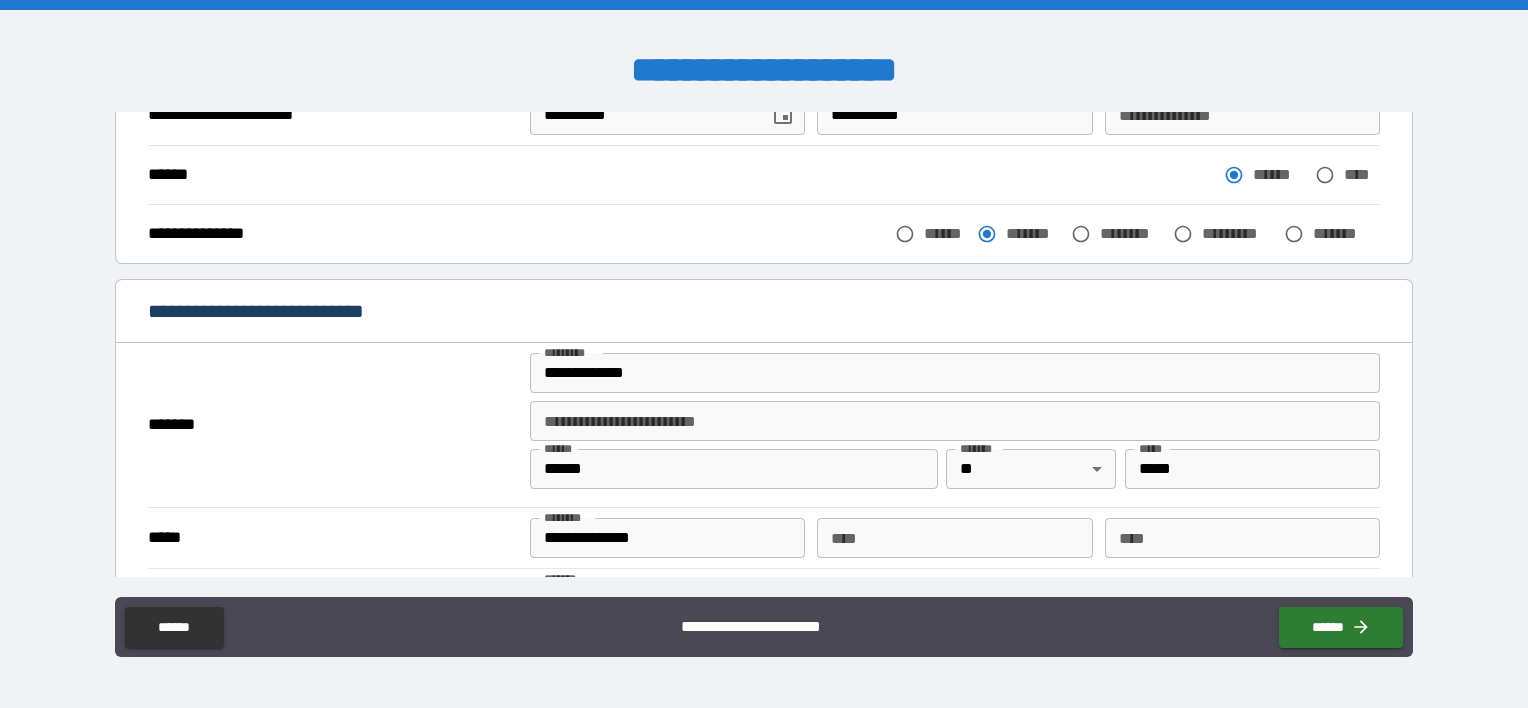 scroll, scrollTop: 500, scrollLeft: 0, axis: vertical 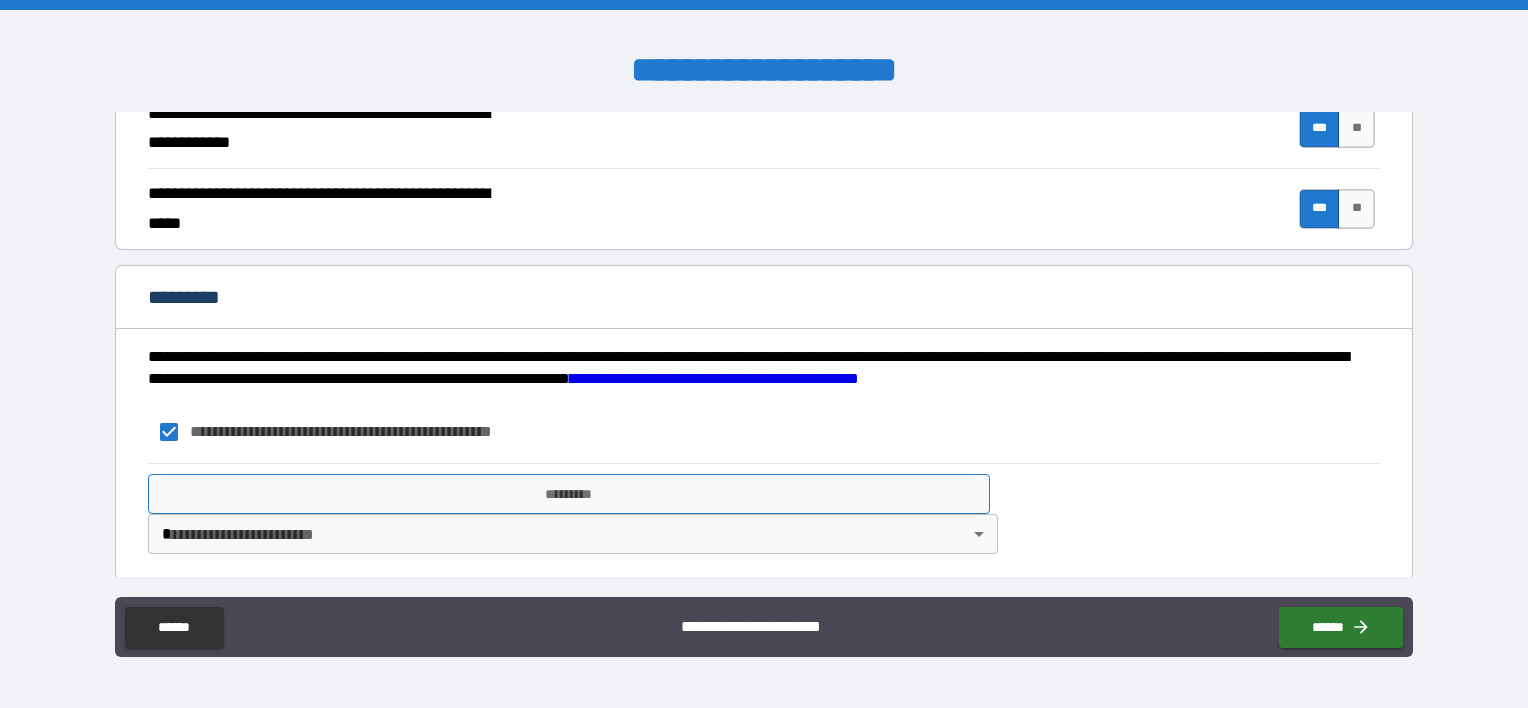 click on "*********" at bounding box center [569, 494] 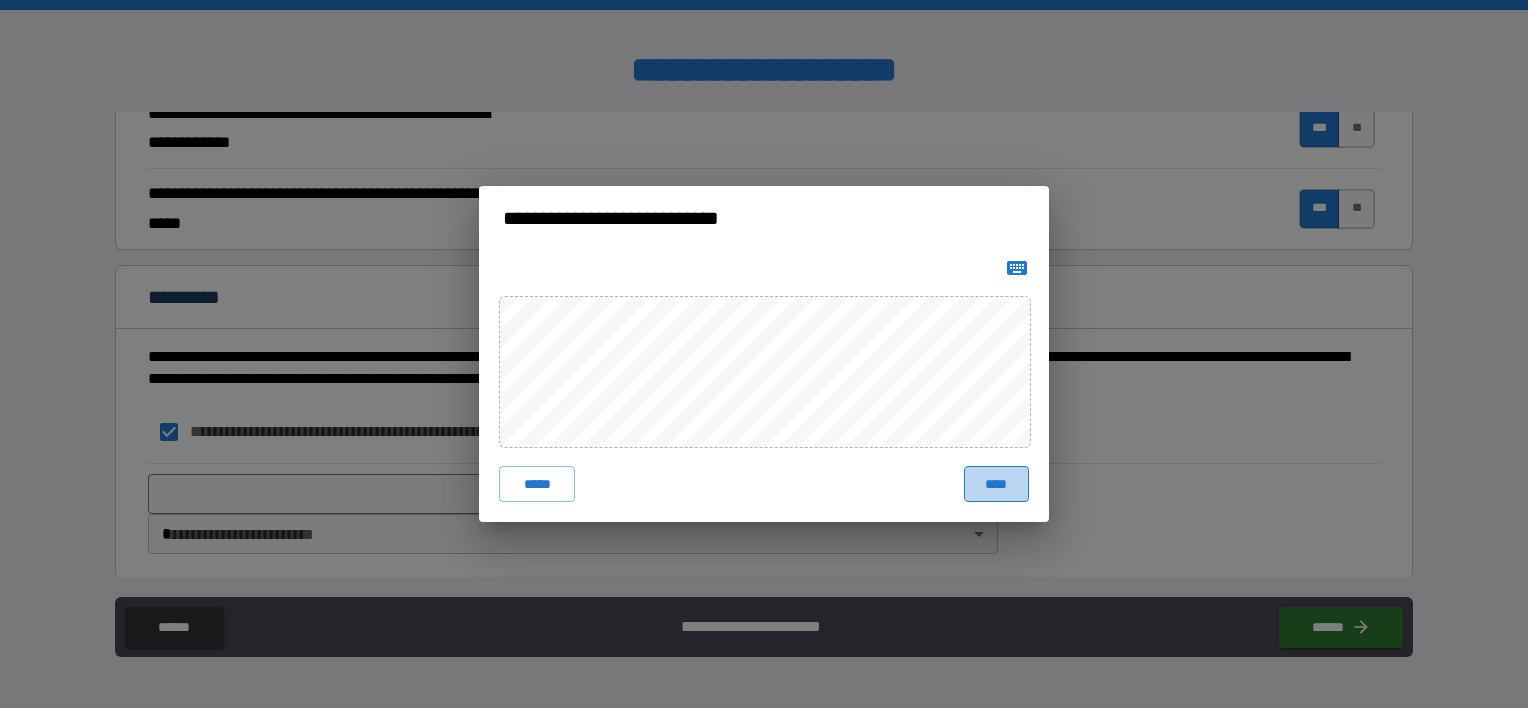 click on "****" at bounding box center (996, 484) 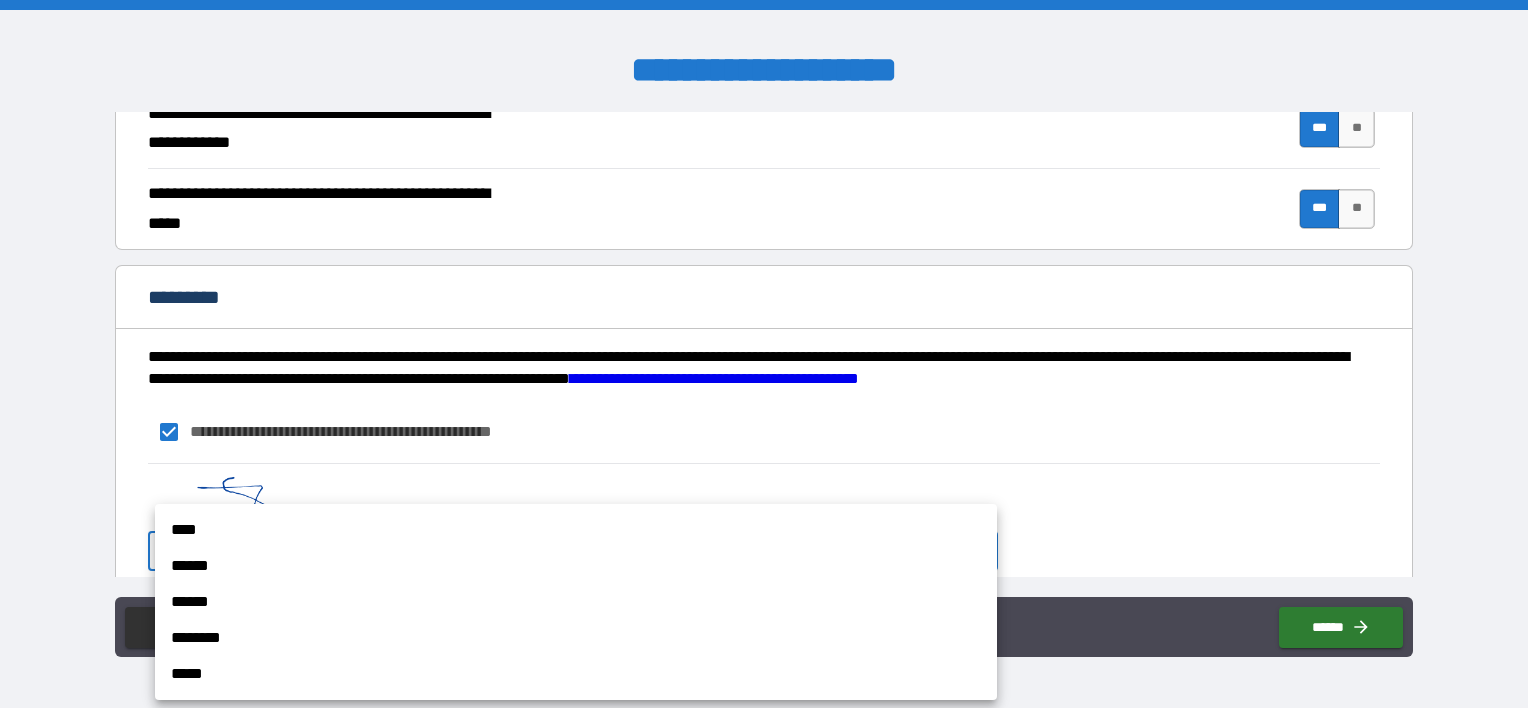 click on "**********" at bounding box center (764, 354) 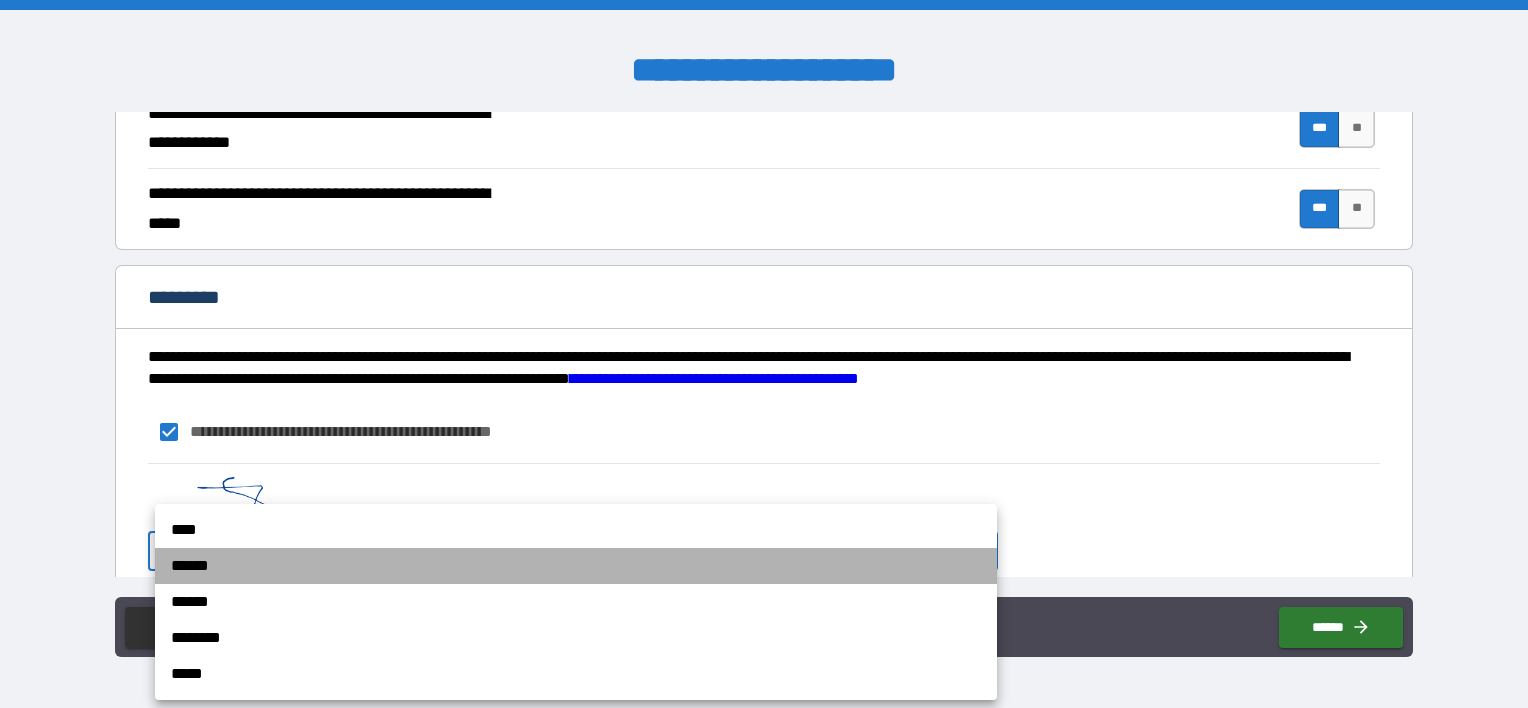 click on "******" at bounding box center [576, 566] 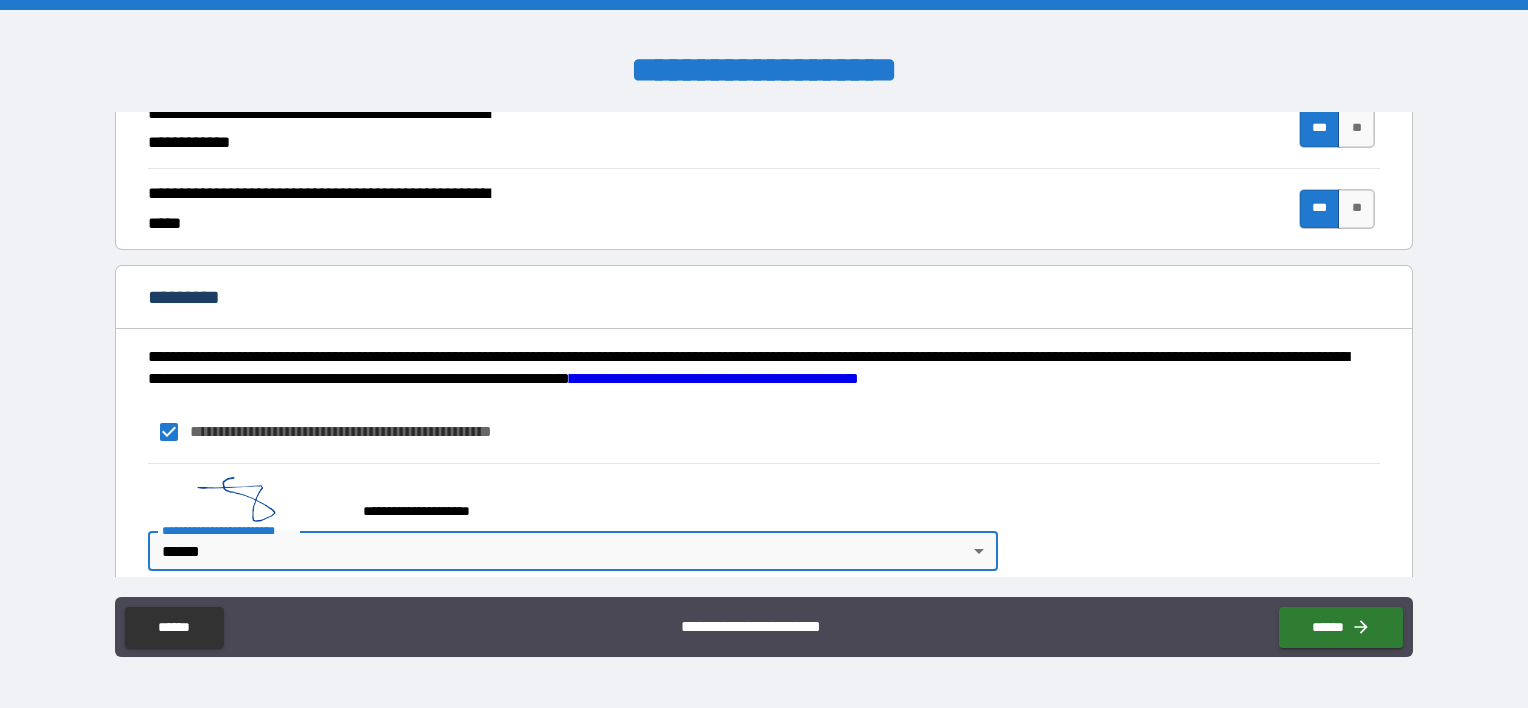 click on "**********" at bounding box center [764, 354] 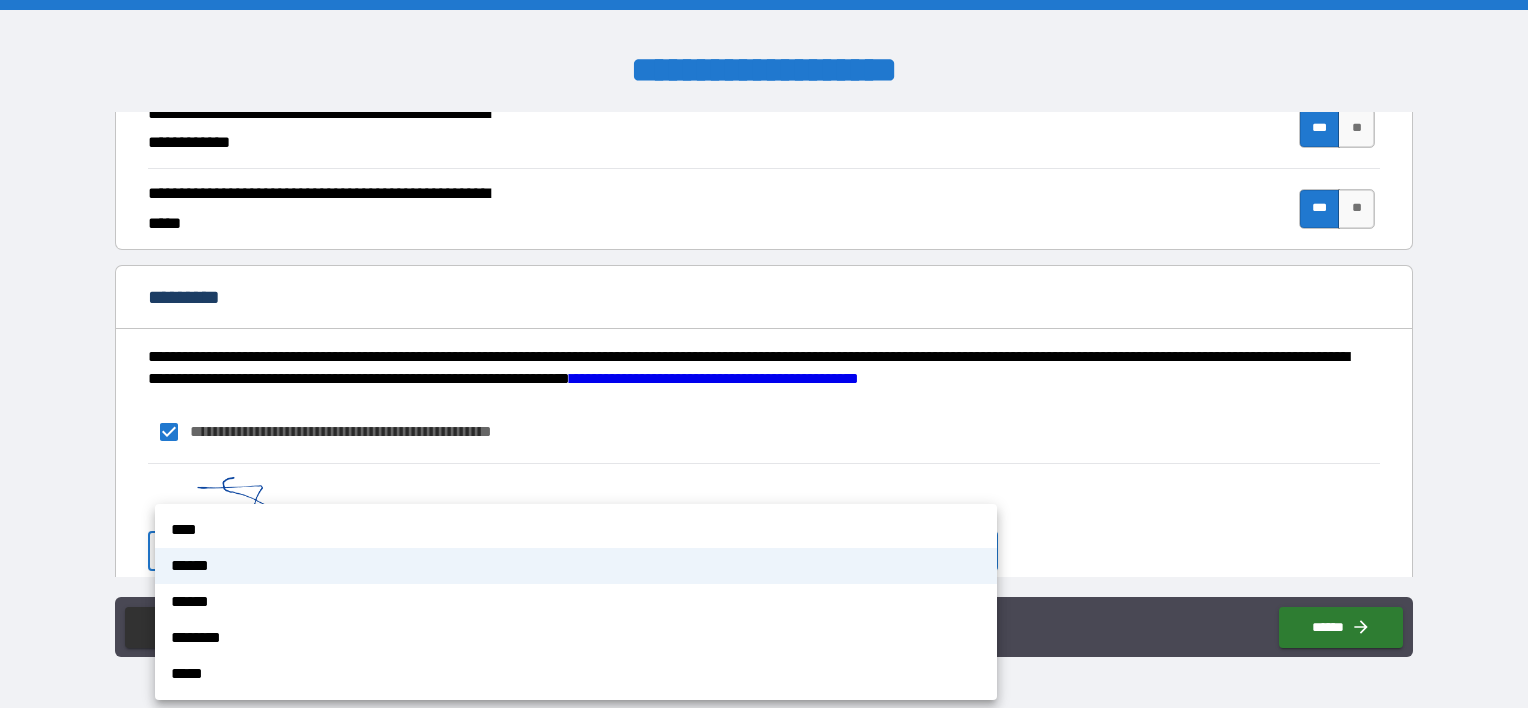 click on "****" at bounding box center [576, 530] 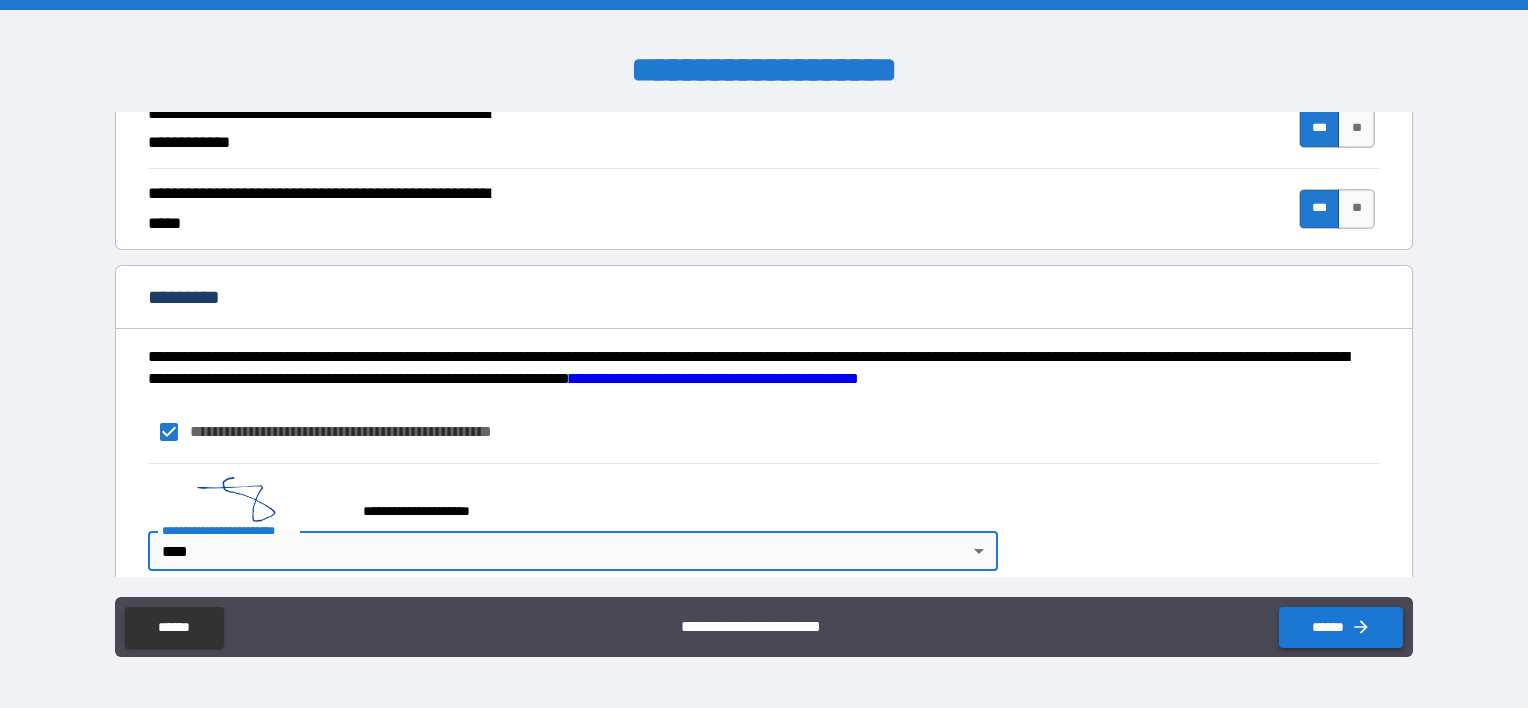 click on "******" at bounding box center [1341, 627] 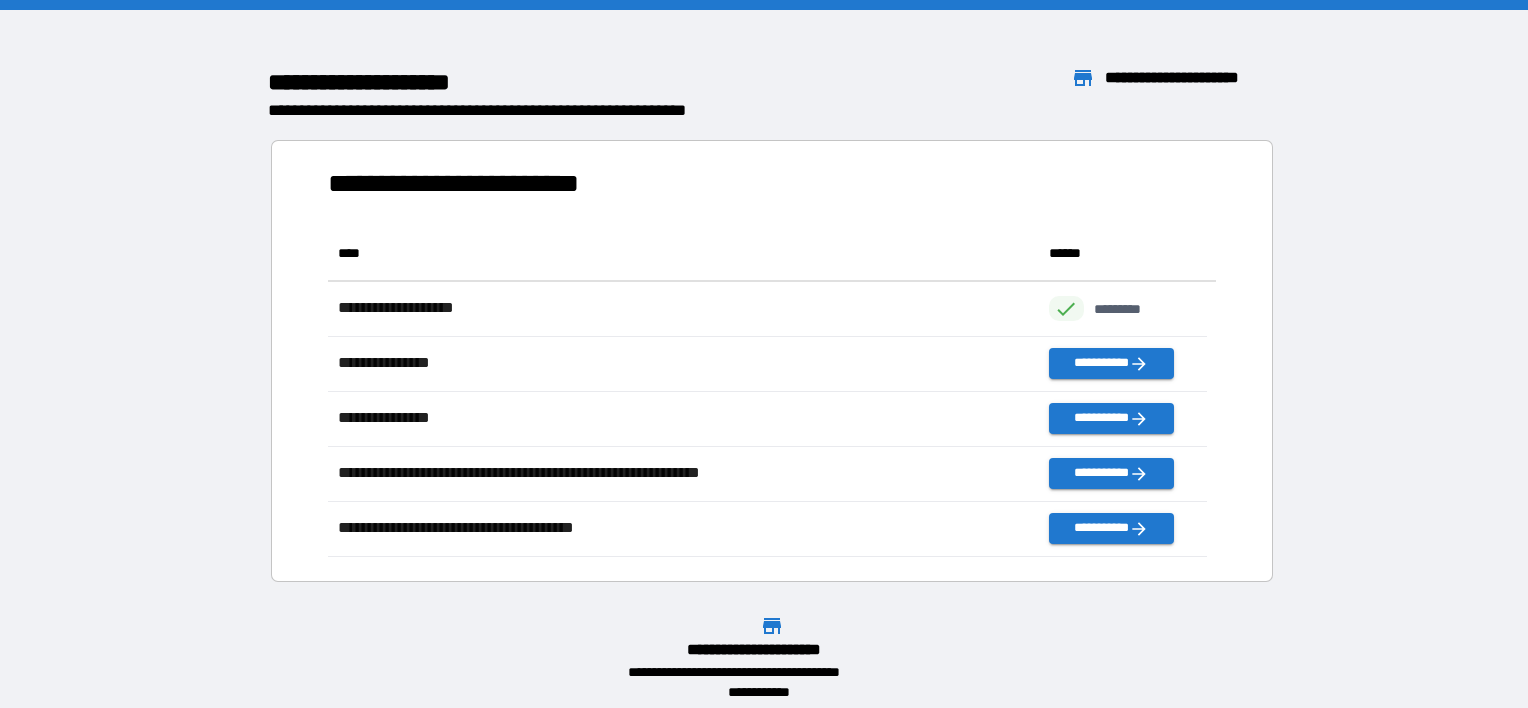 scroll, scrollTop: 16, scrollLeft: 16, axis: both 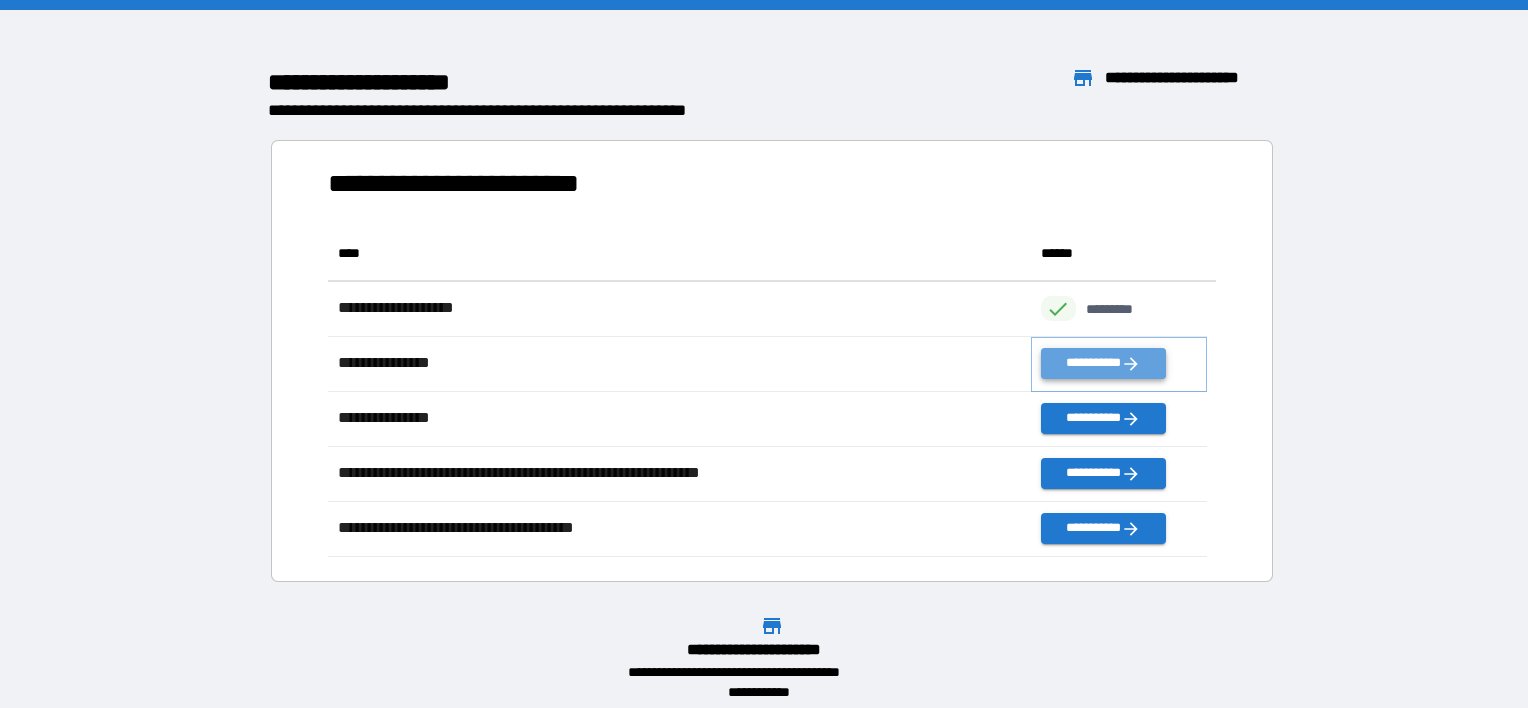 click on "**********" at bounding box center [1103, 363] 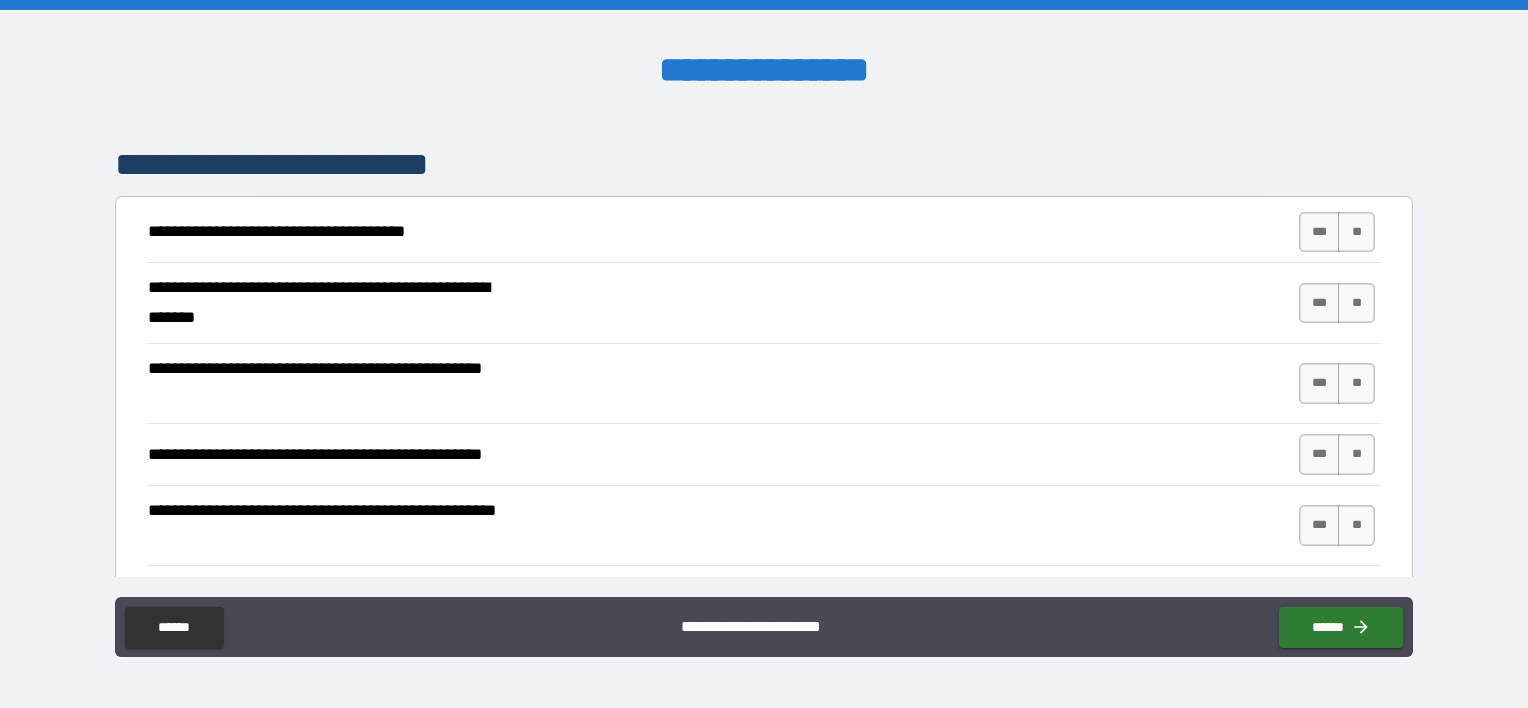 scroll, scrollTop: 400, scrollLeft: 0, axis: vertical 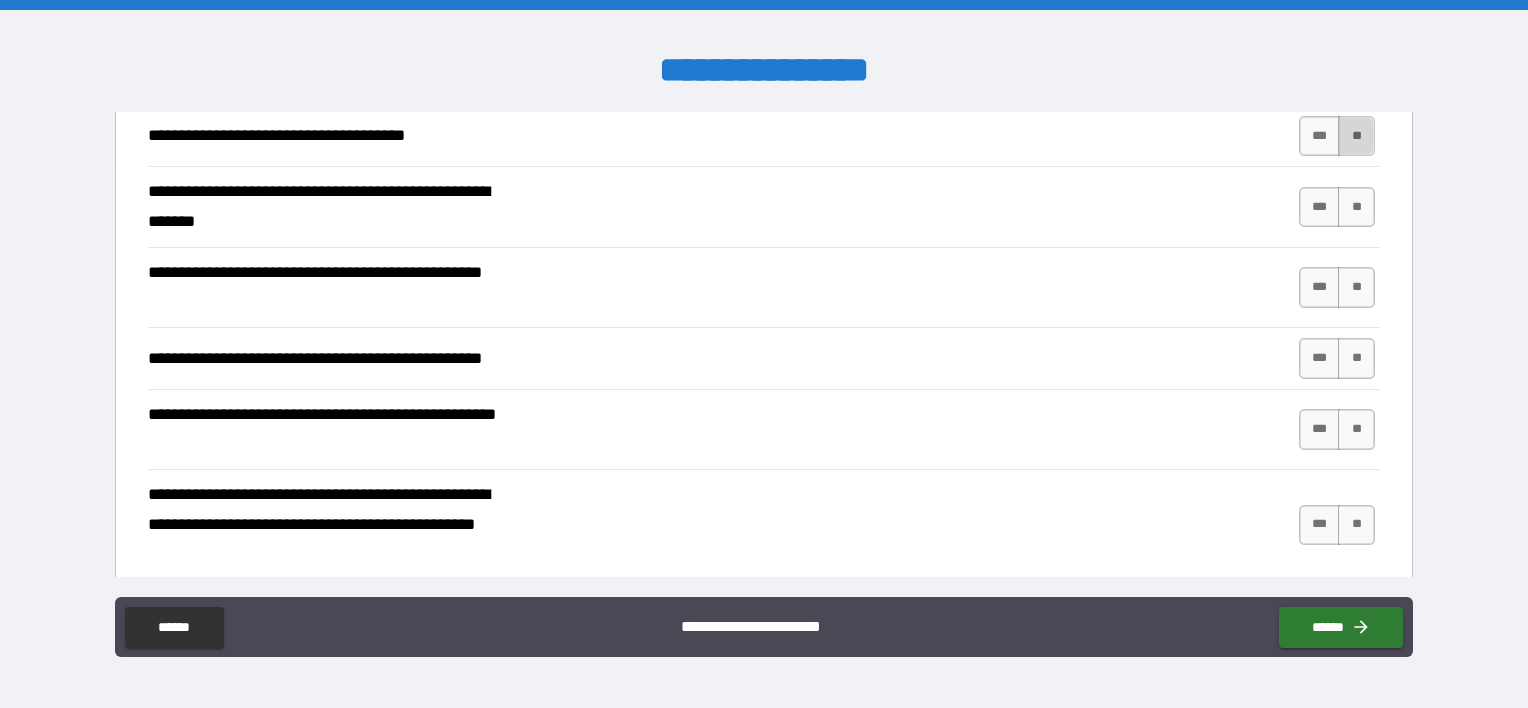 click on "**" at bounding box center (1356, 136) 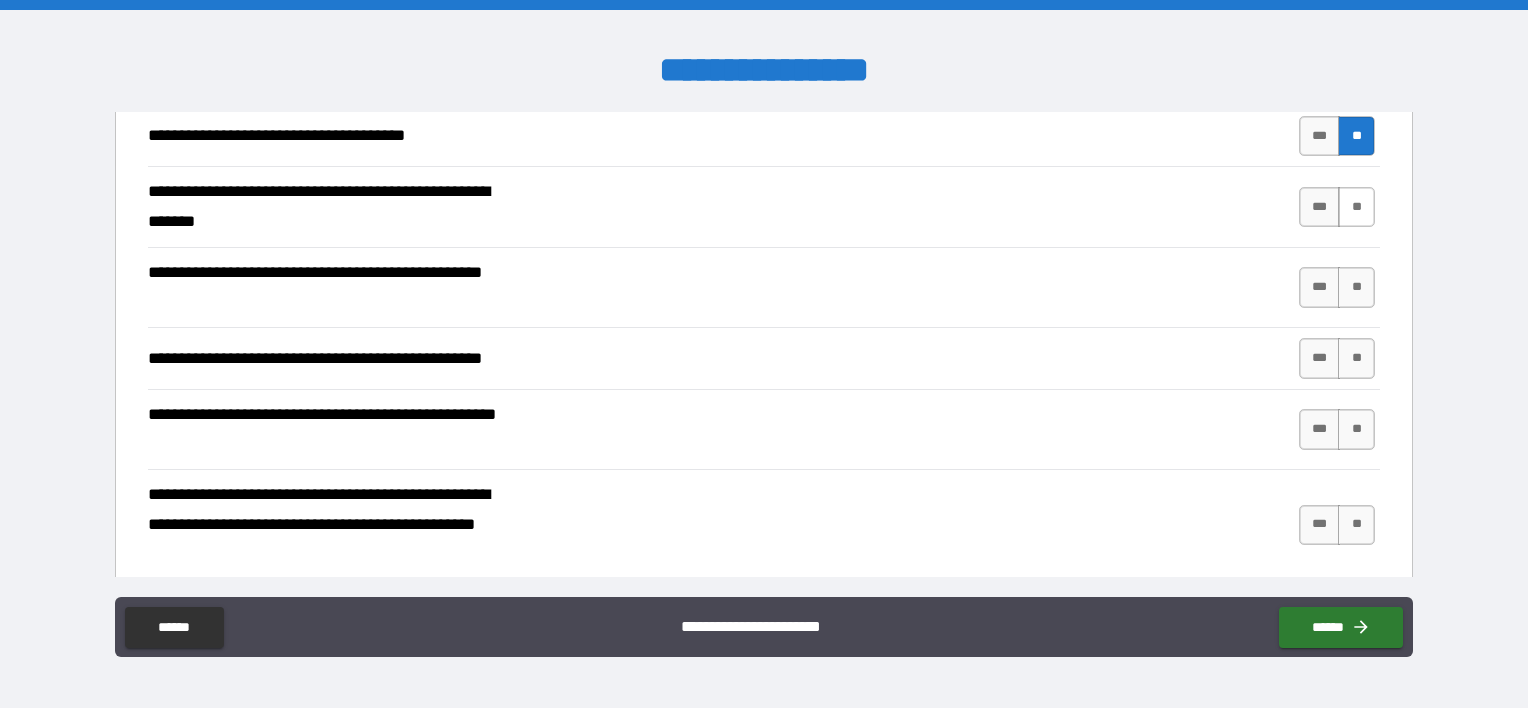 click on "**" at bounding box center (1356, 207) 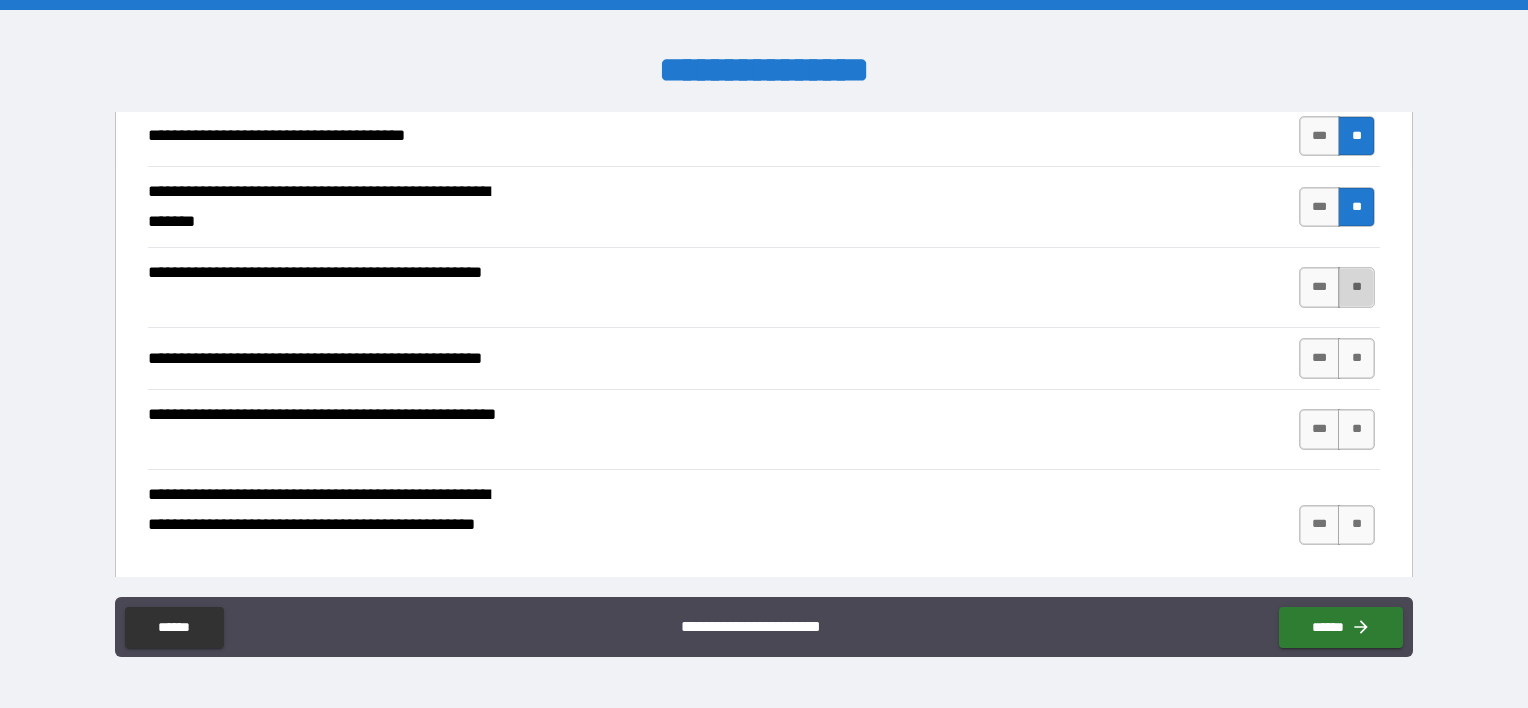 click on "**" at bounding box center [1356, 287] 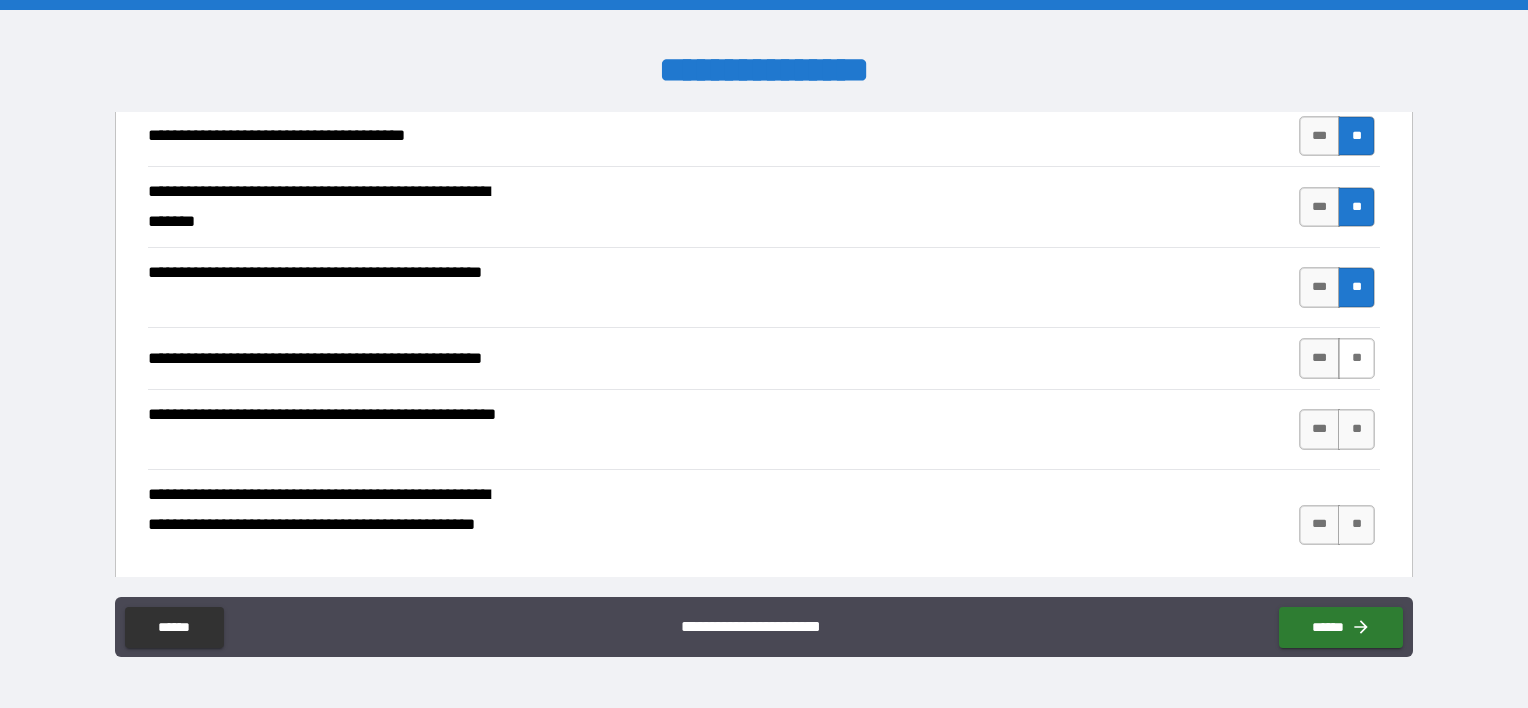 click on "**" at bounding box center [1356, 358] 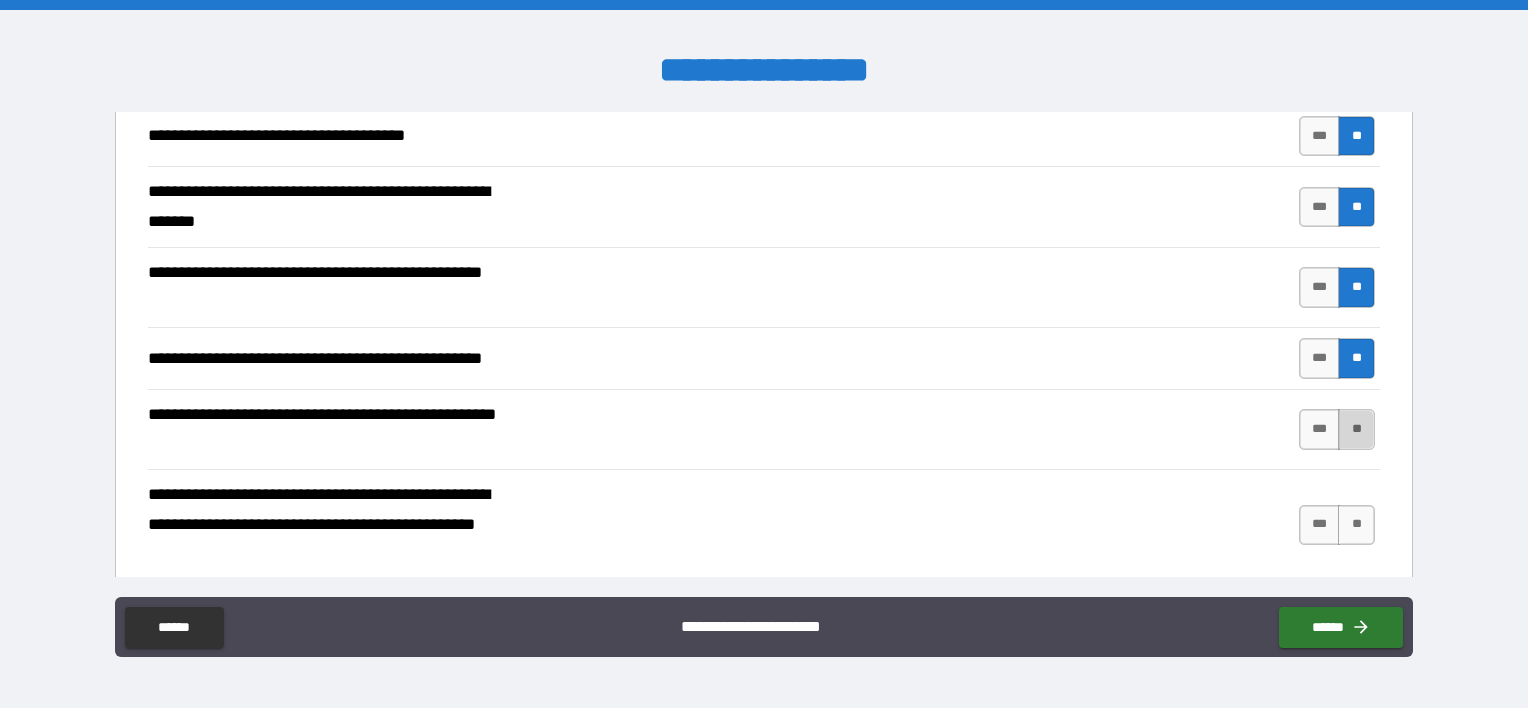 click on "**" at bounding box center (1356, 429) 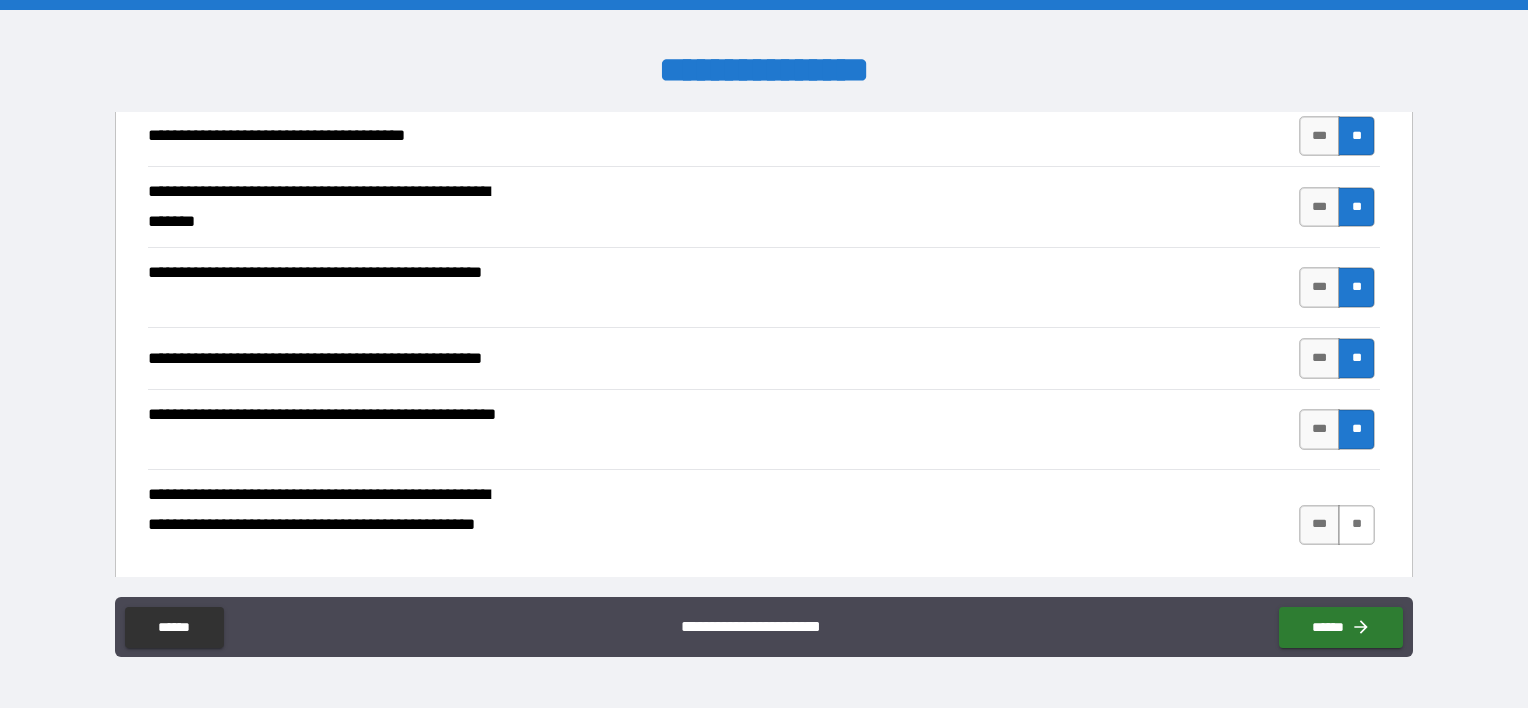 click on "**" at bounding box center (1356, 525) 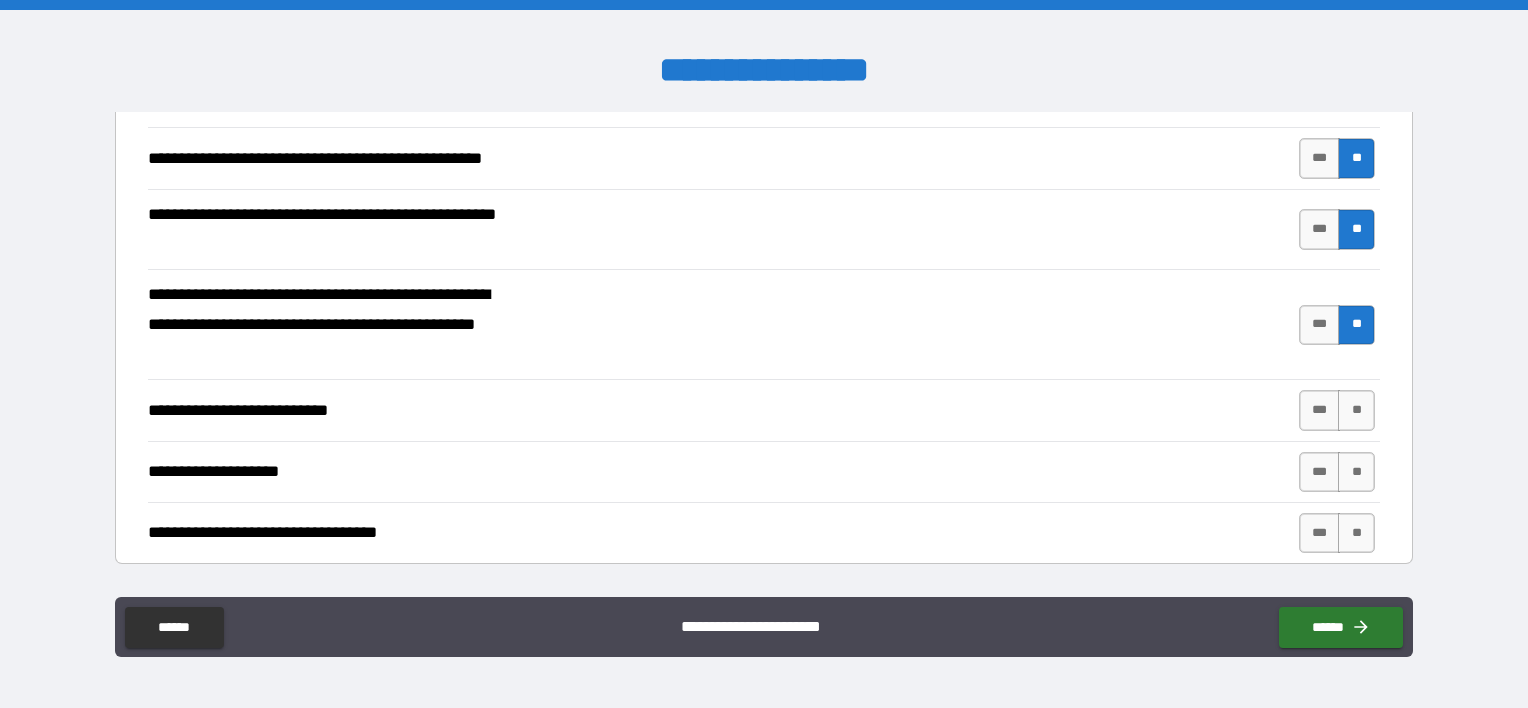 scroll, scrollTop: 700, scrollLeft: 0, axis: vertical 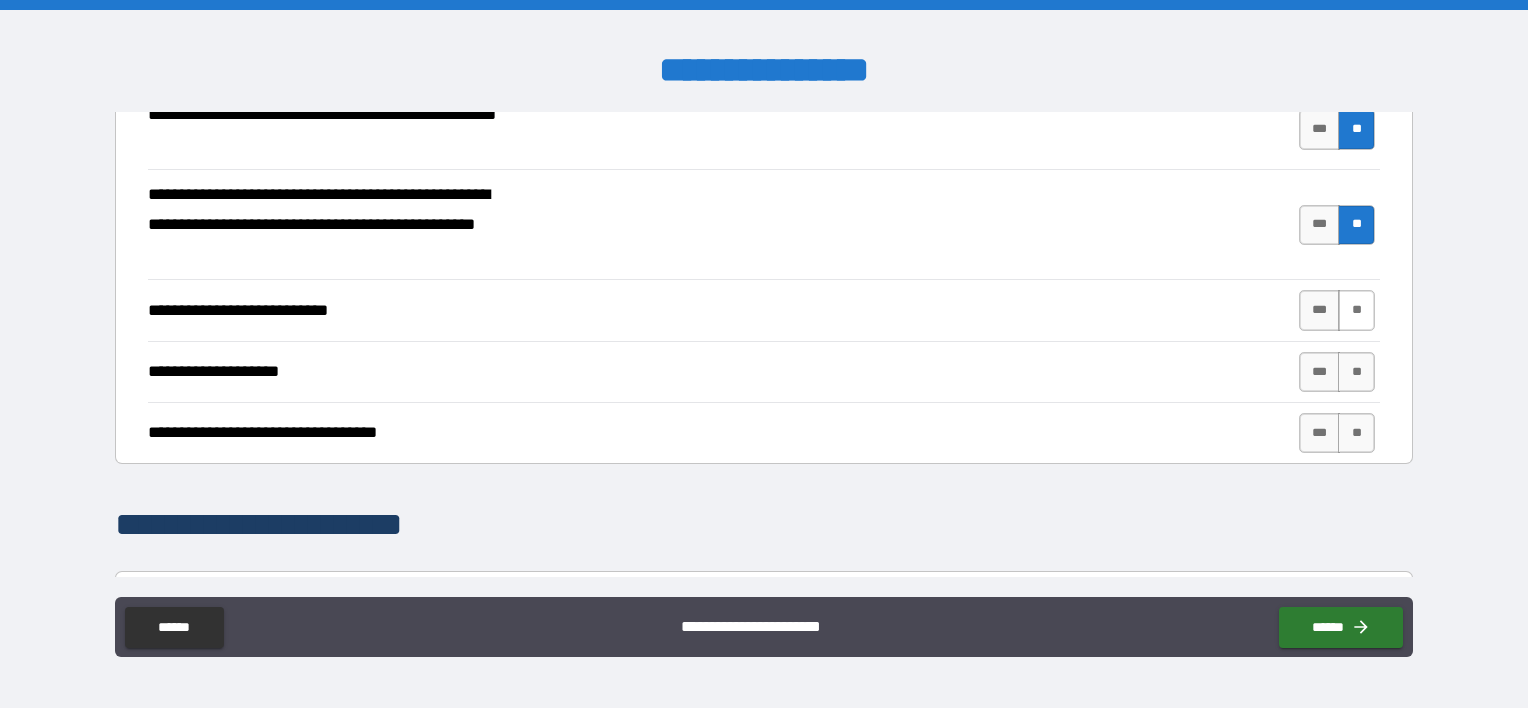click on "**" at bounding box center (1356, 310) 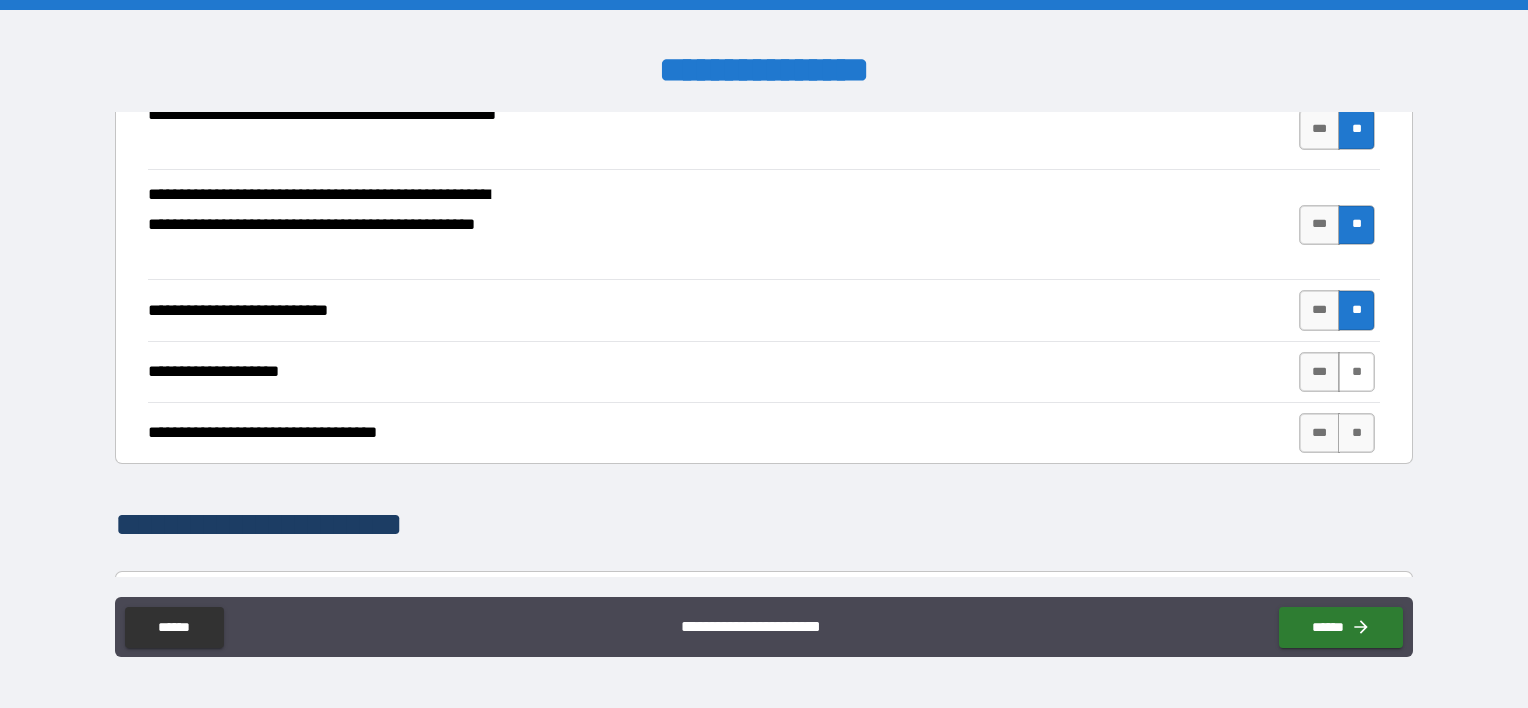 click on "**" at bounding box center [1356, 372] 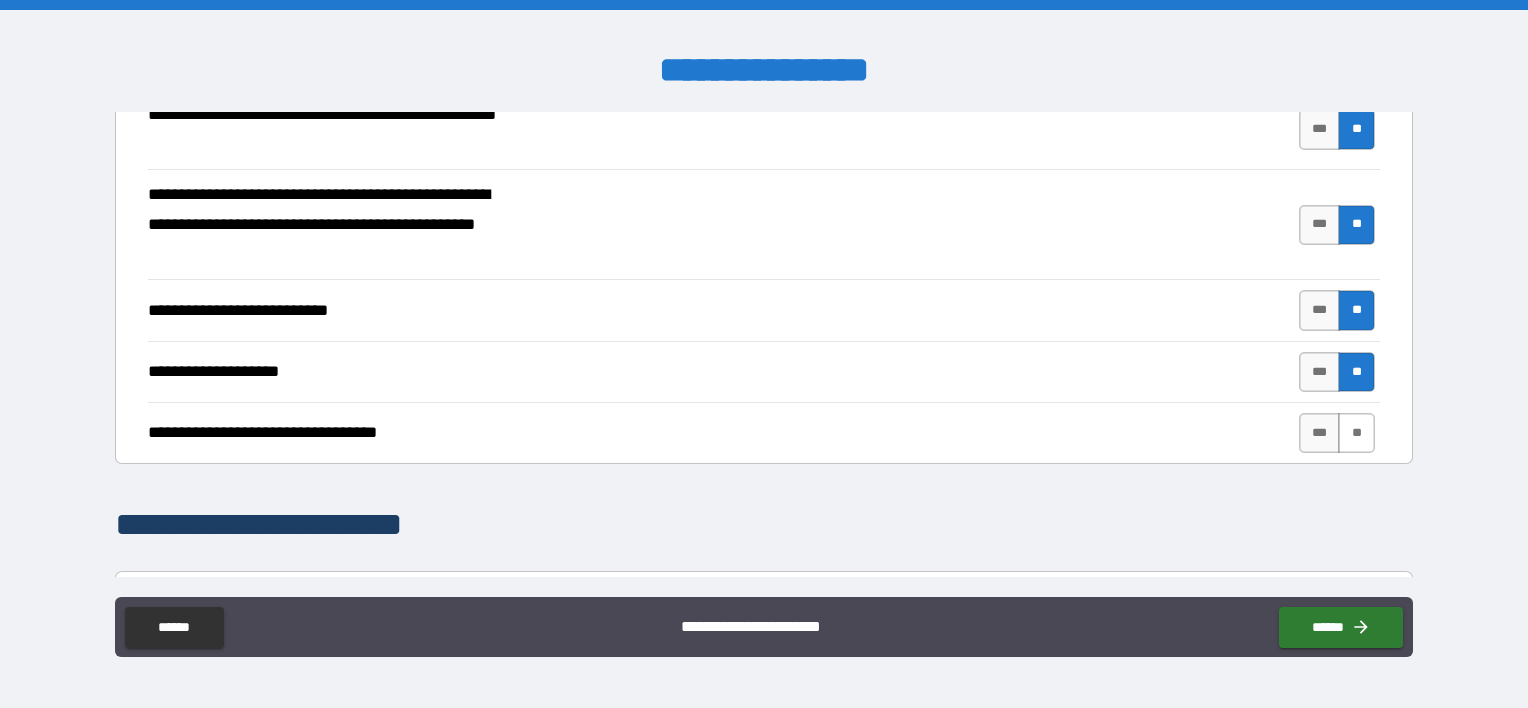 click on "**" at bounding box center [1356, 433] 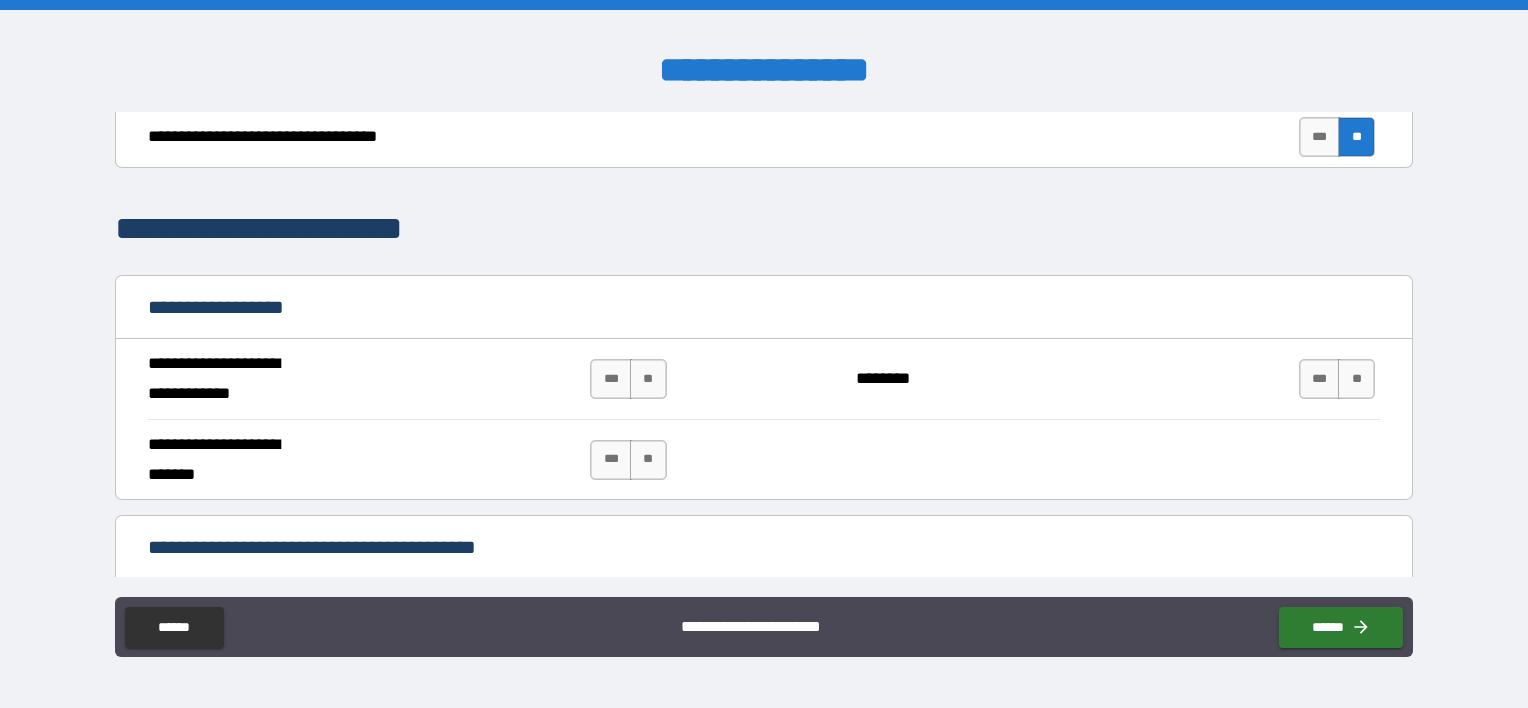 scroll, scrollTop: 1000, scrollLeft: 0, axis: vertical 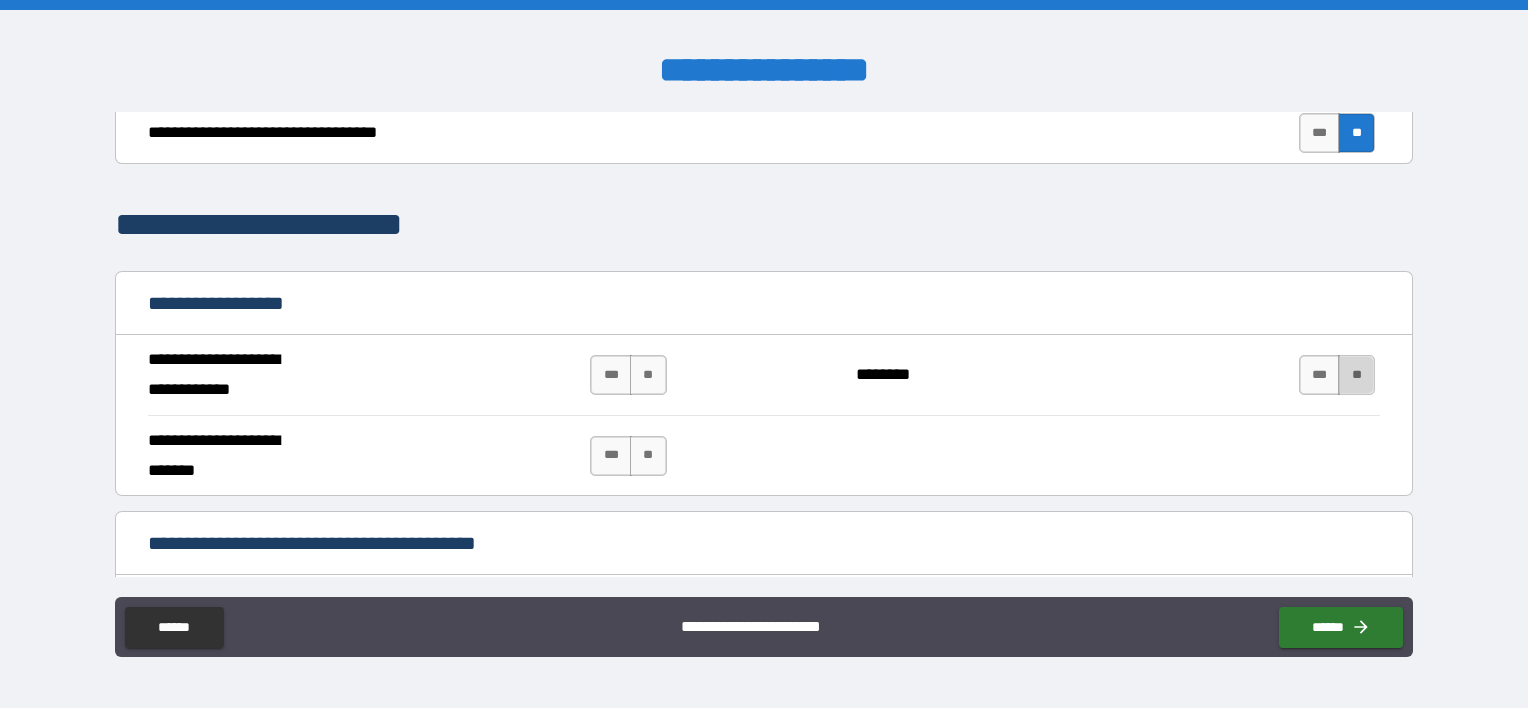 click on "**" at bounding box center (1356, 375) 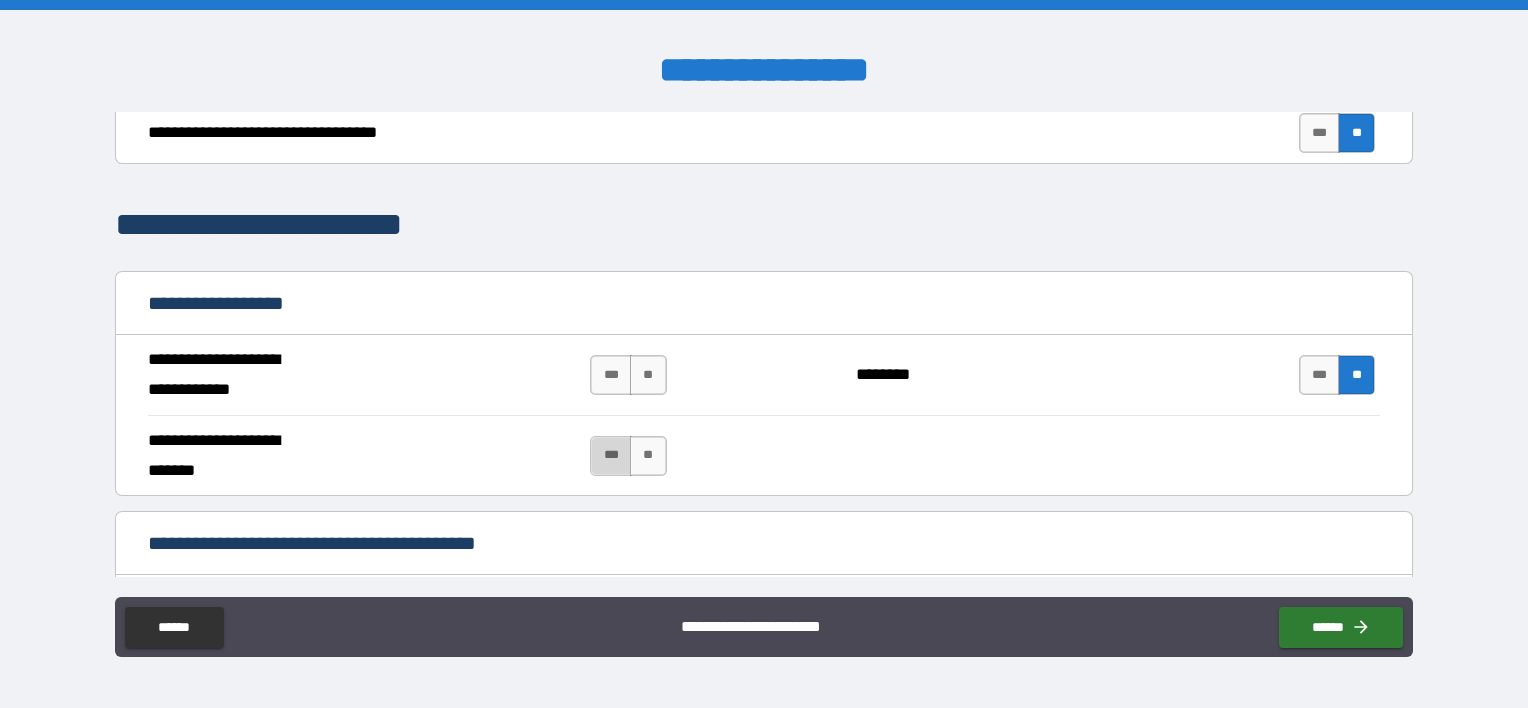 click on "***" at bounding box center (611, 456) 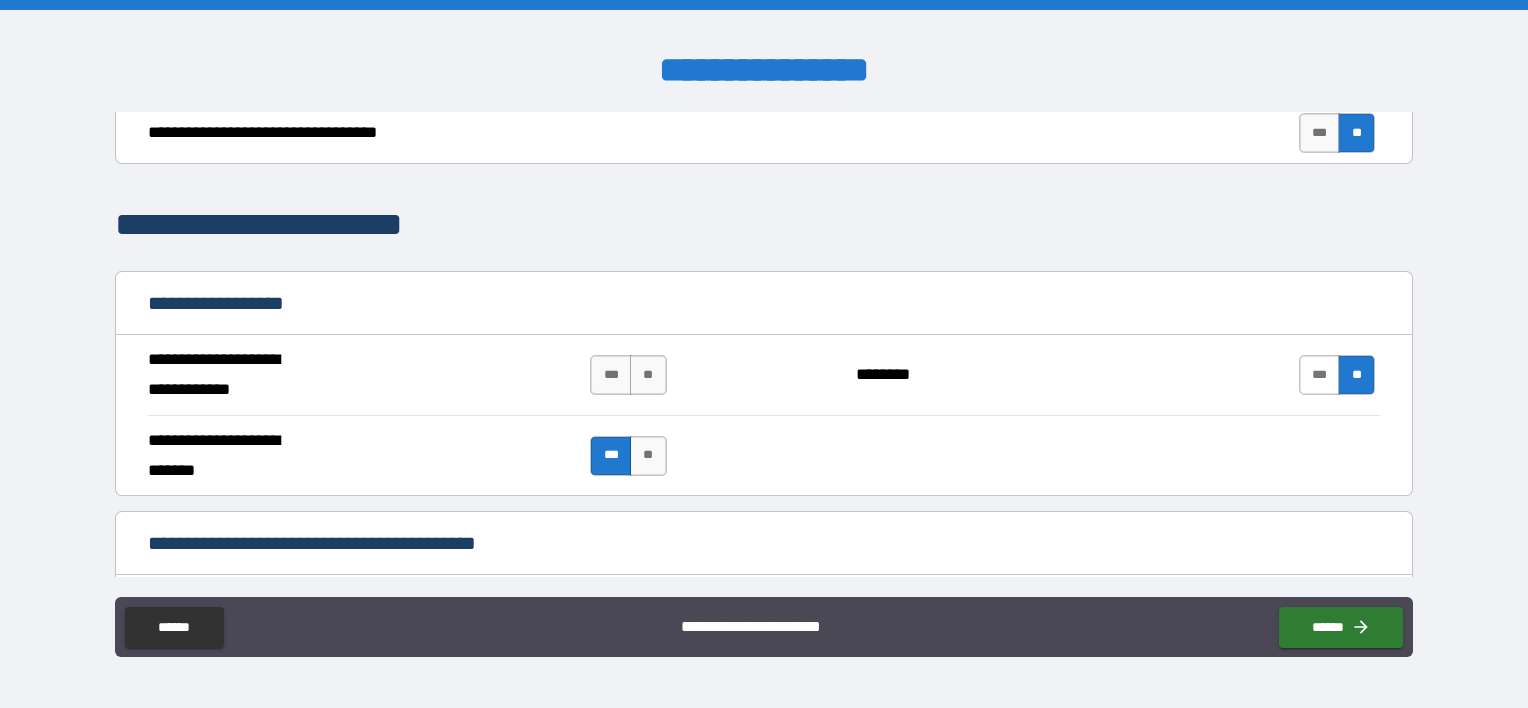 click on "***" at bounding box center (1320, 375) 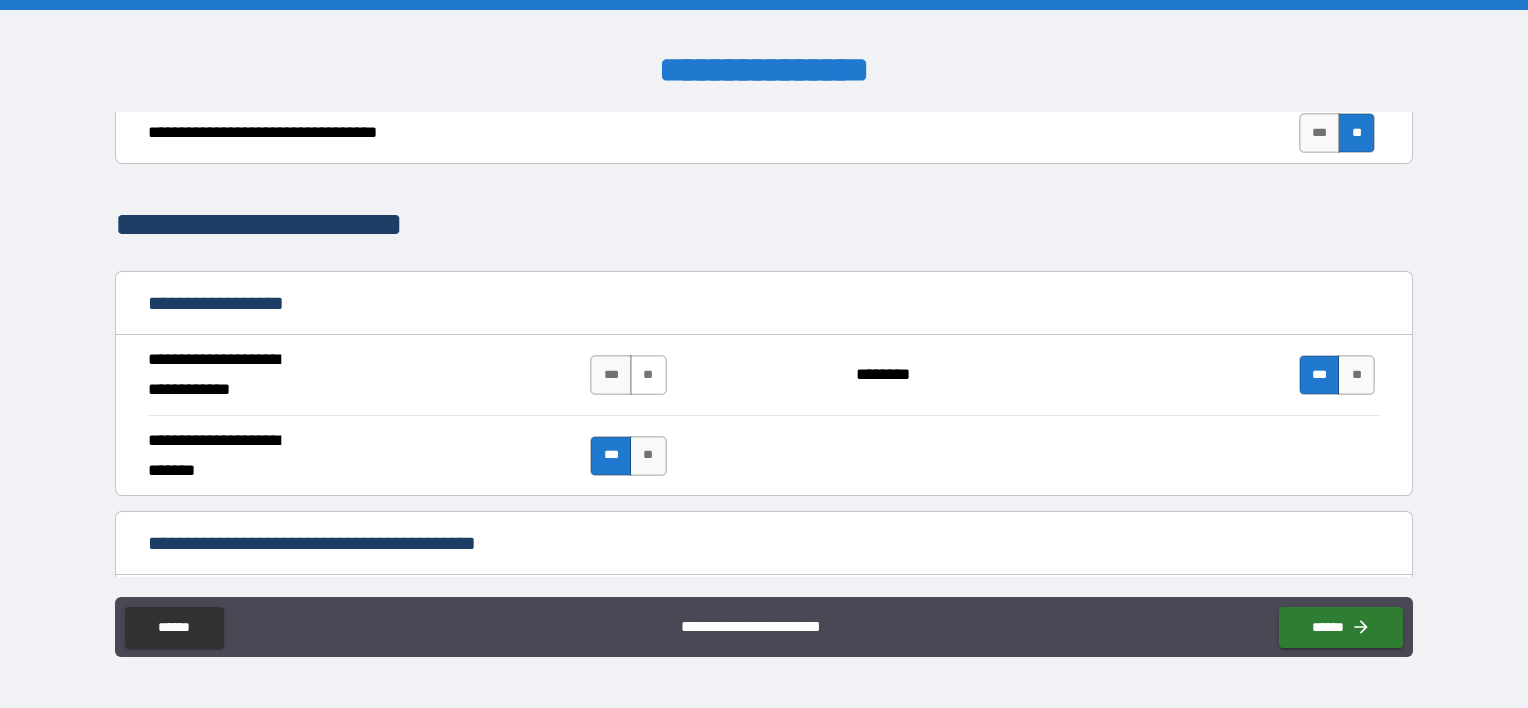 click on "**" at bounding box center [648, 375] 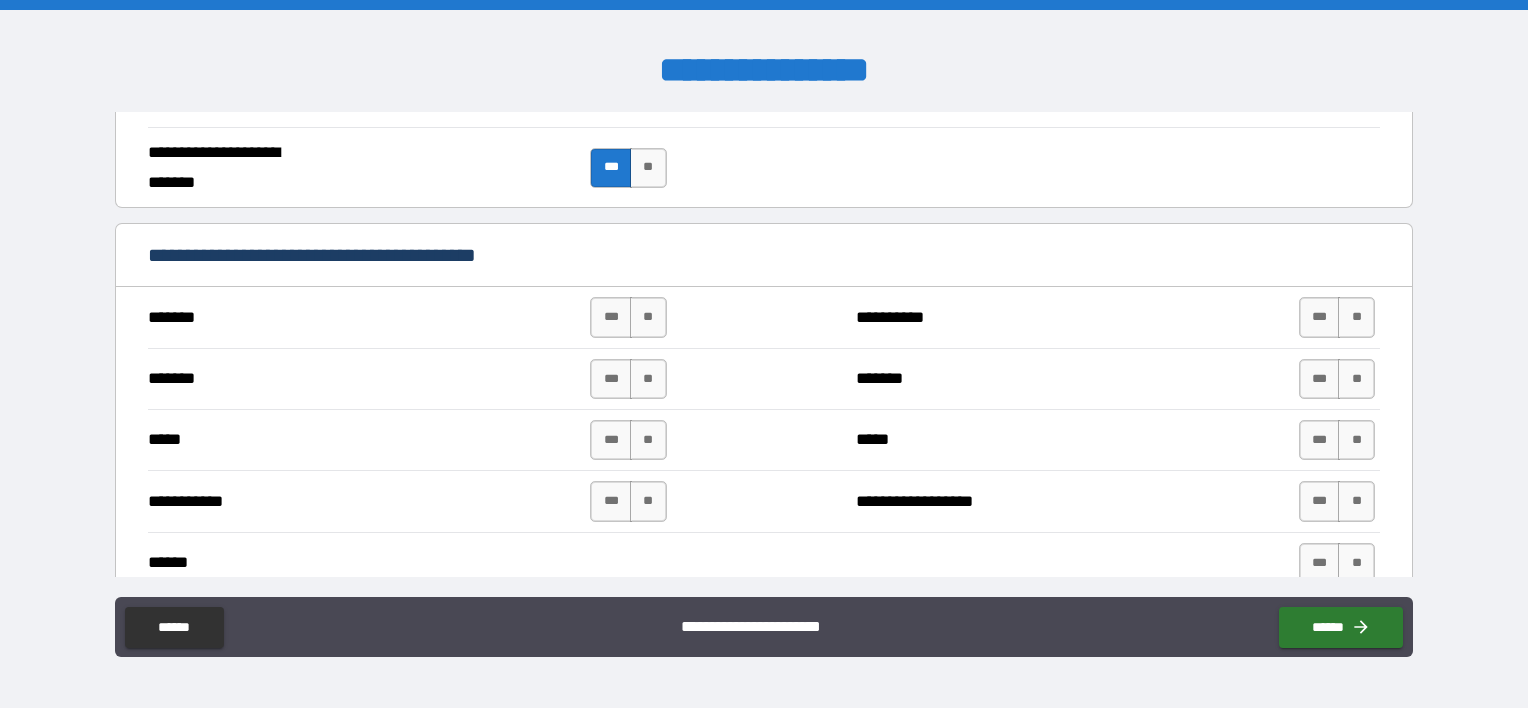 scroll, scrollTop: 1300, scrollLeft: 0, axis: vertical 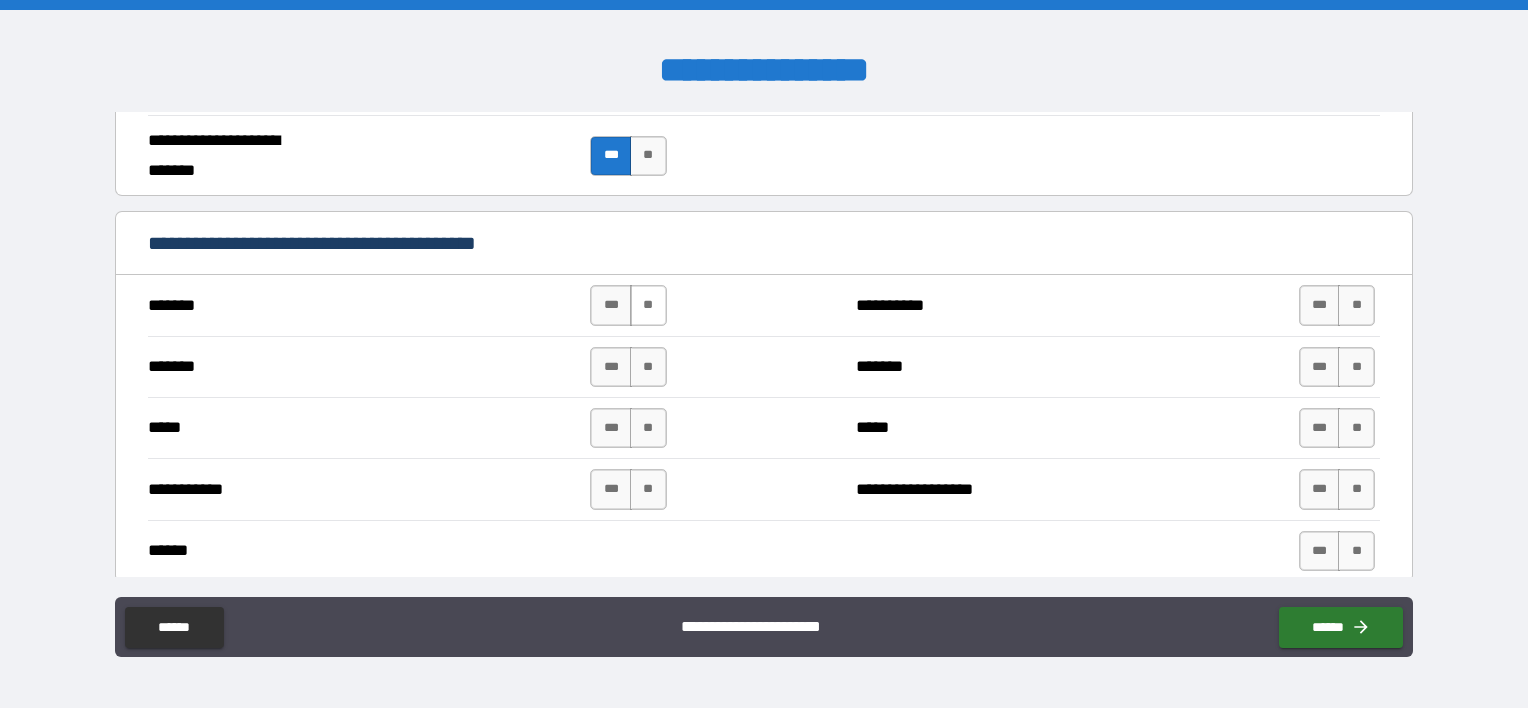 click on "**" at bounding box center (648, 305) 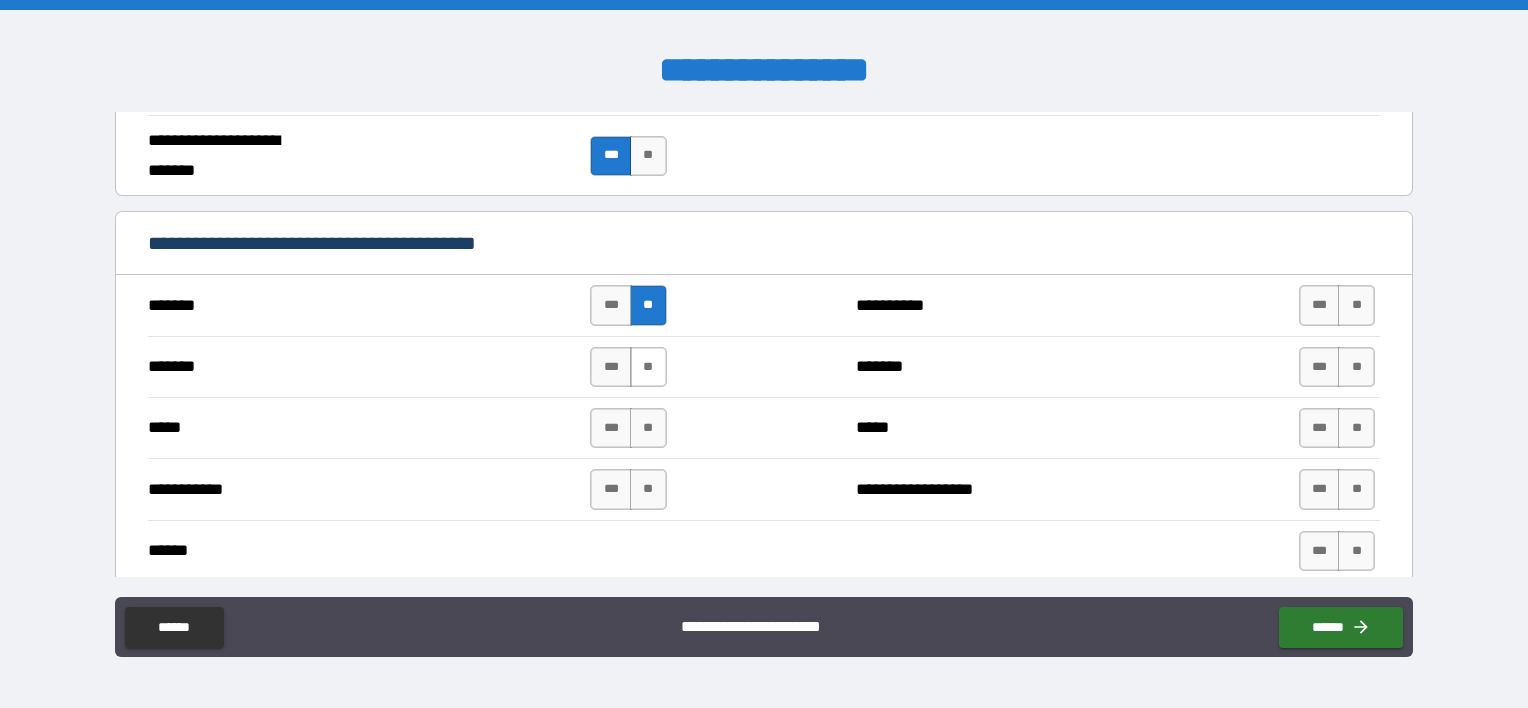 click on "**" at bounding box center (648, 367) 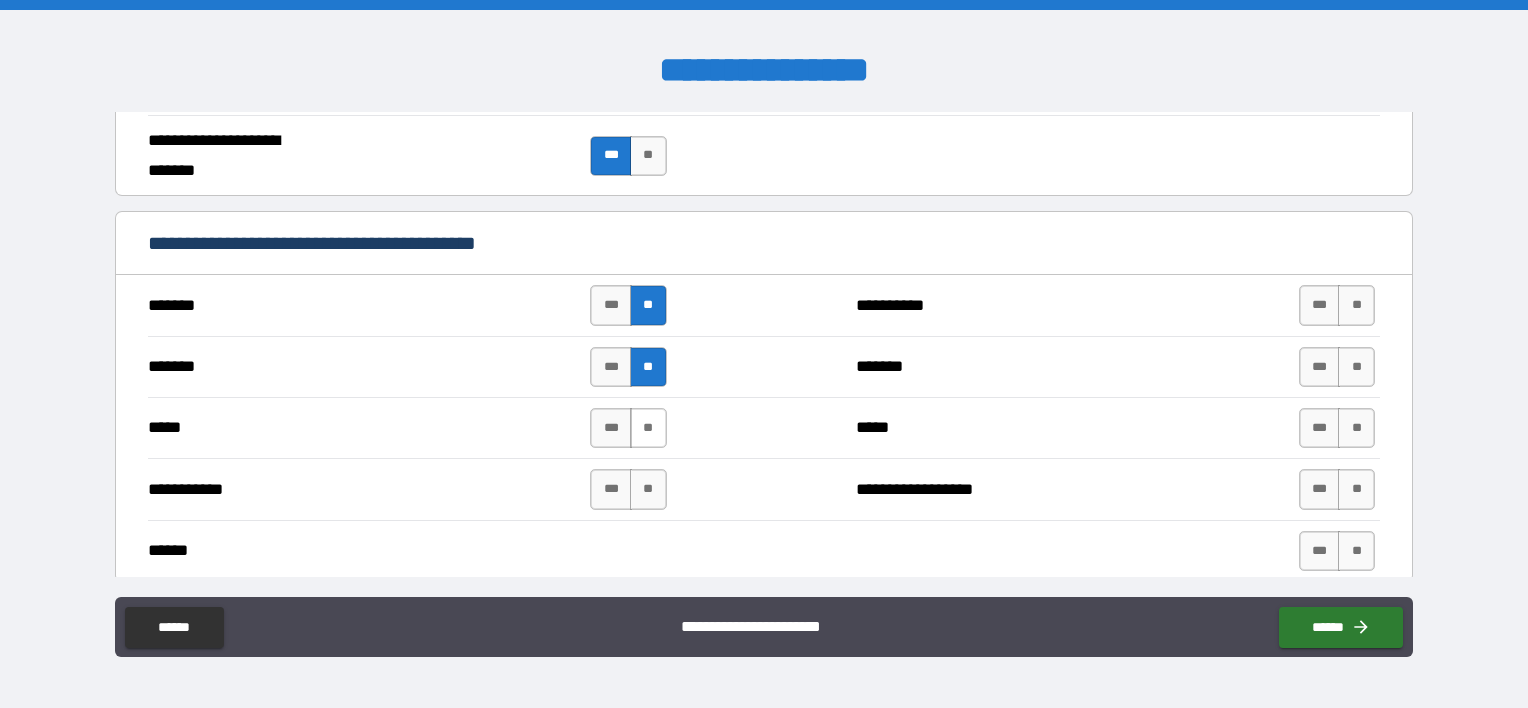 click on "**" at bounding box center (648, 428) 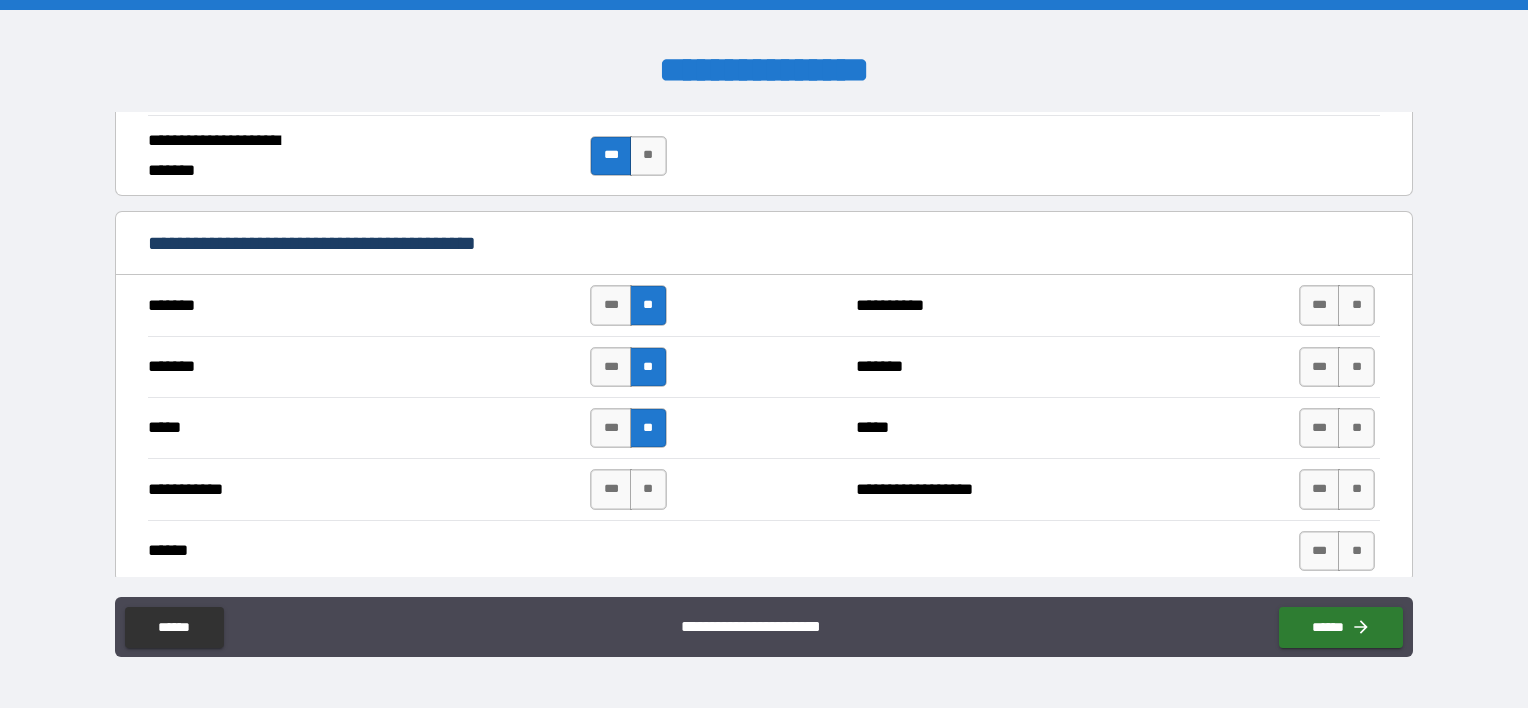 click on "**********" at bounding box center [764, 488] 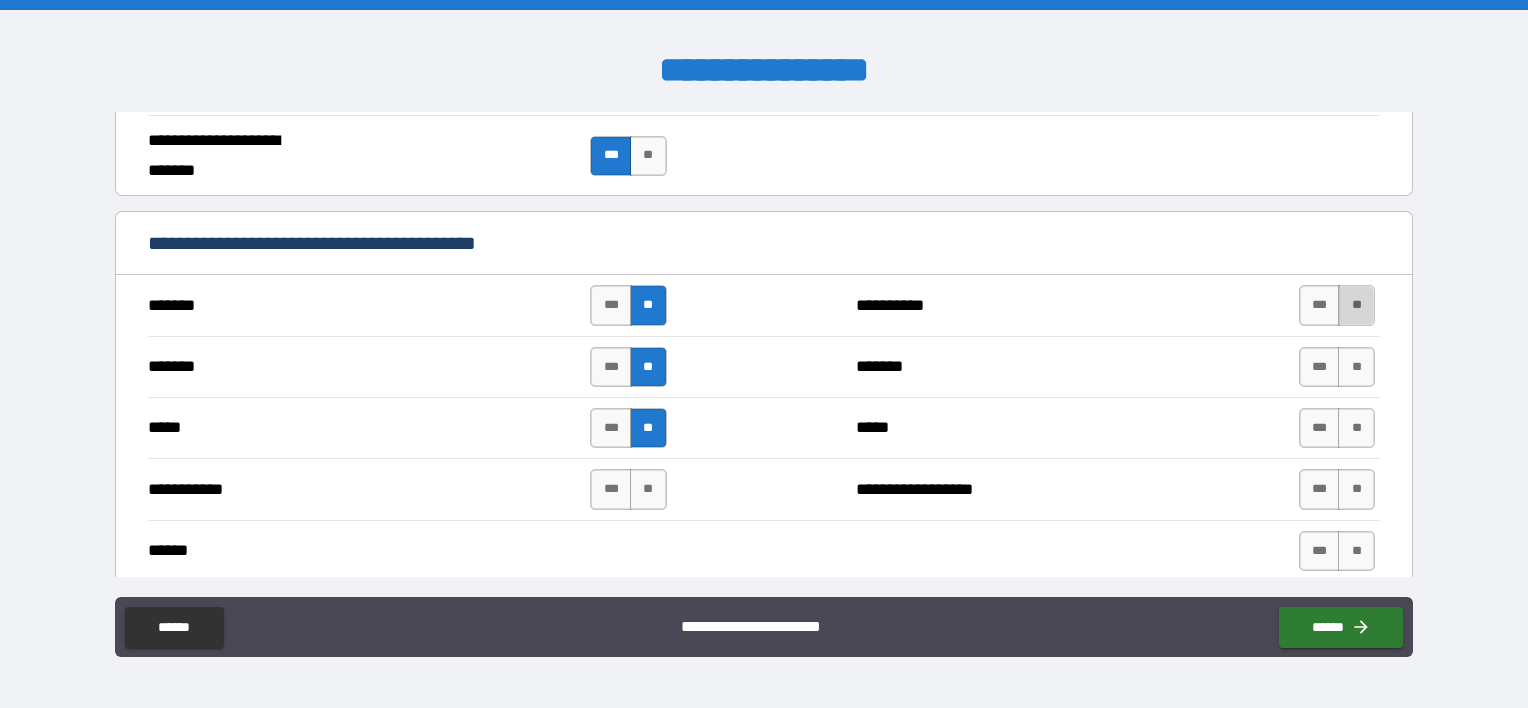 click on "**" at bounding box center [1356, 305] 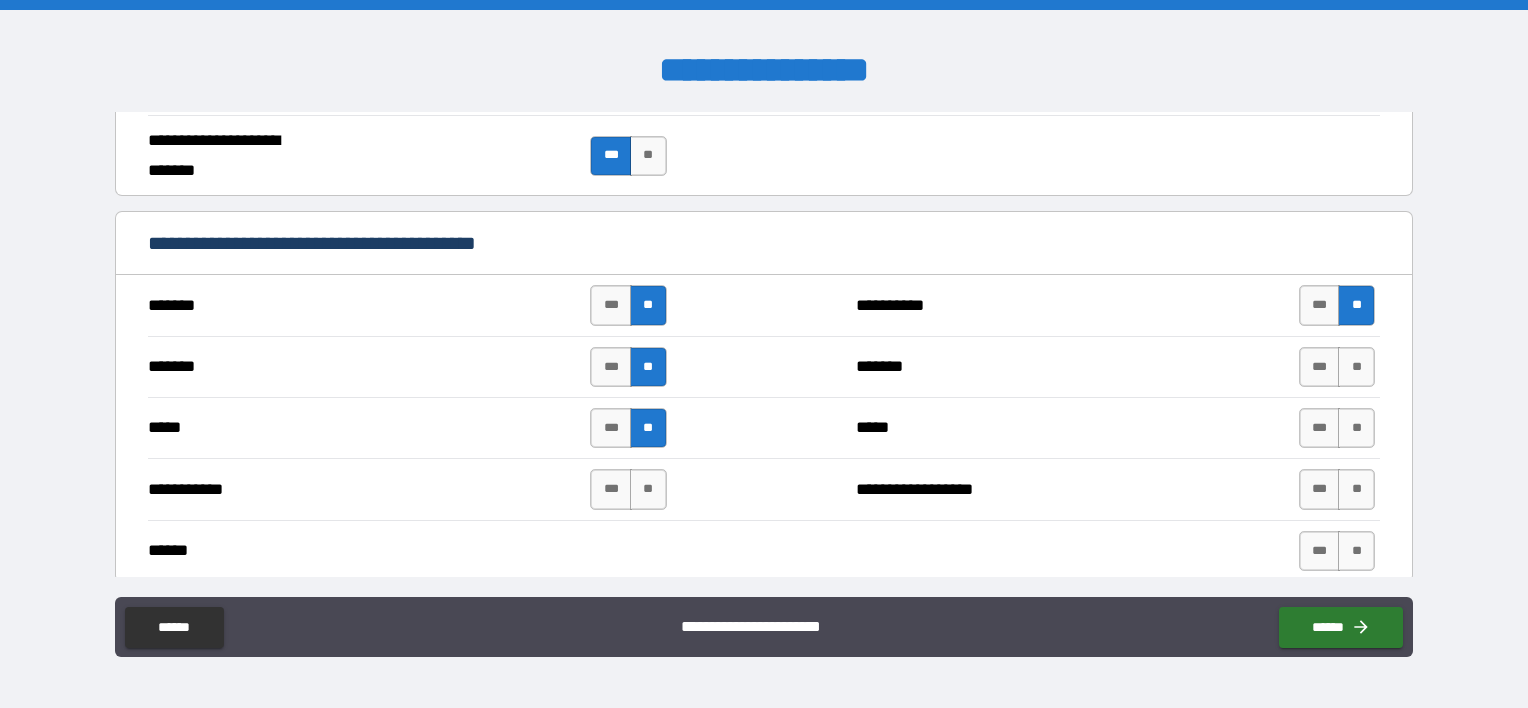 drag, startPoint x: 1349, startPoint y: 360, endPoint x: 1363, endPoint y: 445, distance: 86.145226 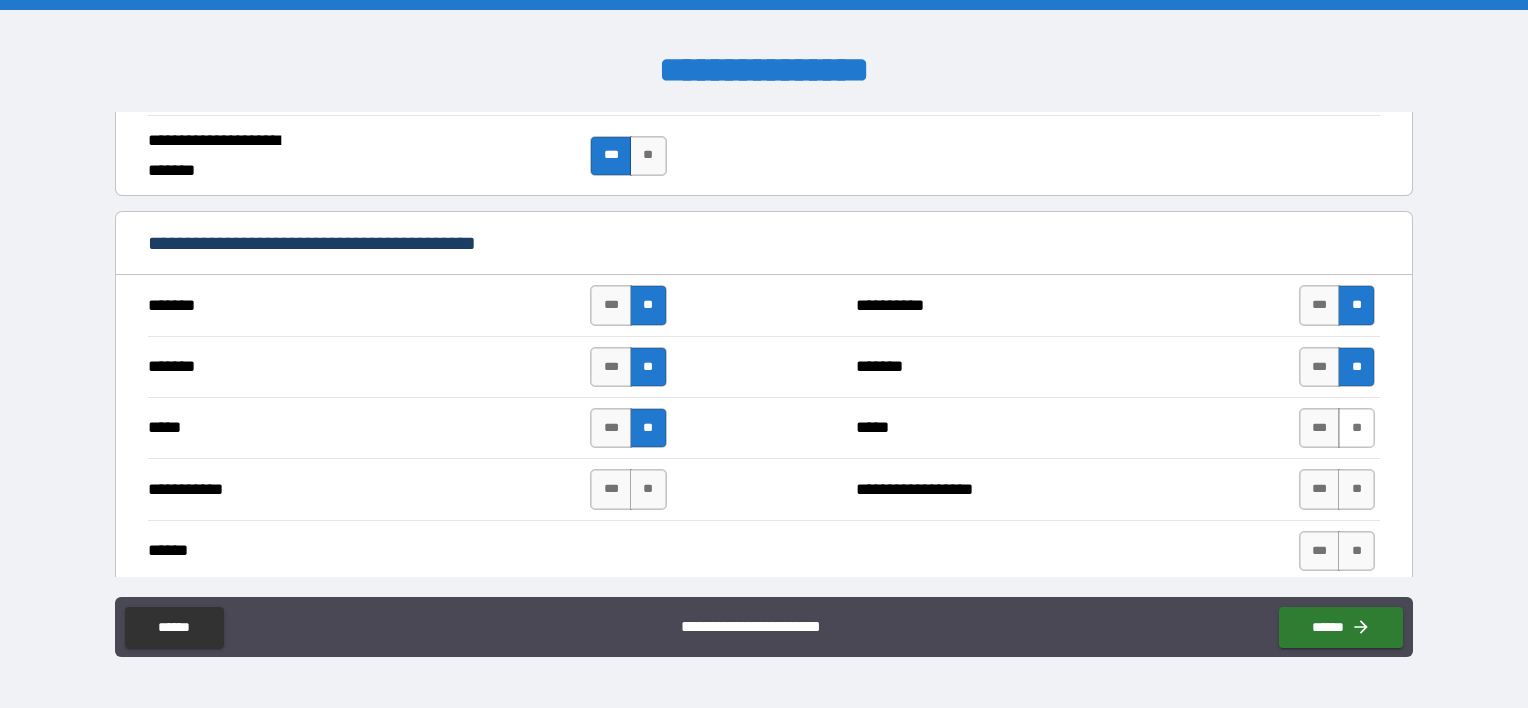 click on "**" at bounding box center (1356, 428) 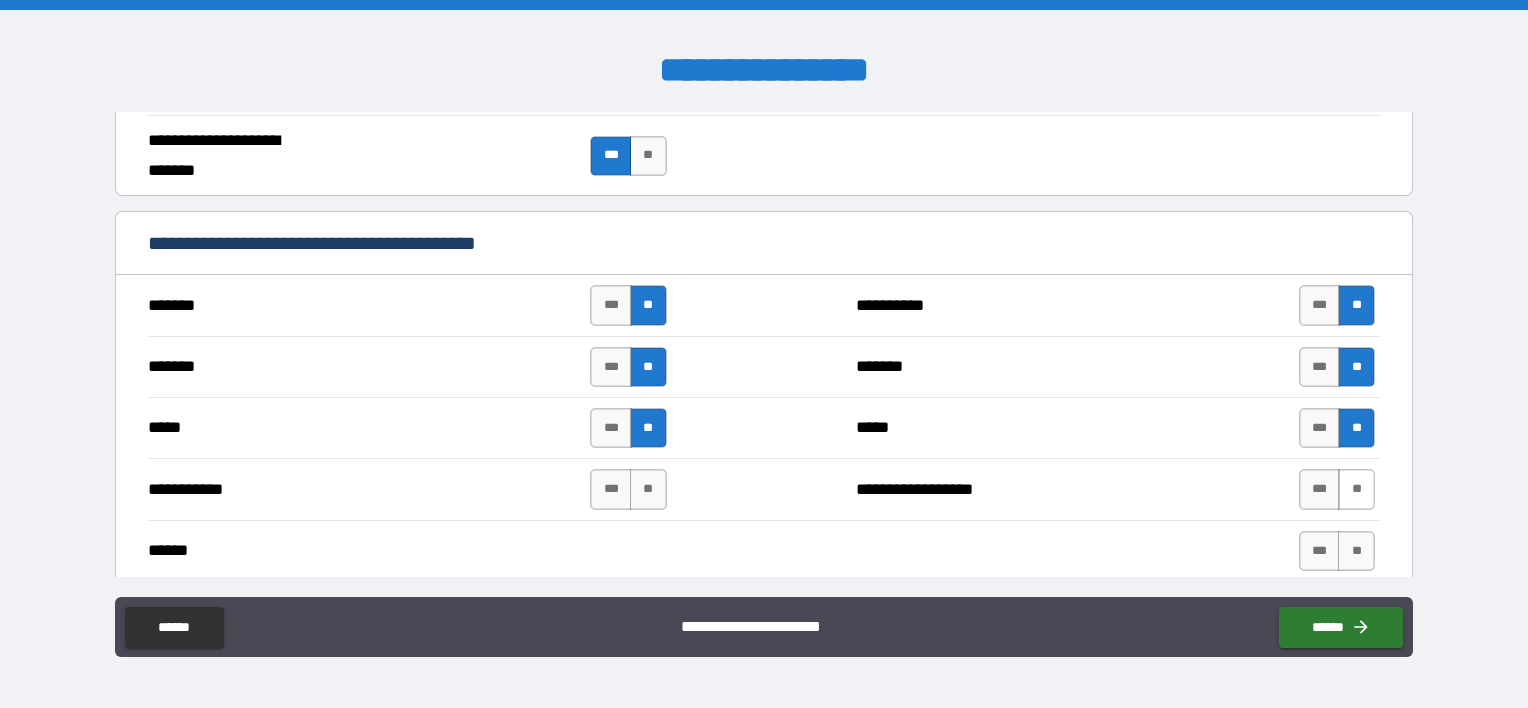 click on "**" at bounding box center [1356, 489] 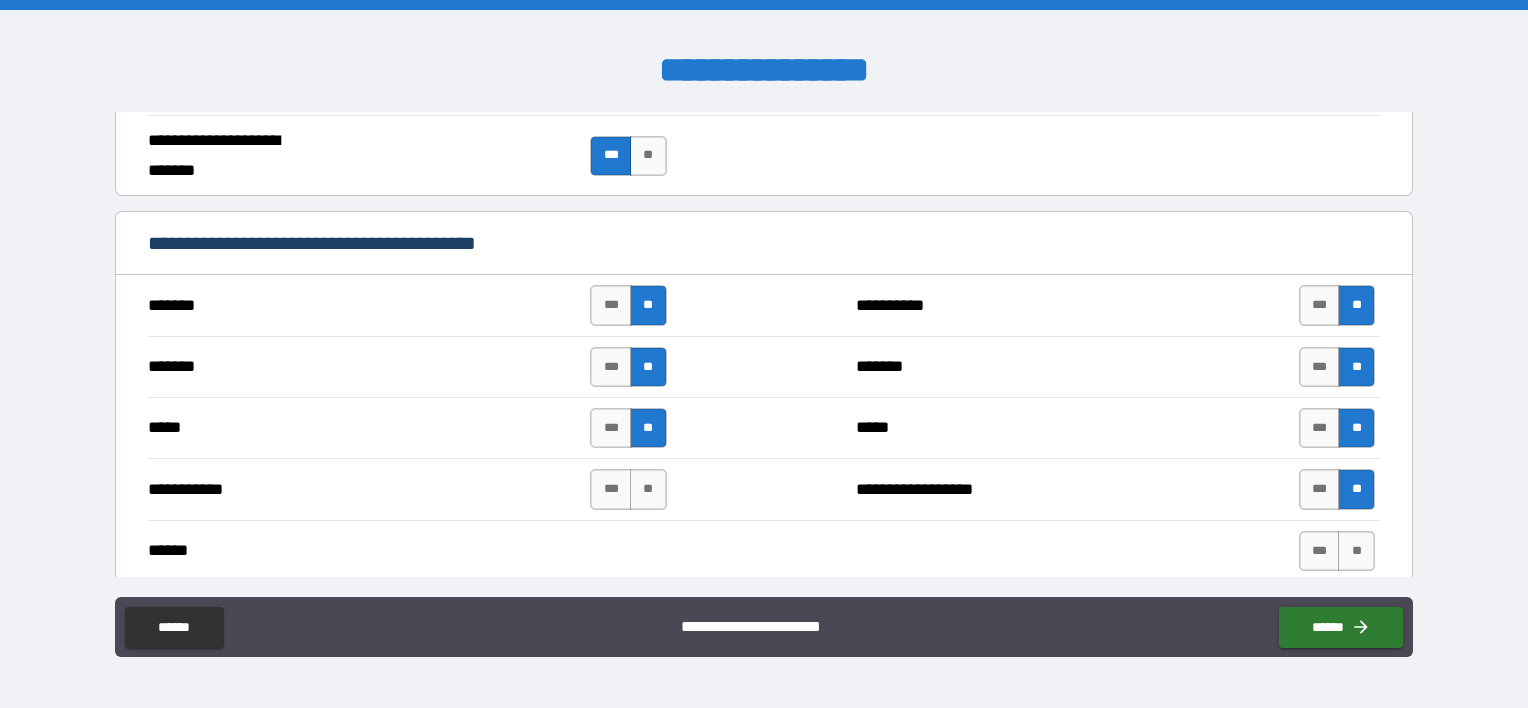 drag, startPoint x: 1340, startPoint y: 540, endPoint x: 1258, endPoint y: 504, distance: 89.55445 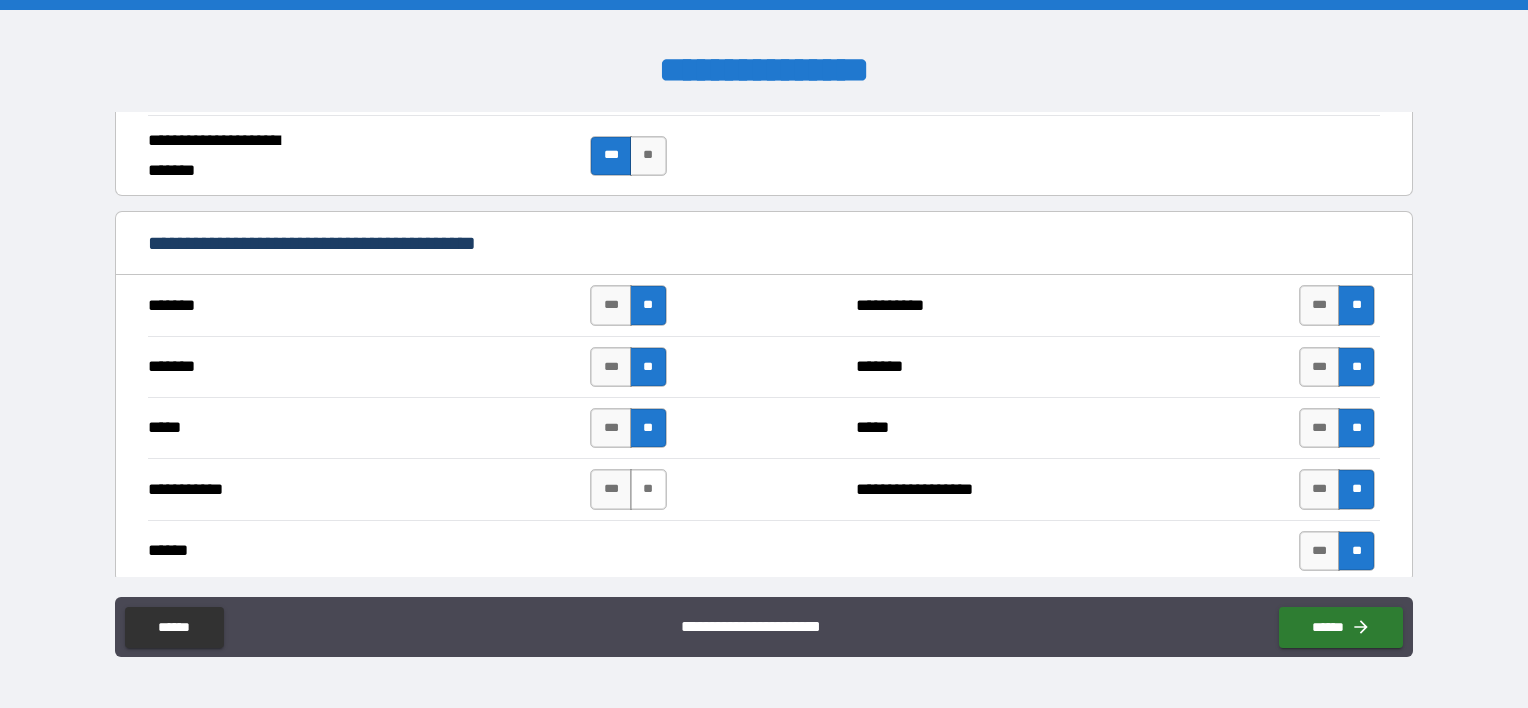 click on "**" at bounding box center [648, 489] 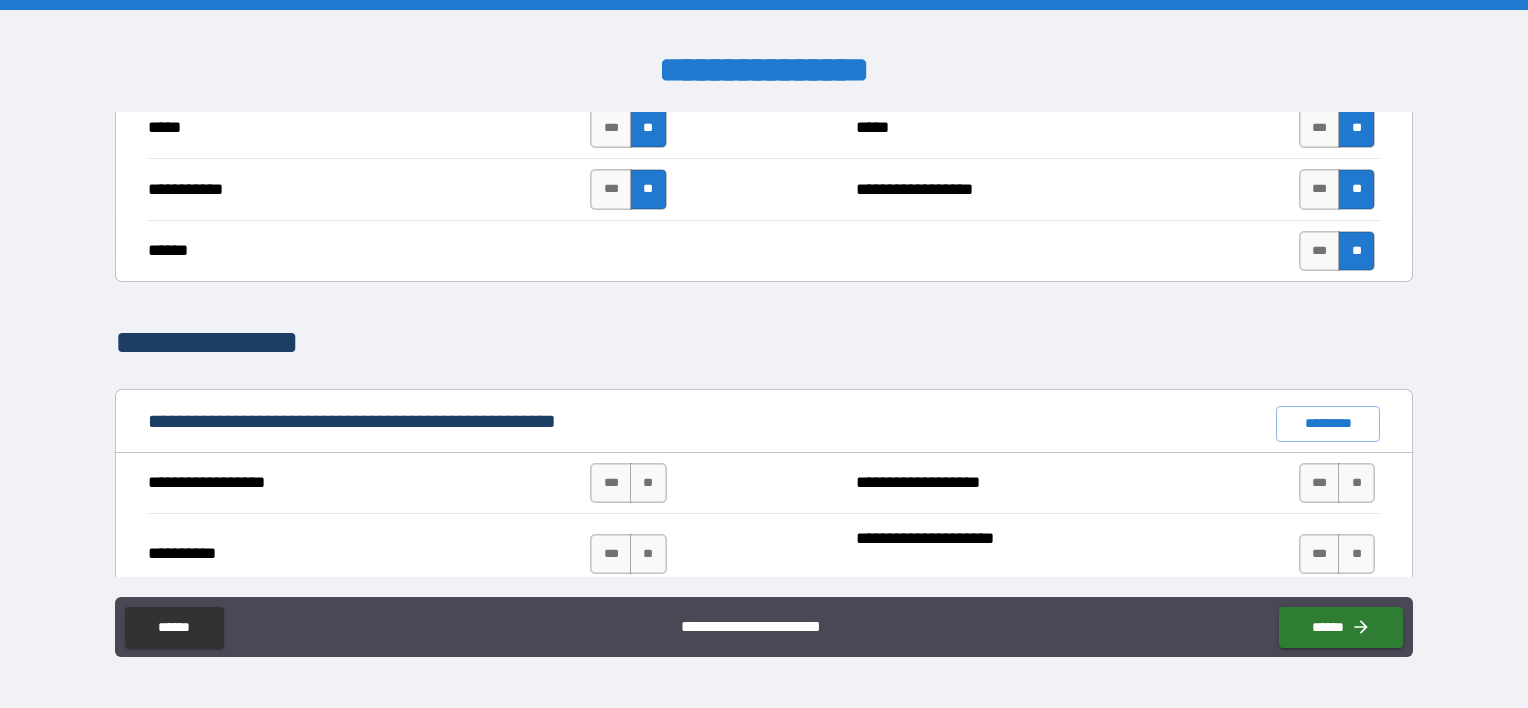 scroll, scrollTop: 1700, scrollLeft: 0, axis: vertical 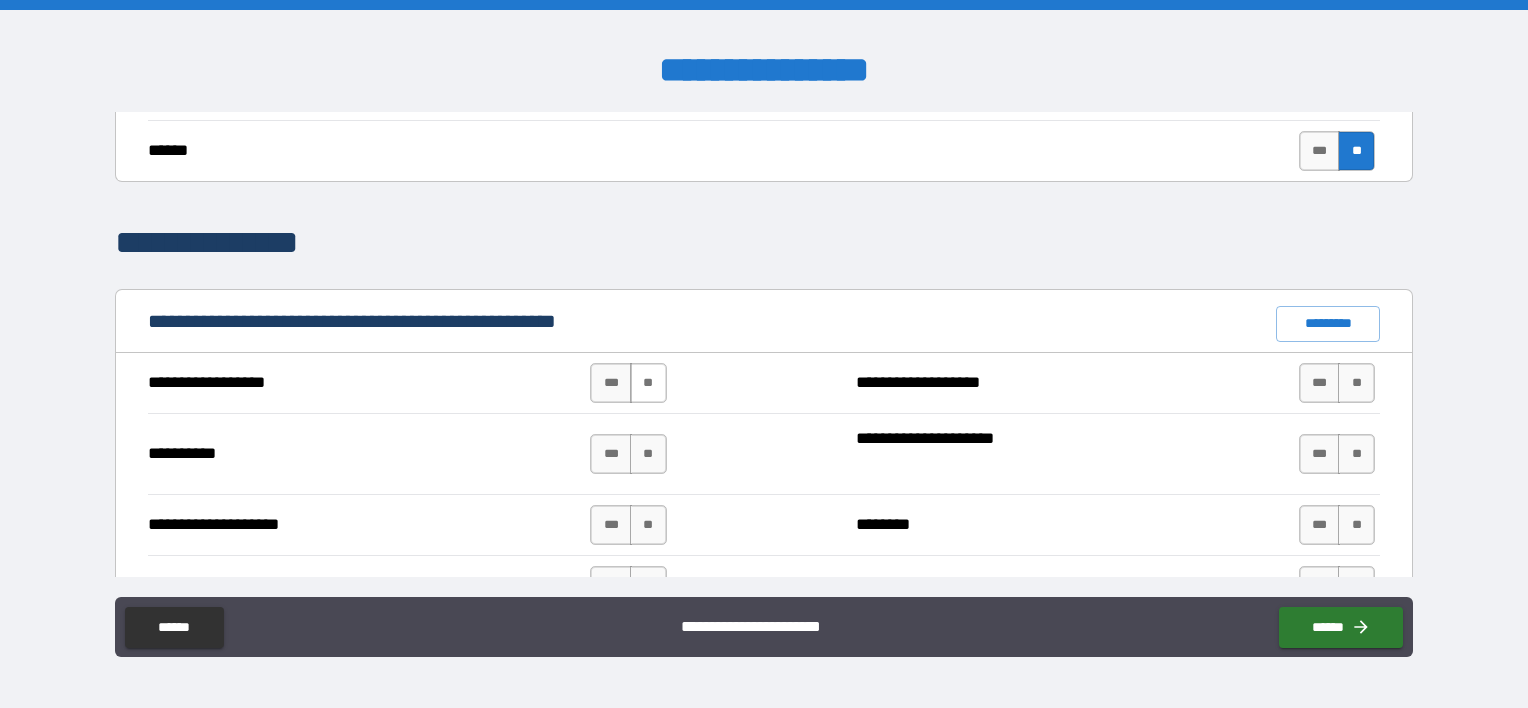 click on "**" at bounding box center [648, 383] 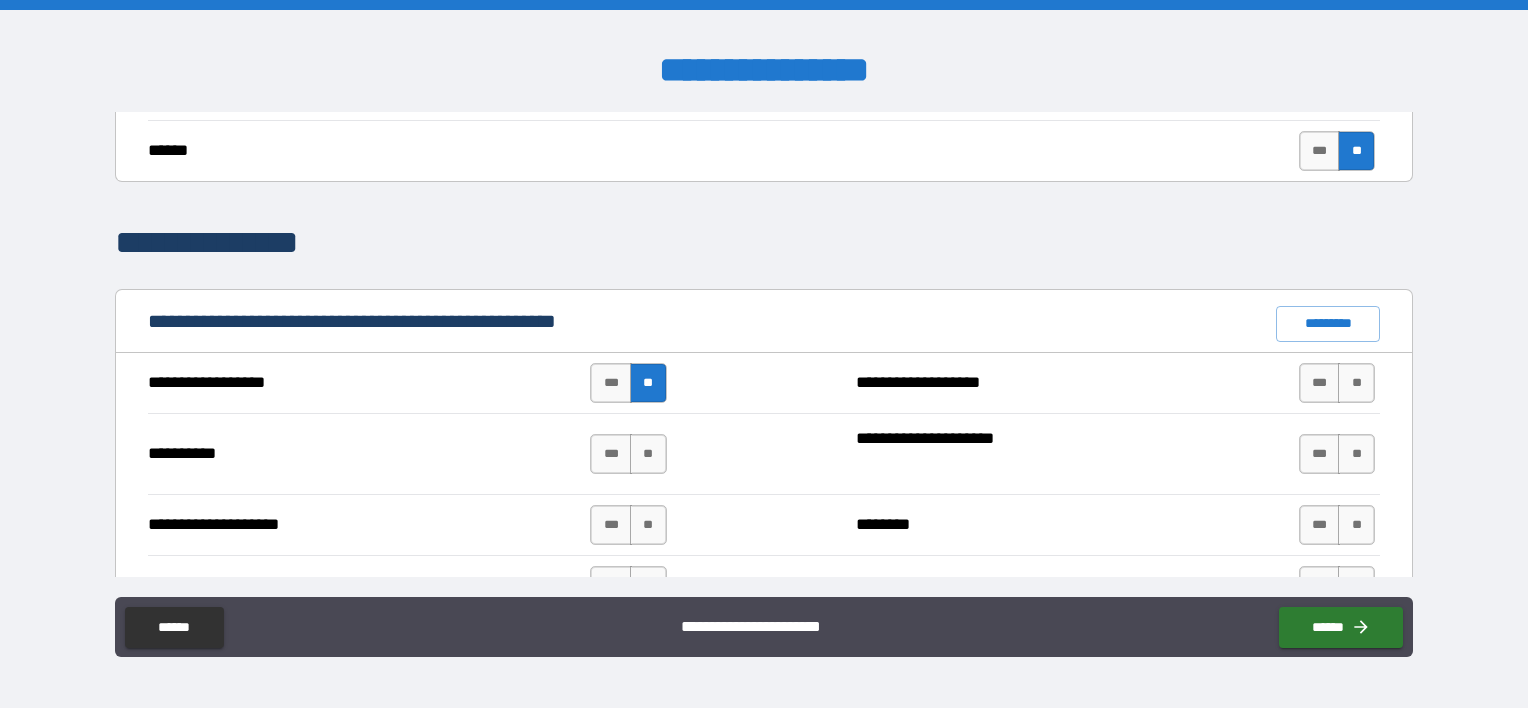 drag, startPoint x: 652, startPoint y: 443, endPoint x: 658, endPoint y: 476, distance: 33.54102 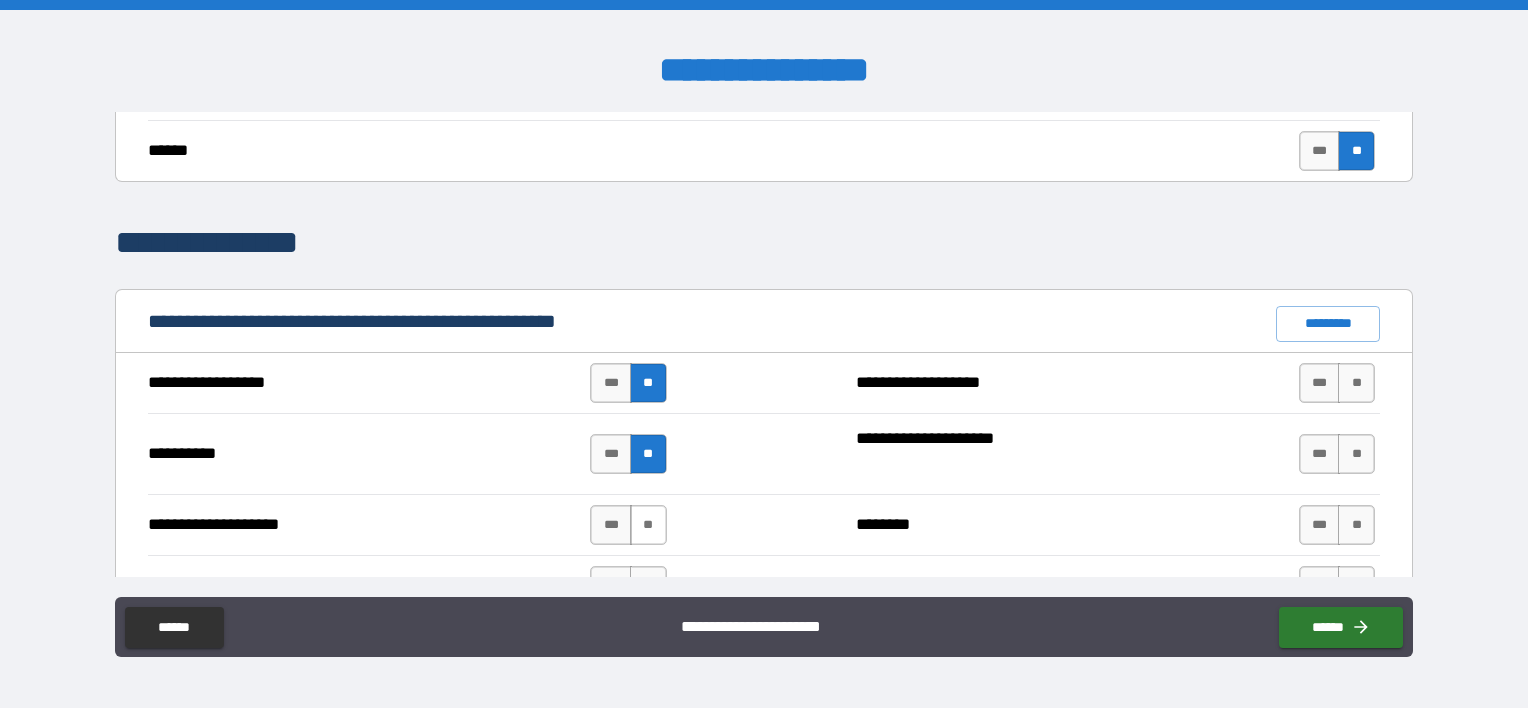 click on "**" at bounding box center [648, 525] 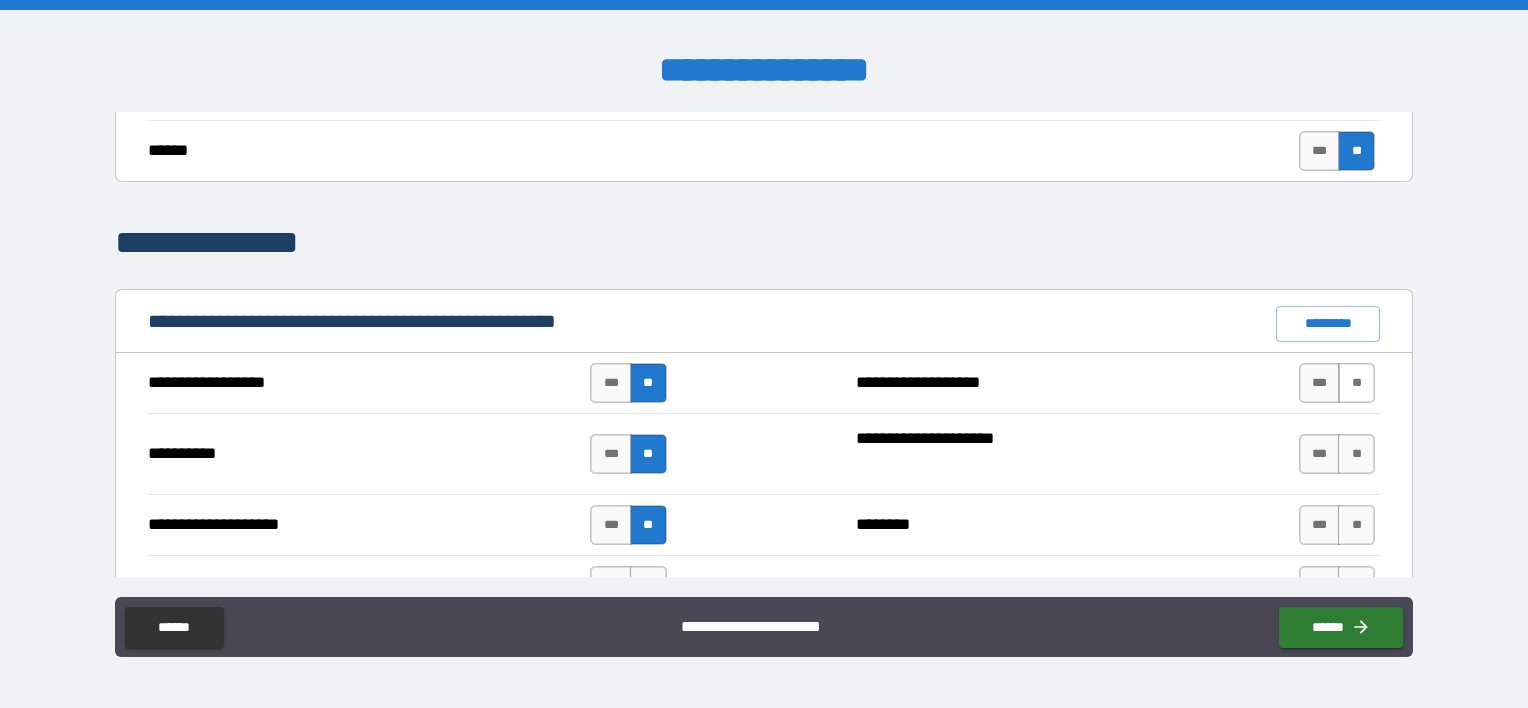 click on "**" at bounding box center [1356, 383] 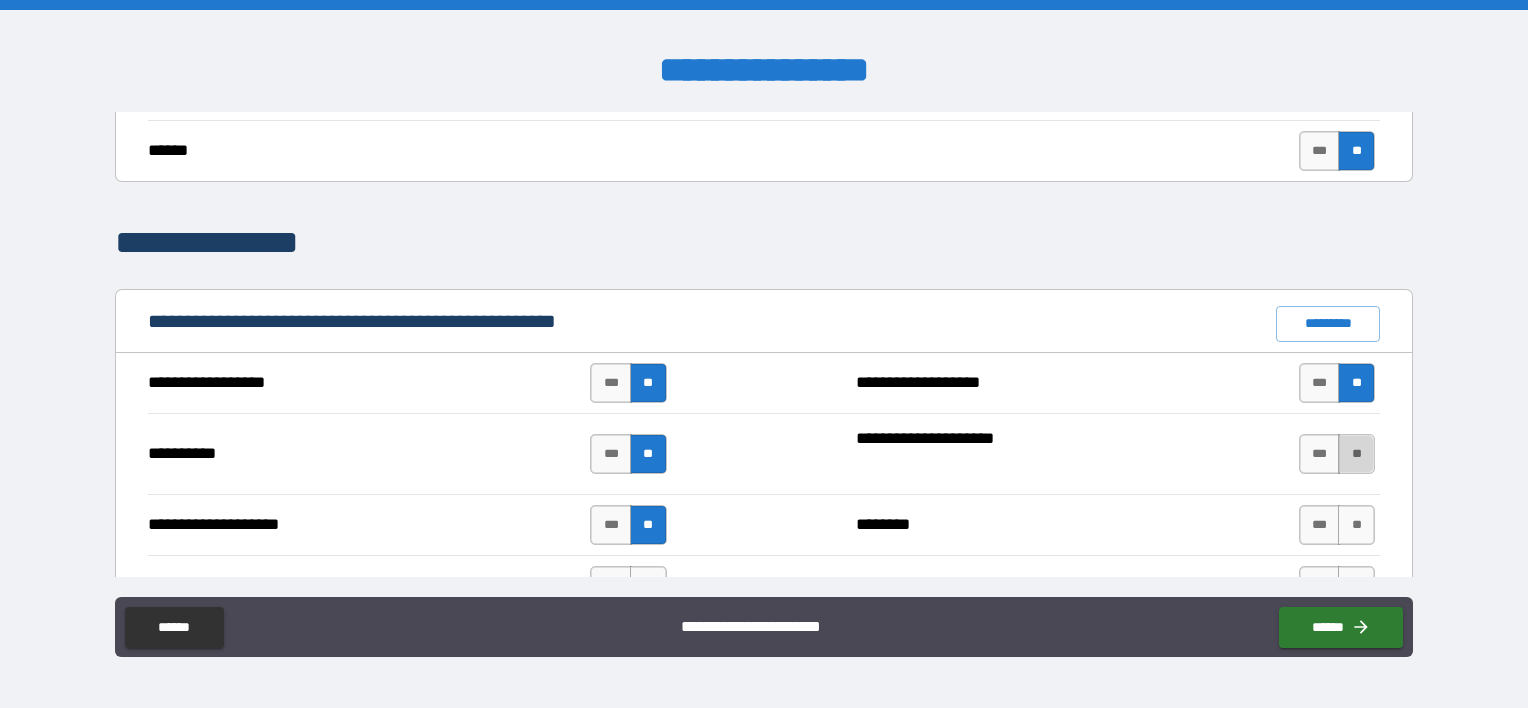 click on "**" at bounding box center (1356, 454) 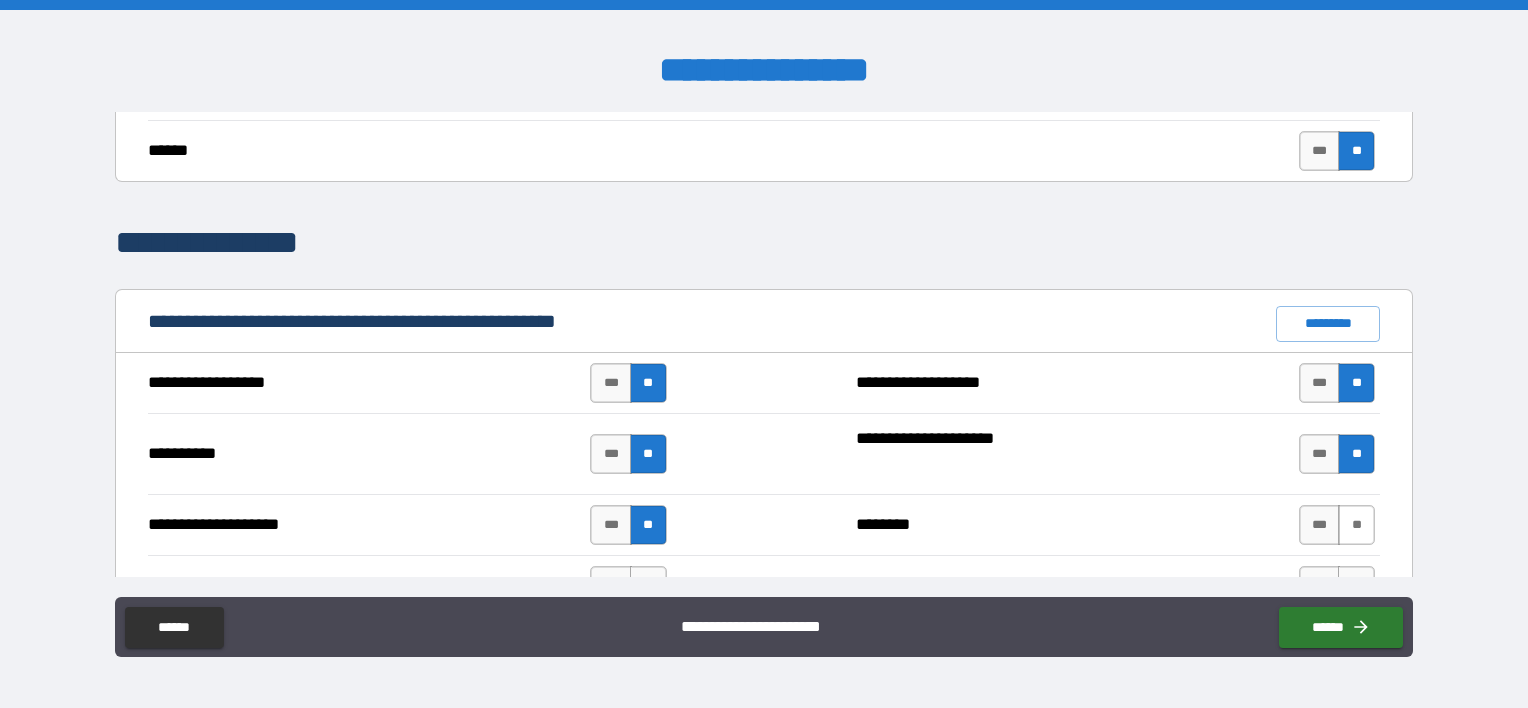 click on "**" at bounding box center (1356, 525) 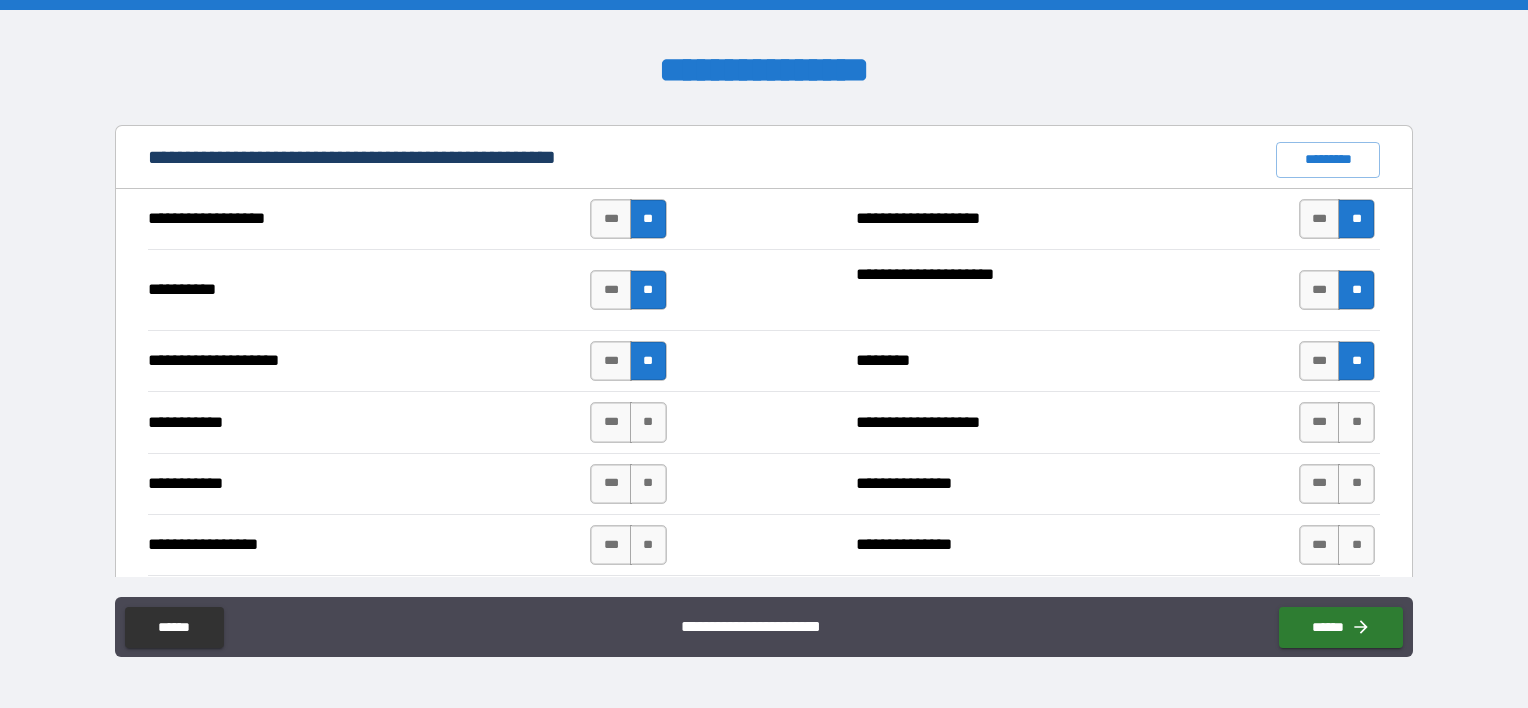 scroll, scrollTop: 1900, scrollLeft: 0, axis: vertical 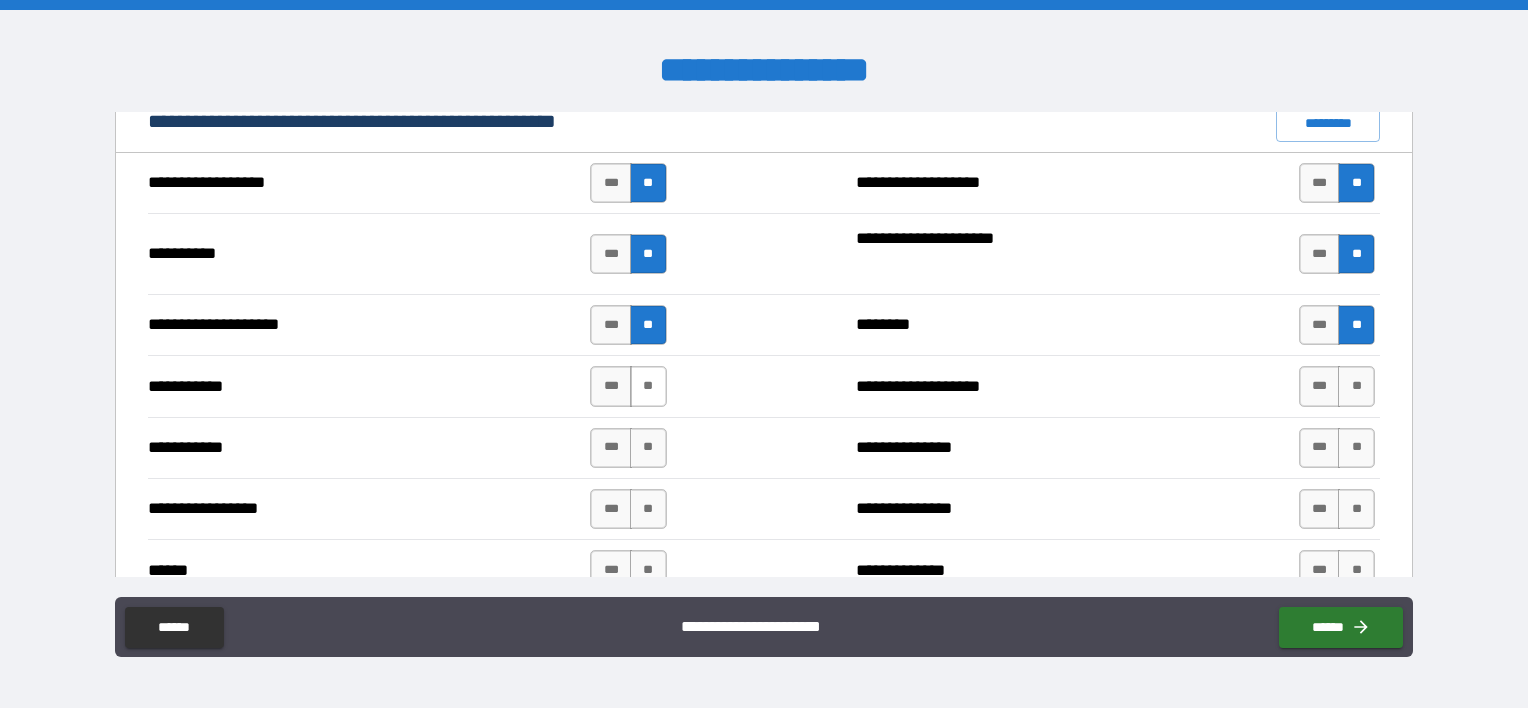 drag, startPoint x: 643, startPoint y: 373, endPoint x: 658, endPoint y: 380, distance: 16.552946 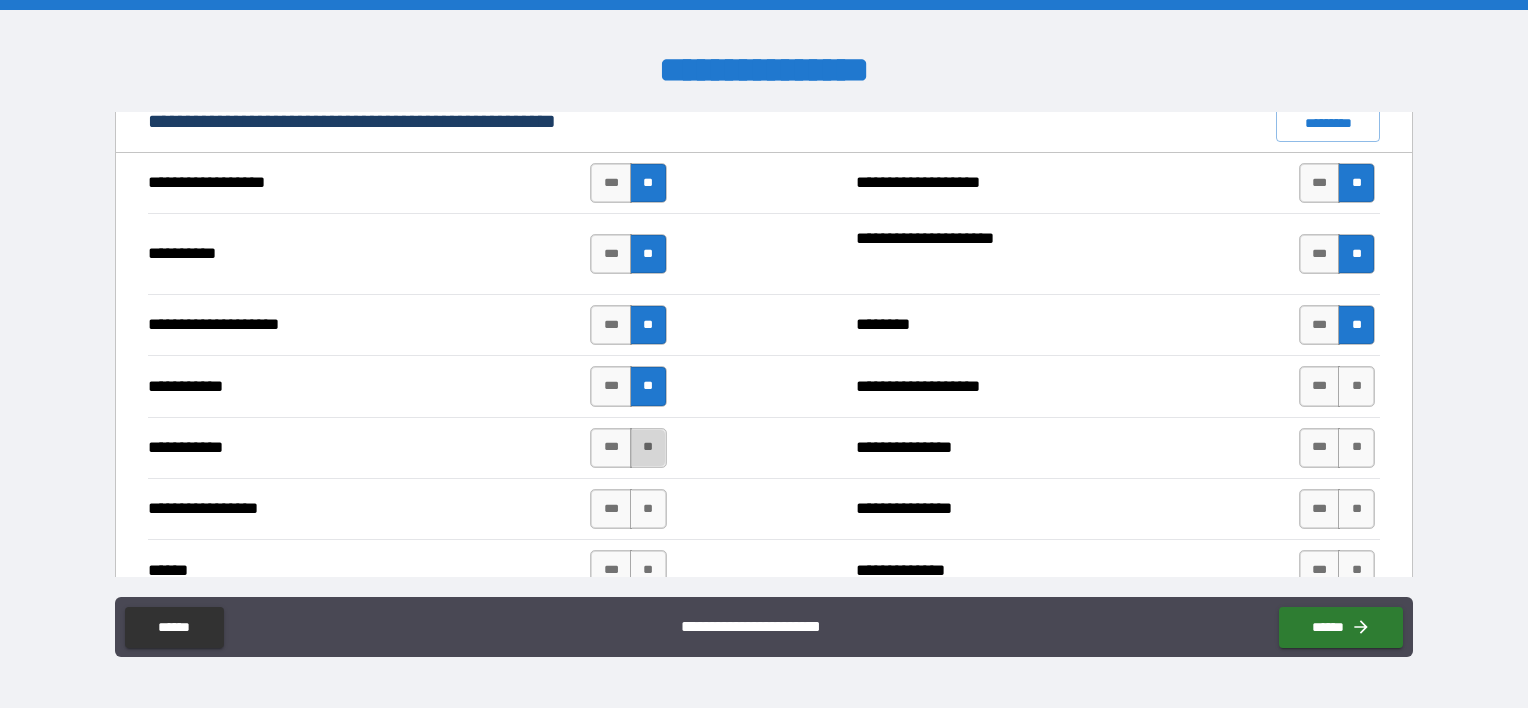 click on "**" at bounding box center (648, 448) 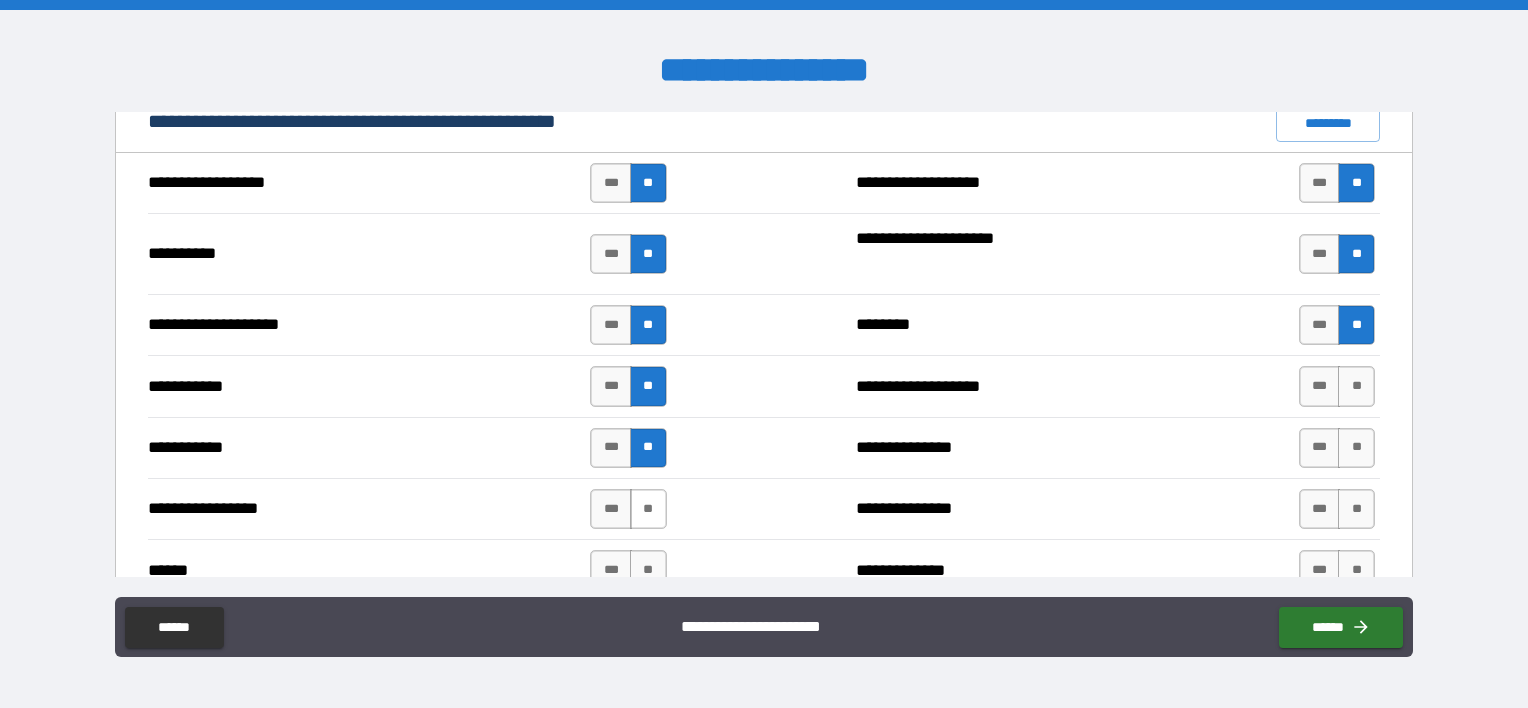 click on "**" at bounding box center [648, 509] 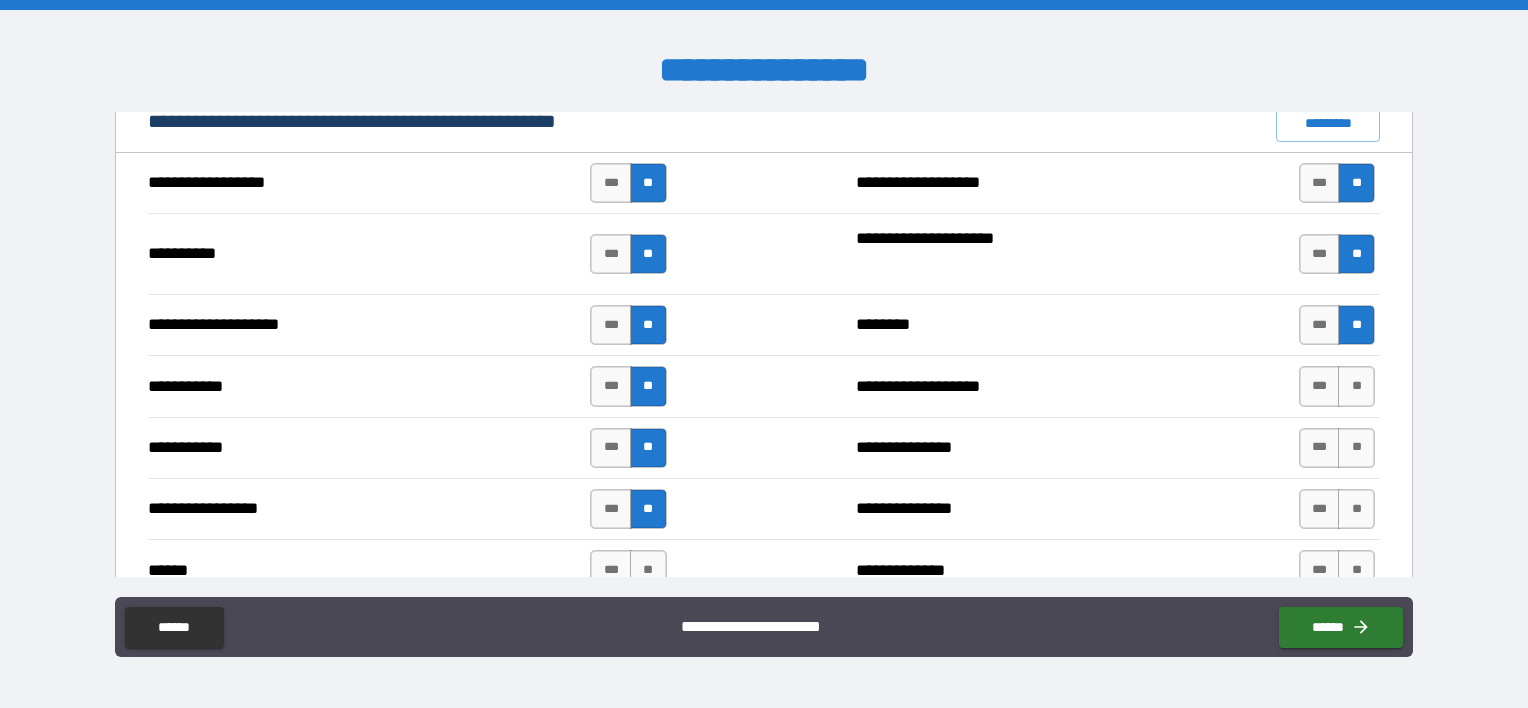drag, startPoint x: 649, startPoint y: 559, endPoint x: 654, endPoint y: 540, distance: 19.646883 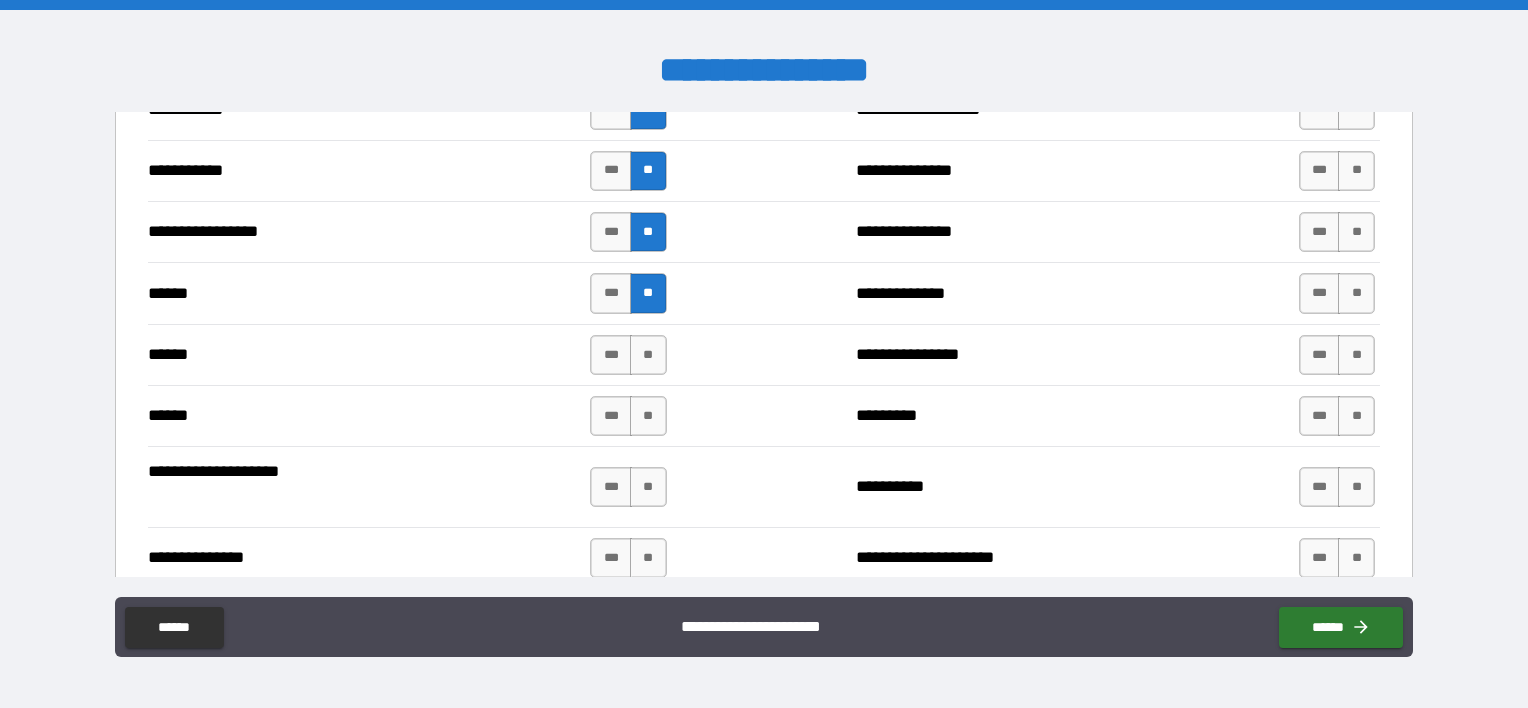 scroll, scrollTop: 2200, scrollLeft: 0, axis: vertical 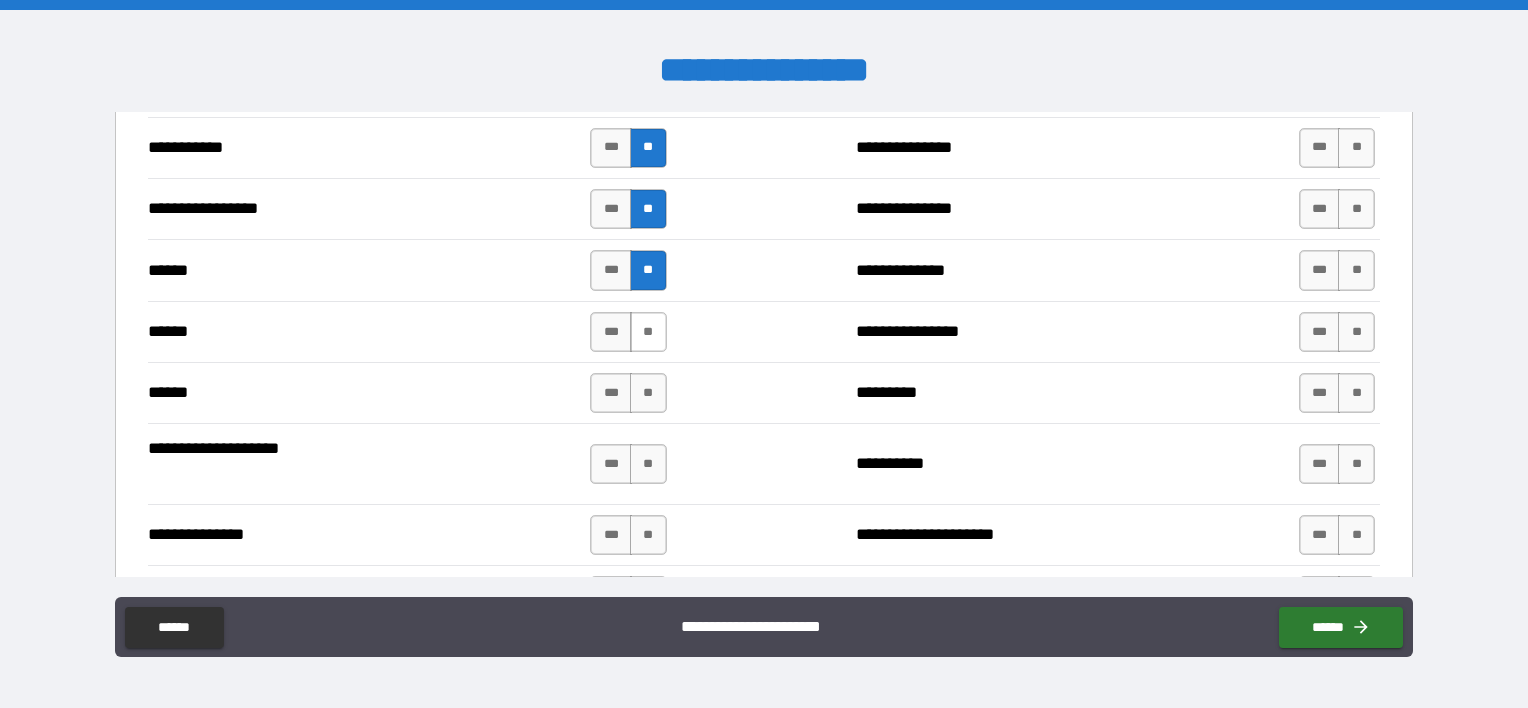 click on "**" at bounding box center (648, 332) 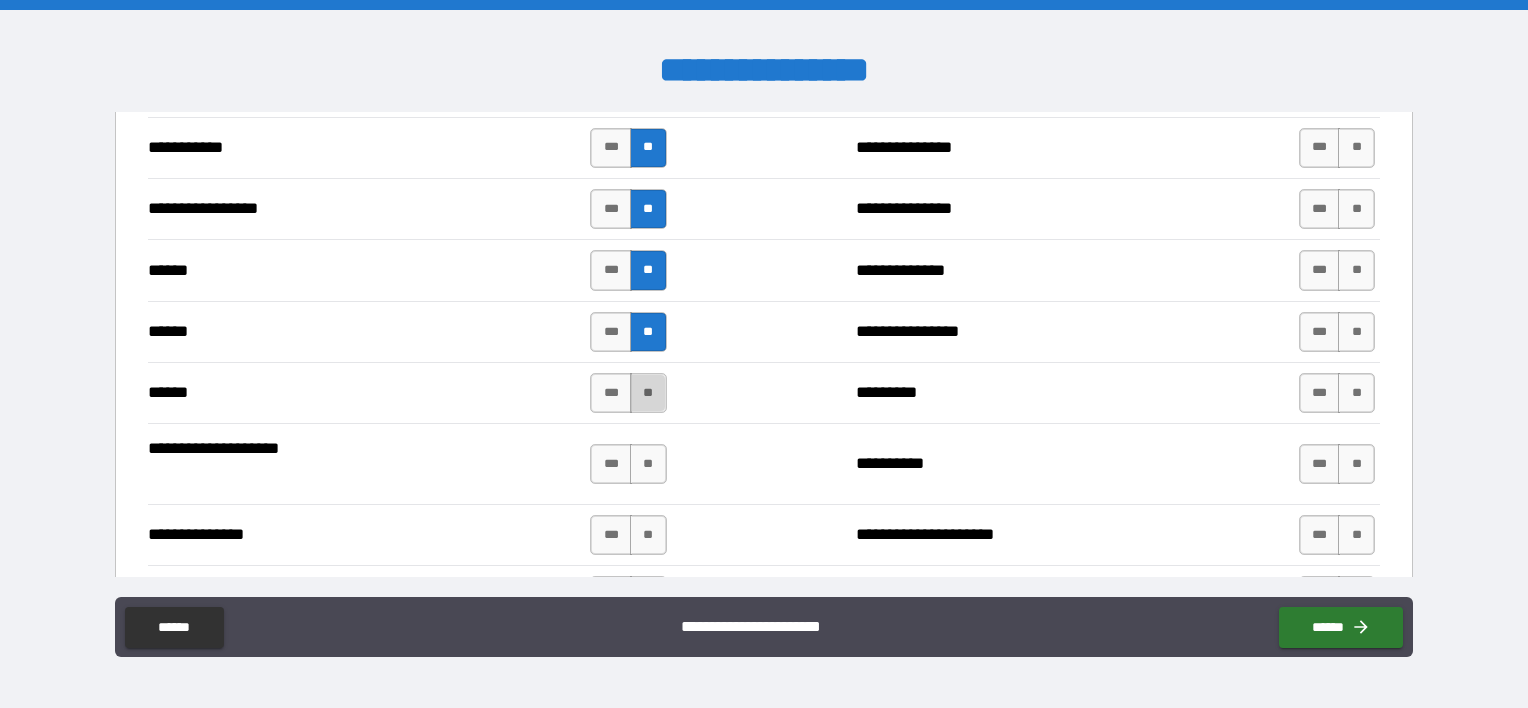 click on "**" at bounding box center (648, 393) 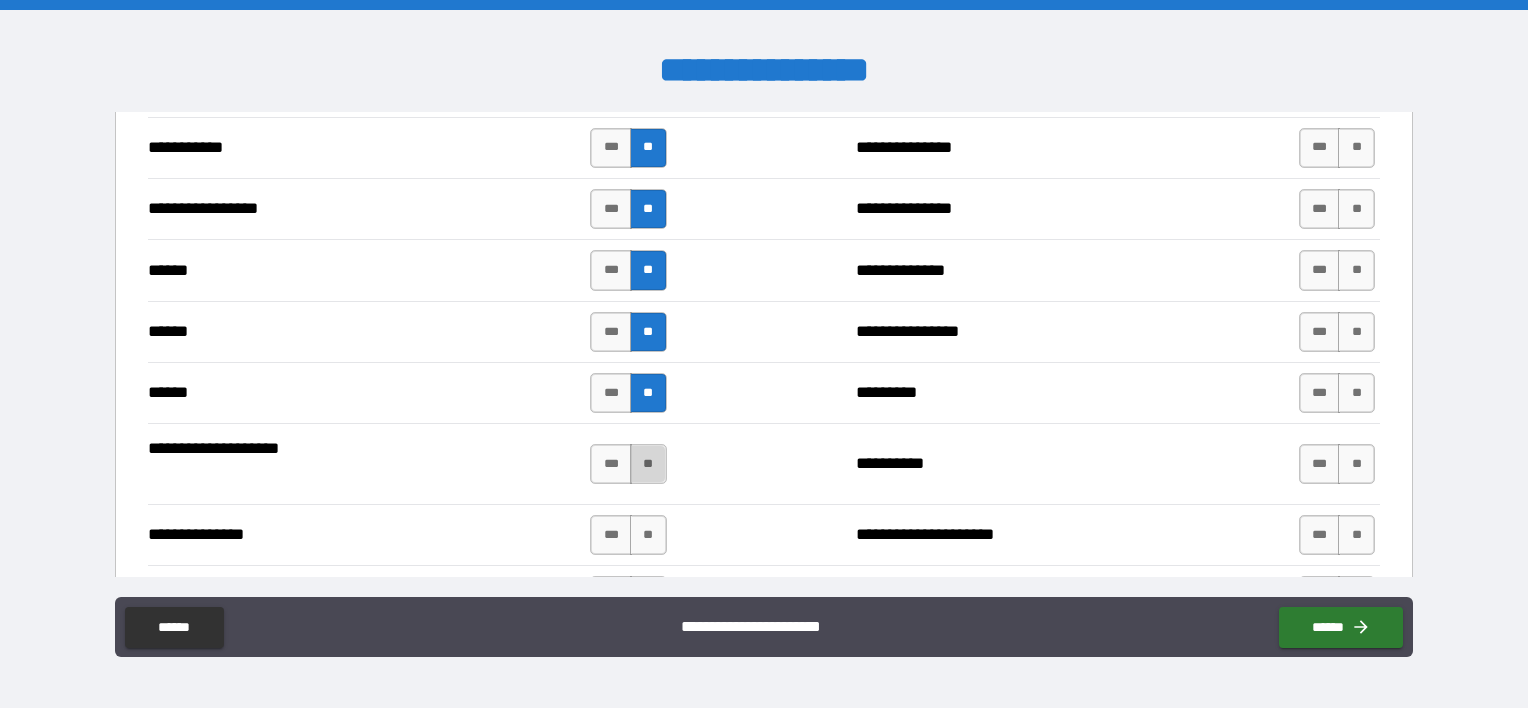 click on "**" at bounding box center (648, 464) 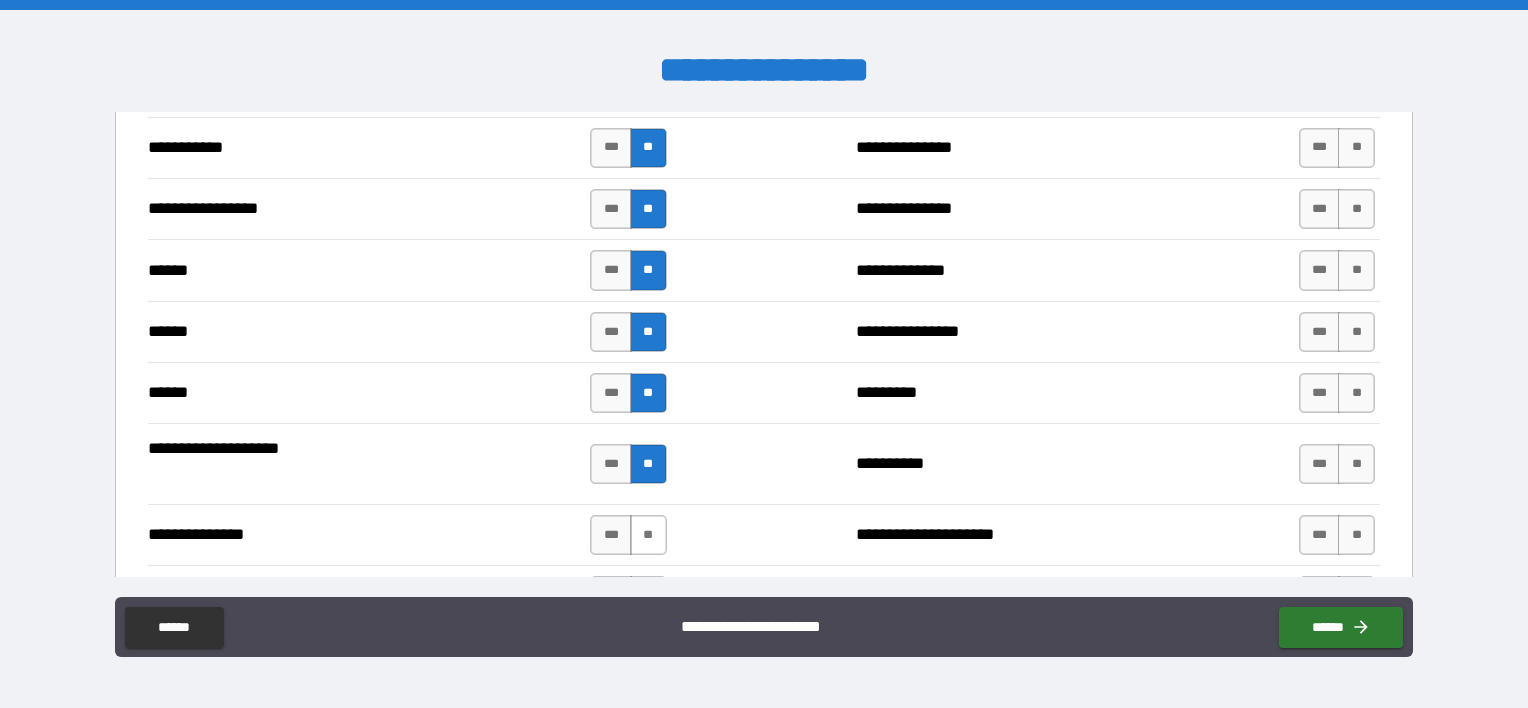 click on "**" at bounding box center [648, 535] 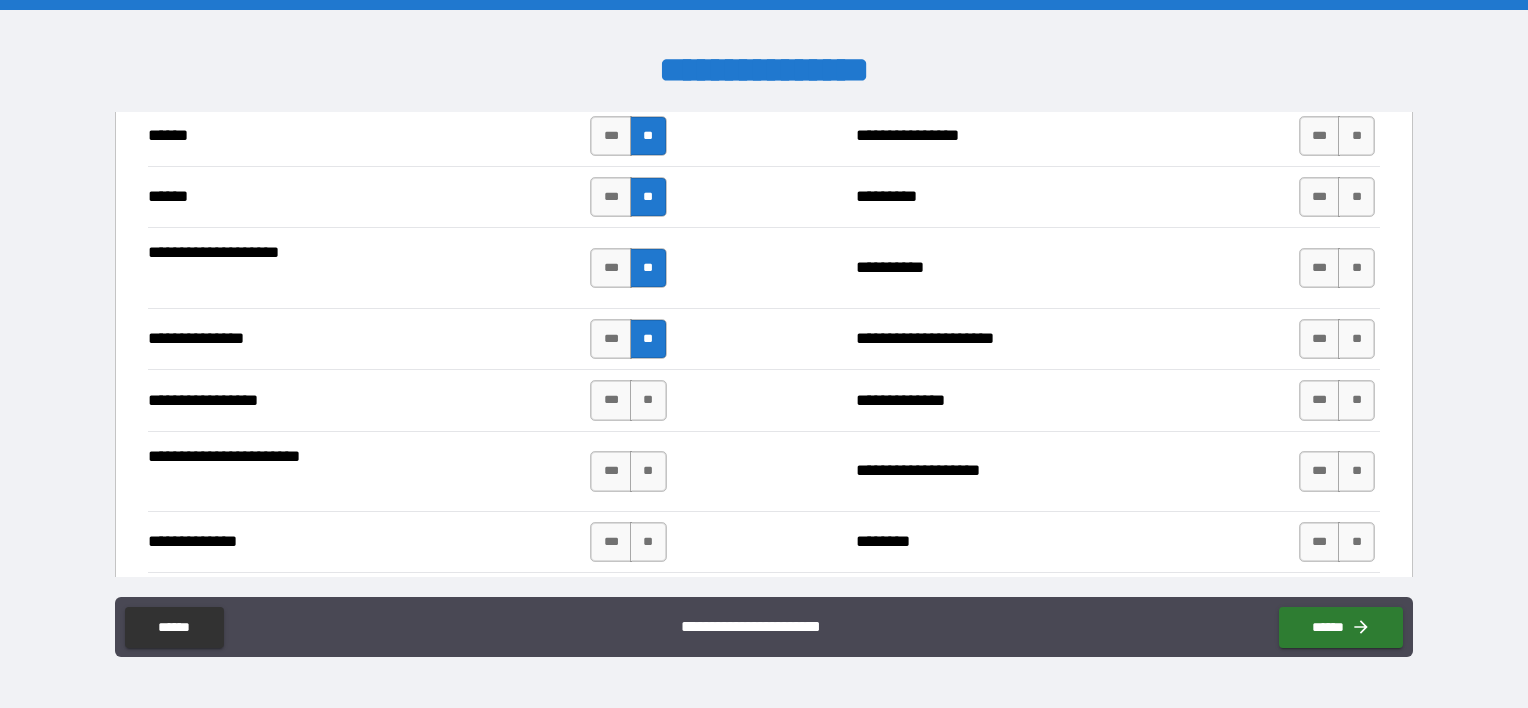 scroll, scrollTop: 2400, scrollLeft: 0, axis: vertical 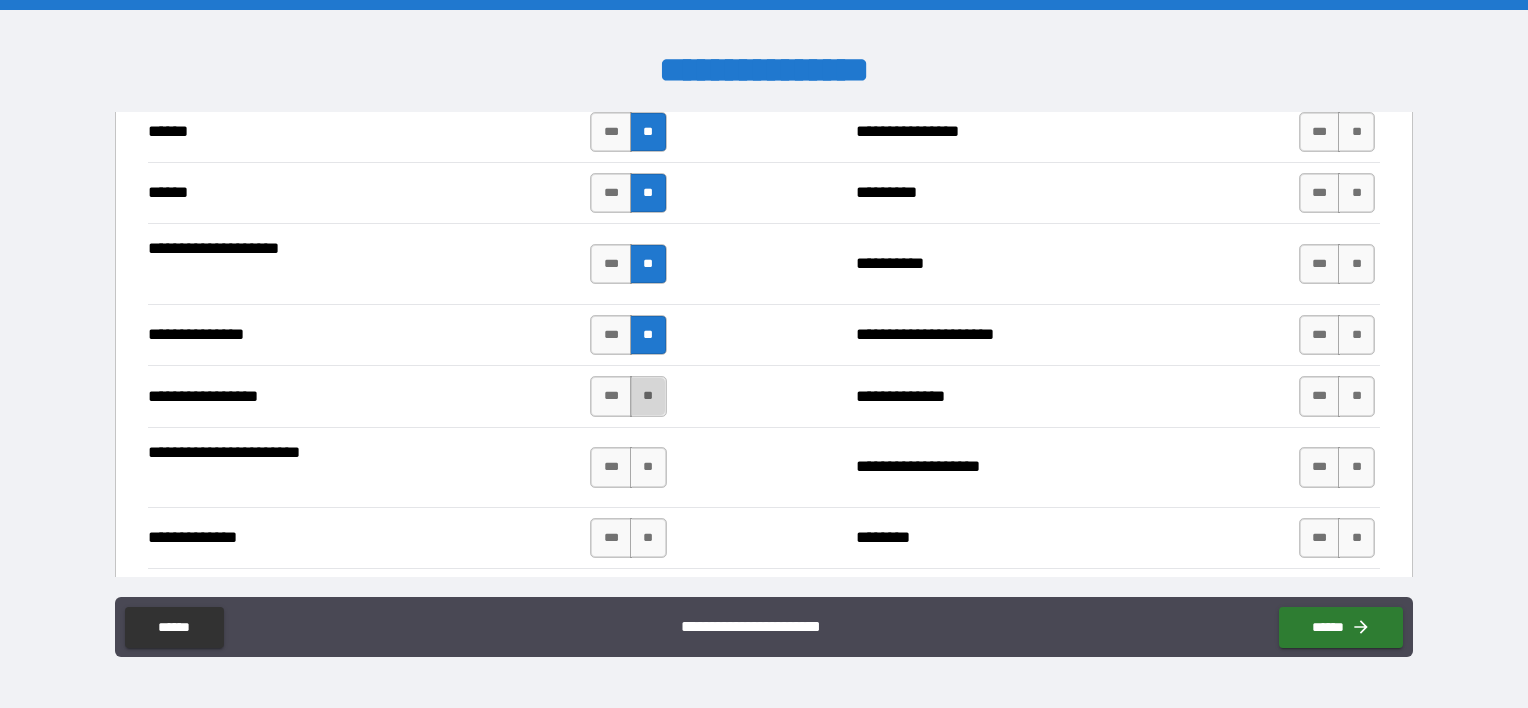 click on "**" at bounding box center [648, 396] 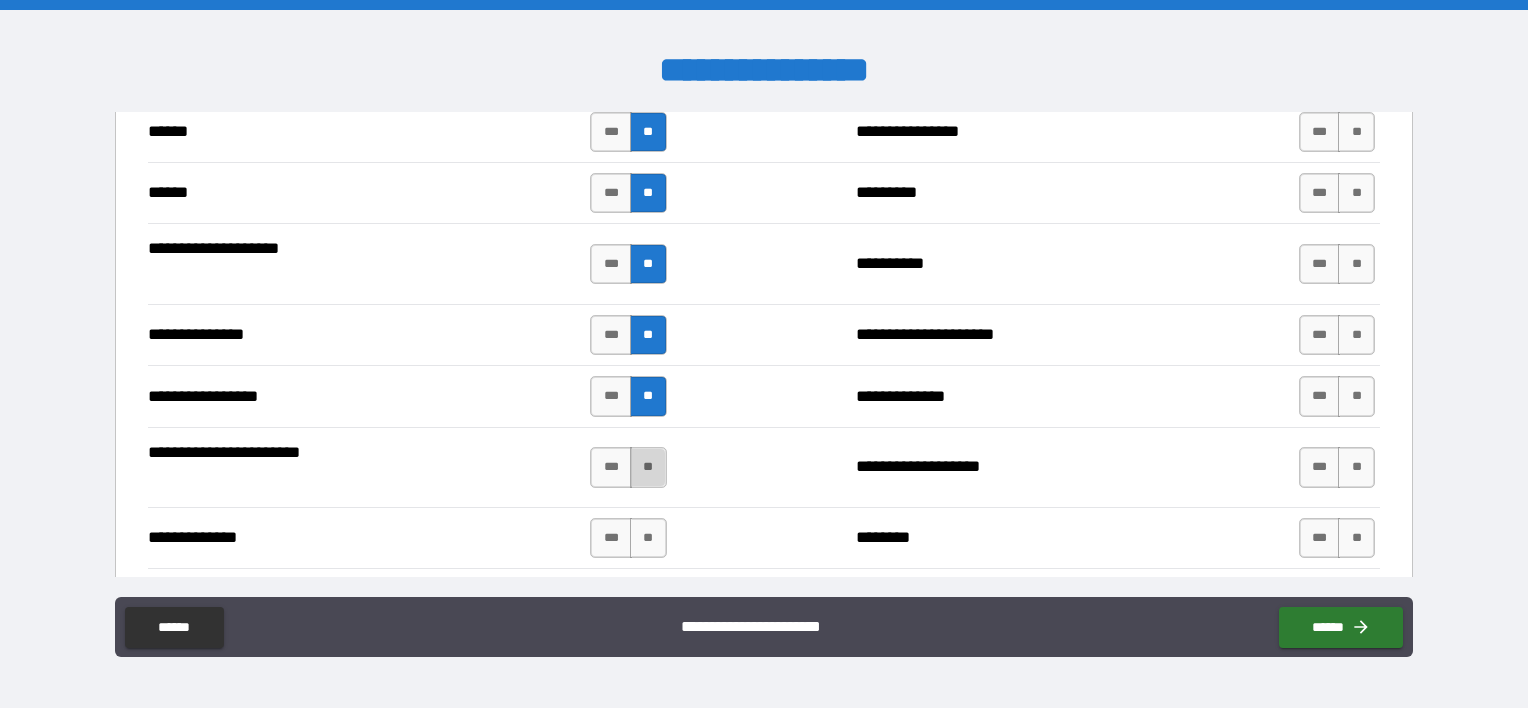 click on "**" at bounding box center [648, 467] 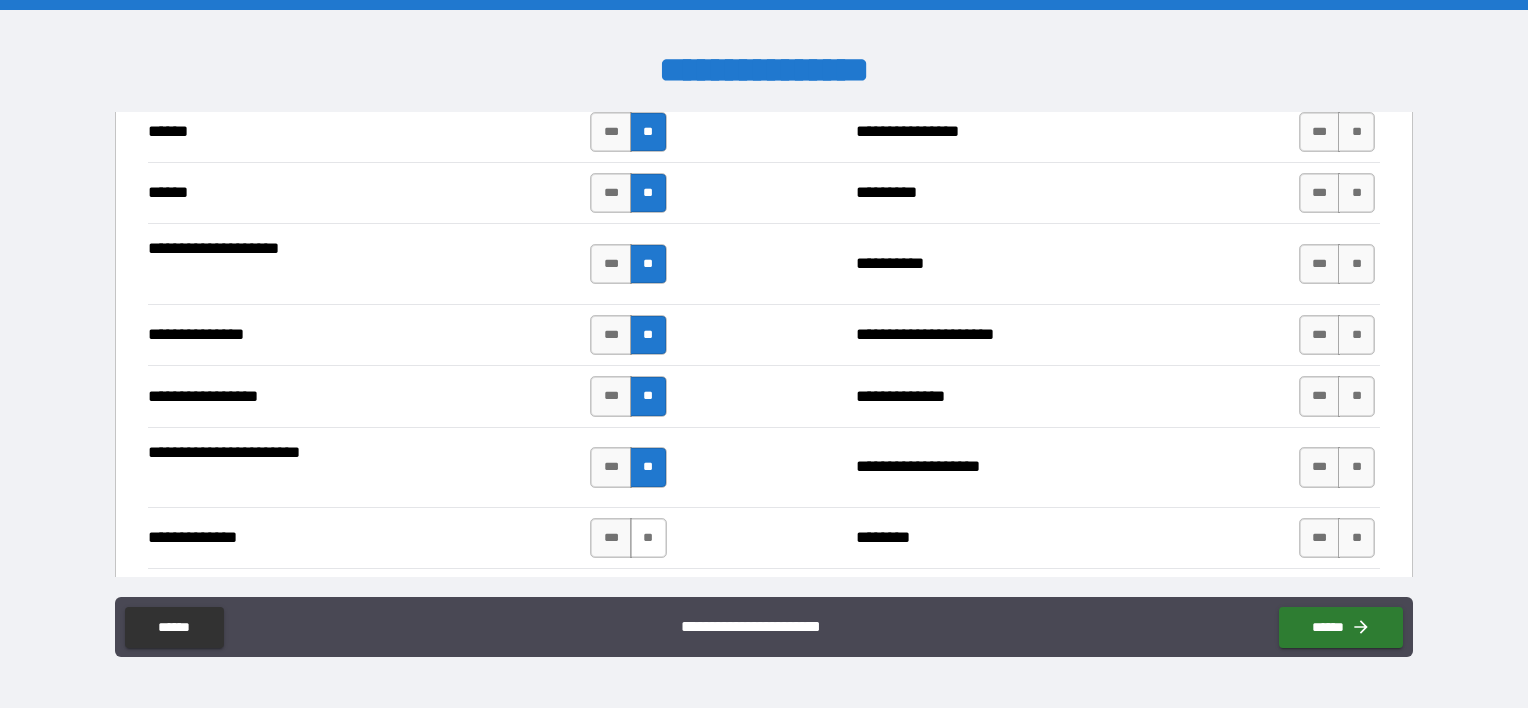click on "**" at bounding box center (648, 538) 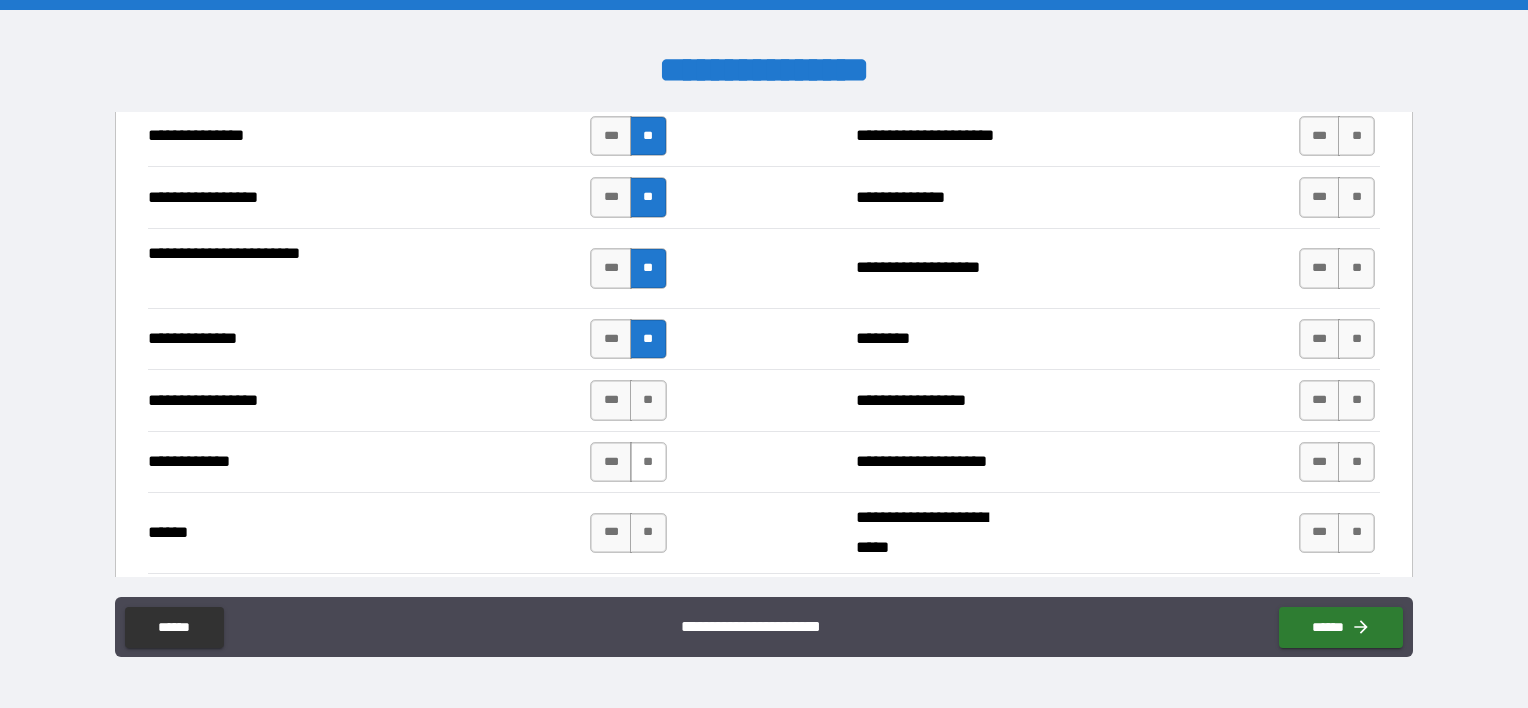 scroll, scrollTop: 2600, scrollLeft: 0, axis: vertical 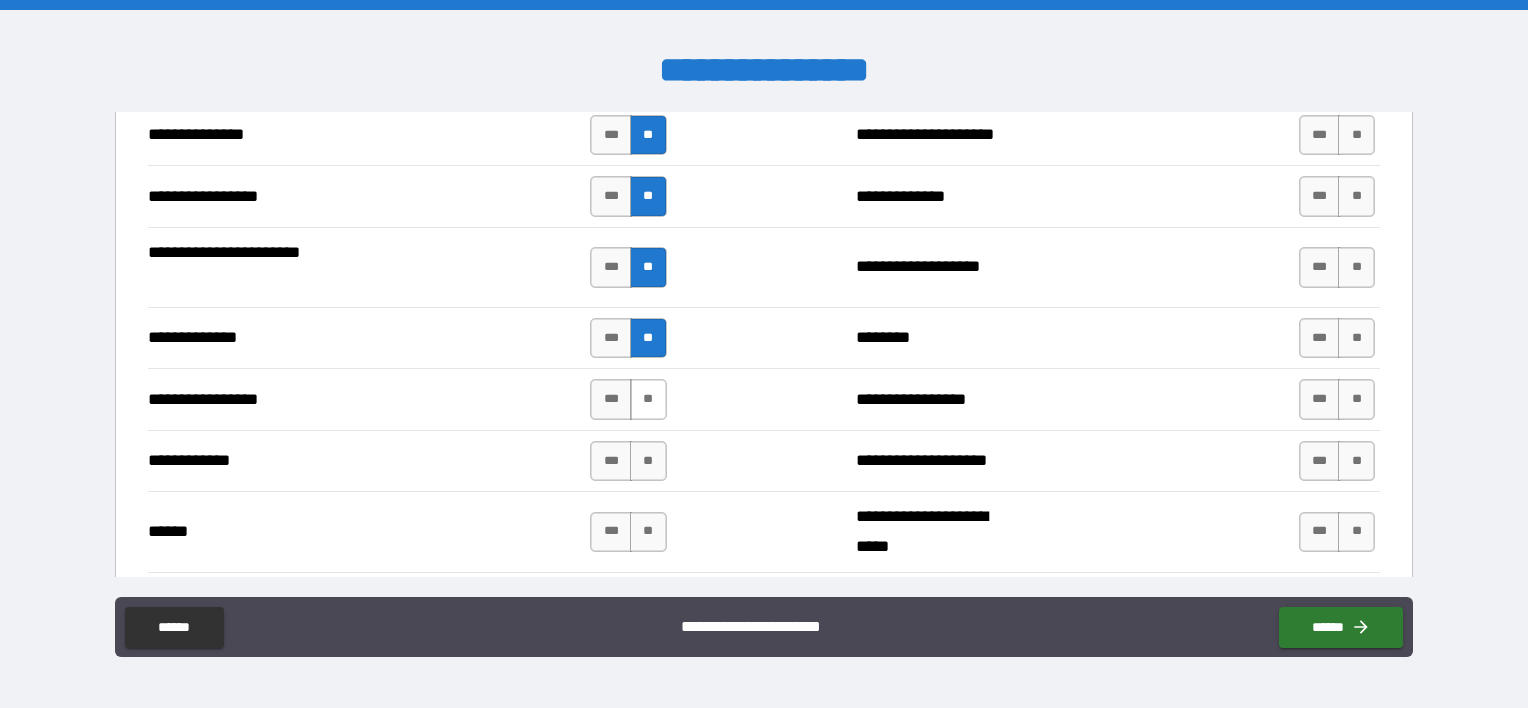 click on "**" at bounding box center [648, 399] 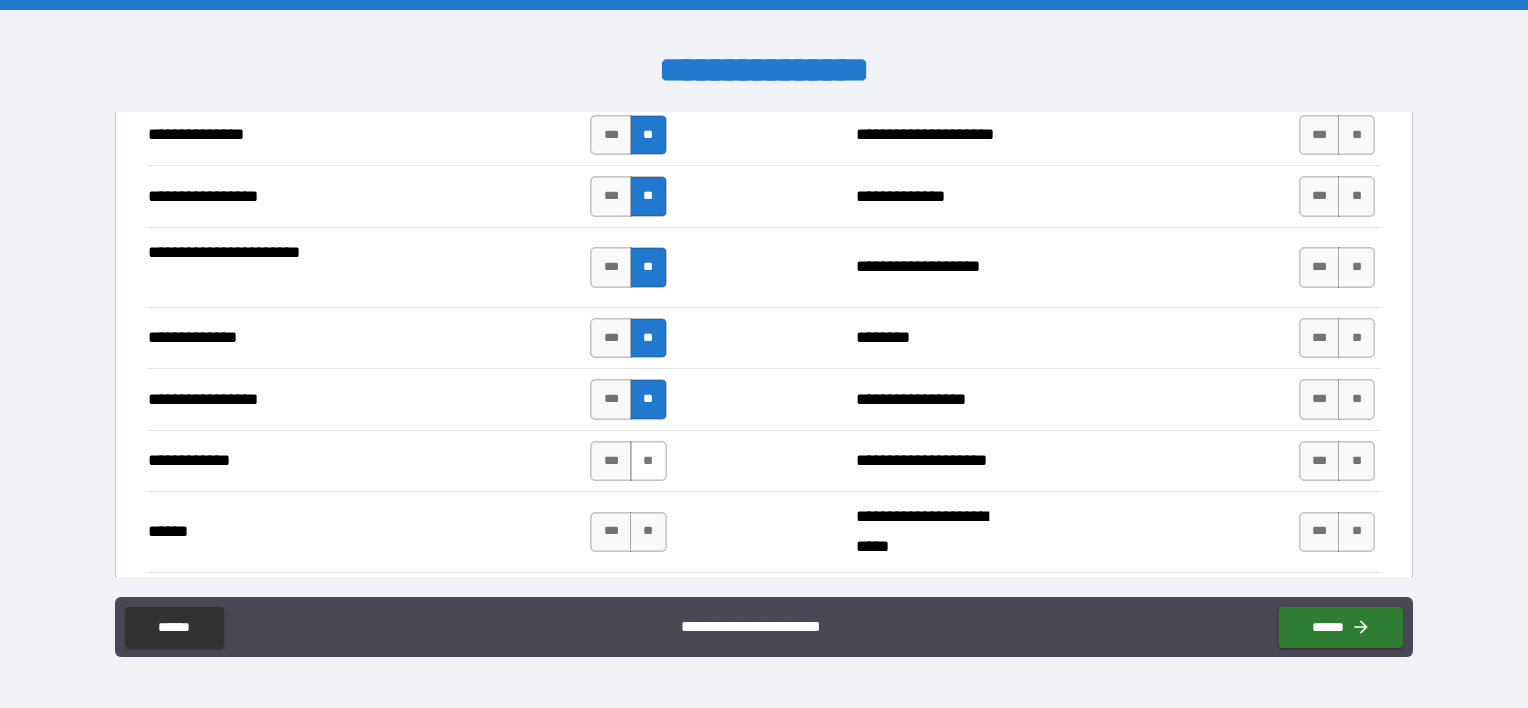 drag, startPoint x: 643, startPoint y: 446, endPoint x: 645, endPoint y: 466, distance: 20.09975 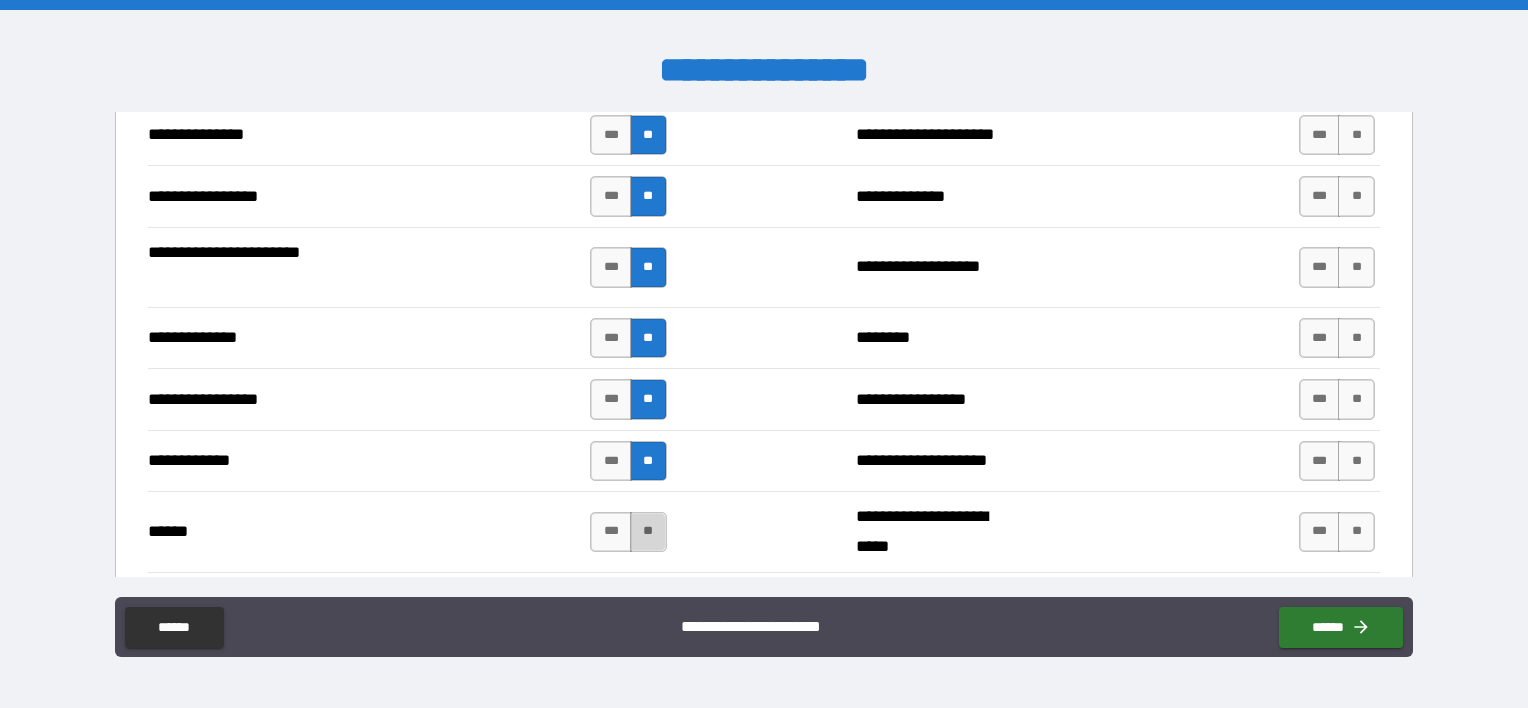 click on "**" at bounding box center [648, 532] 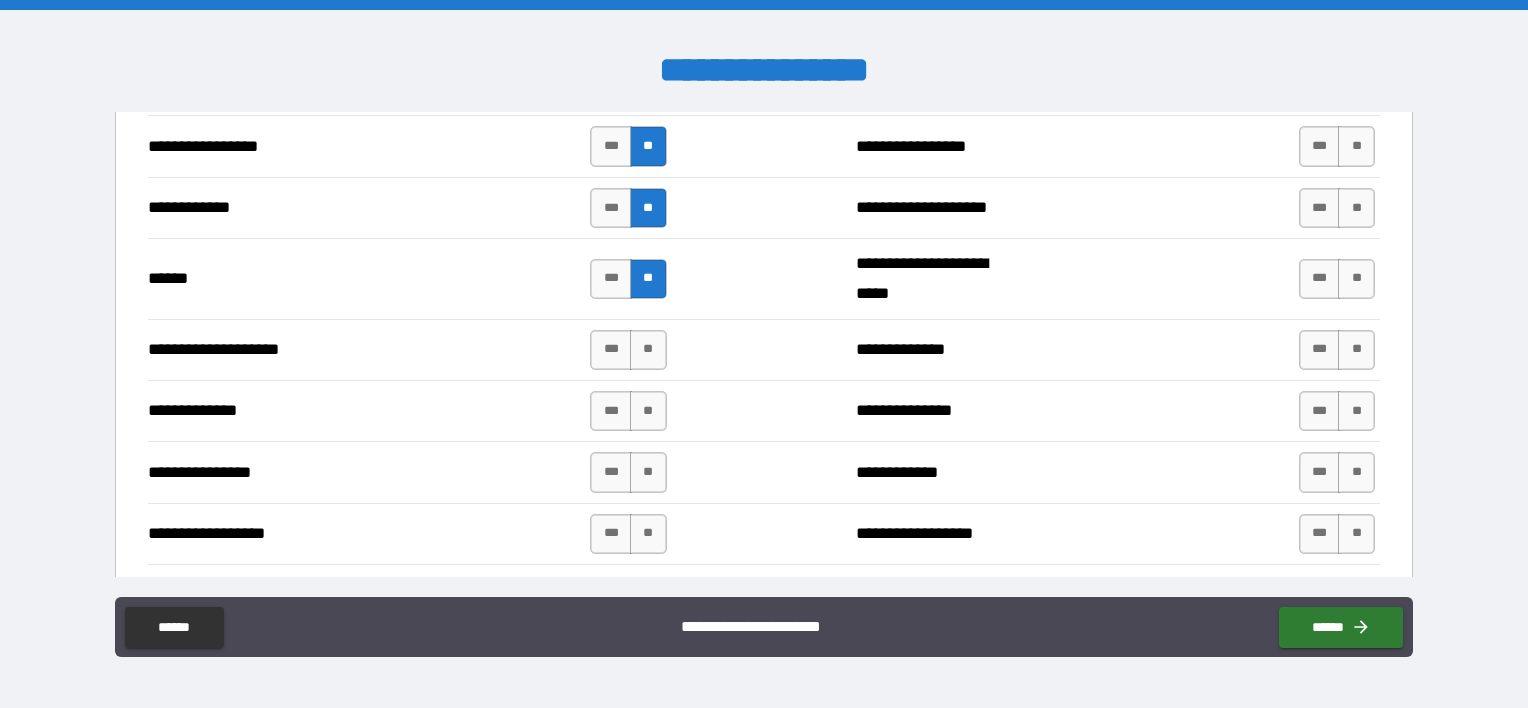 scroll, scrollTop: 2900, scrollLeft: 0, axis: vertical 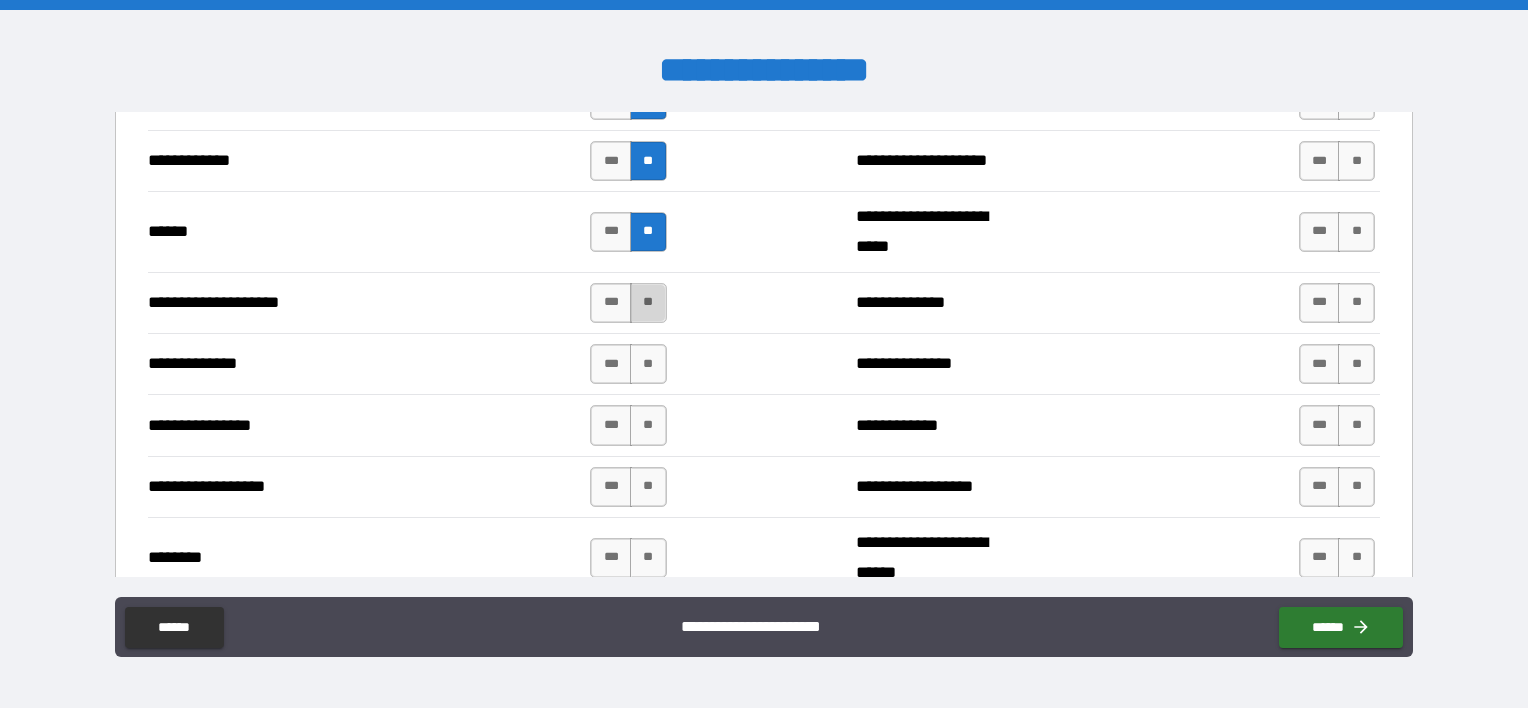 click on "**" at bounding box center [648, 303] 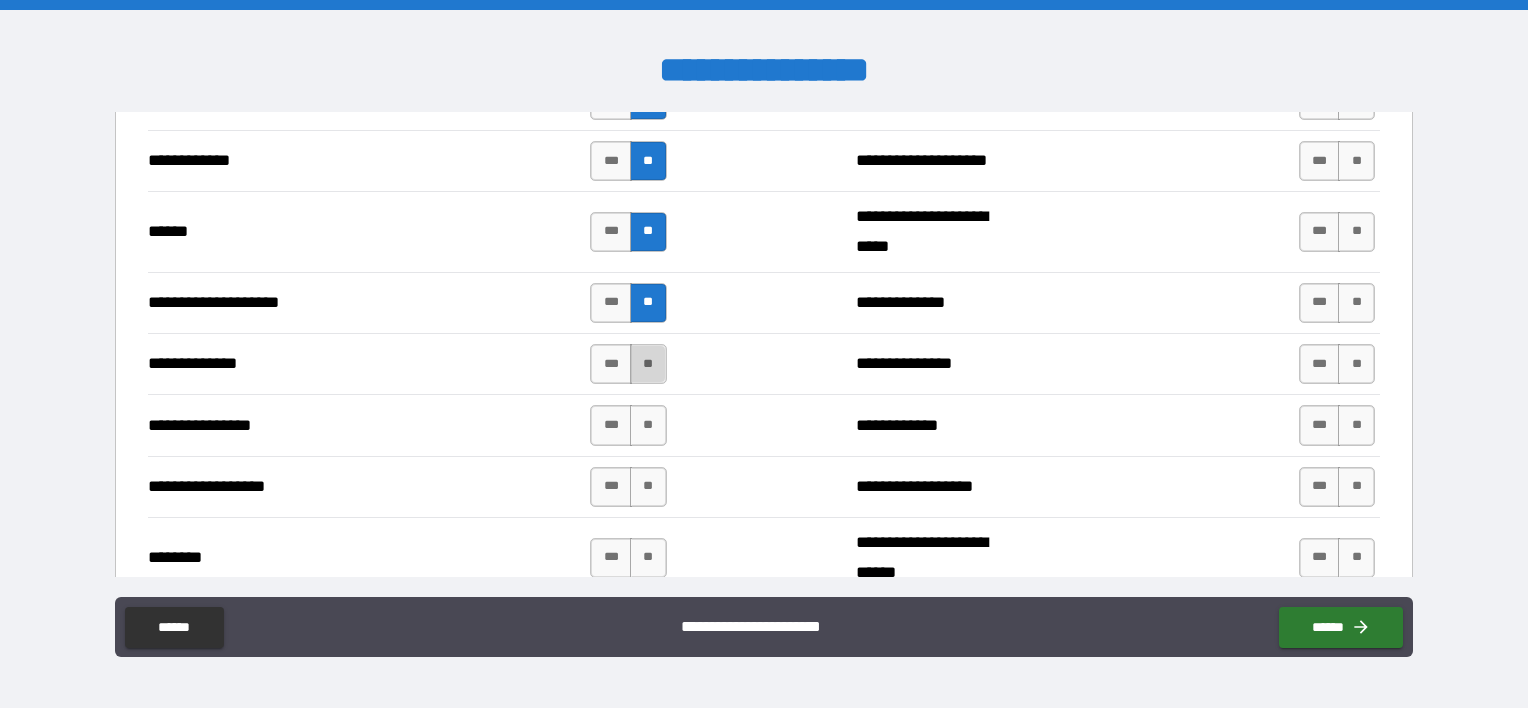 drag, startPoint x: 646, startPoint y: 350, endPoint x: 652, endPoint y: 369, distance: 19.924858 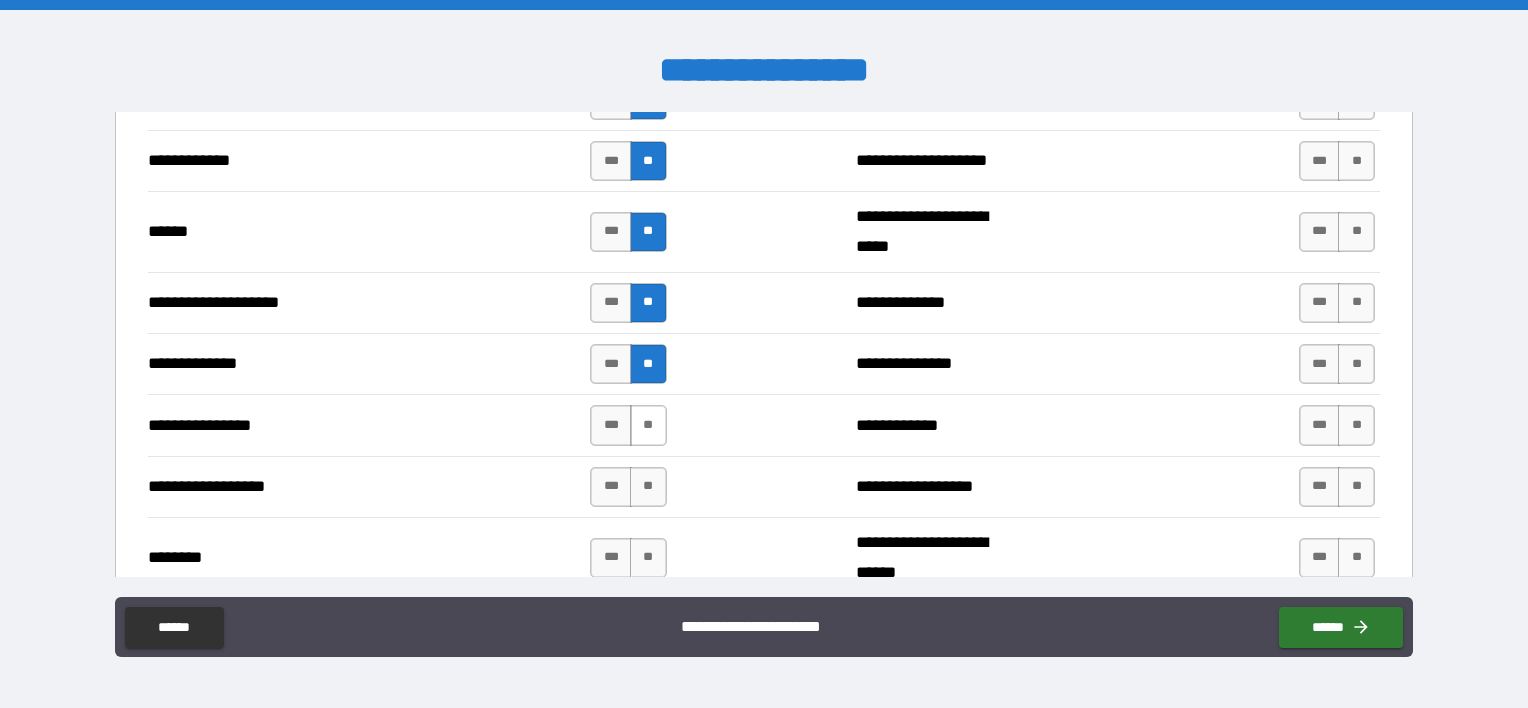 click on "**" at bounding box center (648, 425) 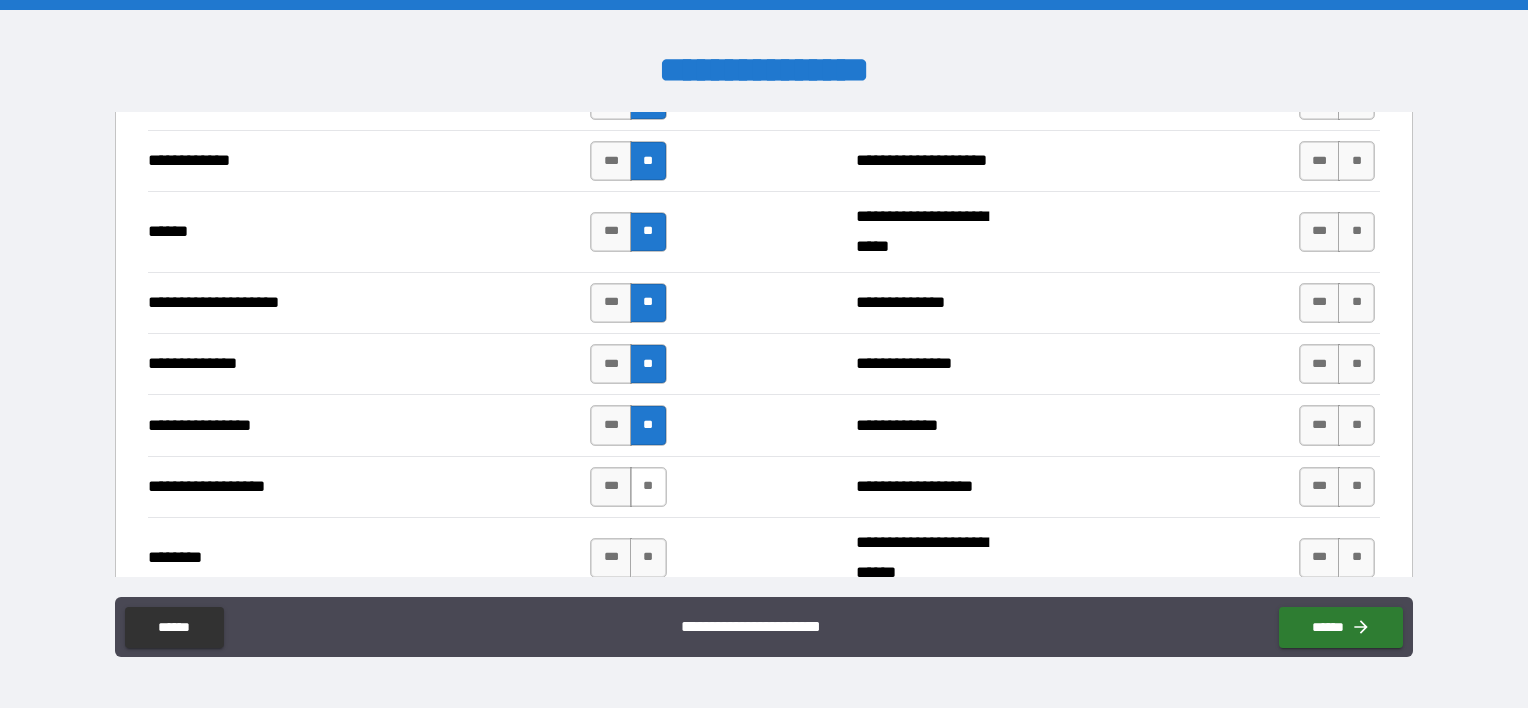 click on "**" at bounding box center [648, 487] 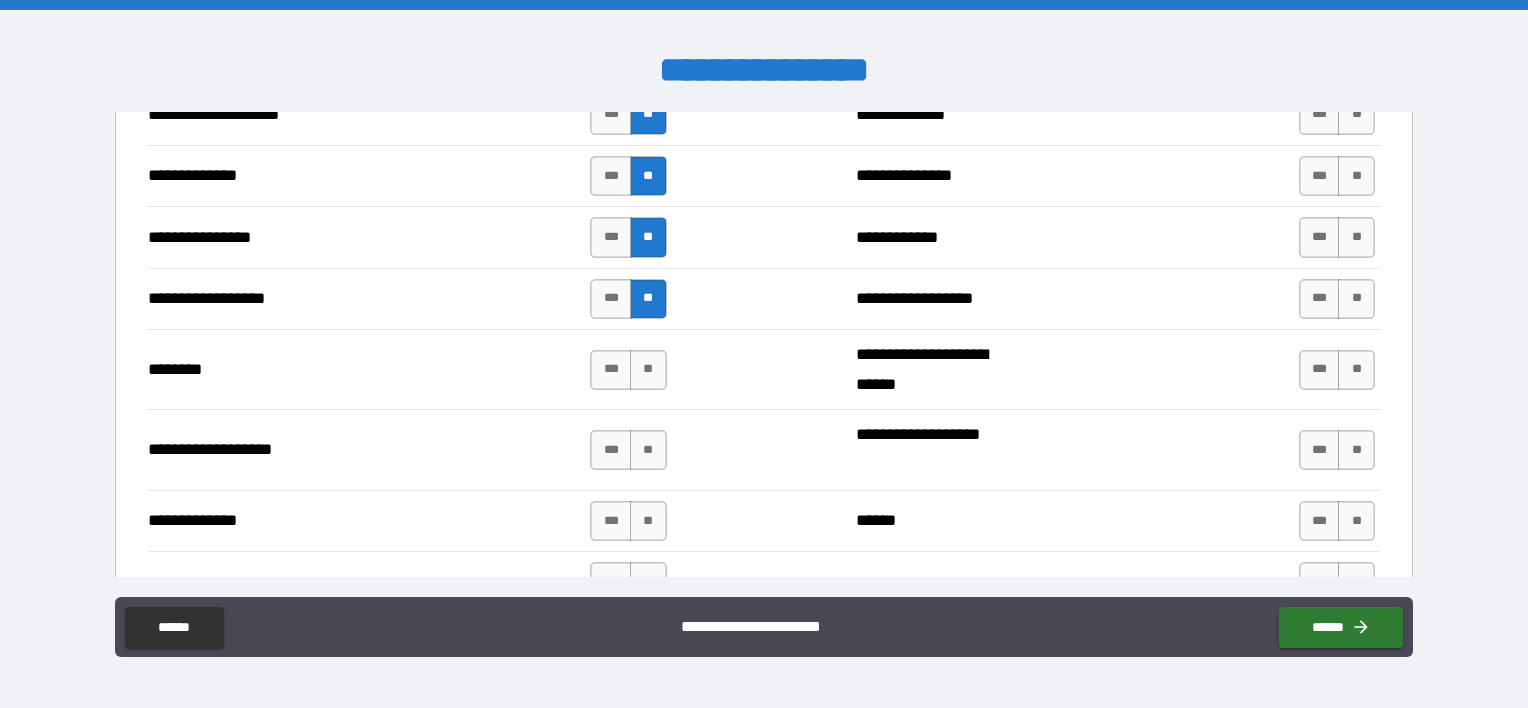 scroll, scrollTop: 3100, scrollLeft: 0, axis: vertical 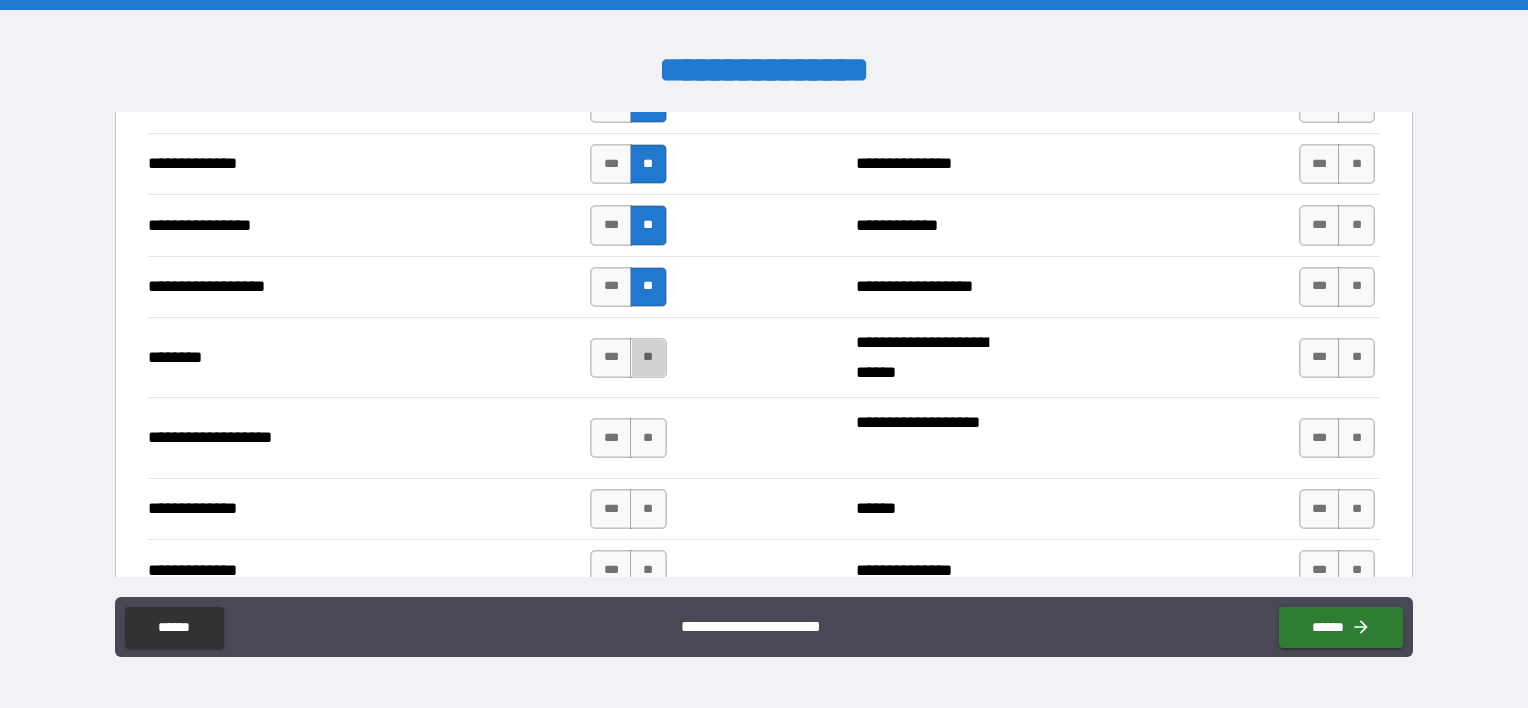 drag, startPoint x: 646, startPoint y: 340, endPoint x: 680, endPoint y: 448, distance: 113.22544 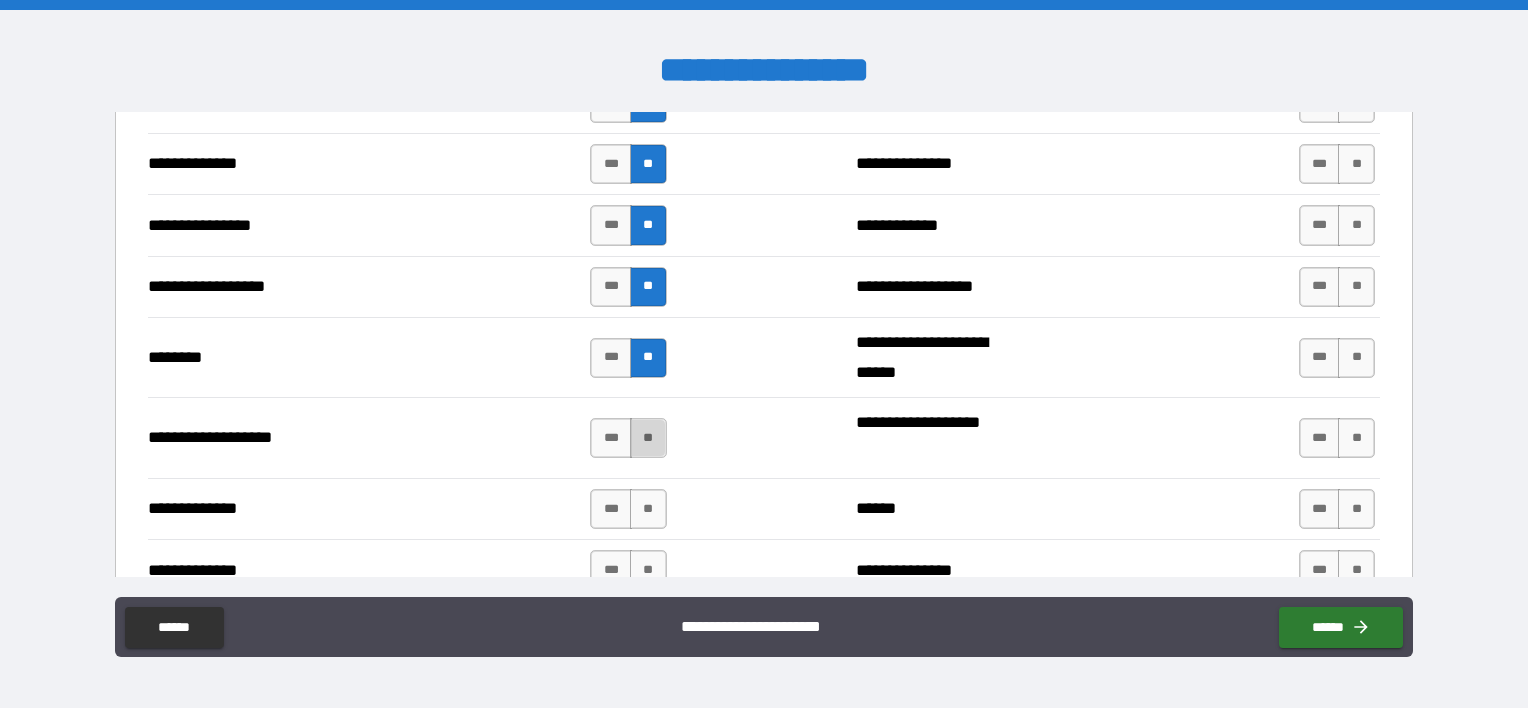 click on "**" at bounding box center [648, 438] 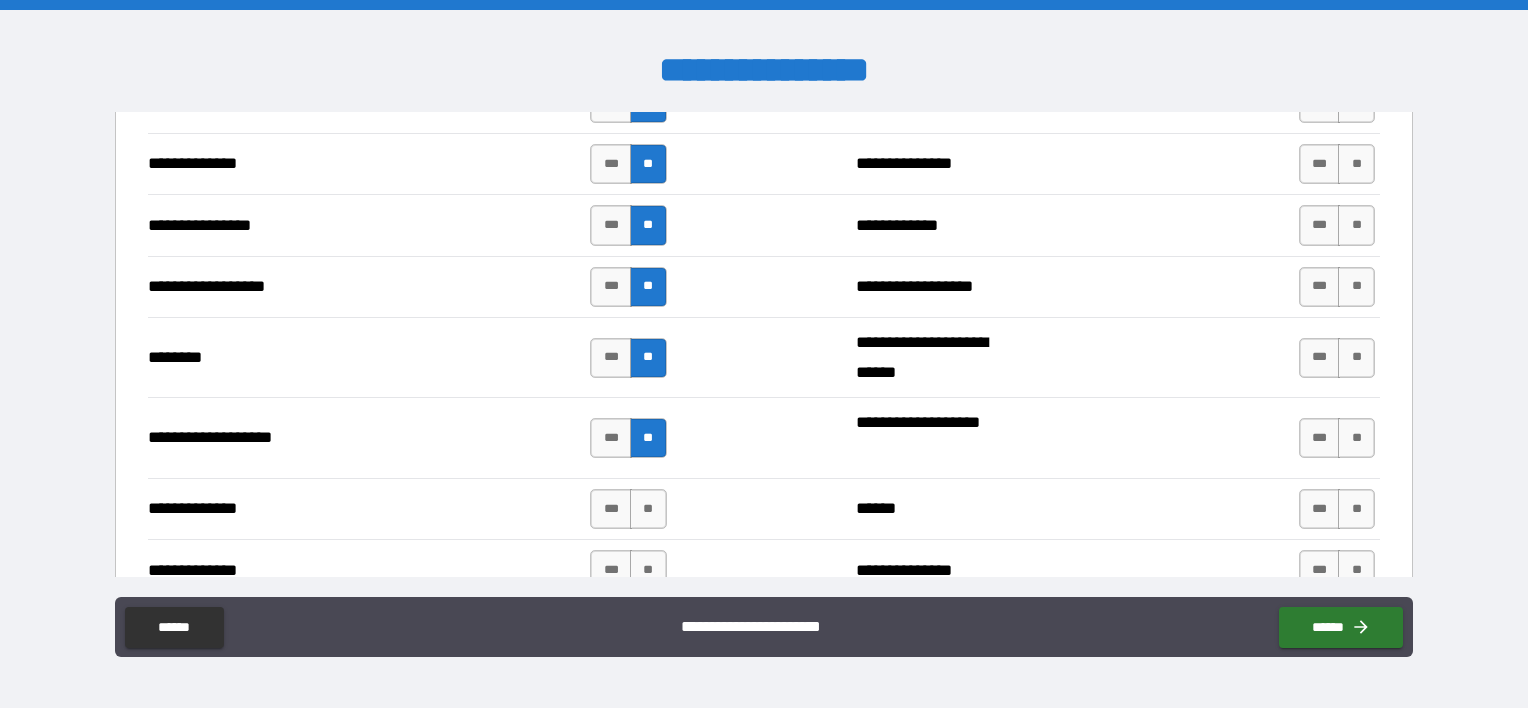 drag, startPoint x: 656, startPoint y: 494, endPoint x: 655, endPoint y: 519, distance: 25.019993 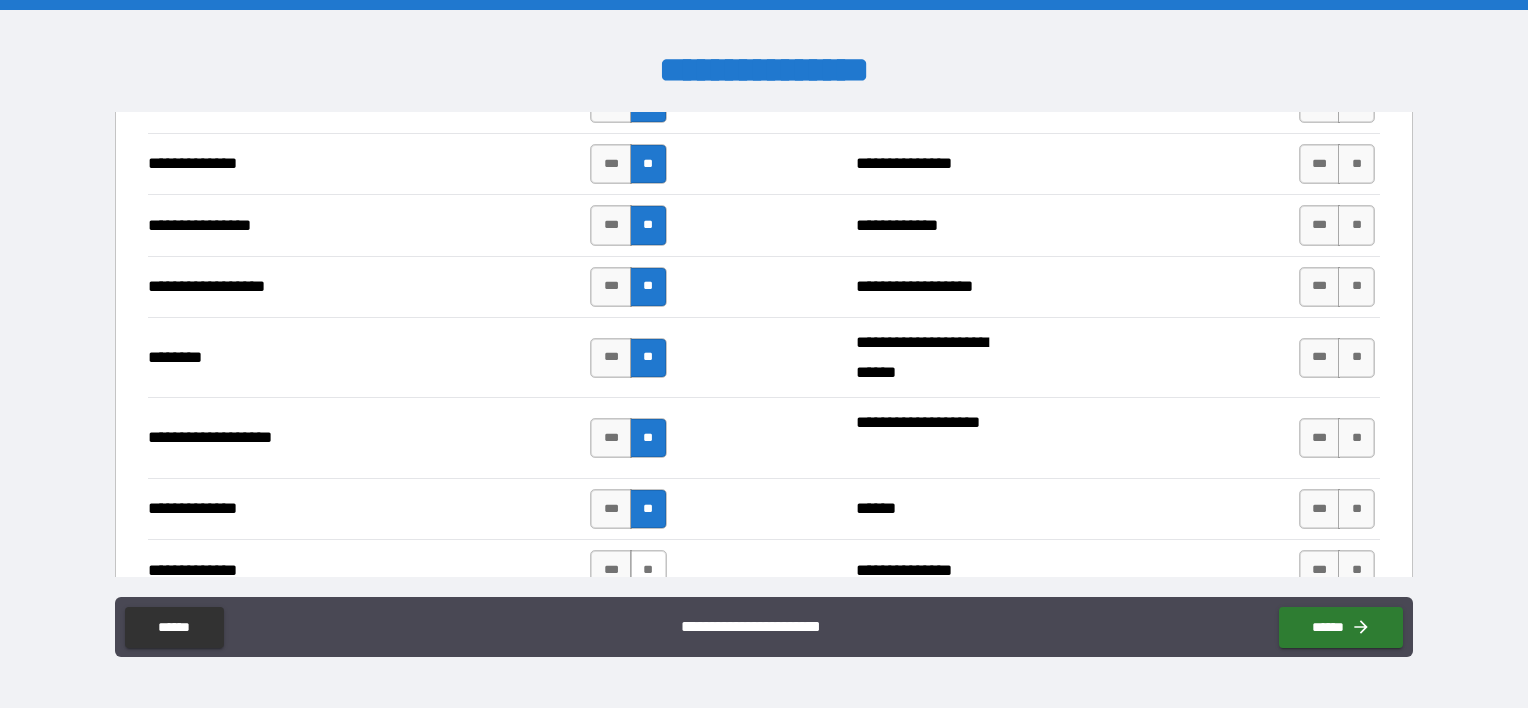 click on "**" at bounding box center [648, 570] 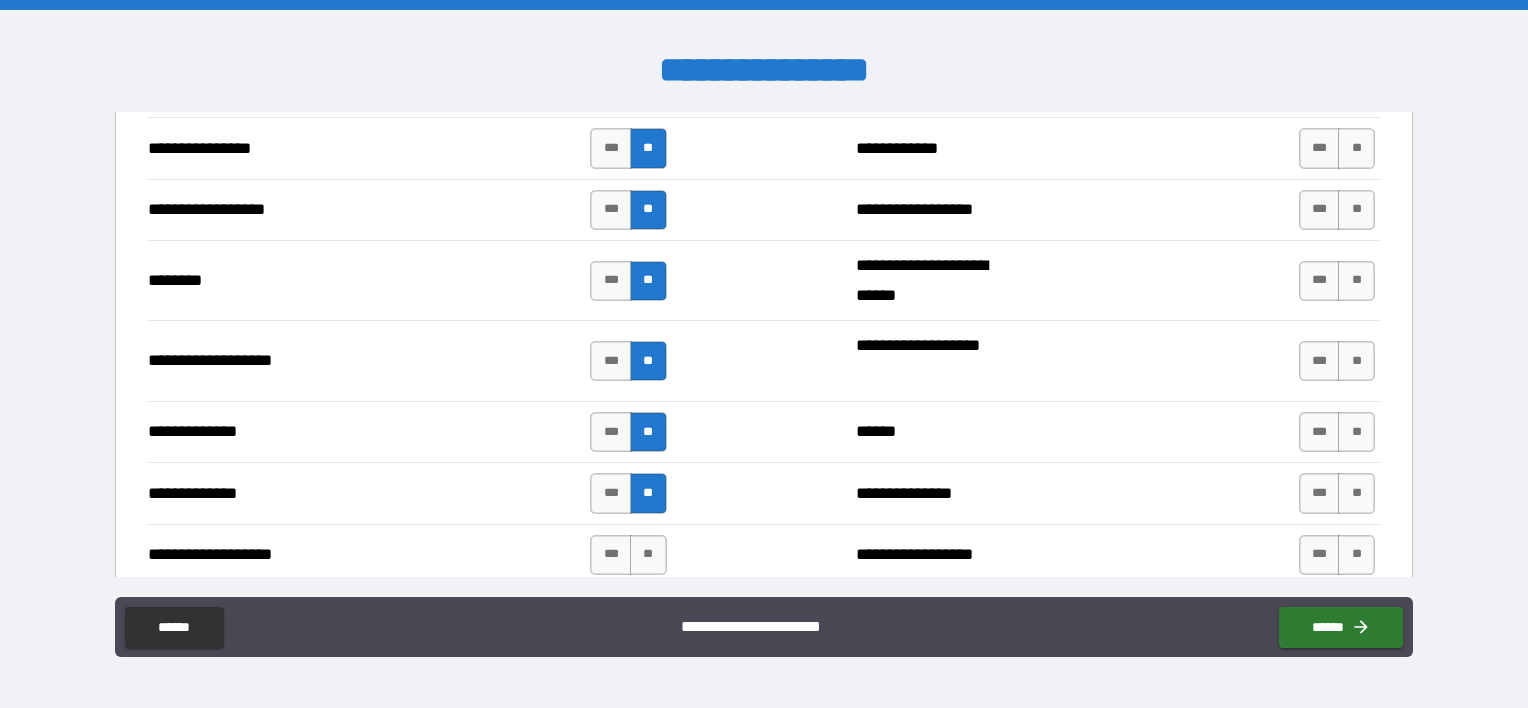 scroll, scrollTop: 3300, scrollLeft: 0, axis: vertical 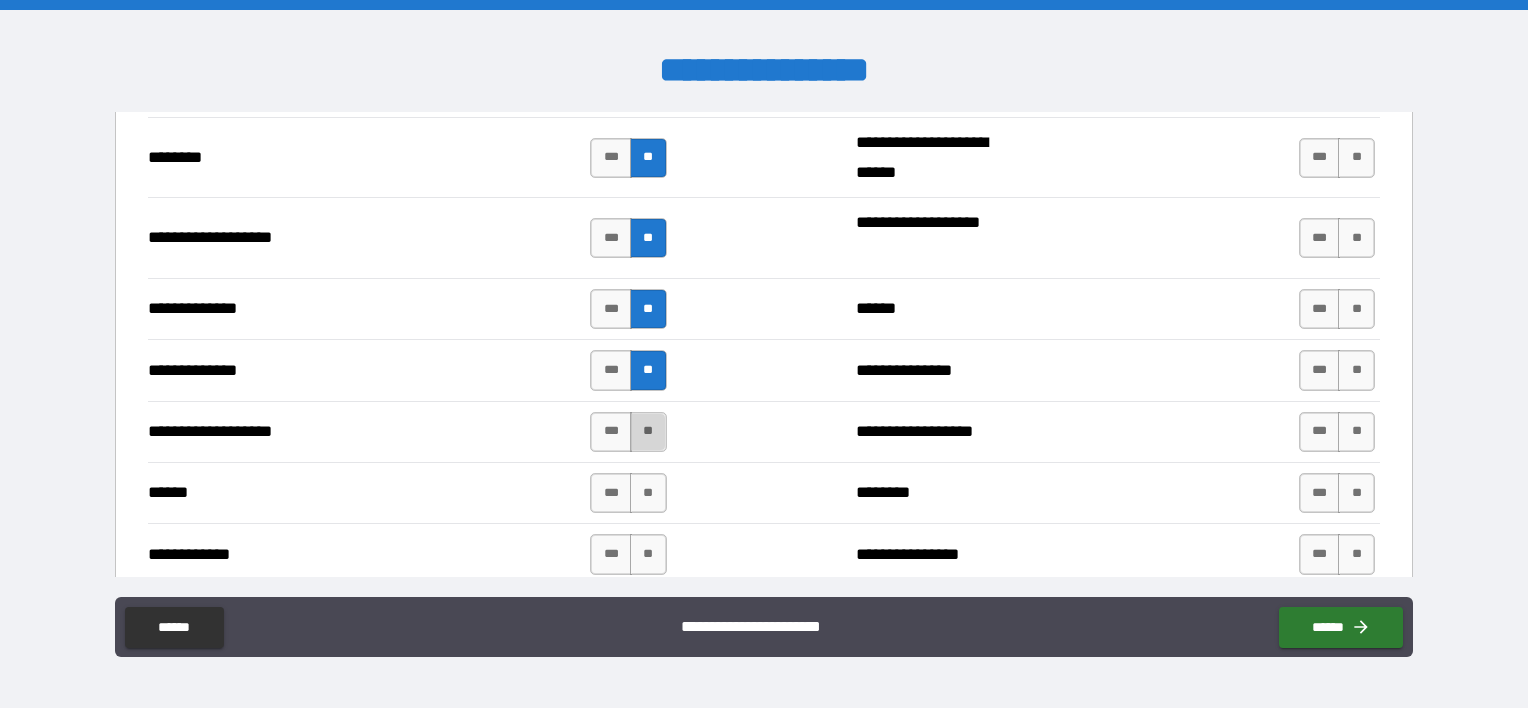 drag, startPoint x: 649, startPoint y: 420, endPoint x: 659, endPoint y: 480, distance: 60.827625 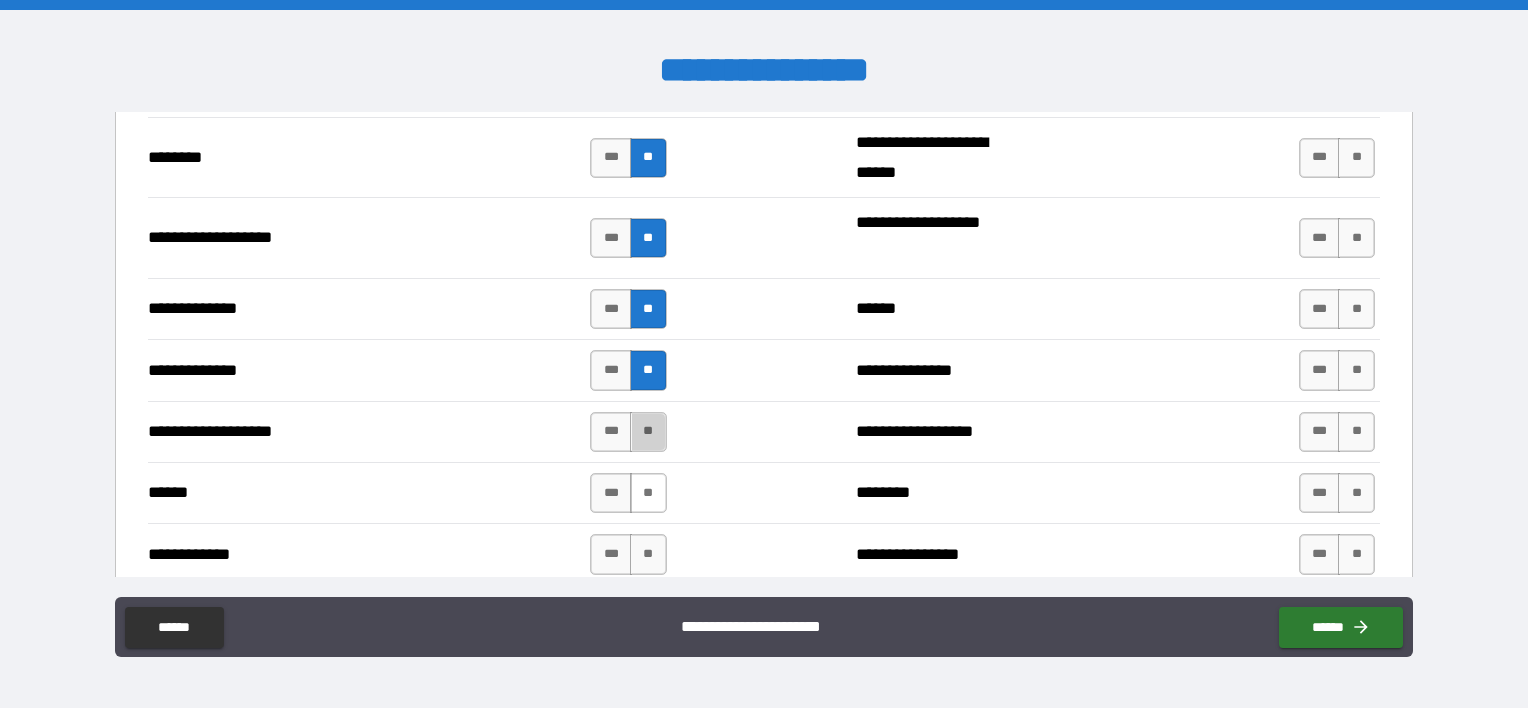 click on "**" at bounding box center [648, 432] 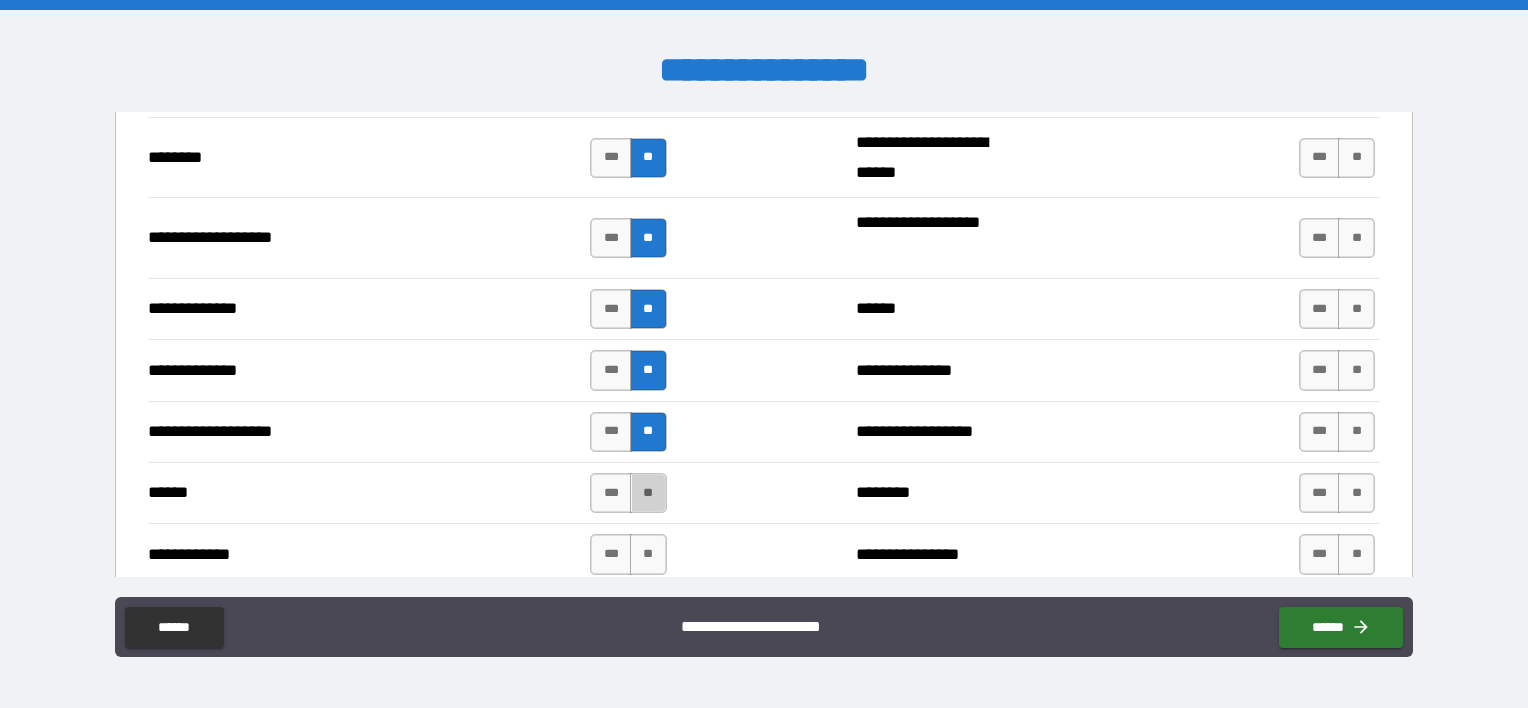 drag, startPoint x: 653, startPoint y: 485, endPoint x: 652, endPoint y: 503, distance: 18.027756 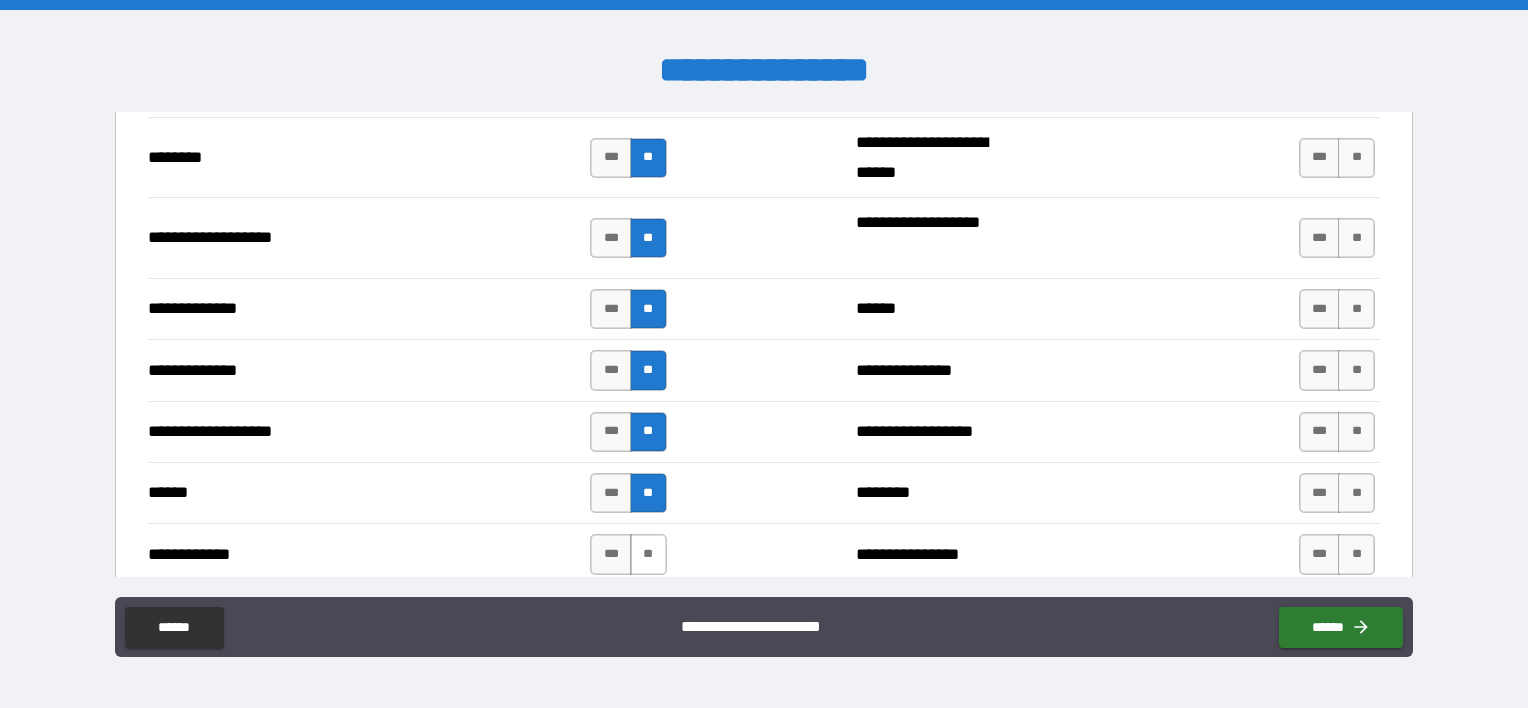 click on "*** **" at bounding box center (628, 554) 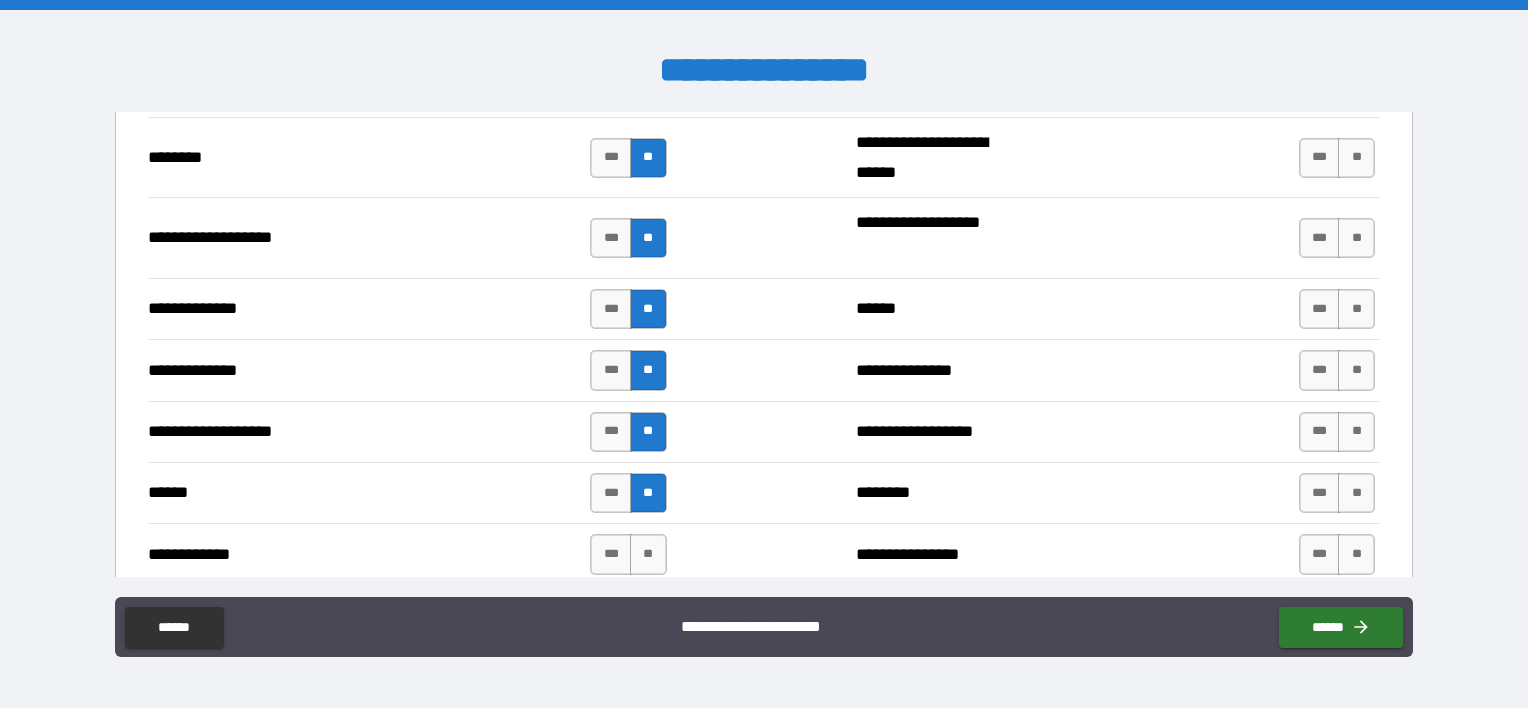 drag, startPoint x: 649, startPoint y: 532, endPoint x: 649, endPoint y: 507, distance: 25 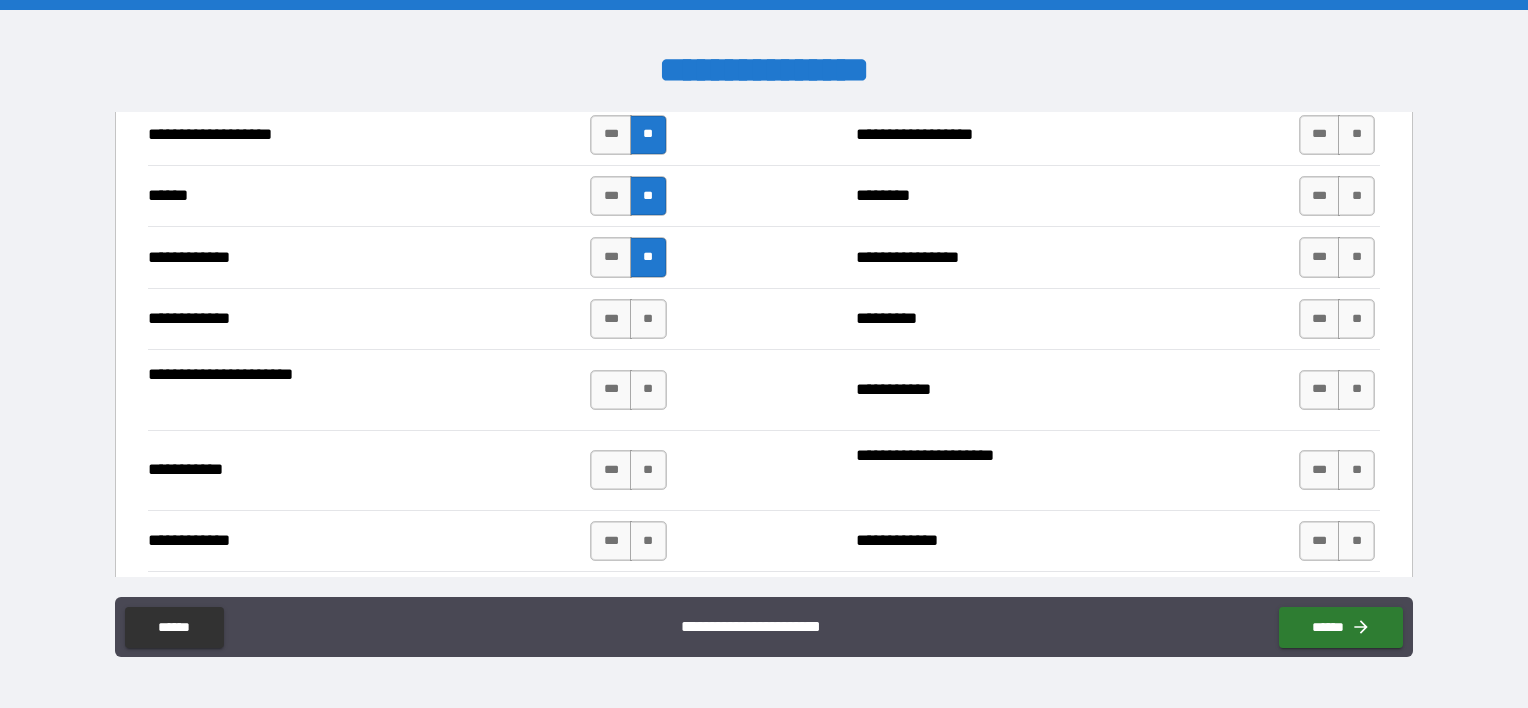 scroll, scrollTop: 3700, scrollLeft: 0, axis: vertical 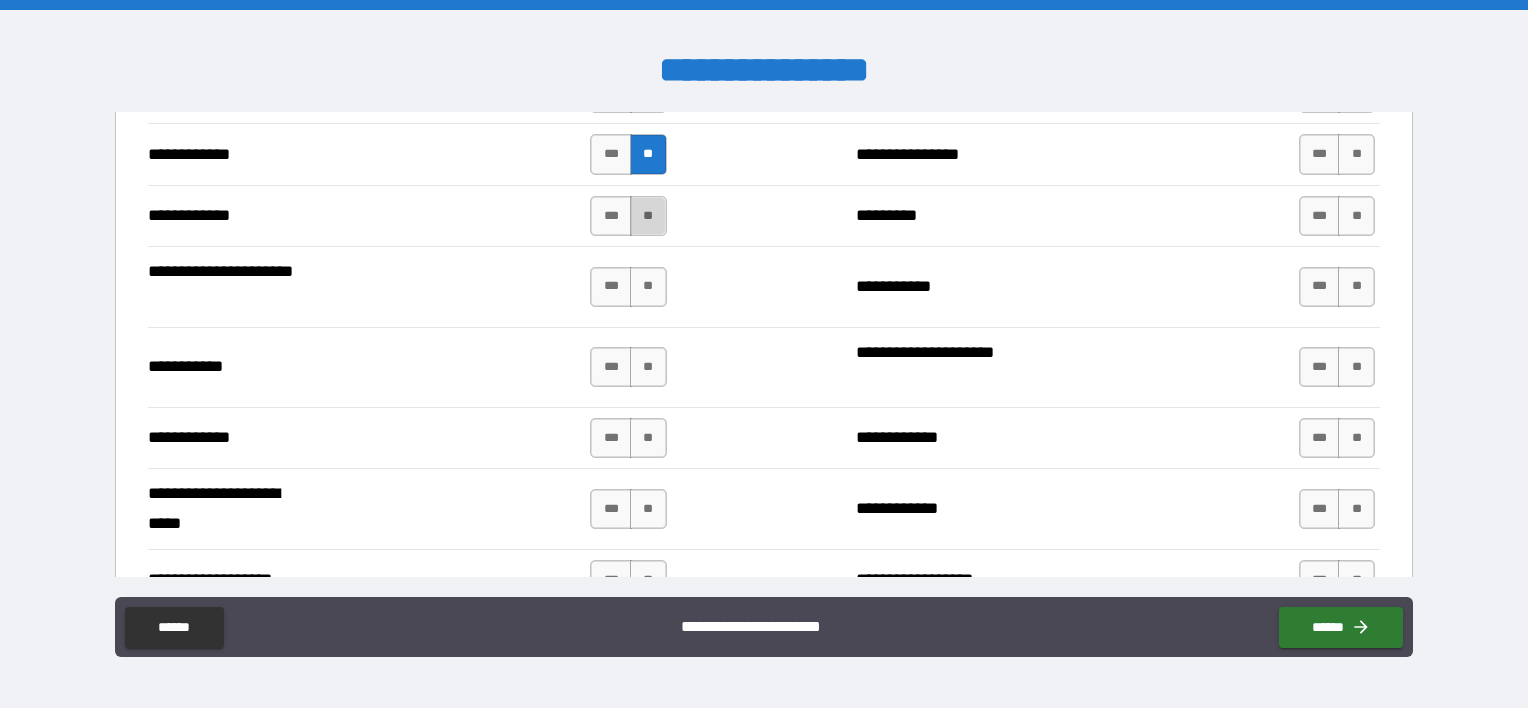 click on "**" at bounding box center [648, 216] 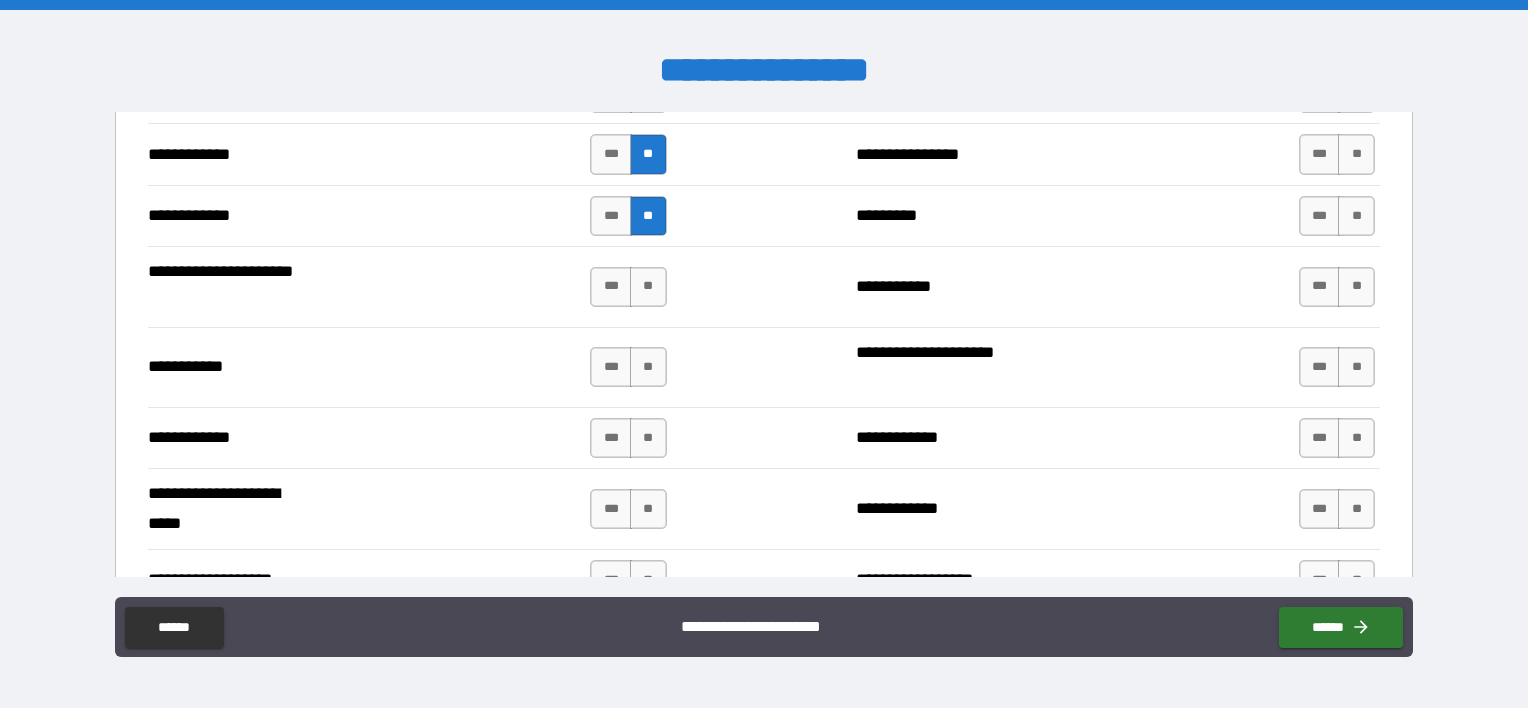 click on "*** **" at bounding box center (630, 287) 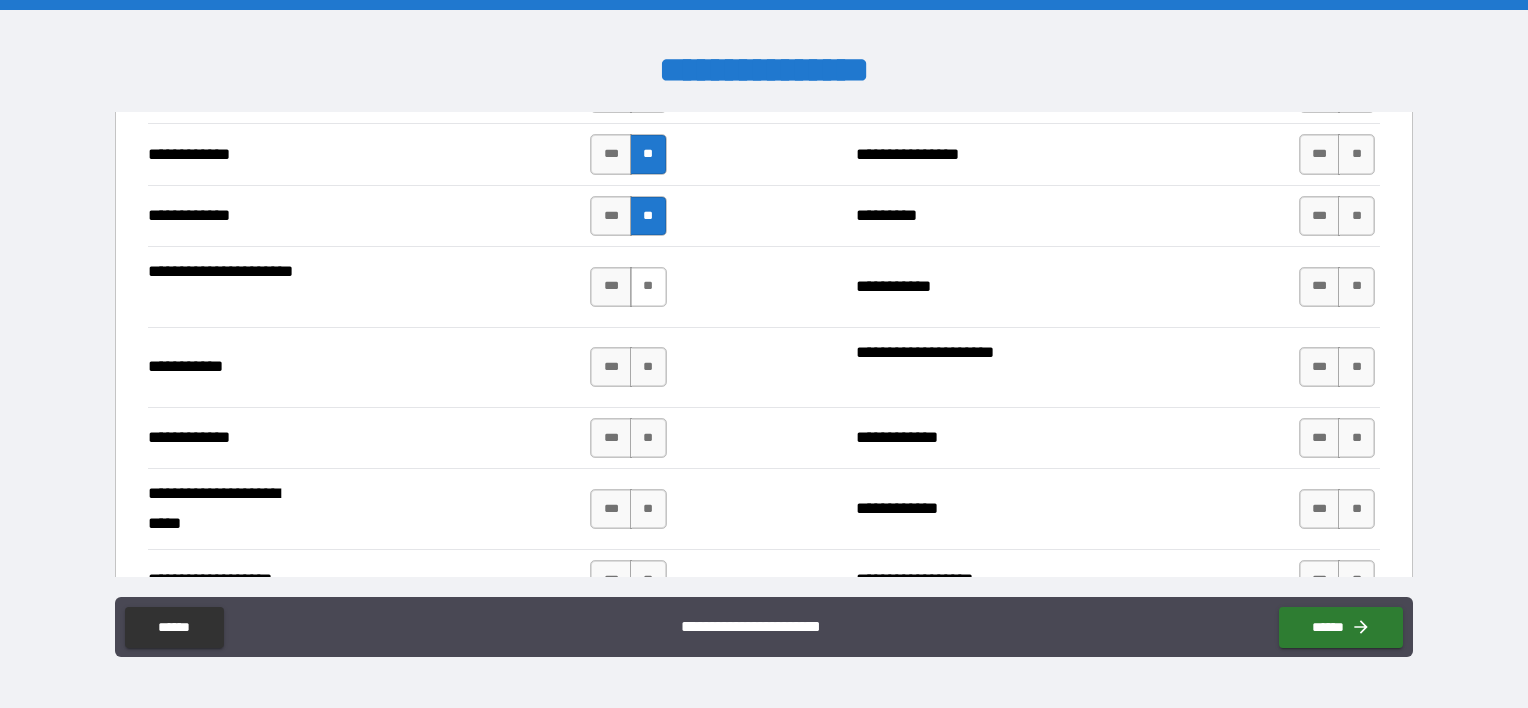 click on "**" at bounding box center (648, 287) 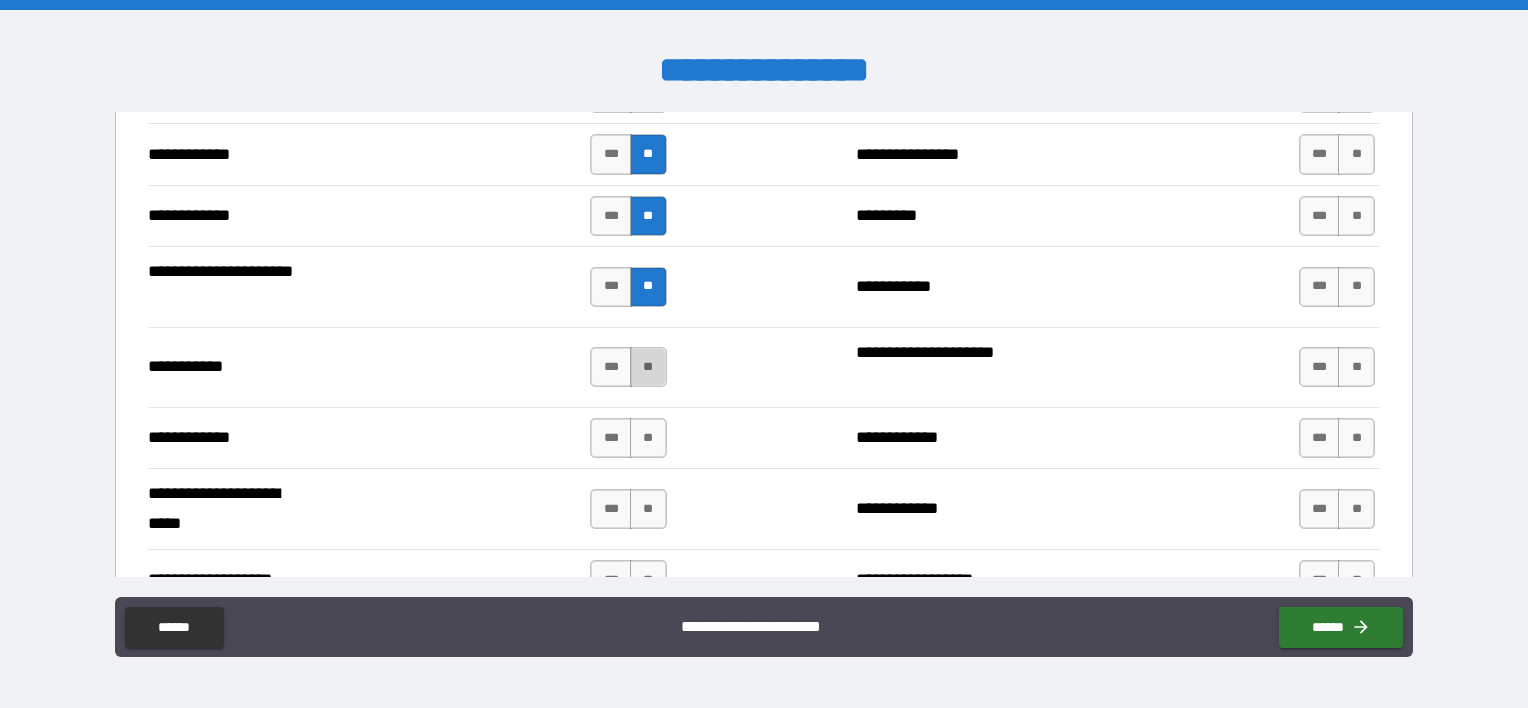 click on "**" at bounding box center [648, 367] 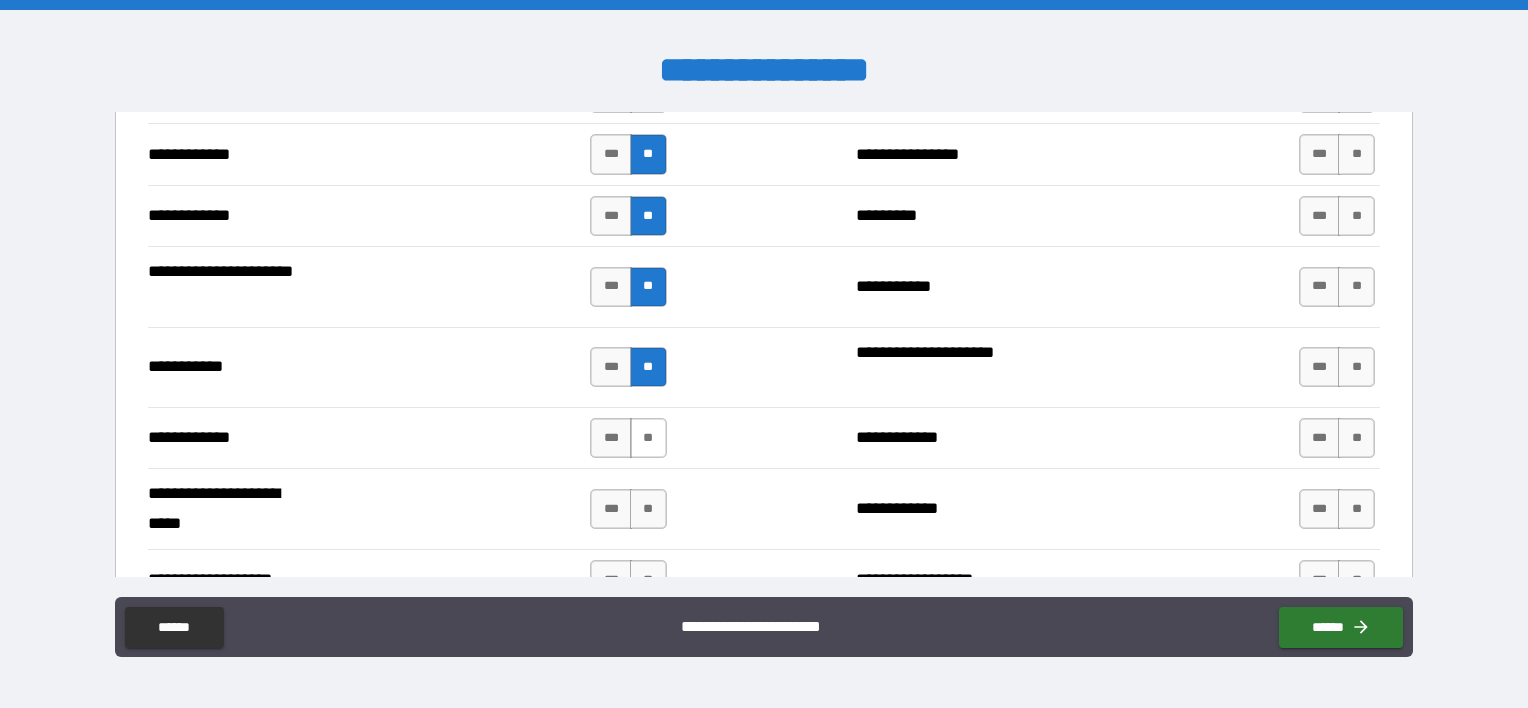 click on "**" at bounding box center [648, 438] 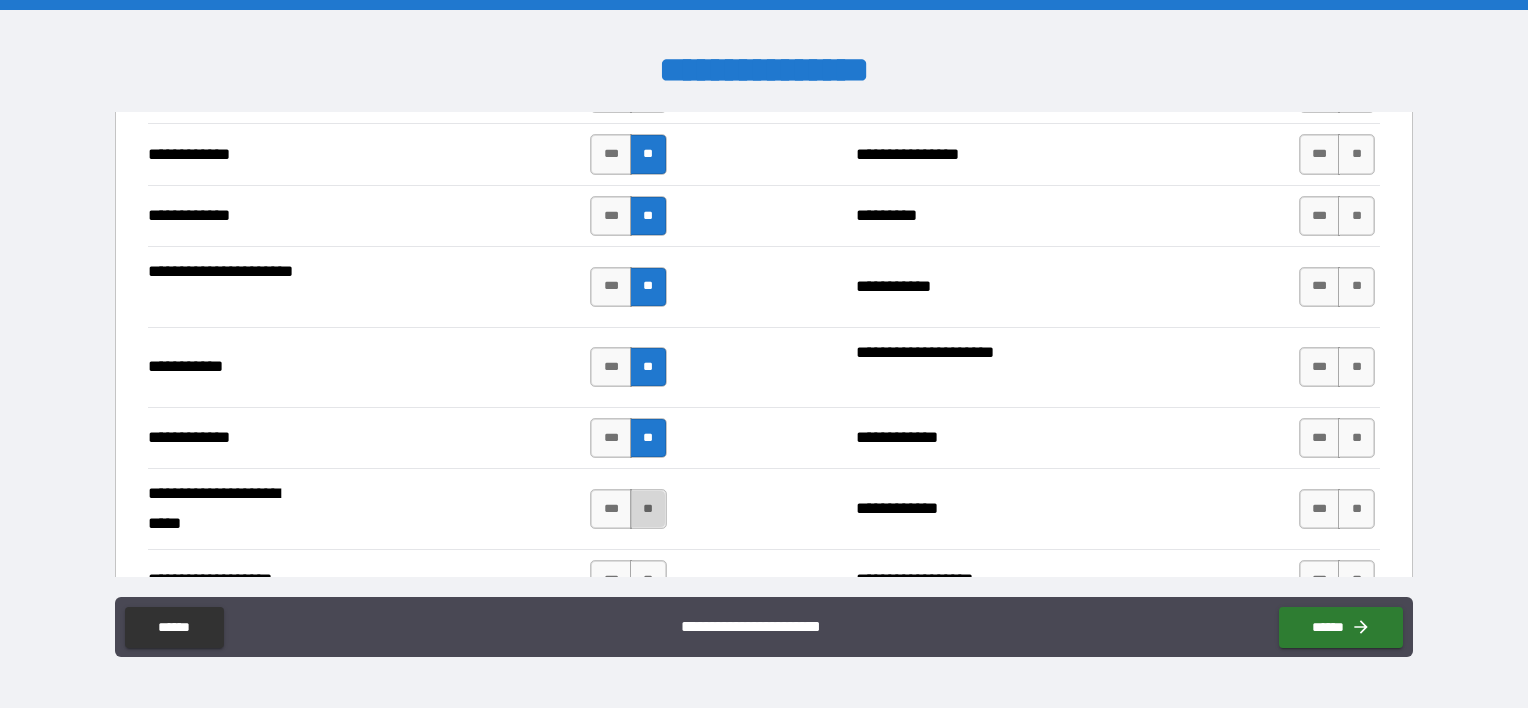 click on "**" at bounding box center (648, 509) 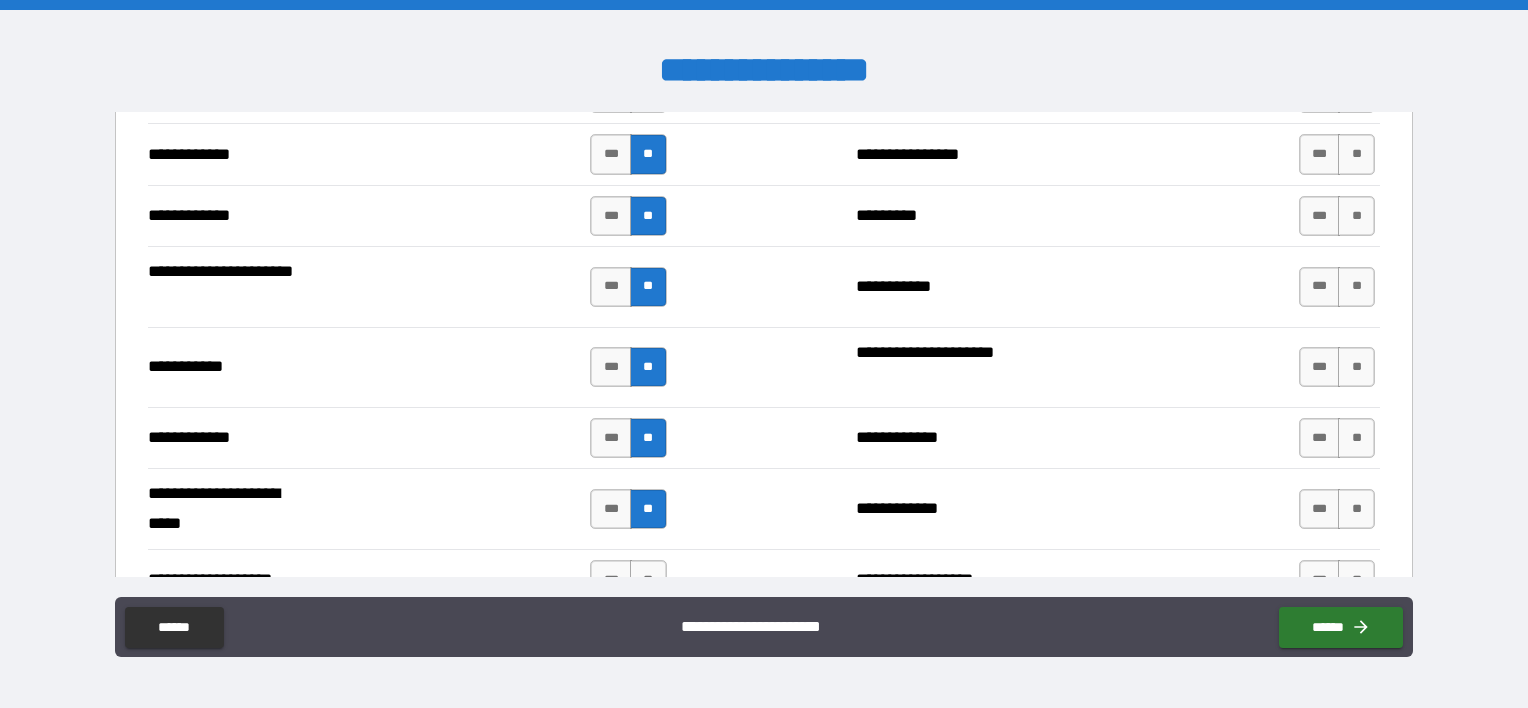 scroll, scrollTop: 3900, scrollLeft: 0, axis: vertical 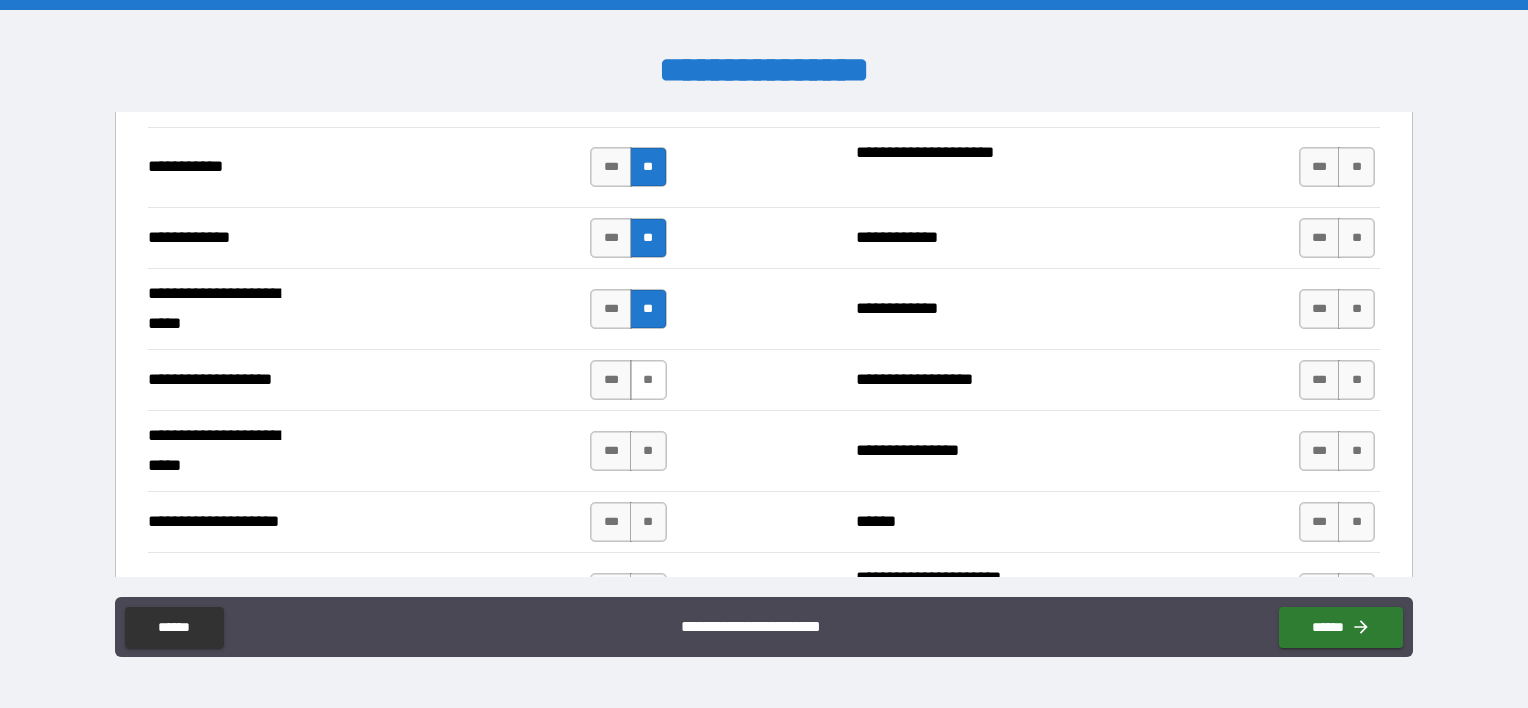 click on "**" at bounding box center [648, 380] 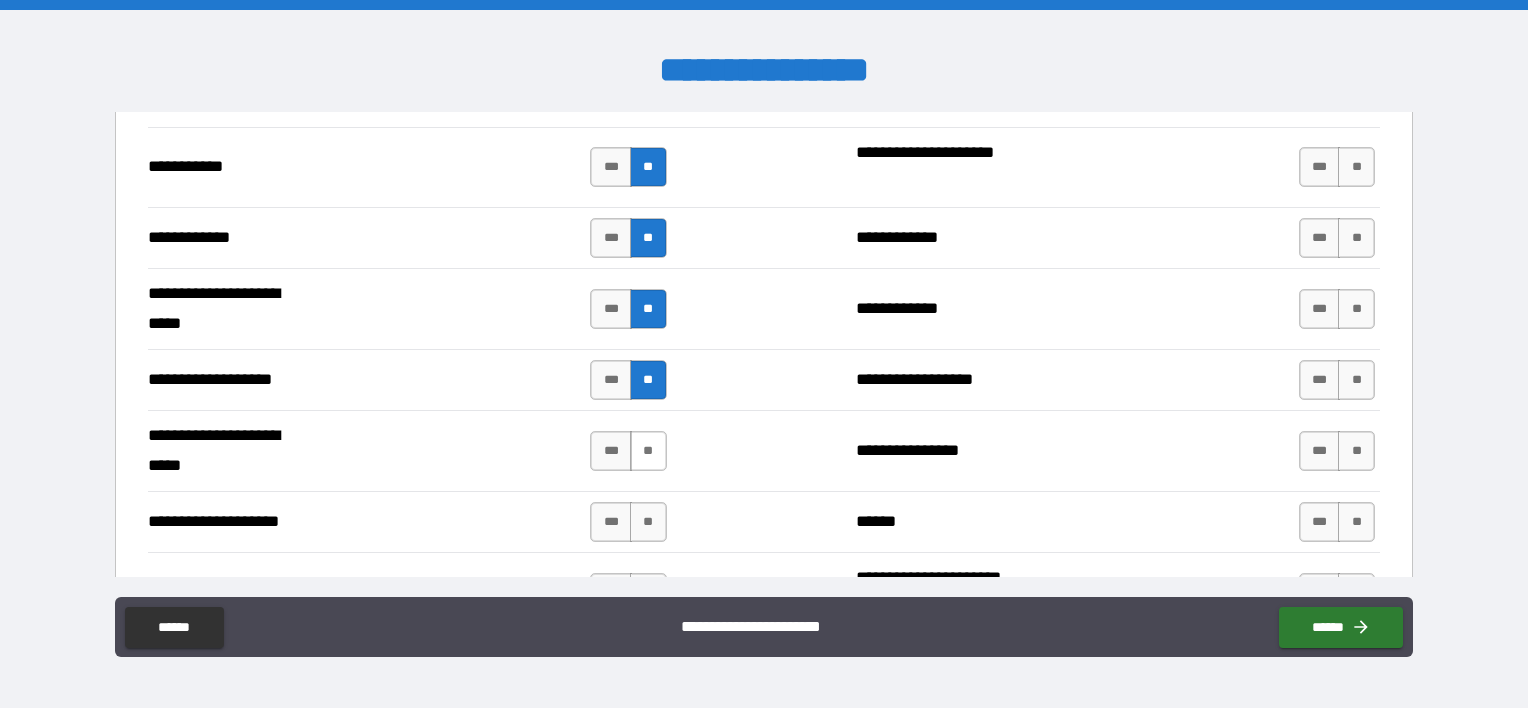 click on "**" at bounding box center [648, 451] 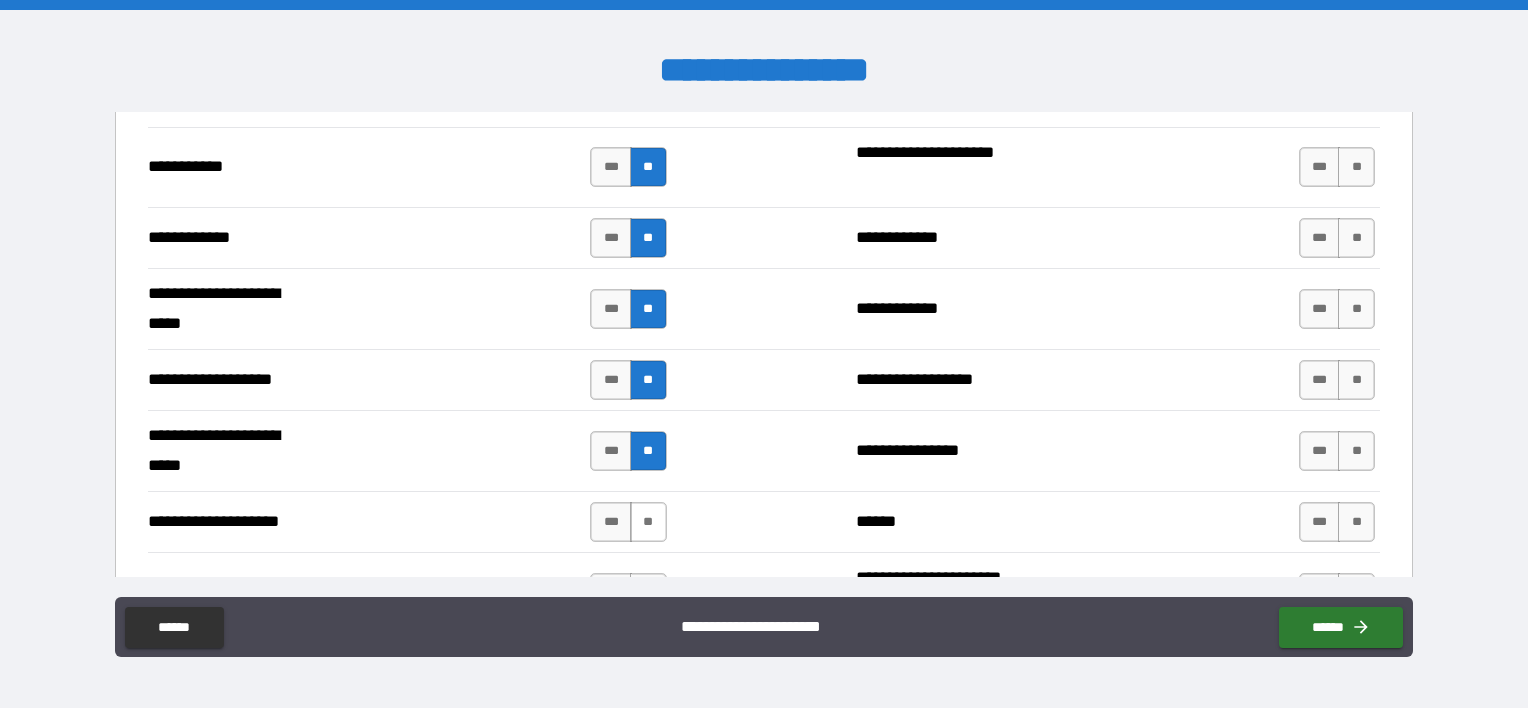 click on "**" at bounding box center [648, 522] 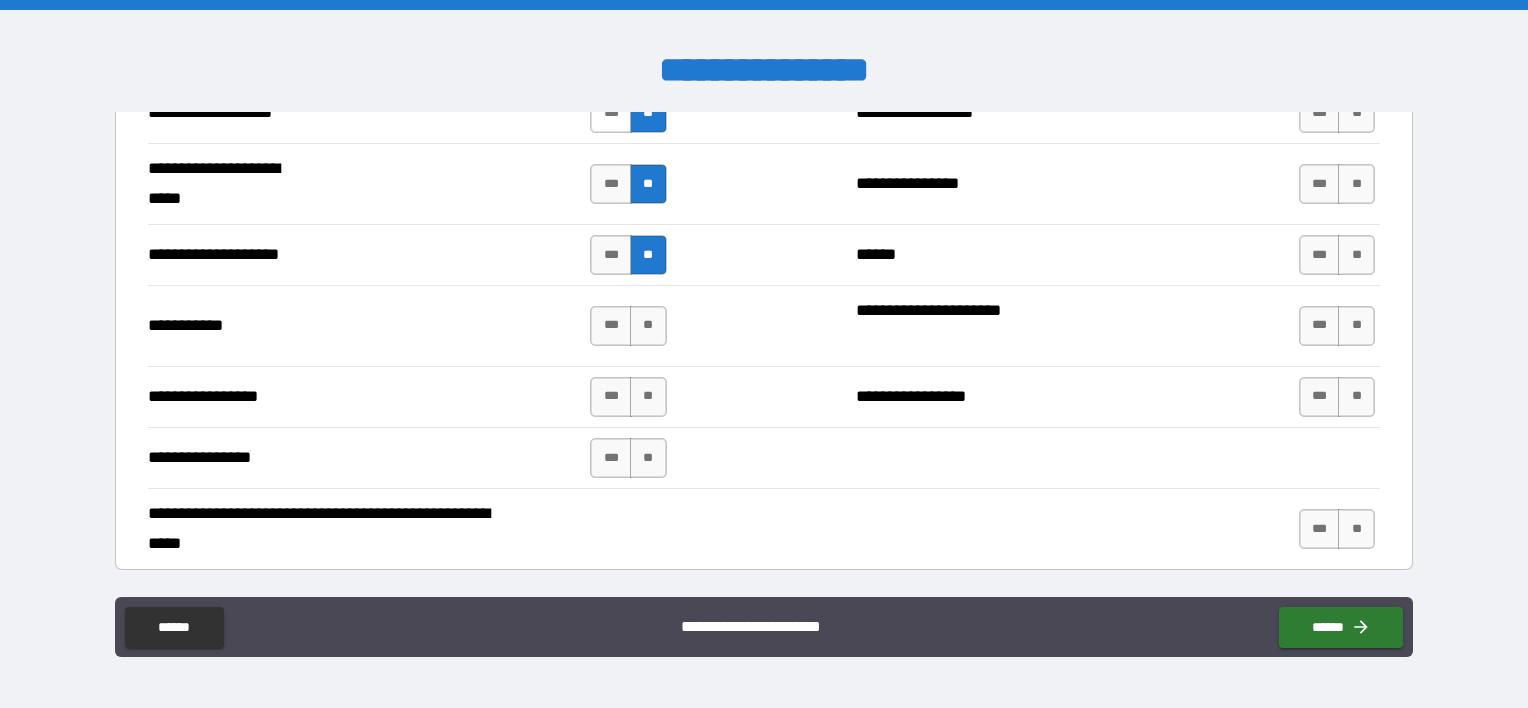 scroll, scrollTop: 4200, scrollLeft: 0, axis: vertical 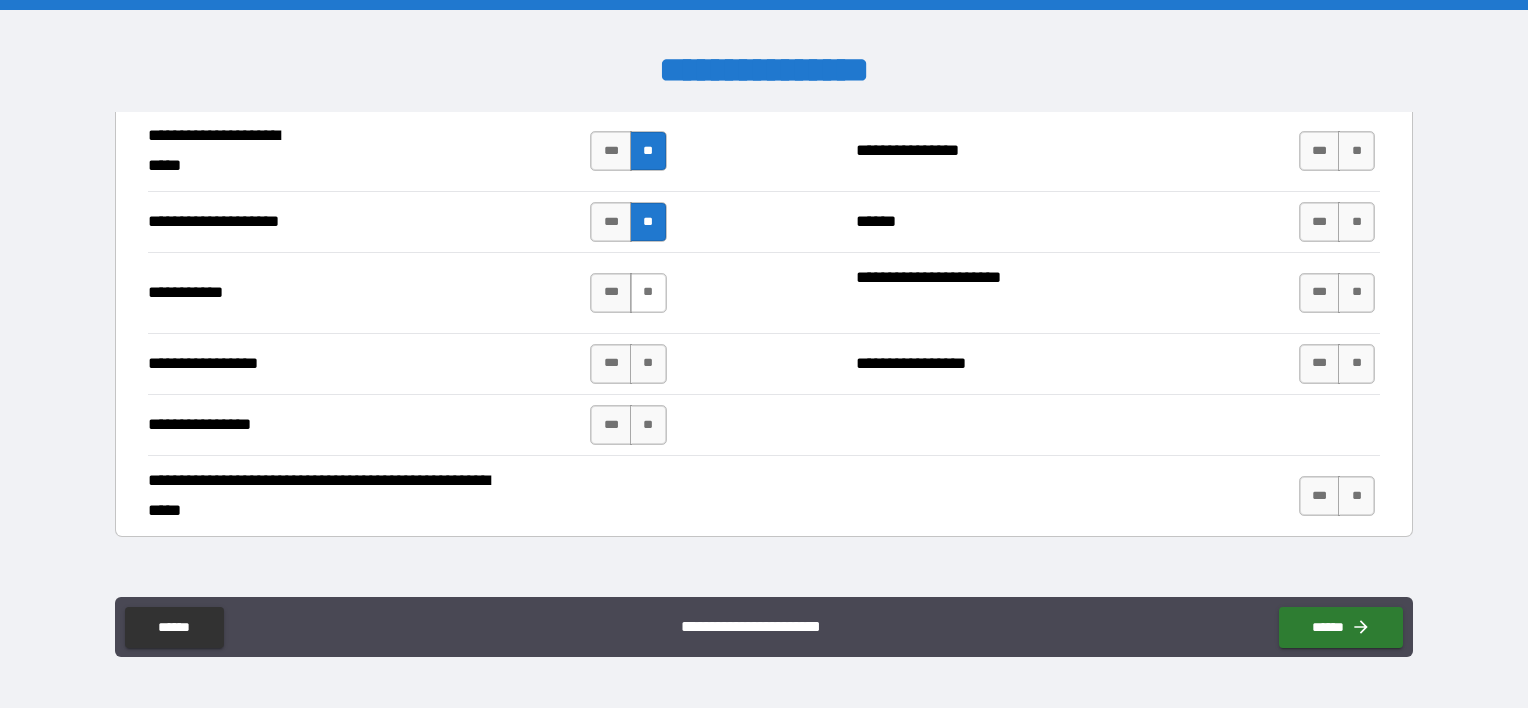 click on "**" at bounding box center (648, 293) 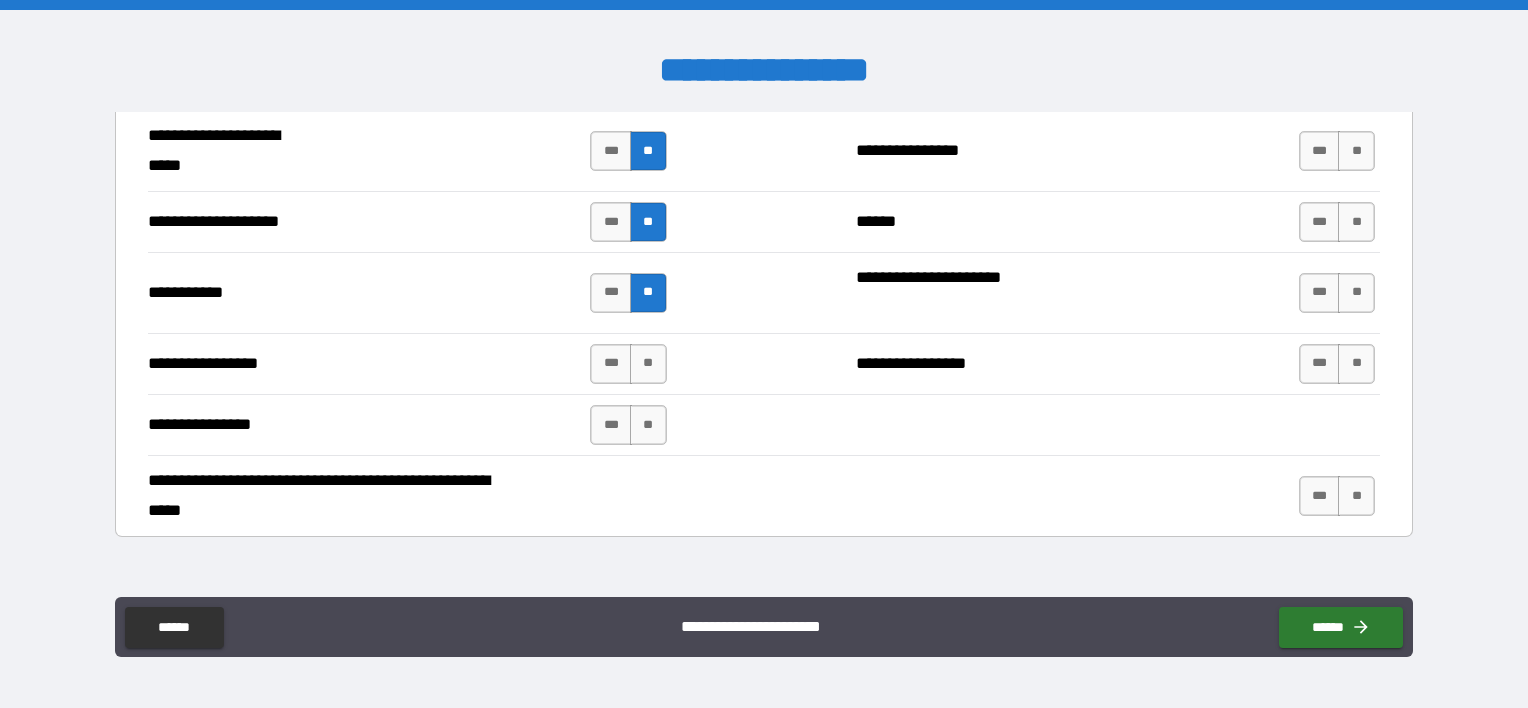 drag, startPoint x: 639, startPoint y: 348, endPoint x: 655, endPoint y: 392, distance: 46.818798 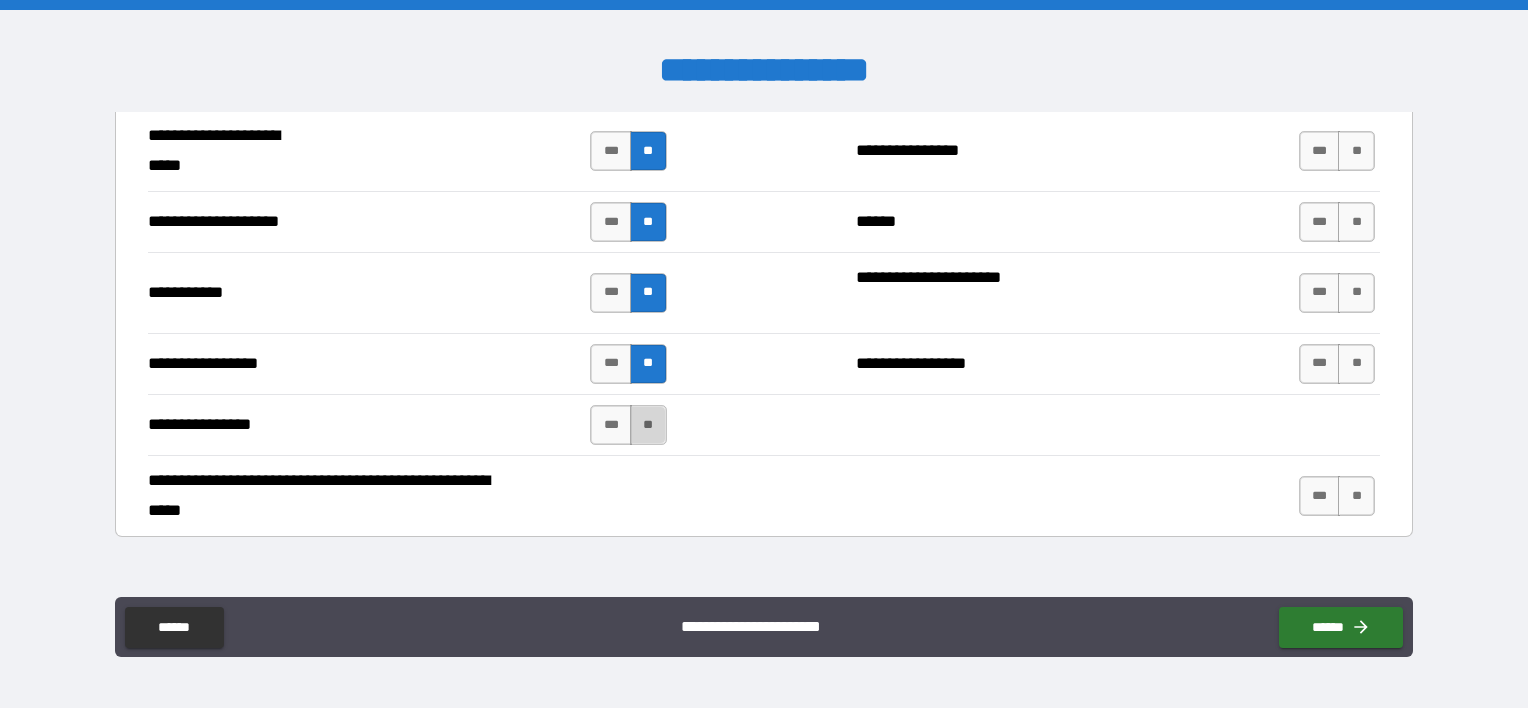 click on "**" at bounding box center [648, 425] 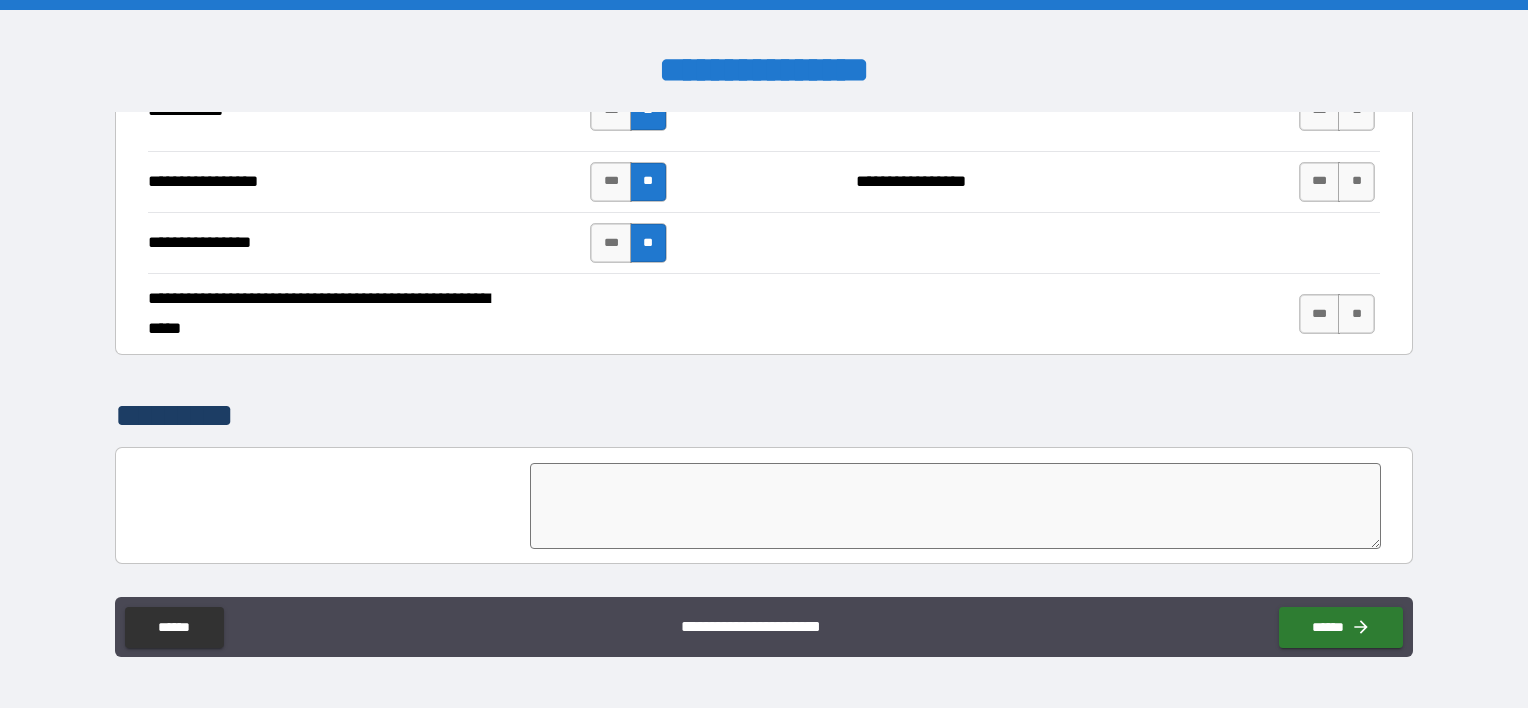scroll, scrollTop: 4200, scrollLeft: 0, axis: vertical 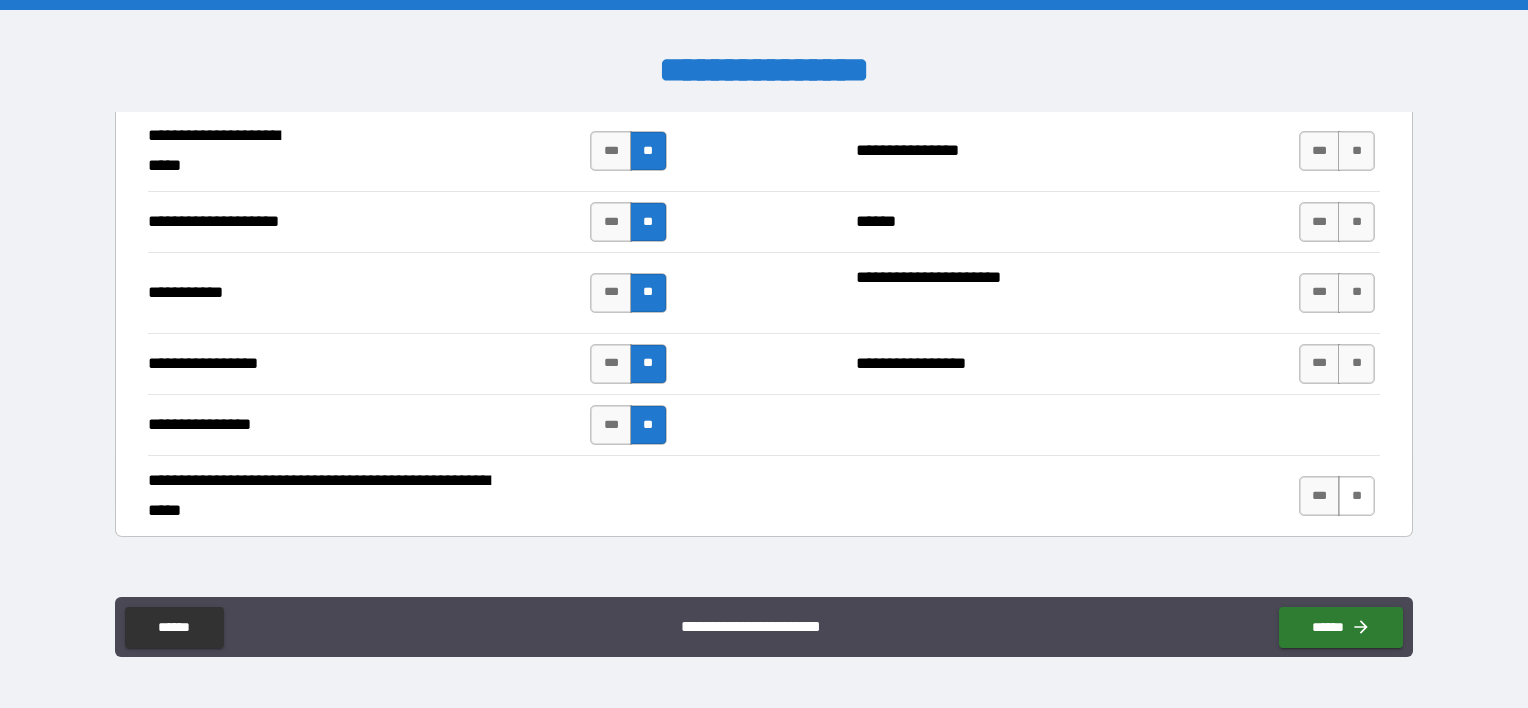 click on "**" at bounding box center [1356, 496] 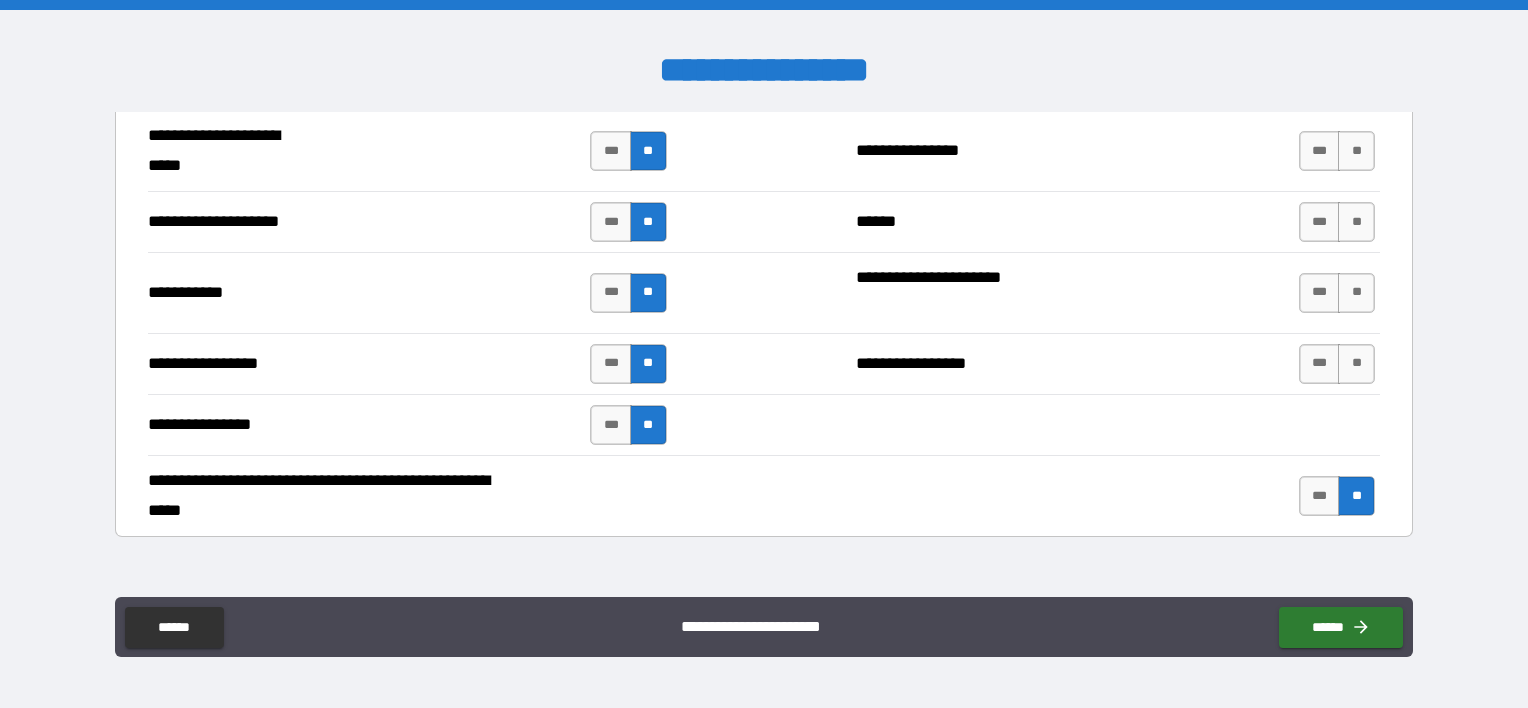 drag, startPoint x: 1337, startPoint y: 349, endPoint x: 1330, endPoint y: 324, distance: 25.96151 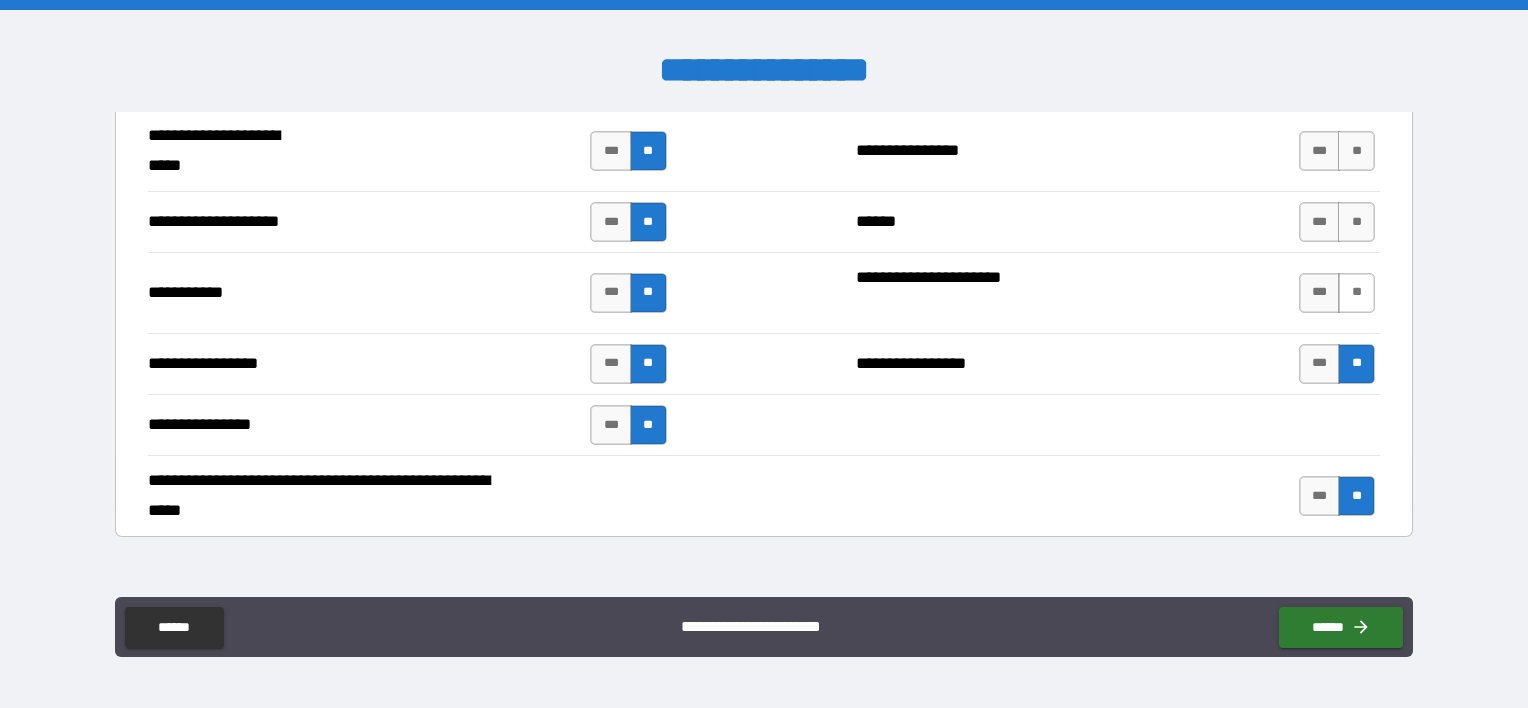 click on "**" at bounding box center (1356, 293) 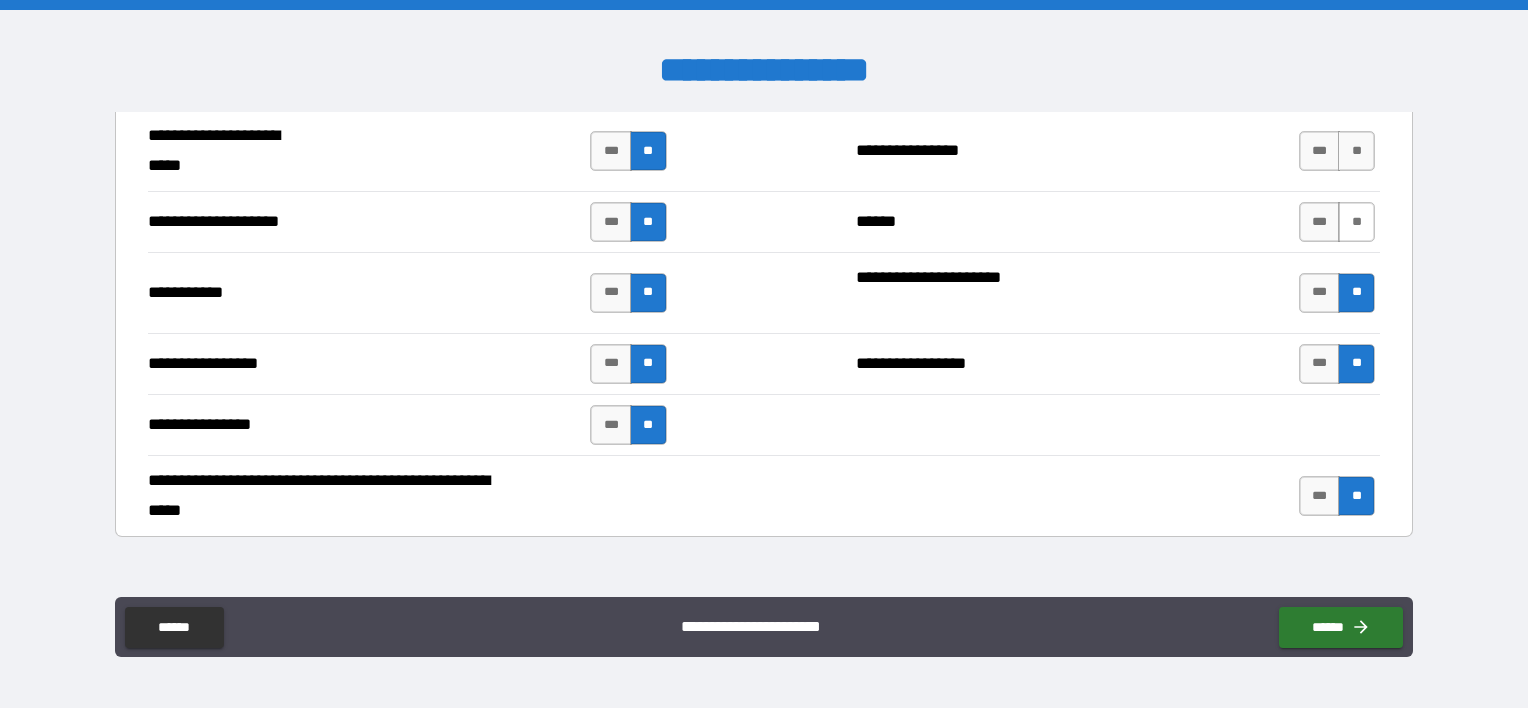 click on "**" at bounding box center [1356, 222] 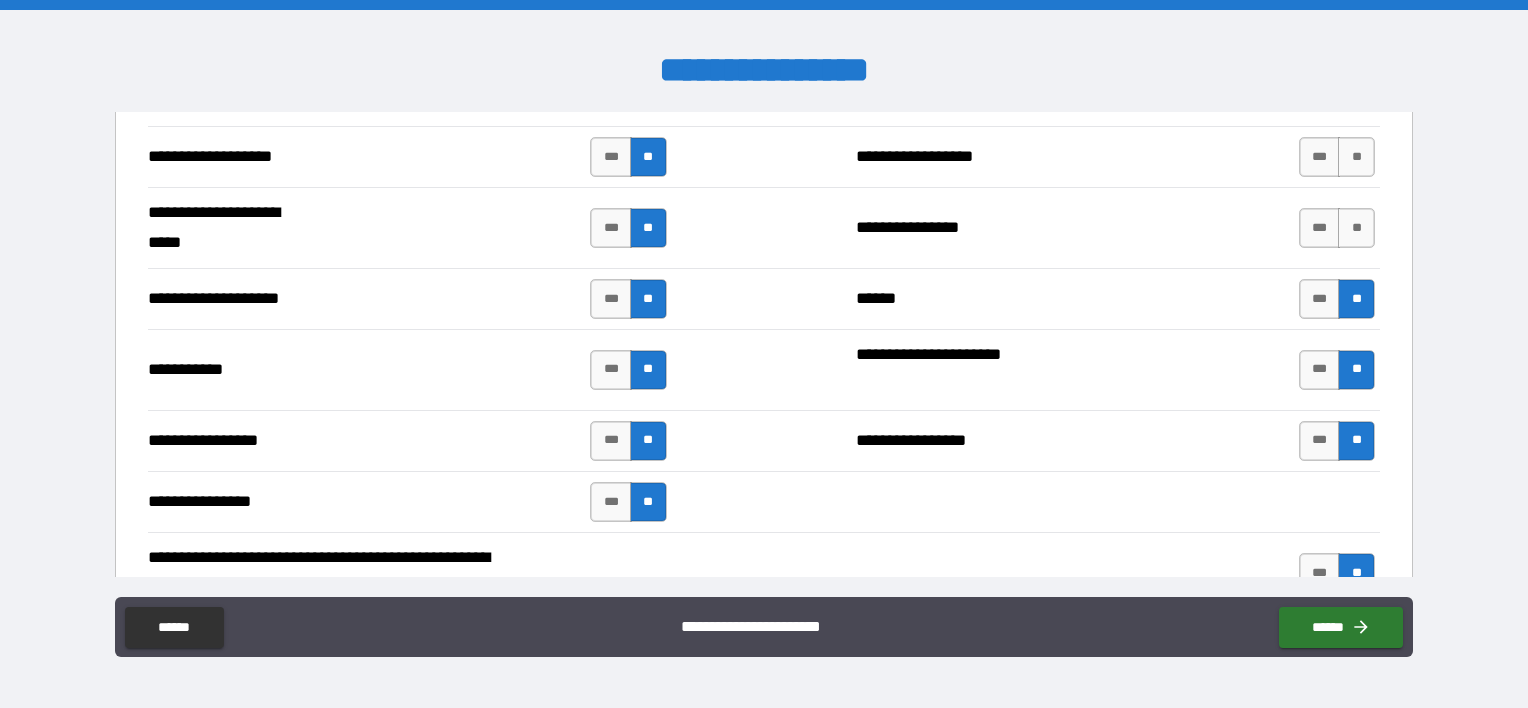 scroll, scrollTop: 4000, scrollLeft: 0, axis: vertical 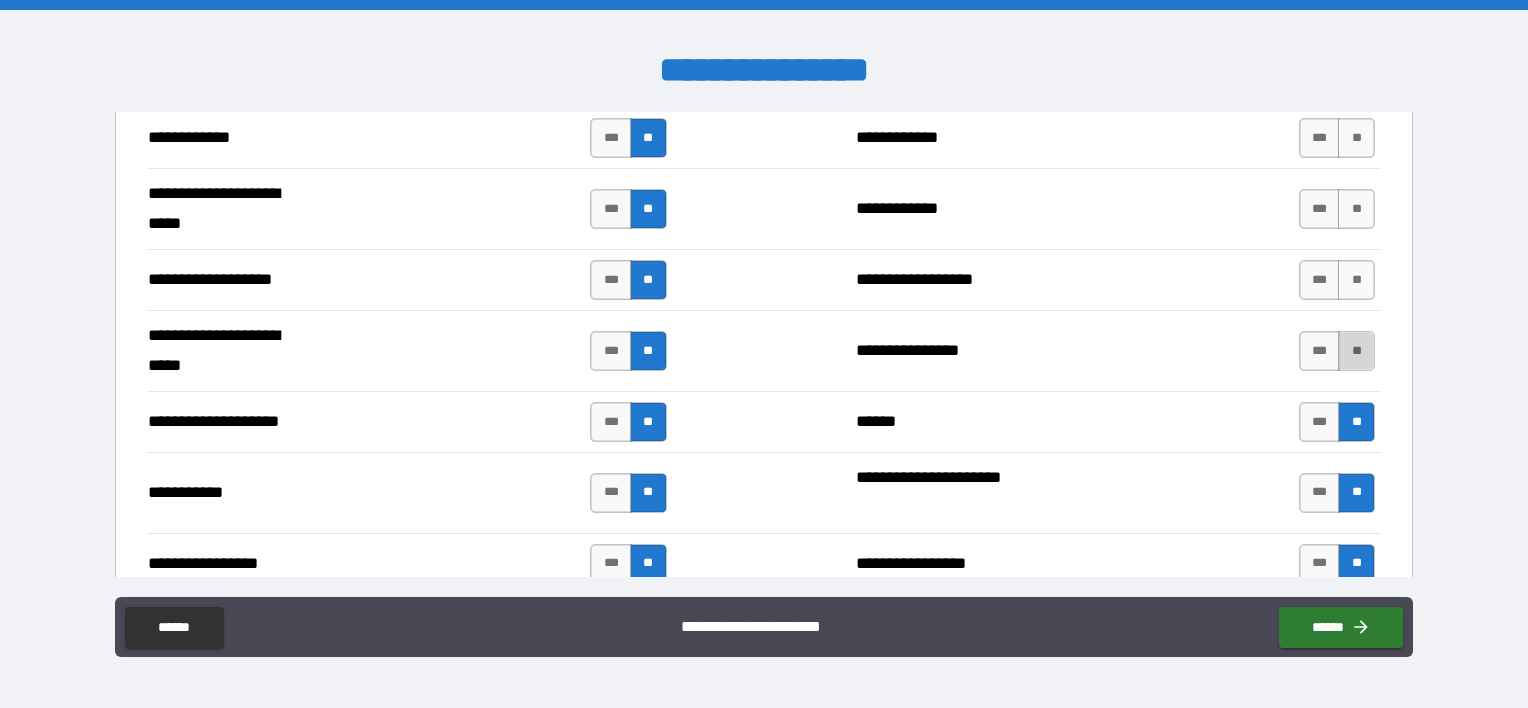 click on "**" at bounding box center (1356, 351) 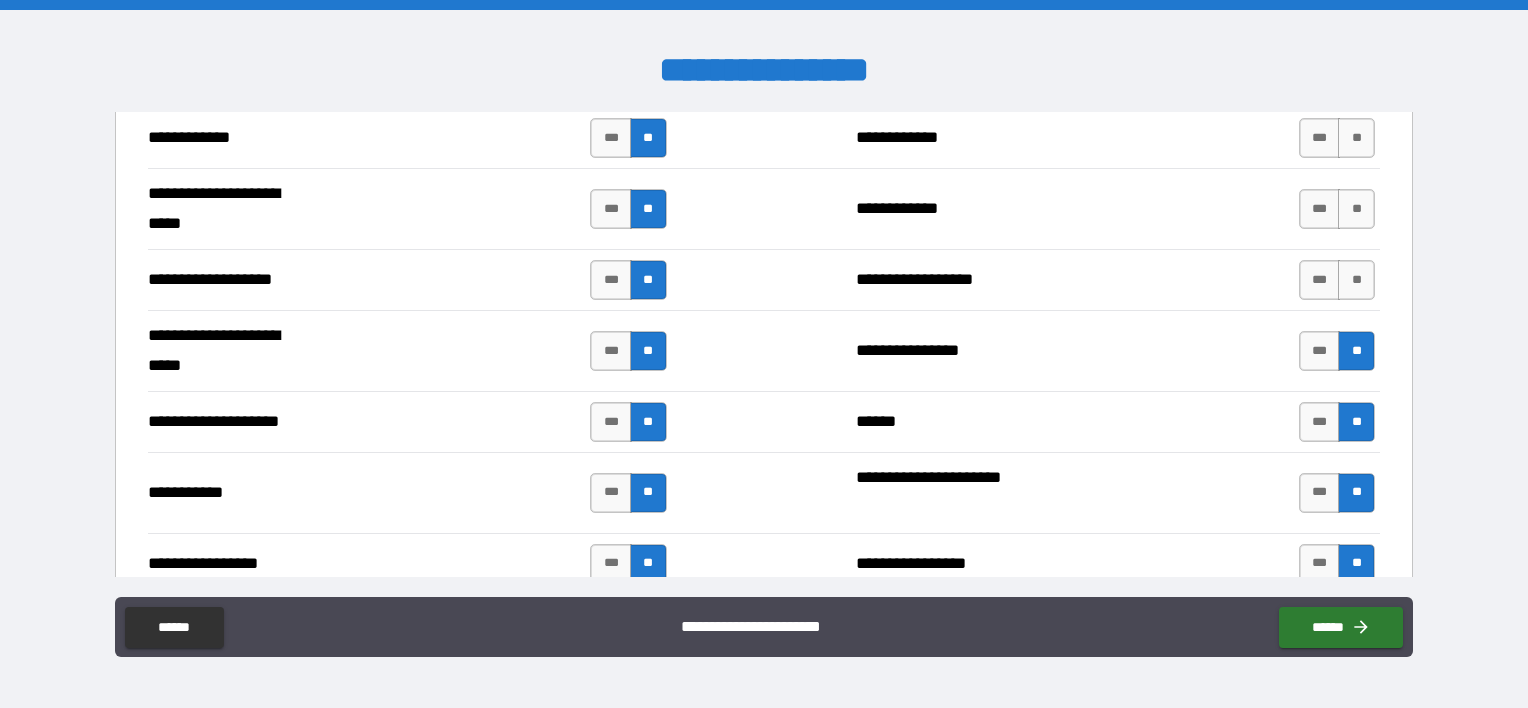 drag, startPoint x: 1342, startPoint y: 278, endPoint x: 1344, endPoint y: 239, distance: 39.051247 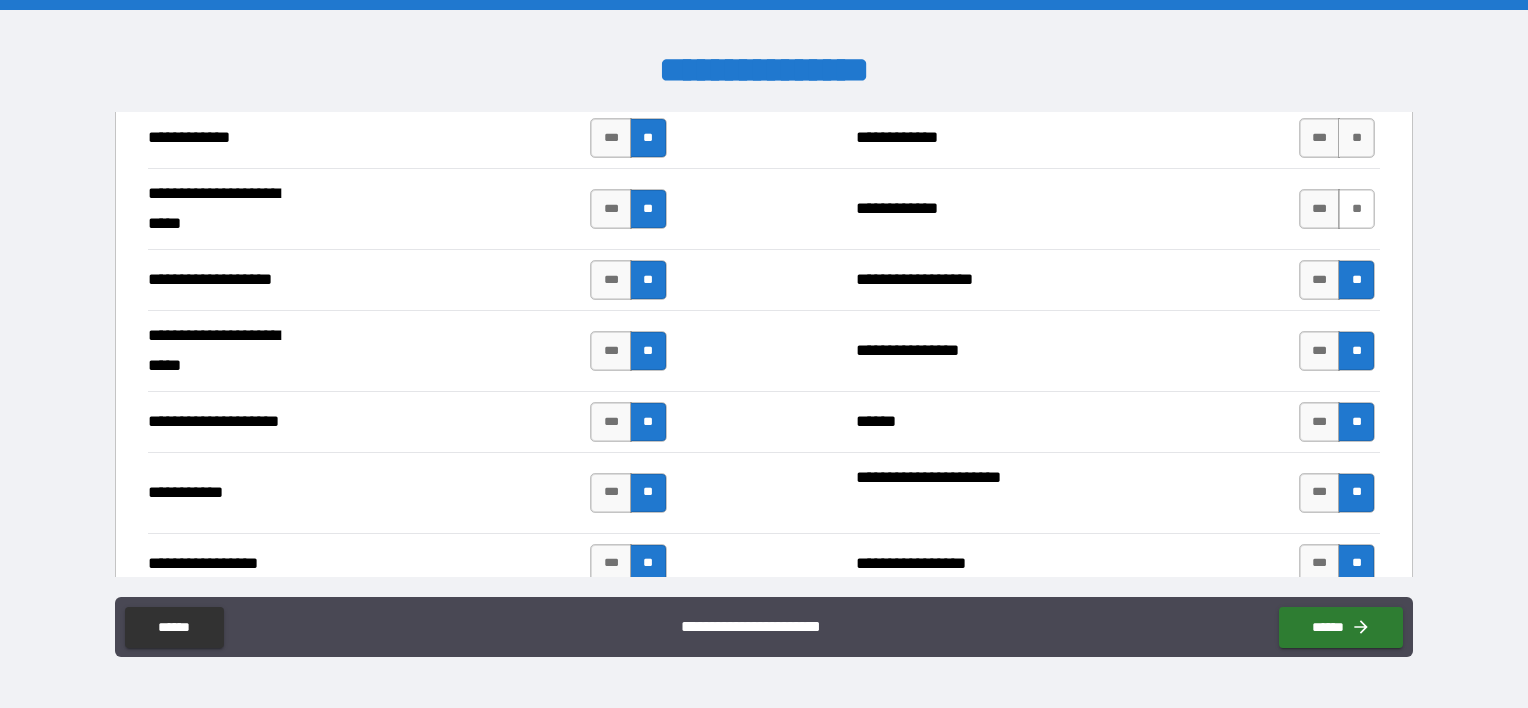 click on "**" at bounding box center (1356, 209) 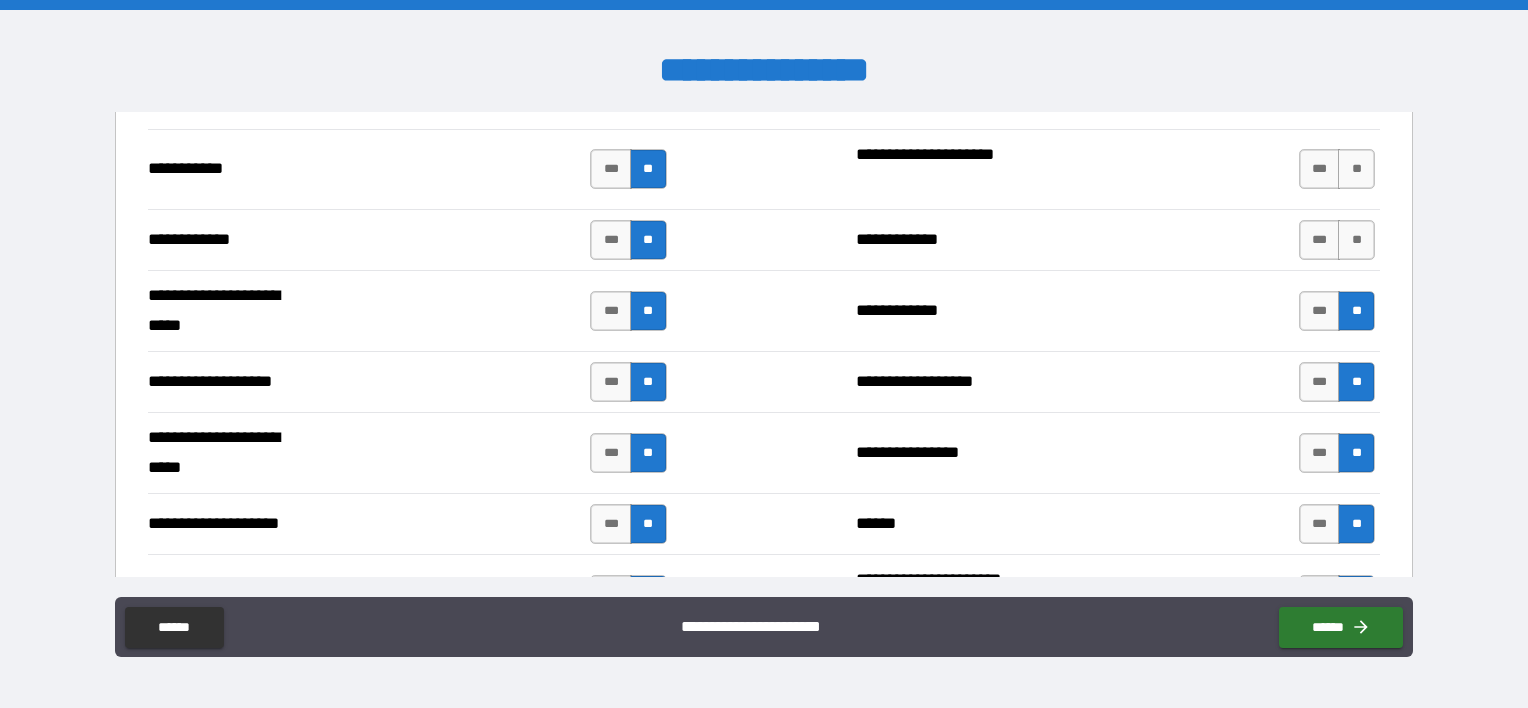 scroll, scrollTop: 3800, scrollLeft: 0, axis: vertical 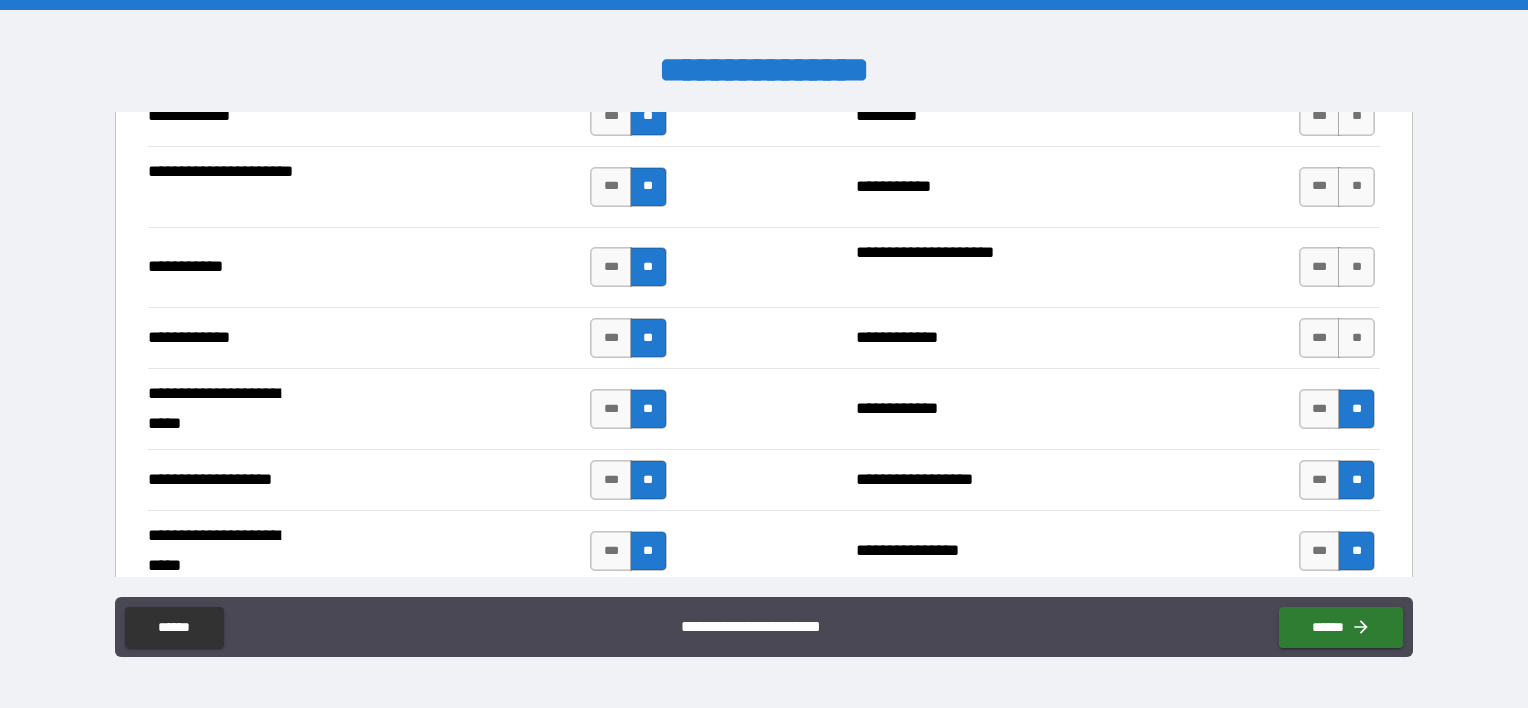 drag, startPoint x: 1339, startPoint y: 325, endPoint x: 1339, endPoint y: 294, distance: 31 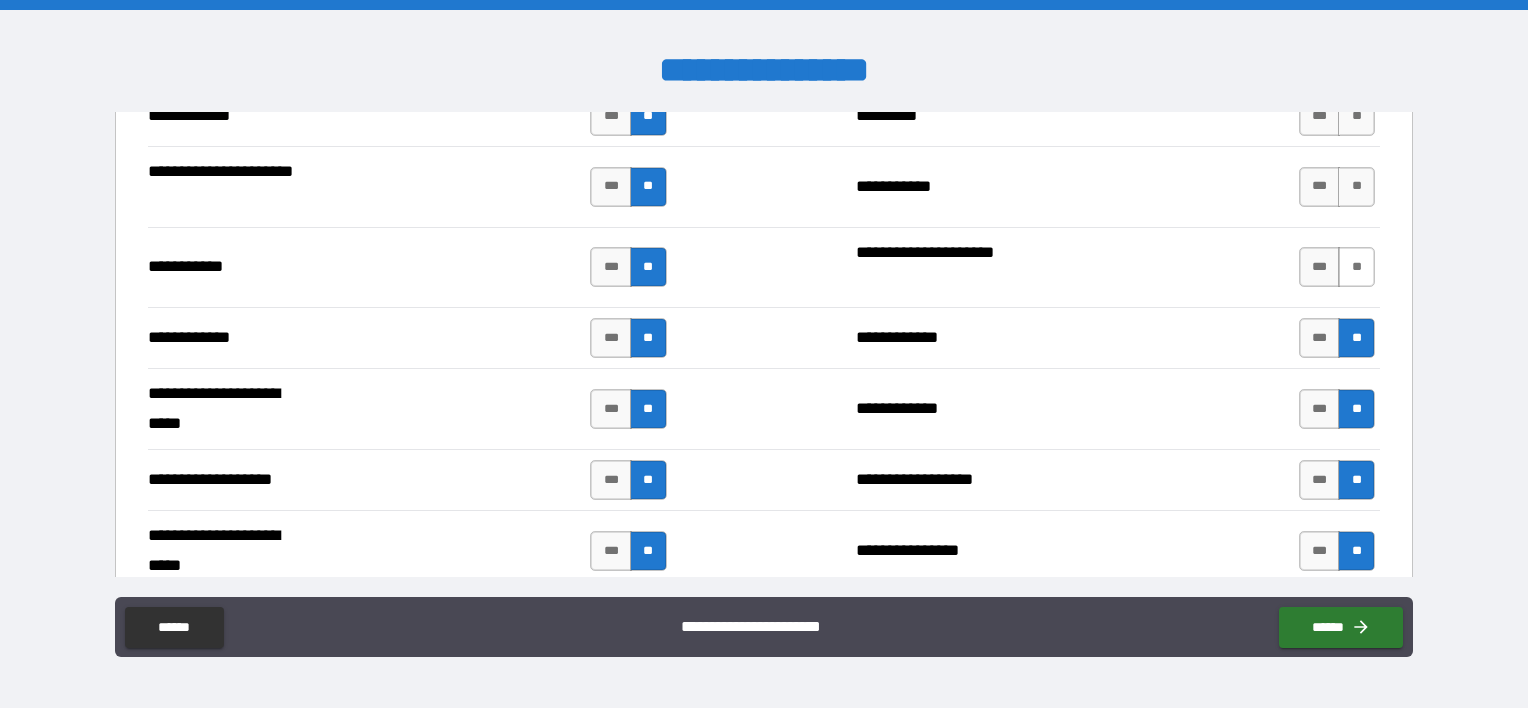 click on "**" at bounding box center (1356, 267) 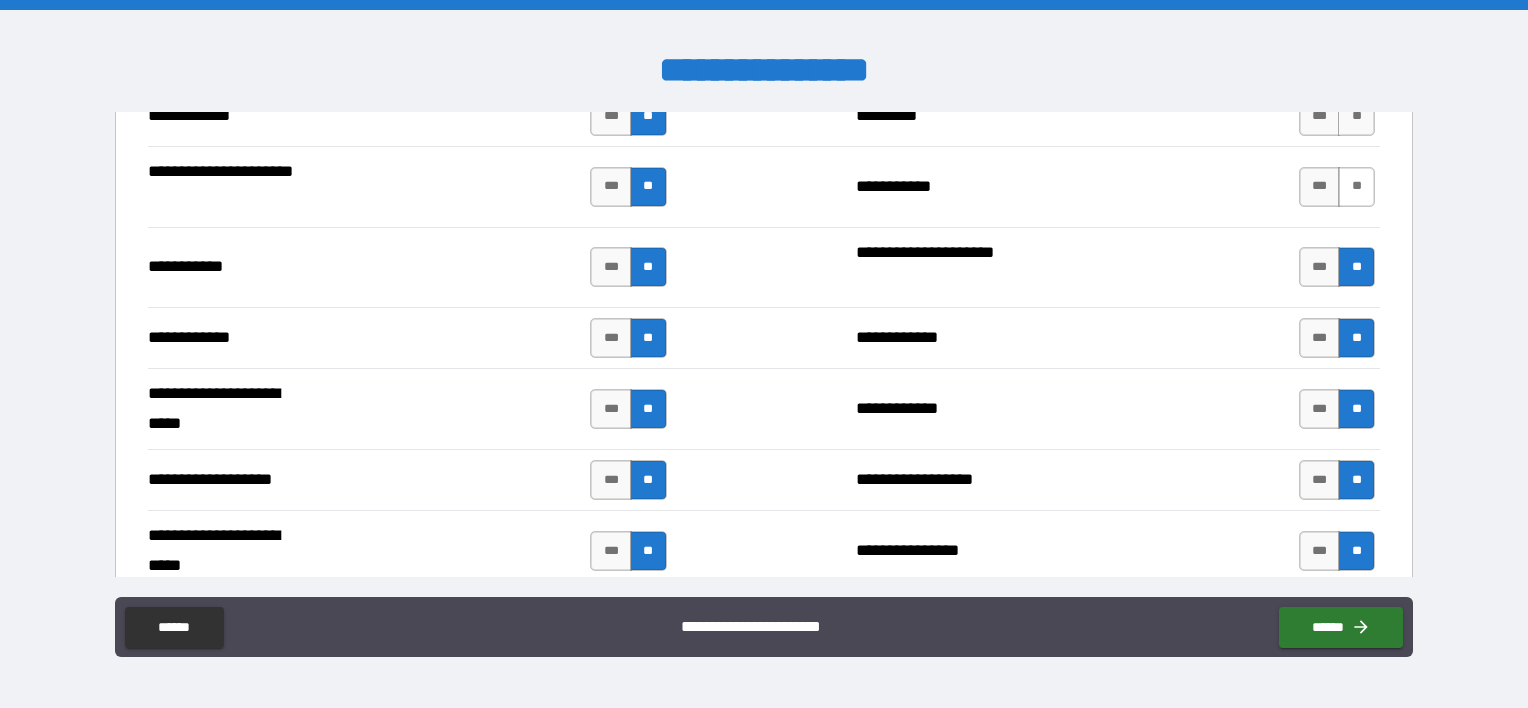 click on "**" at bounding box center [1356, 187] 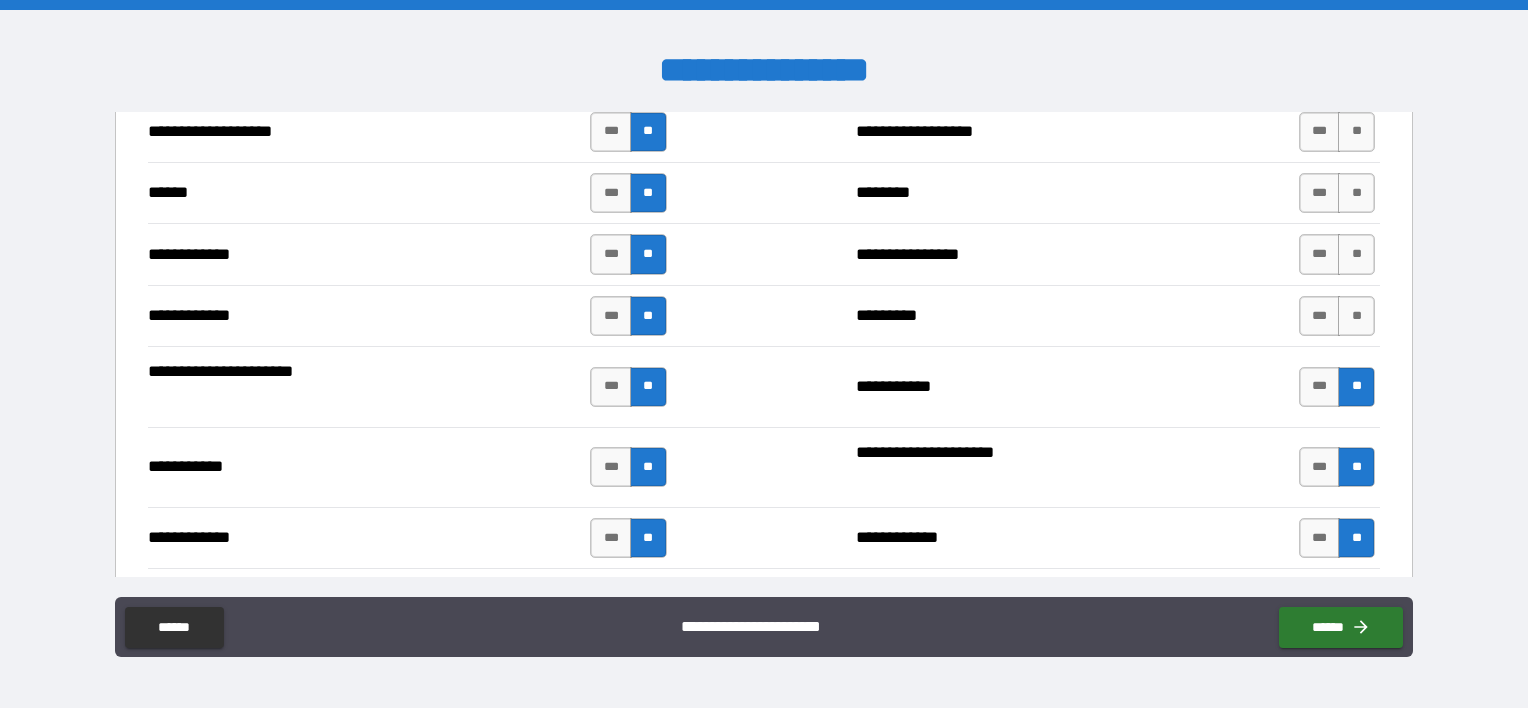 scroll, scrollTop: 3500, scrollLeft: 0, axis: vertical 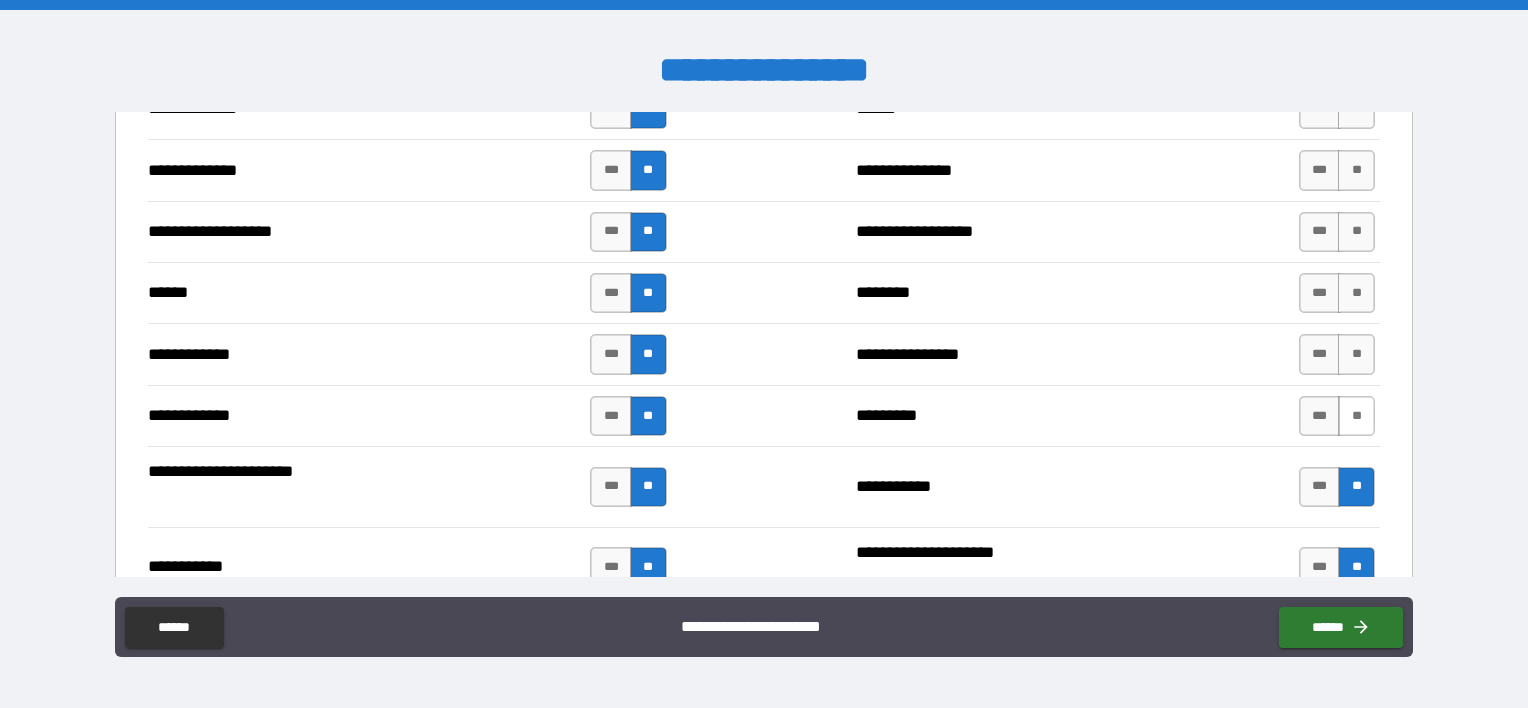 click on "**" at bounding box center [1356, 416] 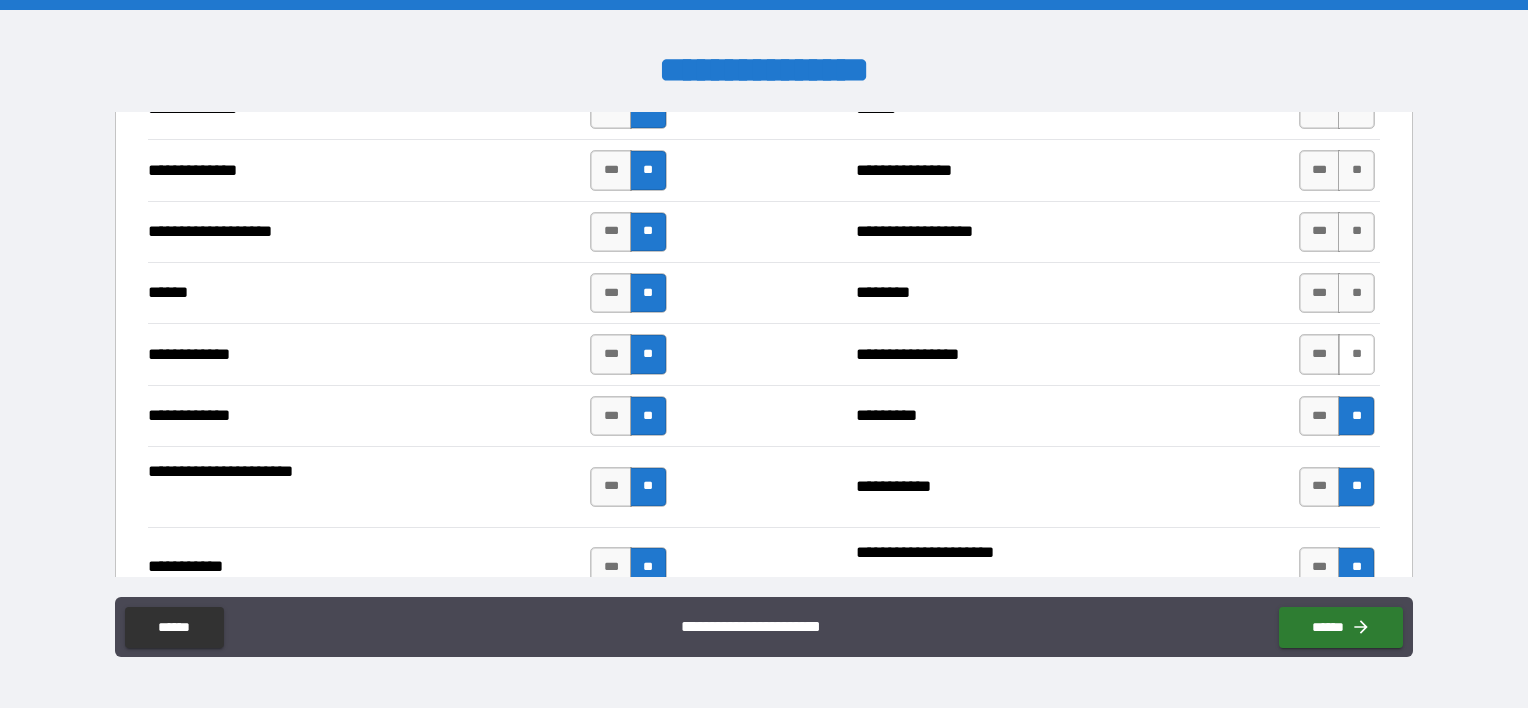 click on "**" at bounding box center (1356, 354) 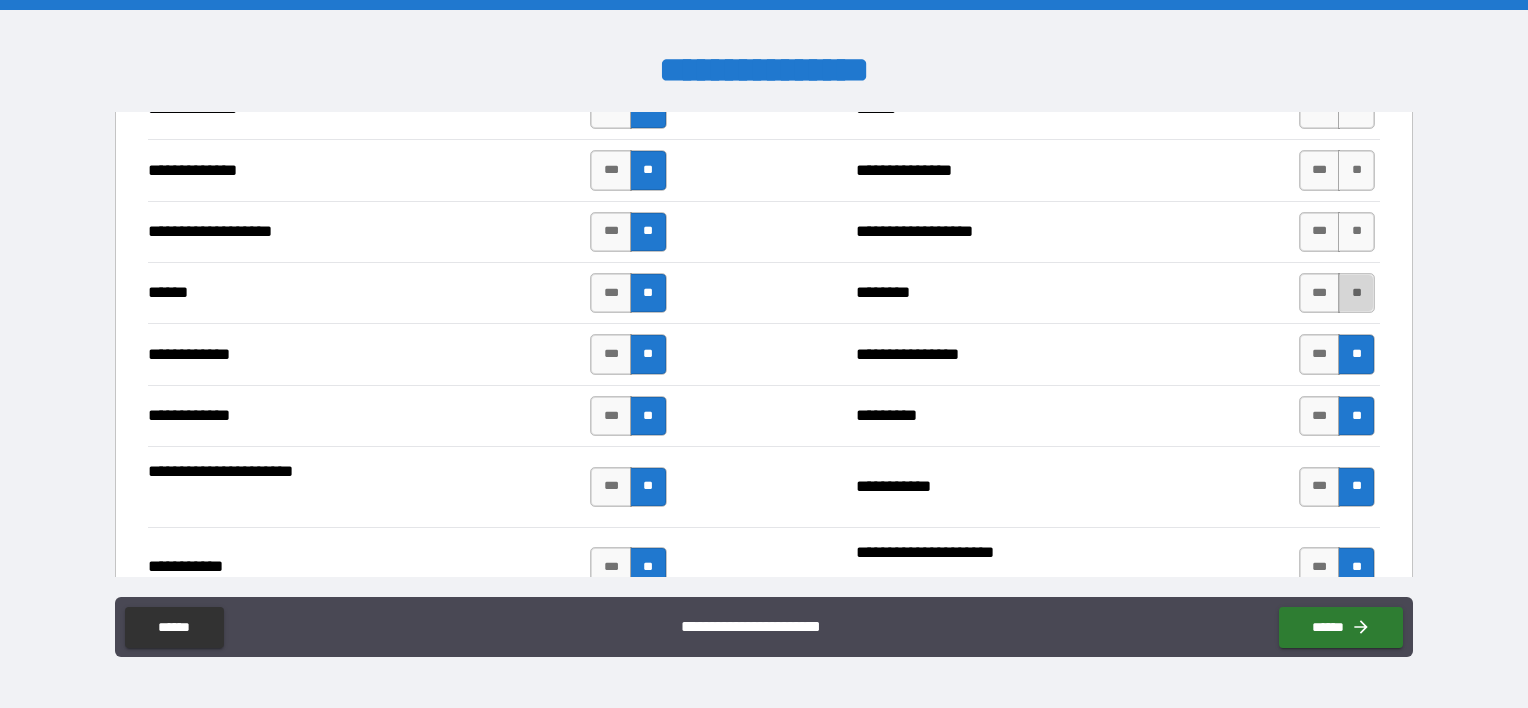 click on "**" at bounding box center [1356, 293] 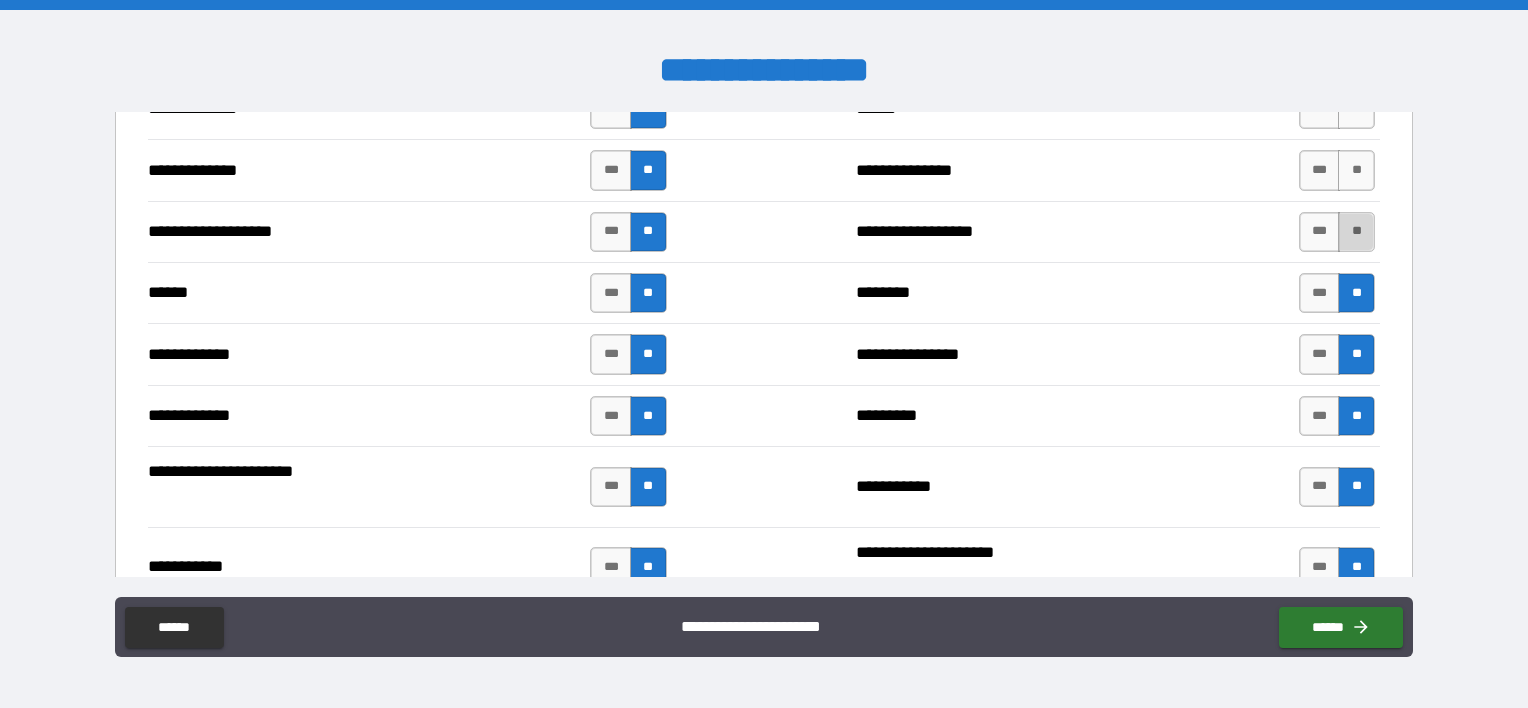 click on "**" at bounding box center [1356, 232] 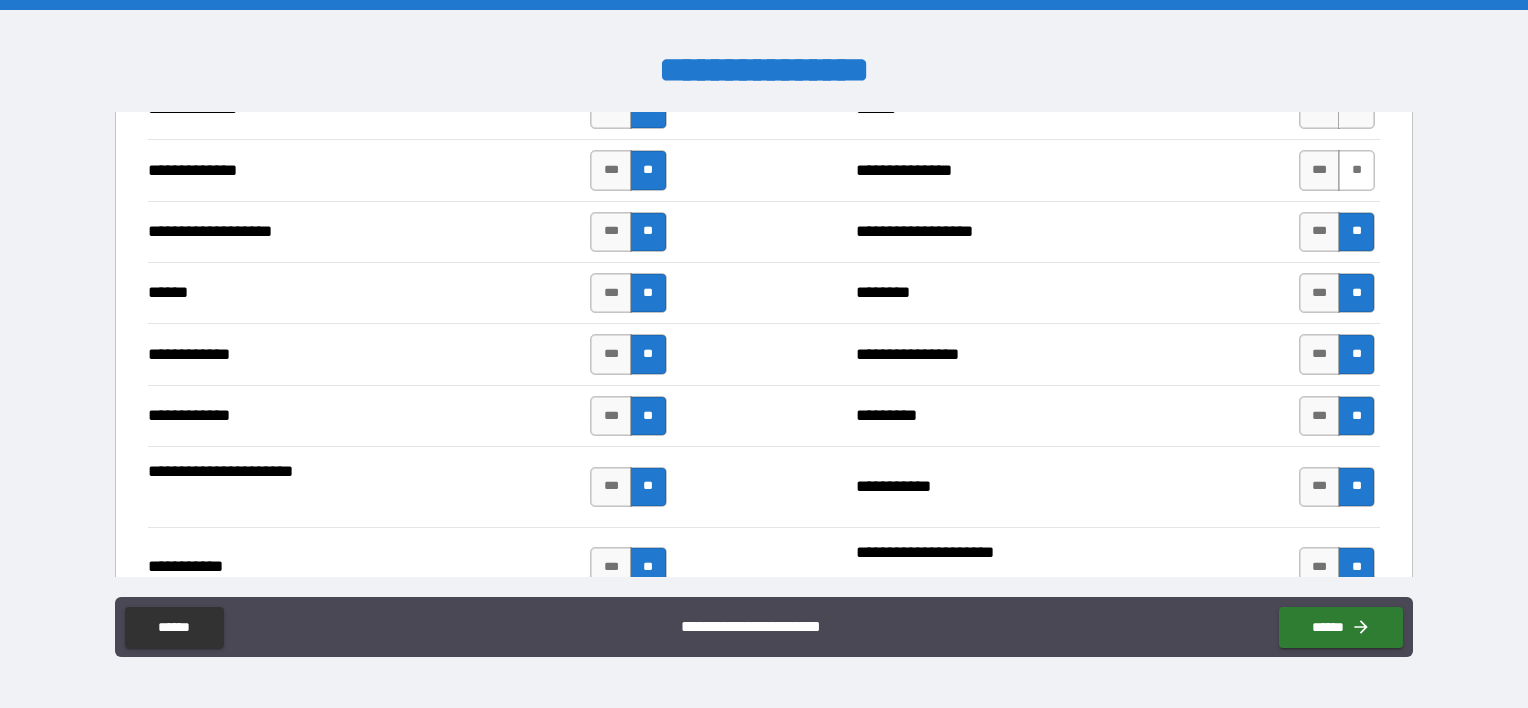click on "**" at bounding box center (1356, 170) 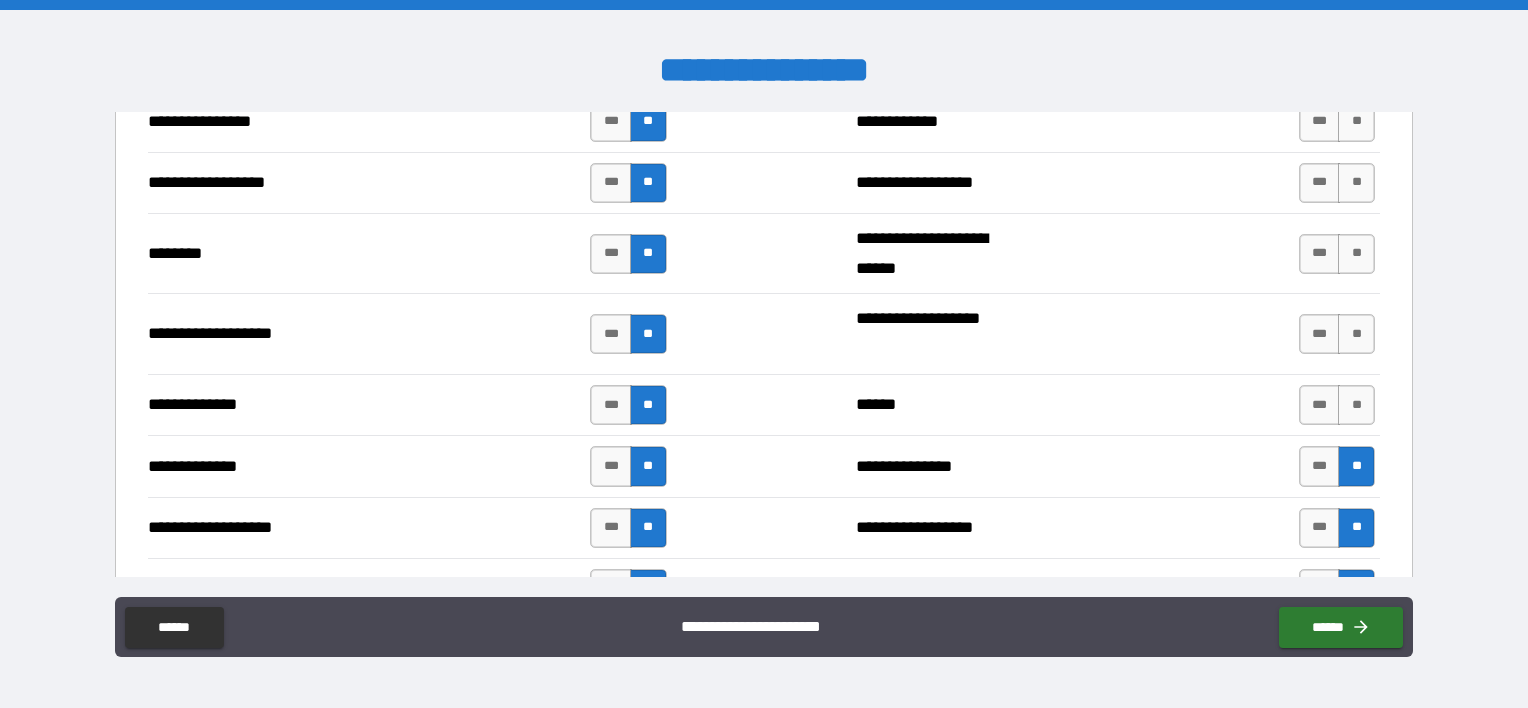 scroll, scrollTop: 3200, scrollLeft: 0, axis: vertical 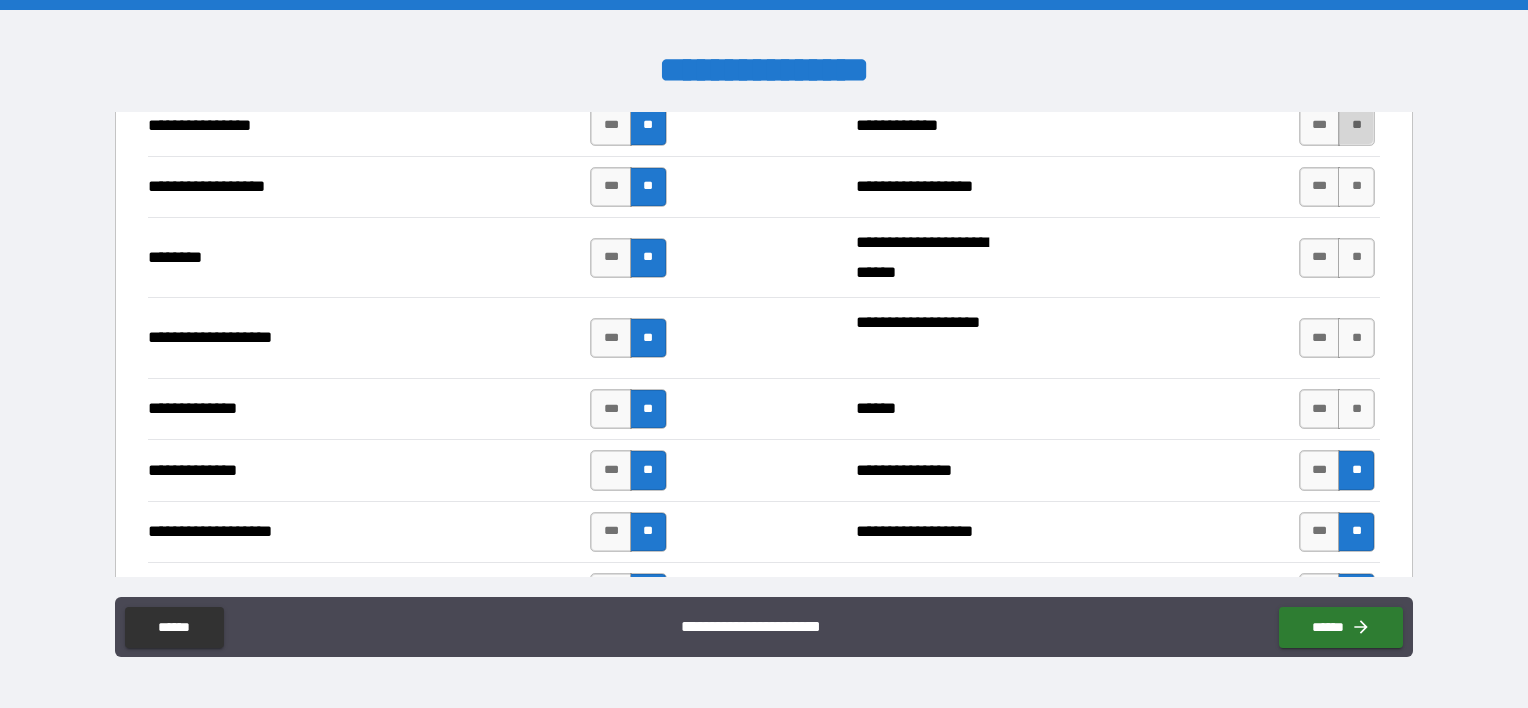 click on "**" at bounding box center [1356, 125] 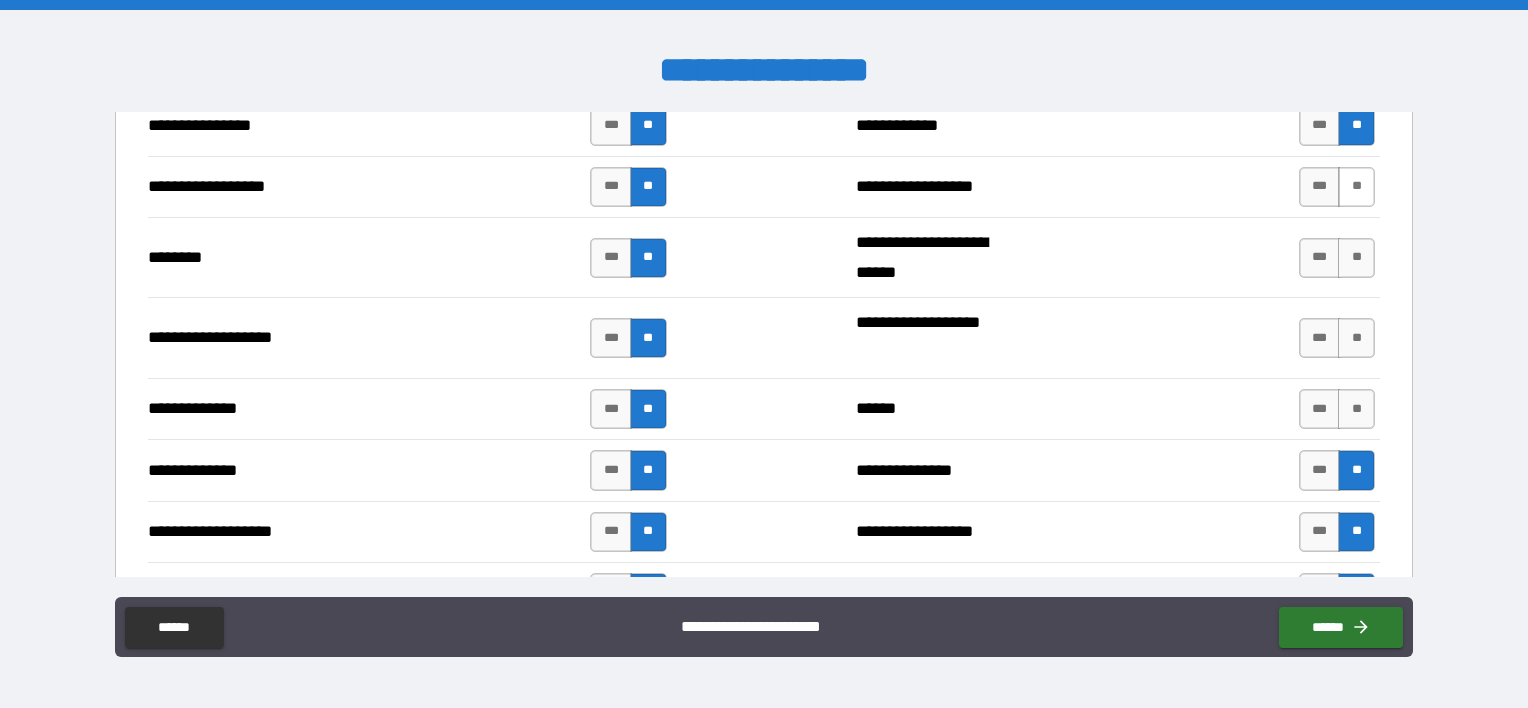 click on "**" at bounding box center [1356, 187] 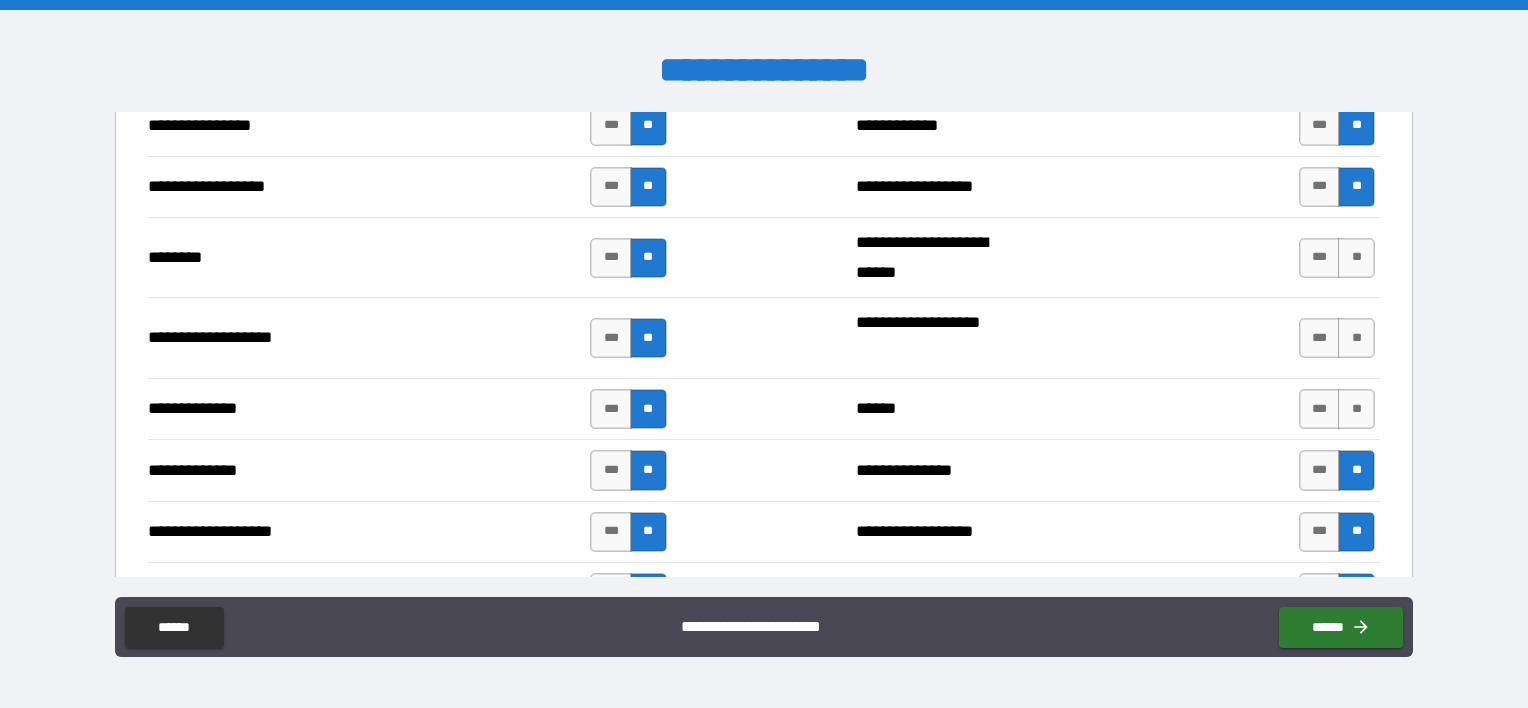 click on "**" at bounding box center (1356, 258) 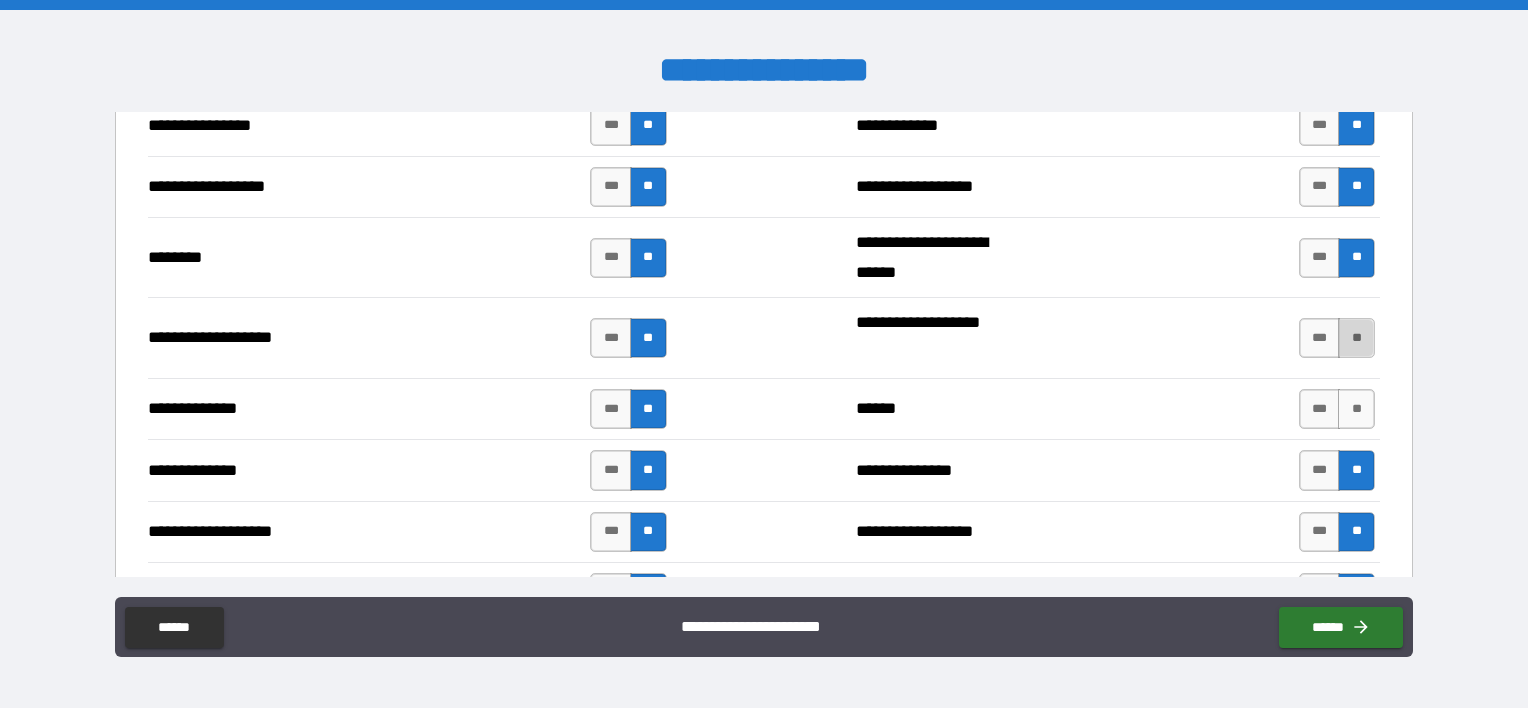 click on "**" at bounding box center (1356, 338) 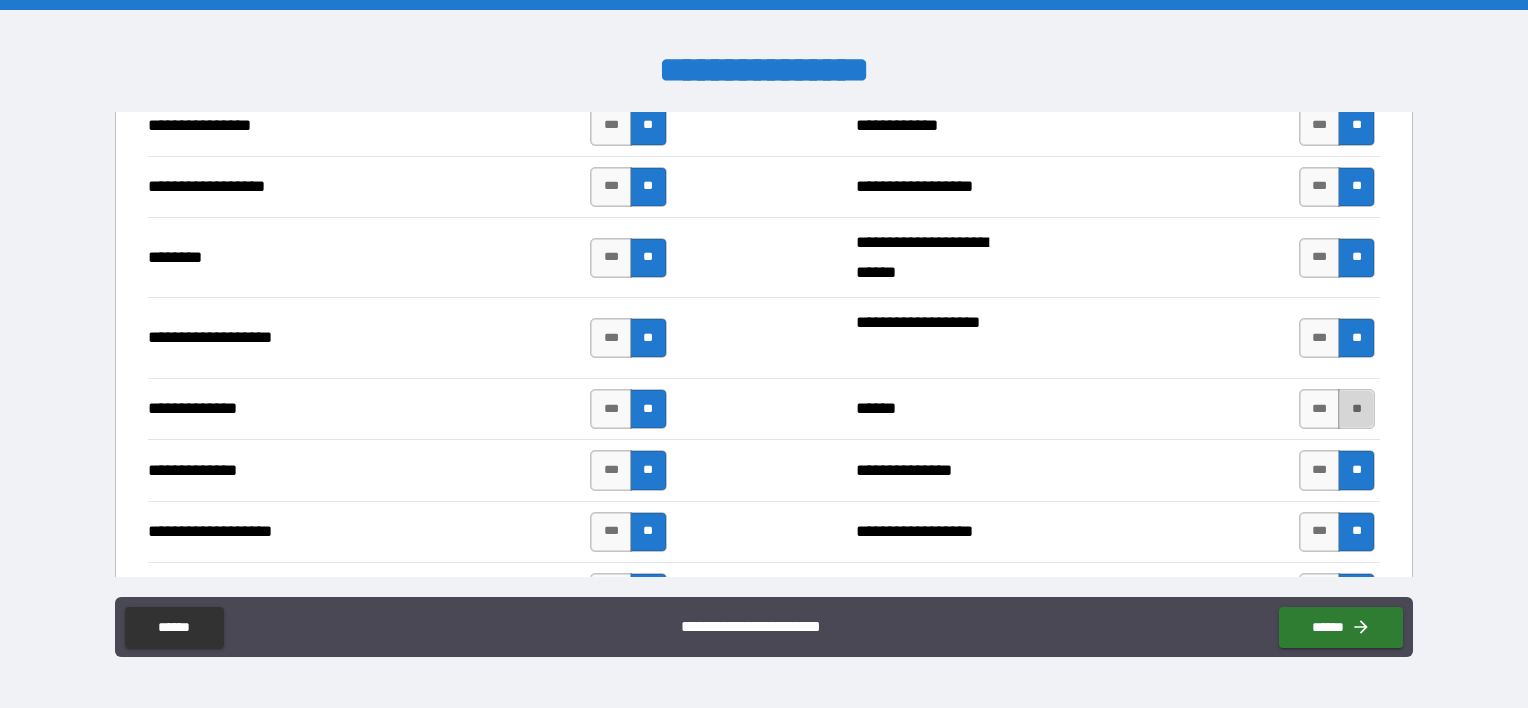 click on "**" at bounding box center [1356, 409] 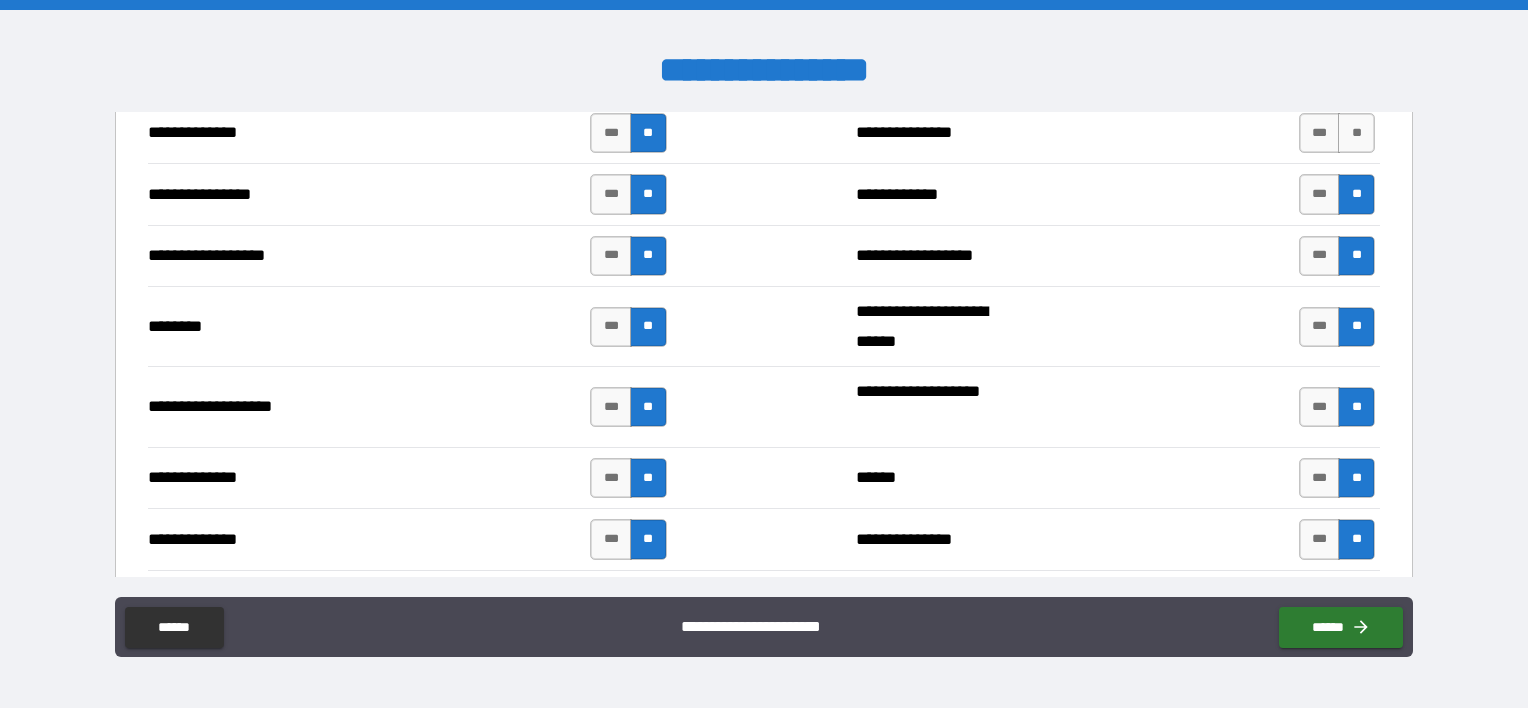 scroll, scrollTop: 3100, scrollLeft: 0, axis: vertical 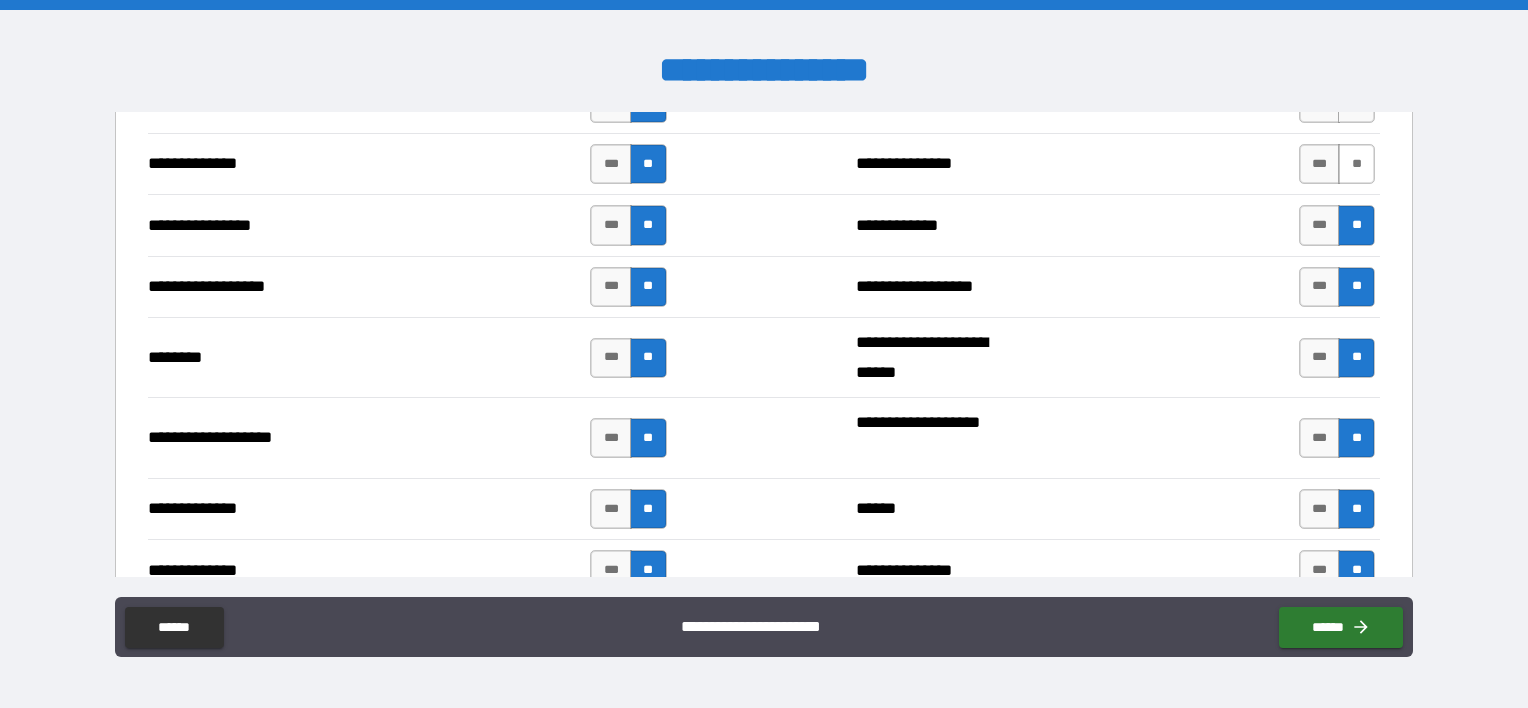 click on "**" at bounding box center [1356, 164] 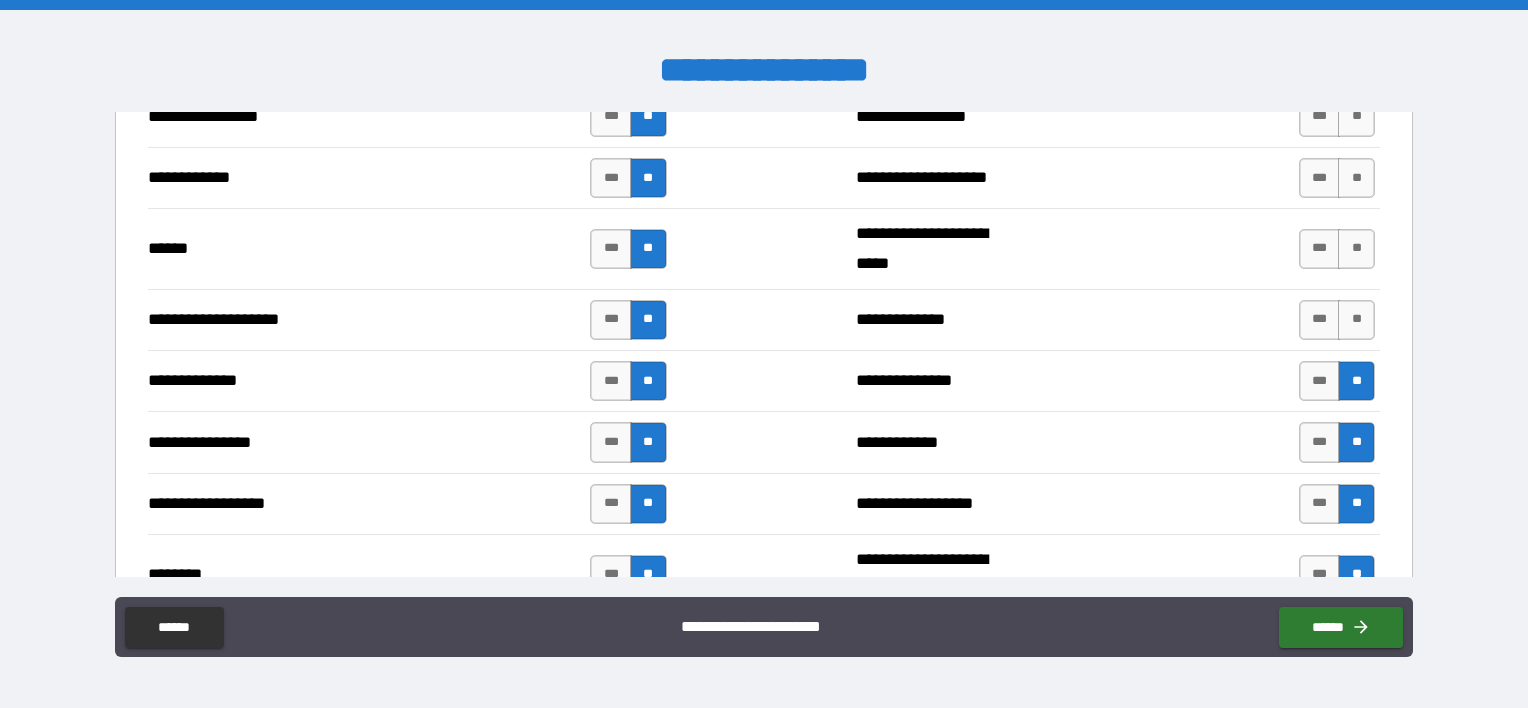 scroll, scrollTop: 2800, scrollLeft: 0, axis: vertical 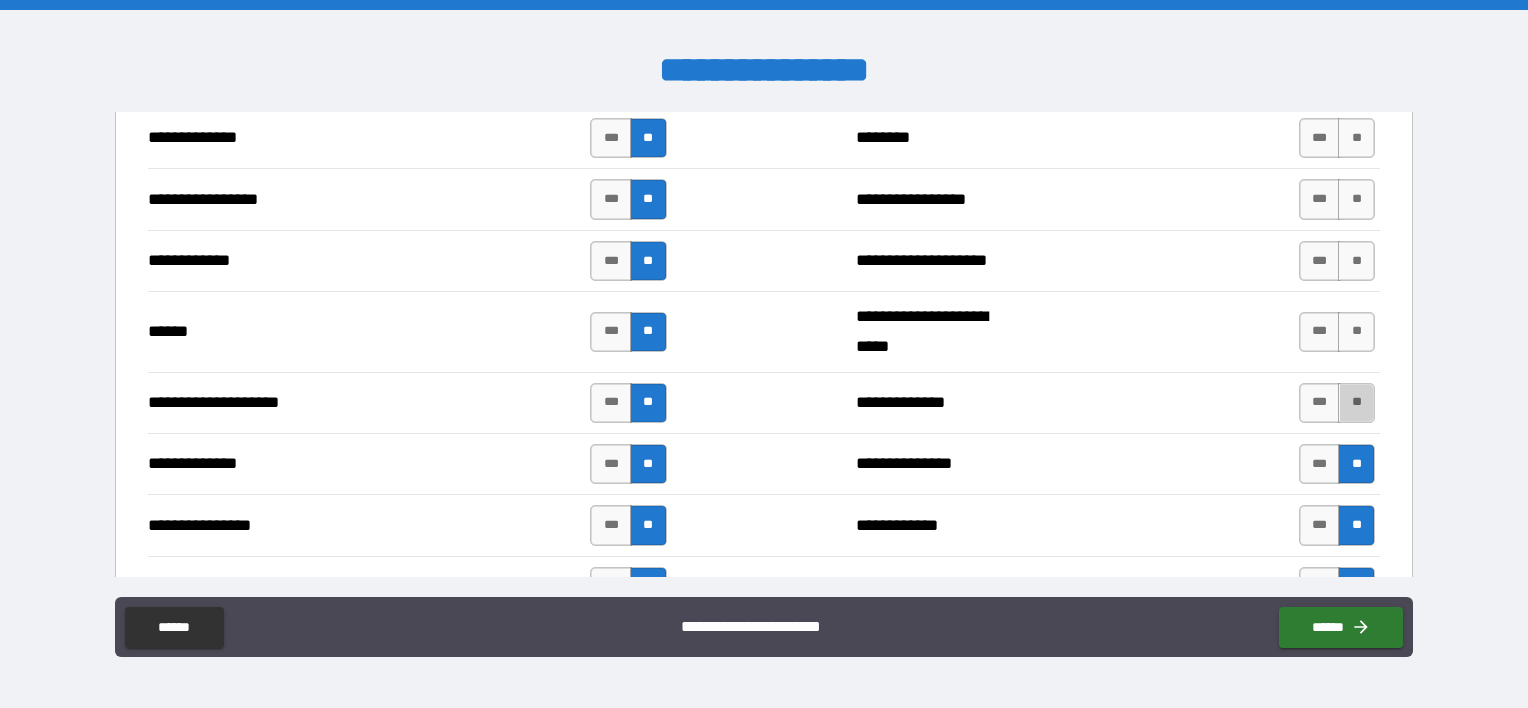 drag, startPoint x: 1351, startPoint y: 396, endPoint x: 1348, endPoint y: 366, distance: 30.149628 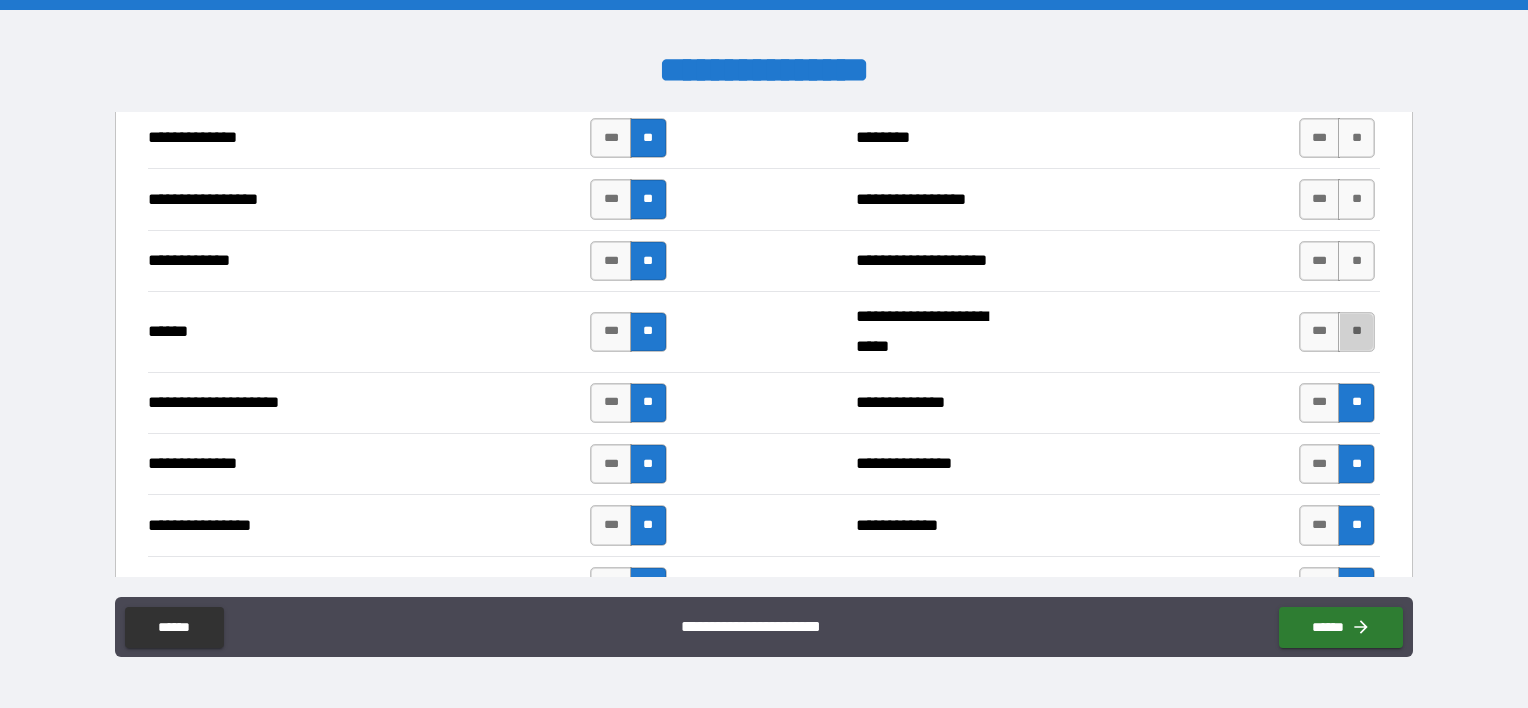 drag, startPoint x: 1348, startPoint y: 316, endPoint x: 1364, endPoint y: 276, distance: 43.081318 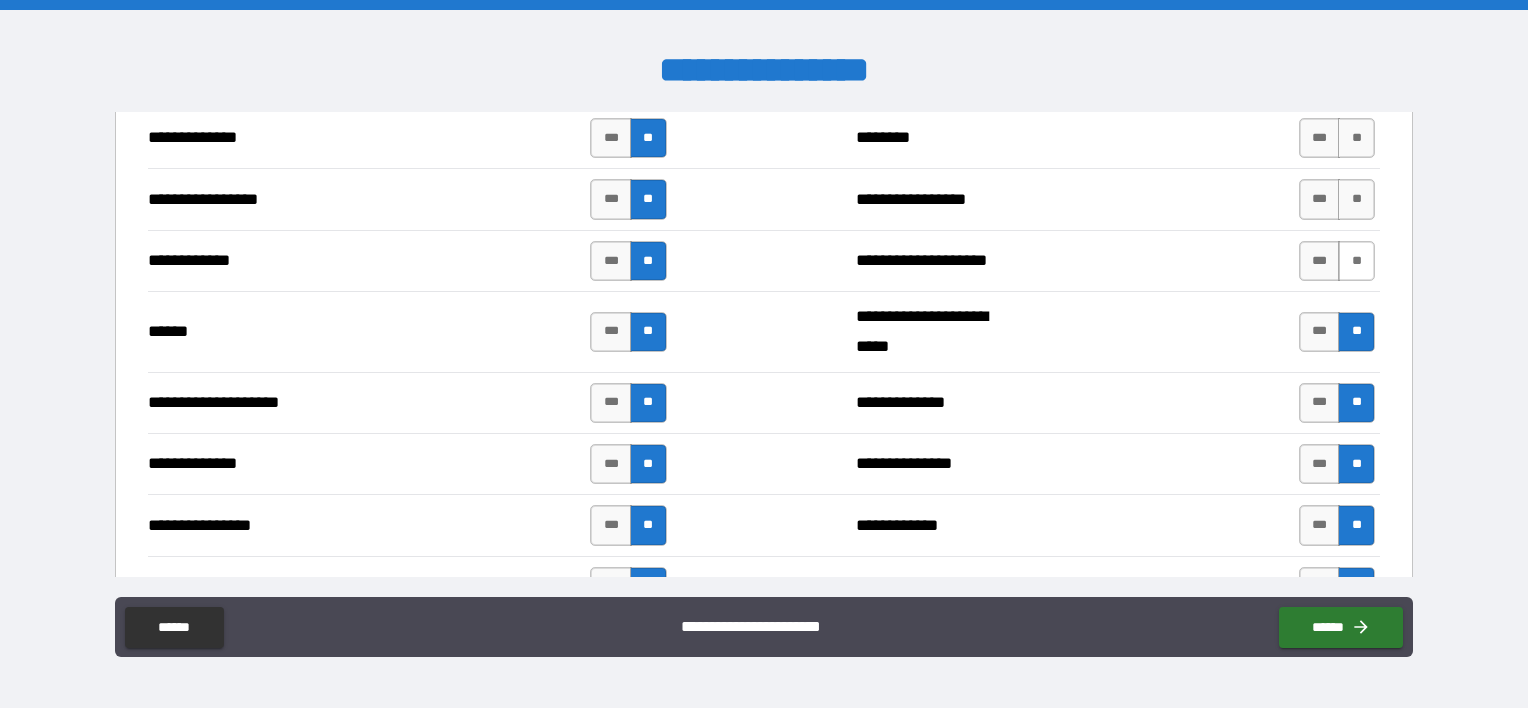 click on "**" at bounding box center (1356, 261) 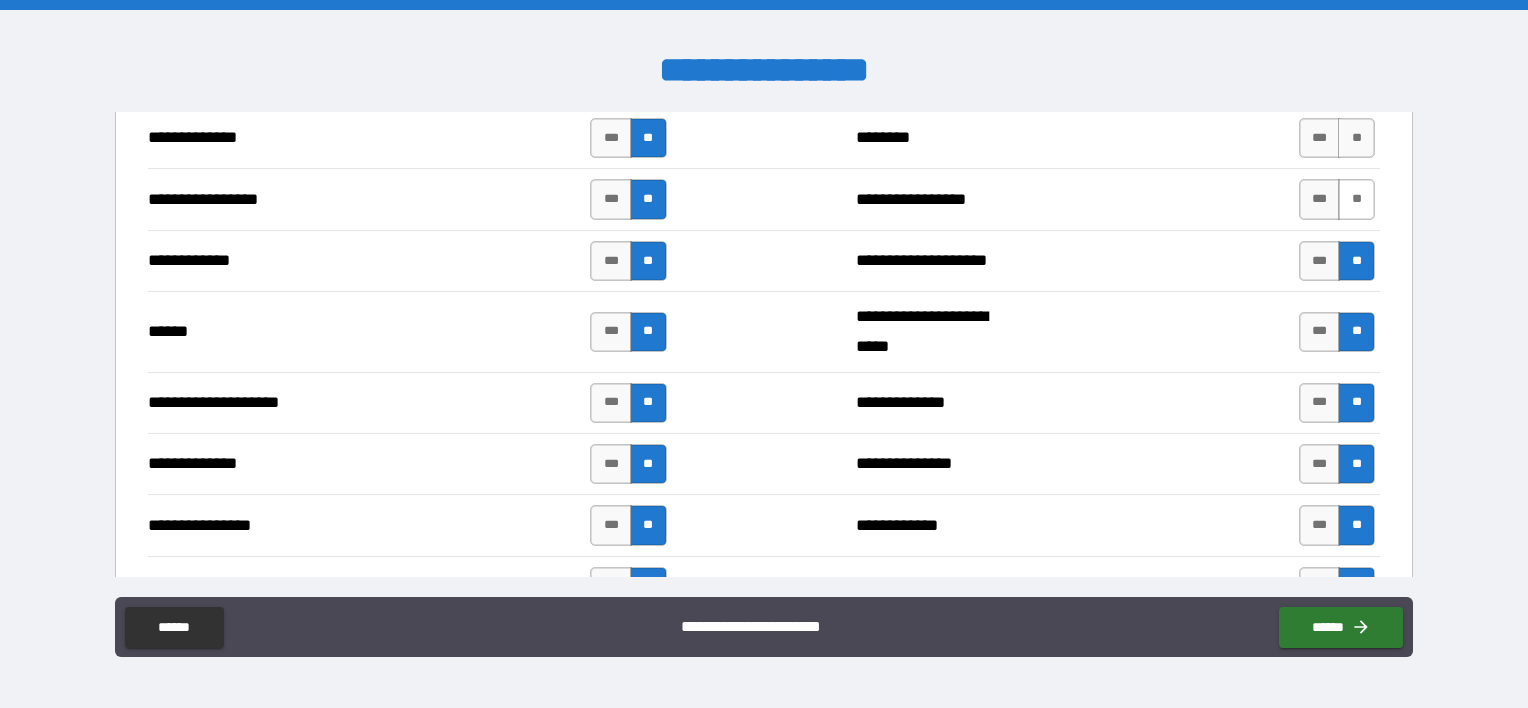 click on "**" at bounding box center [1356, 199] 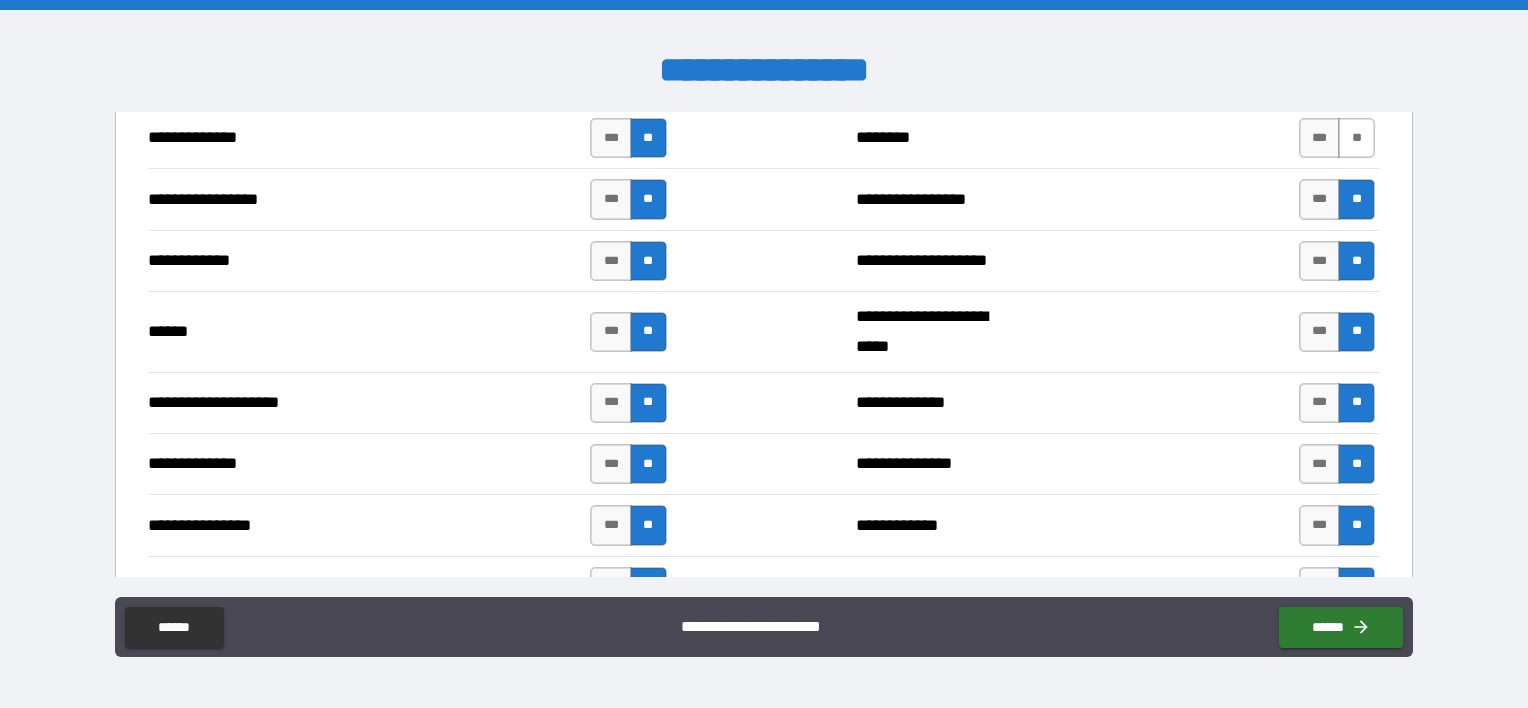 click on "**" at bounding box center [1356, 138] 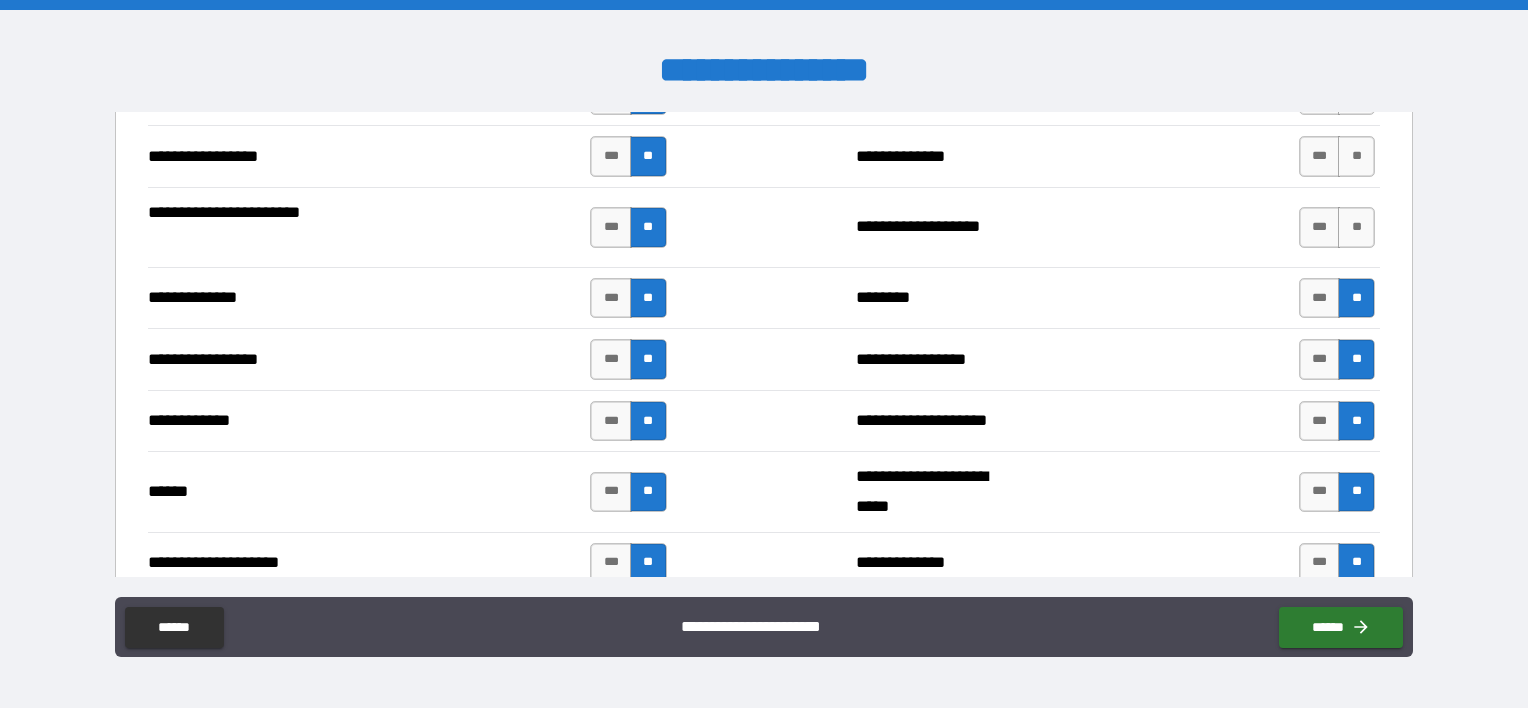 scroll, scrollTop: 2600, scrollLeft: 0, axis: vertical 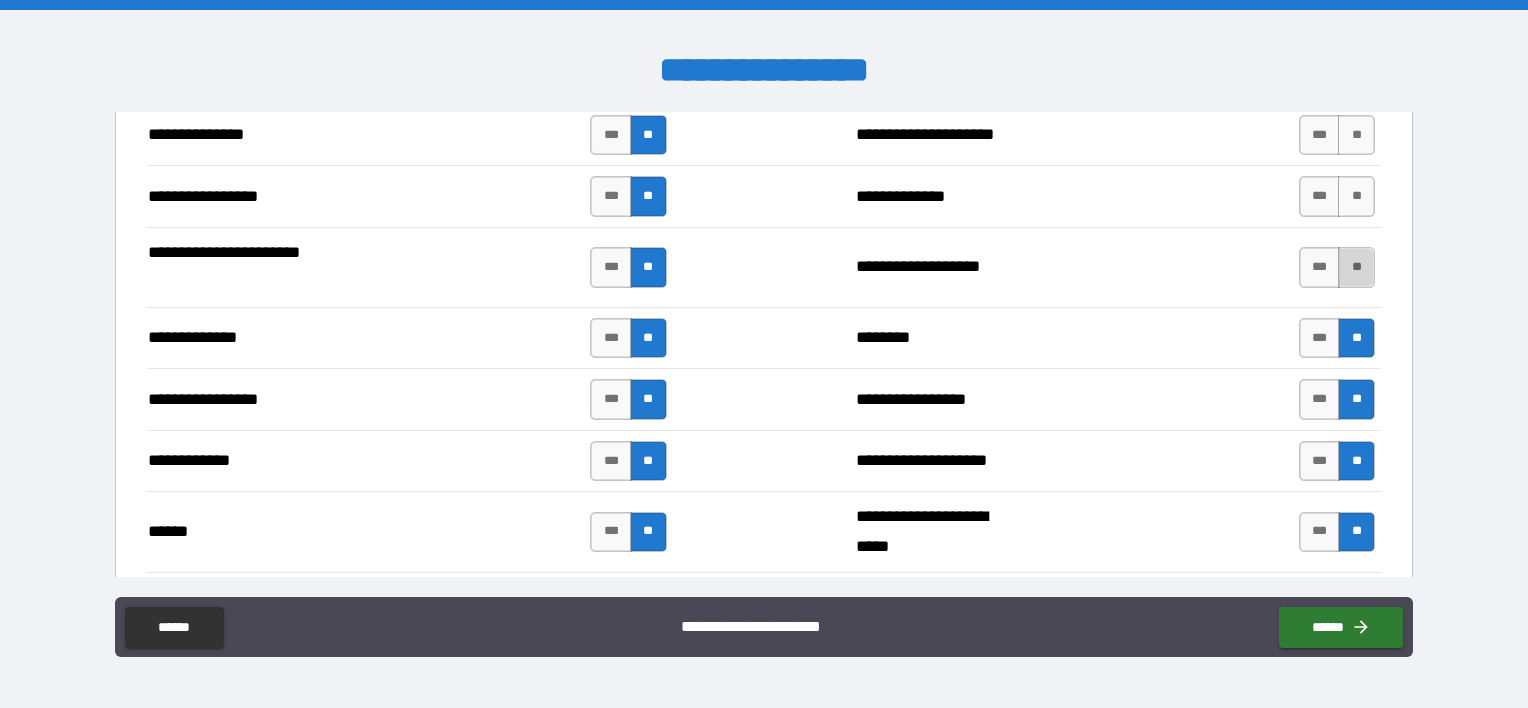click on "**" at bounding box center [1356, 267] 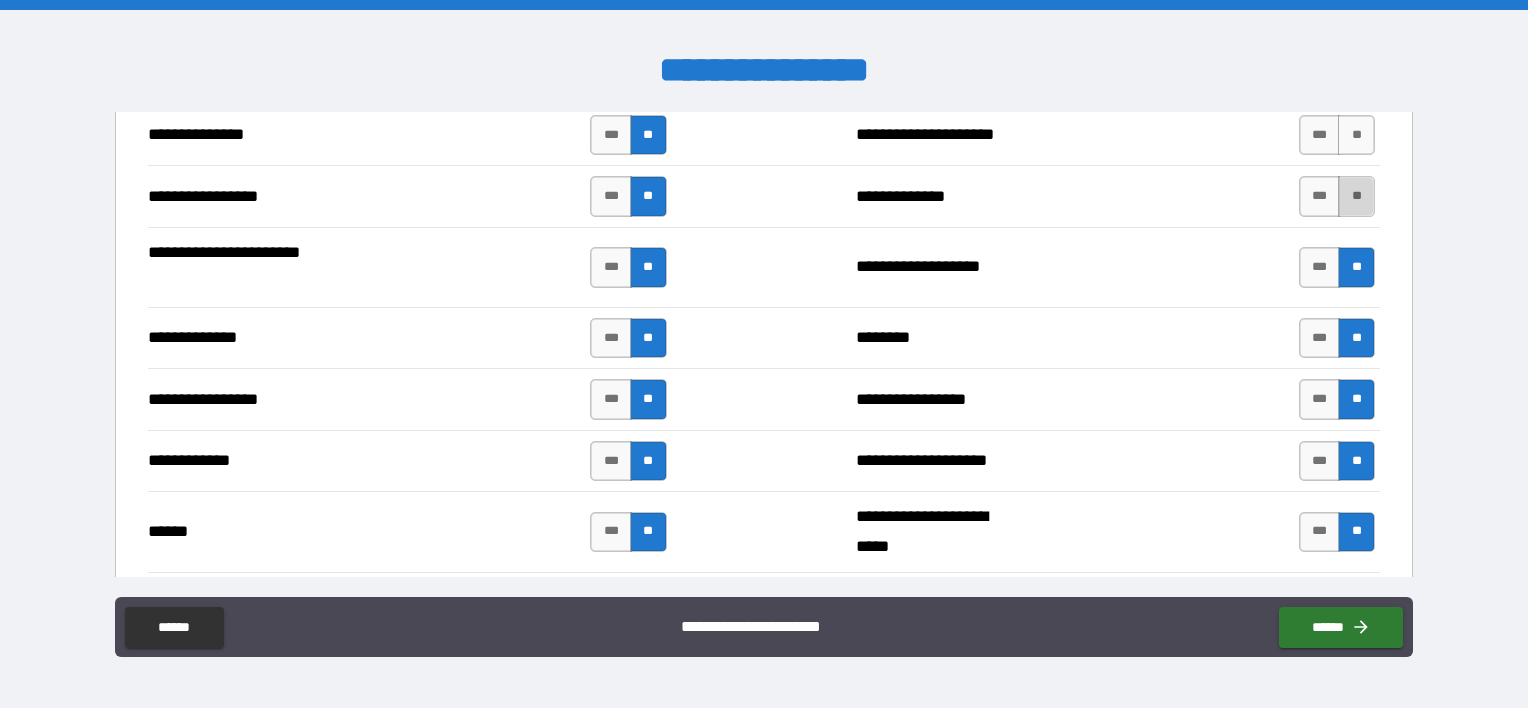 drag, startPoint x: 1338, startPoint y: 198, endPoint x: 1340, endPoint y: 168, distance: 30.066593 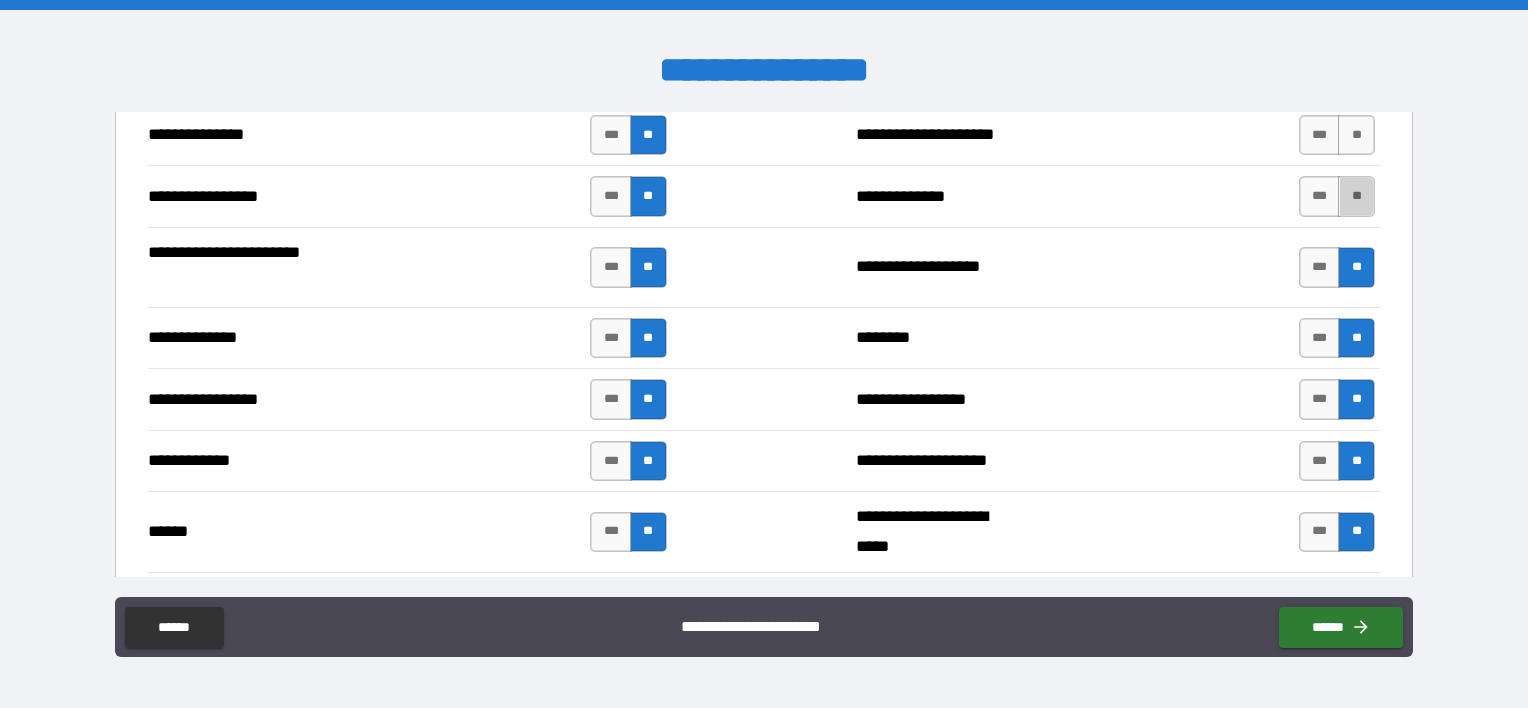 click on "**" at bounding box center (1356, 196) 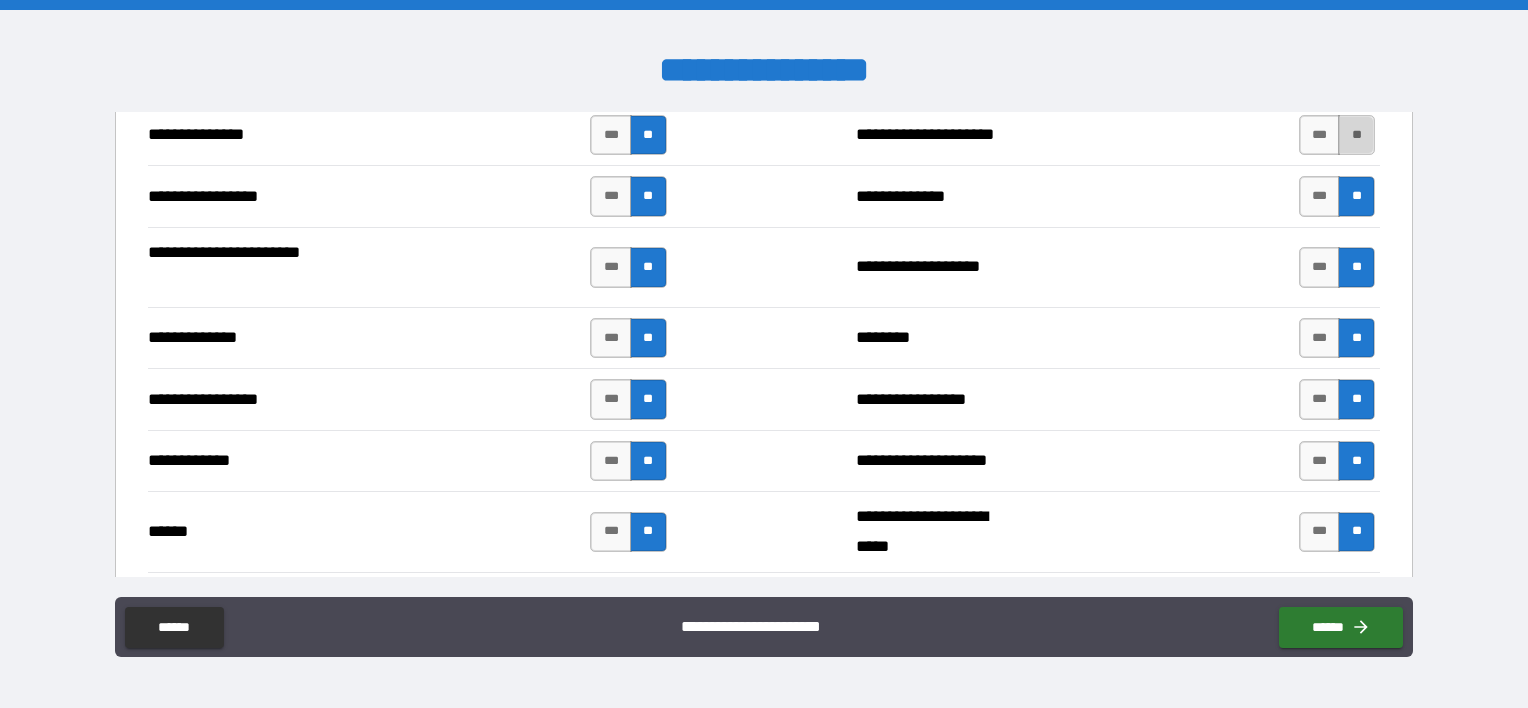click on "**" at bounding box center [1356, 135] 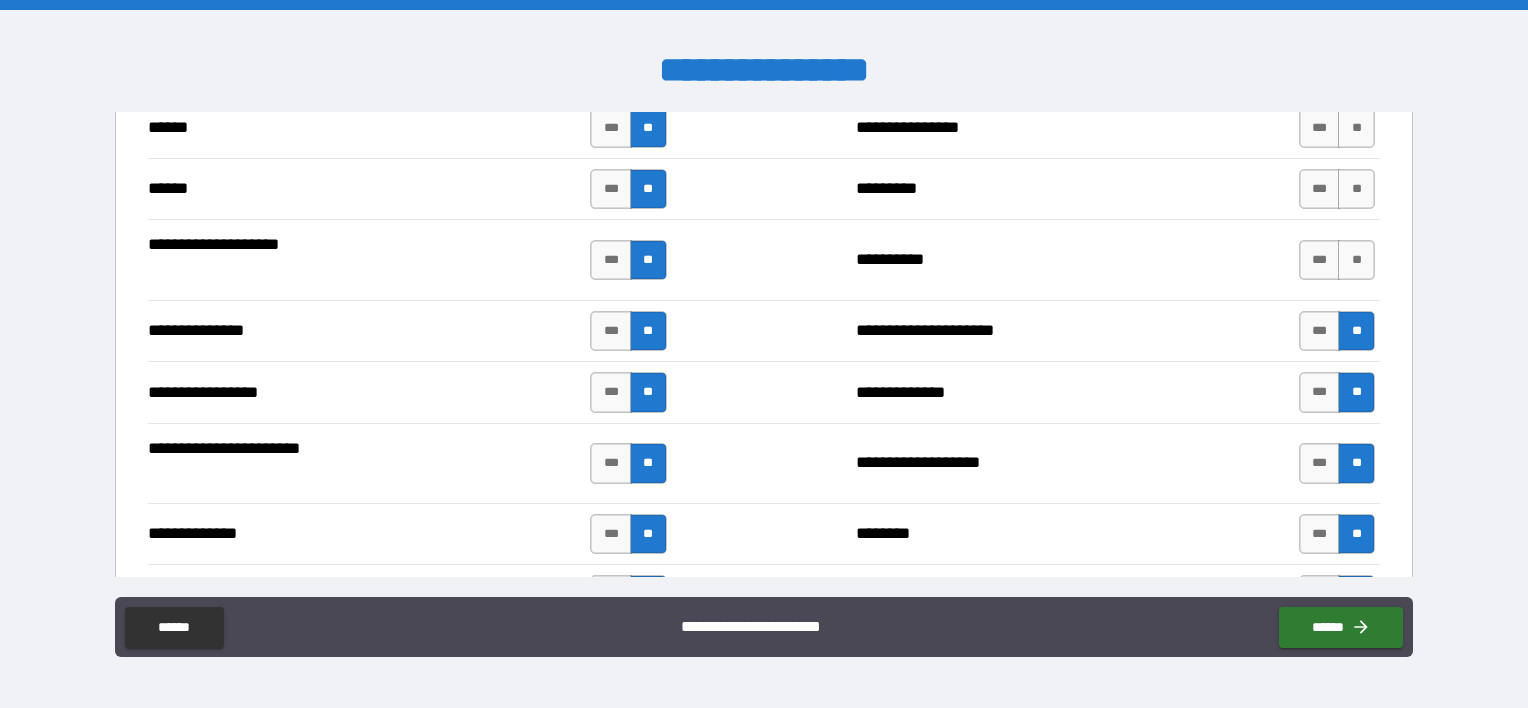 scroll, scrollTop: 2400, scrollLeft: 0, axis: vertical 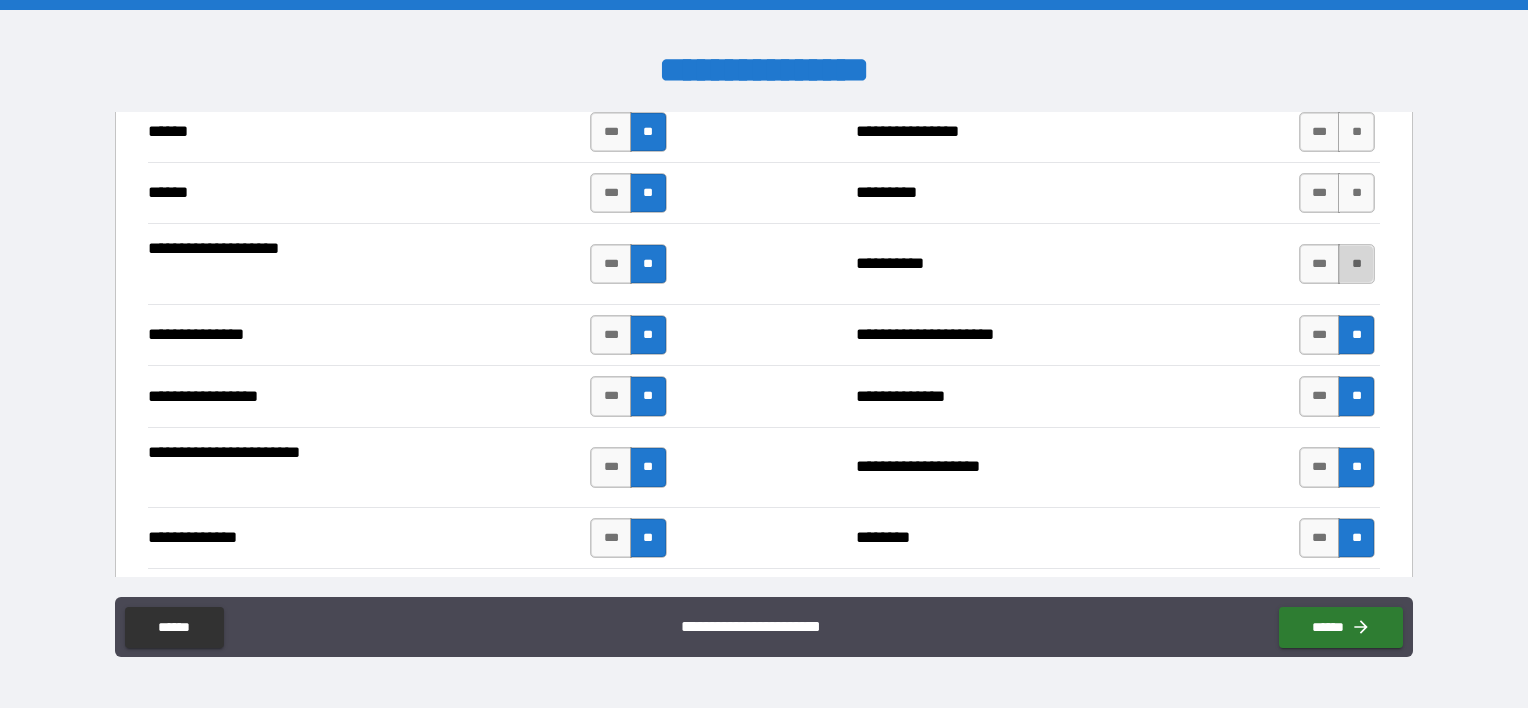click on "**" at bounding box center [1356, 264] 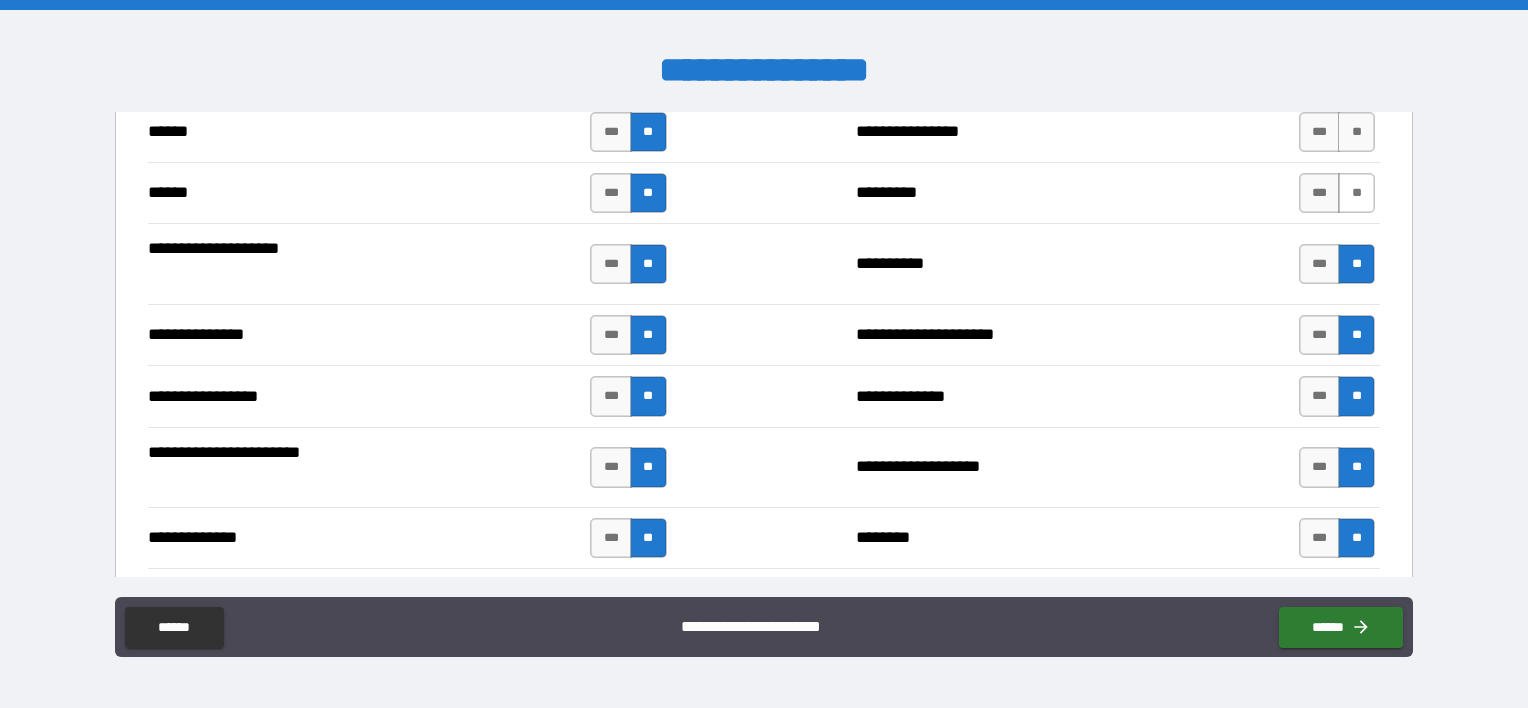click on "**" at bounding box center [1356, 193] 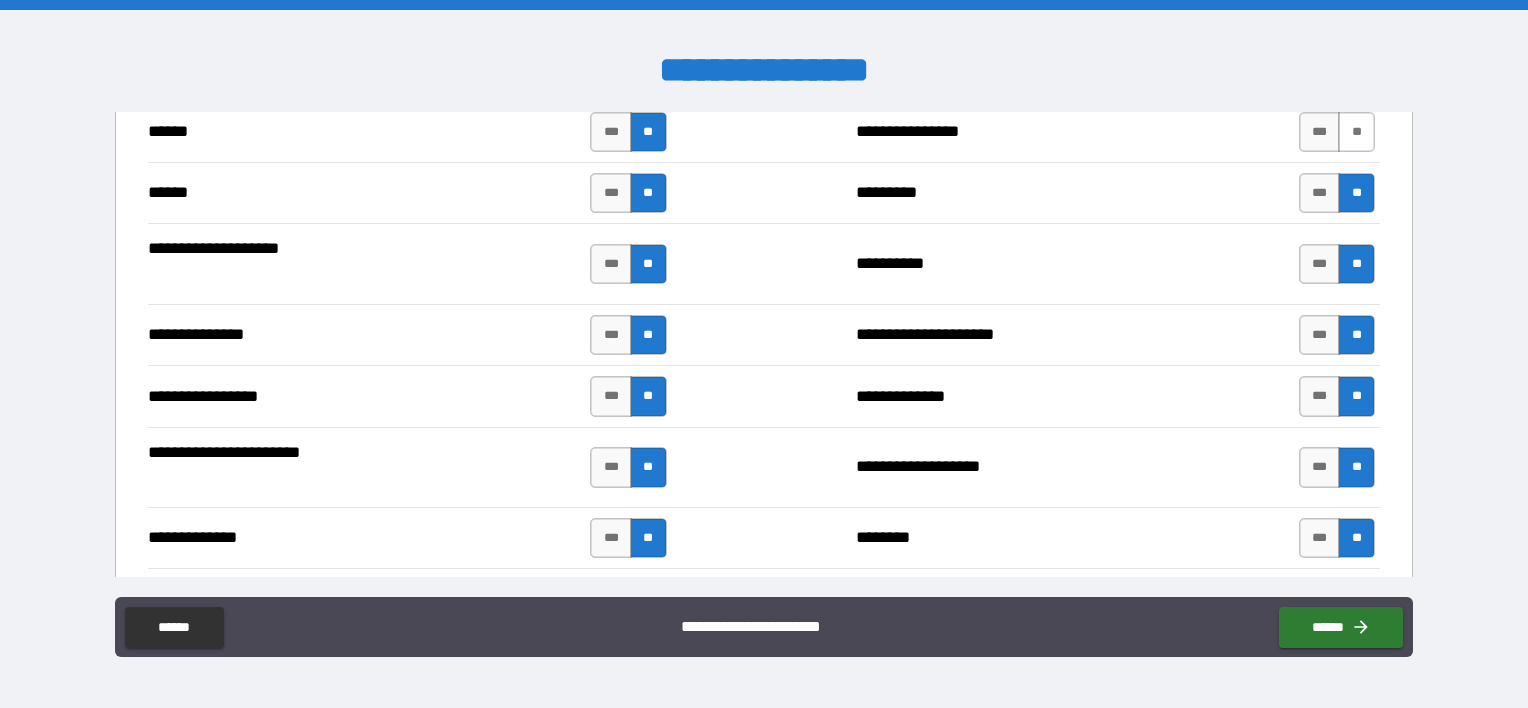 click on "**" at bounding box center [1356, 132] 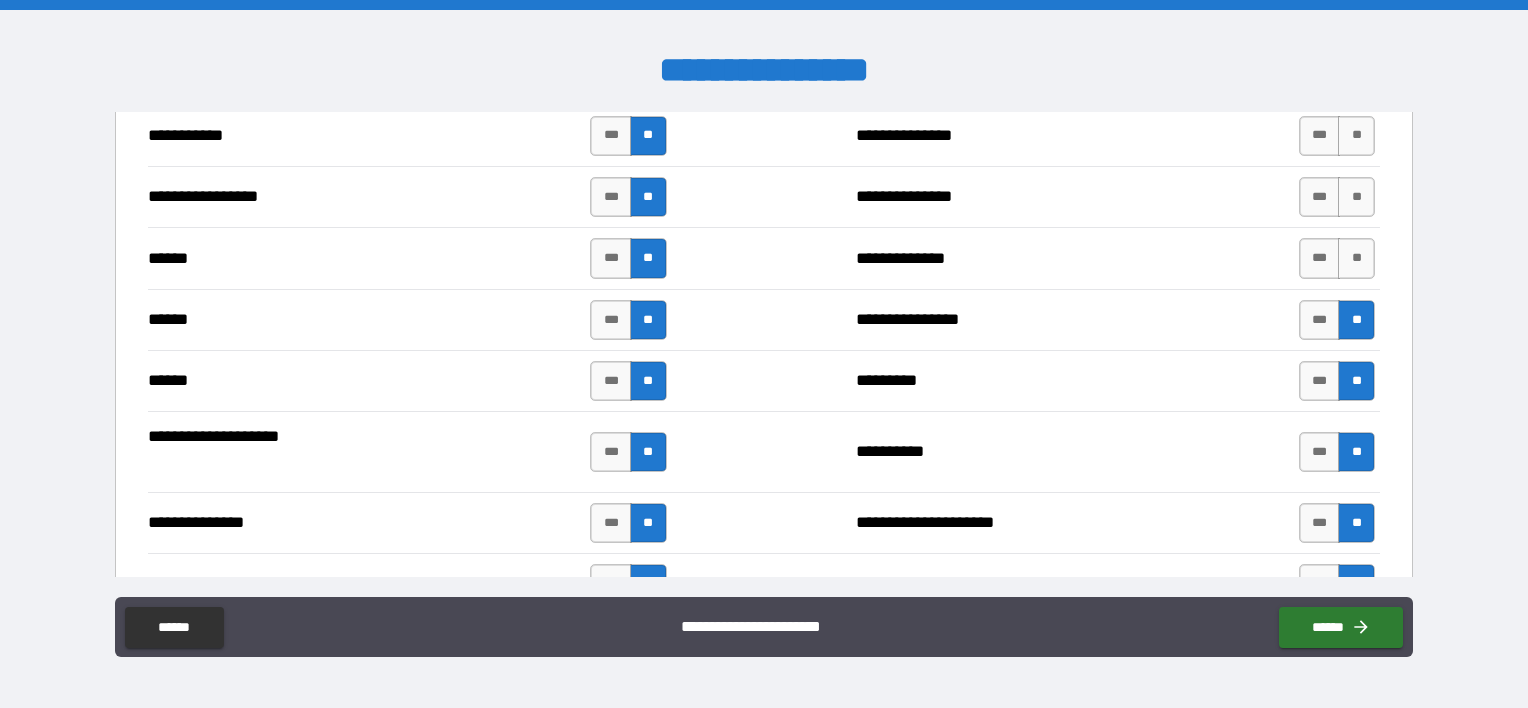scroll, scrollTop: 2200, scrollLeft: 0, axis: vertical 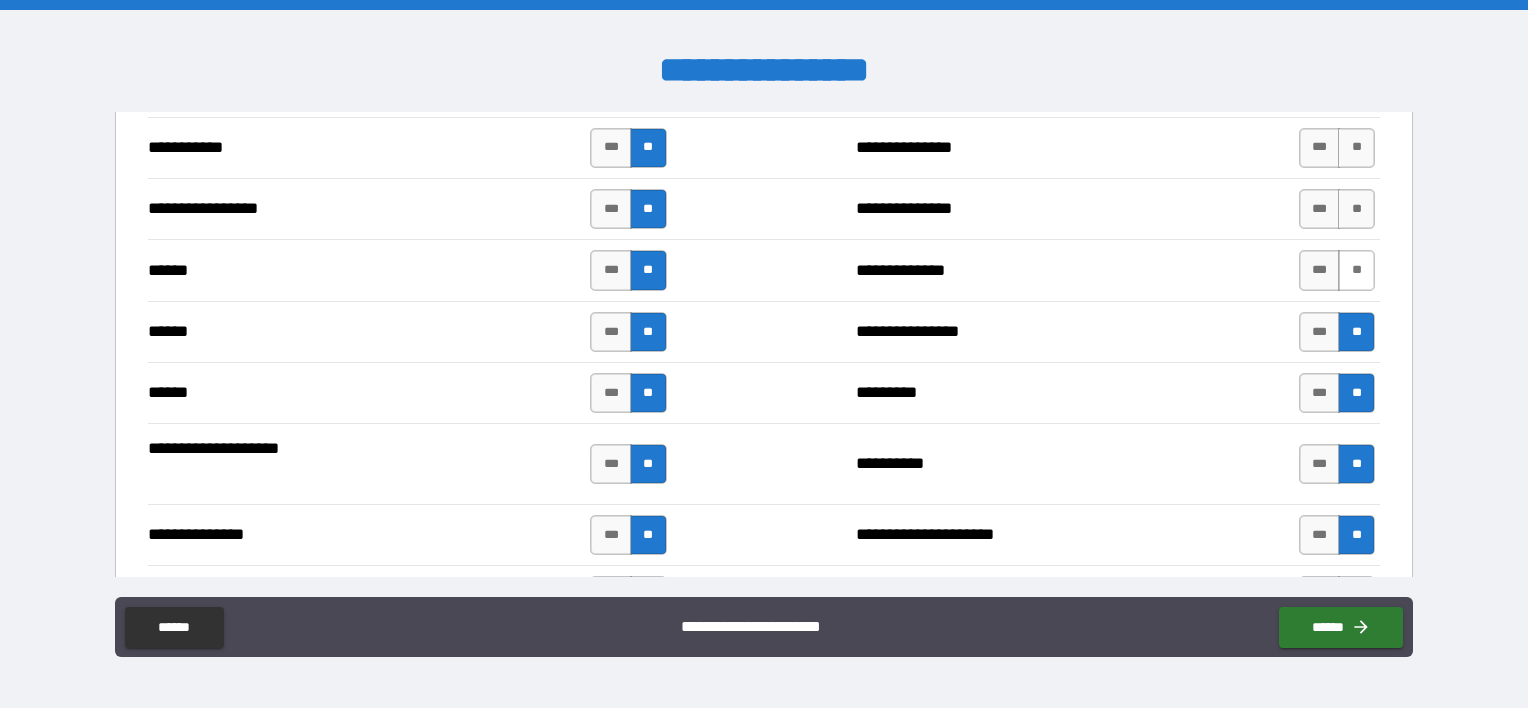 click on "**" at bounding box center (1356, 270) 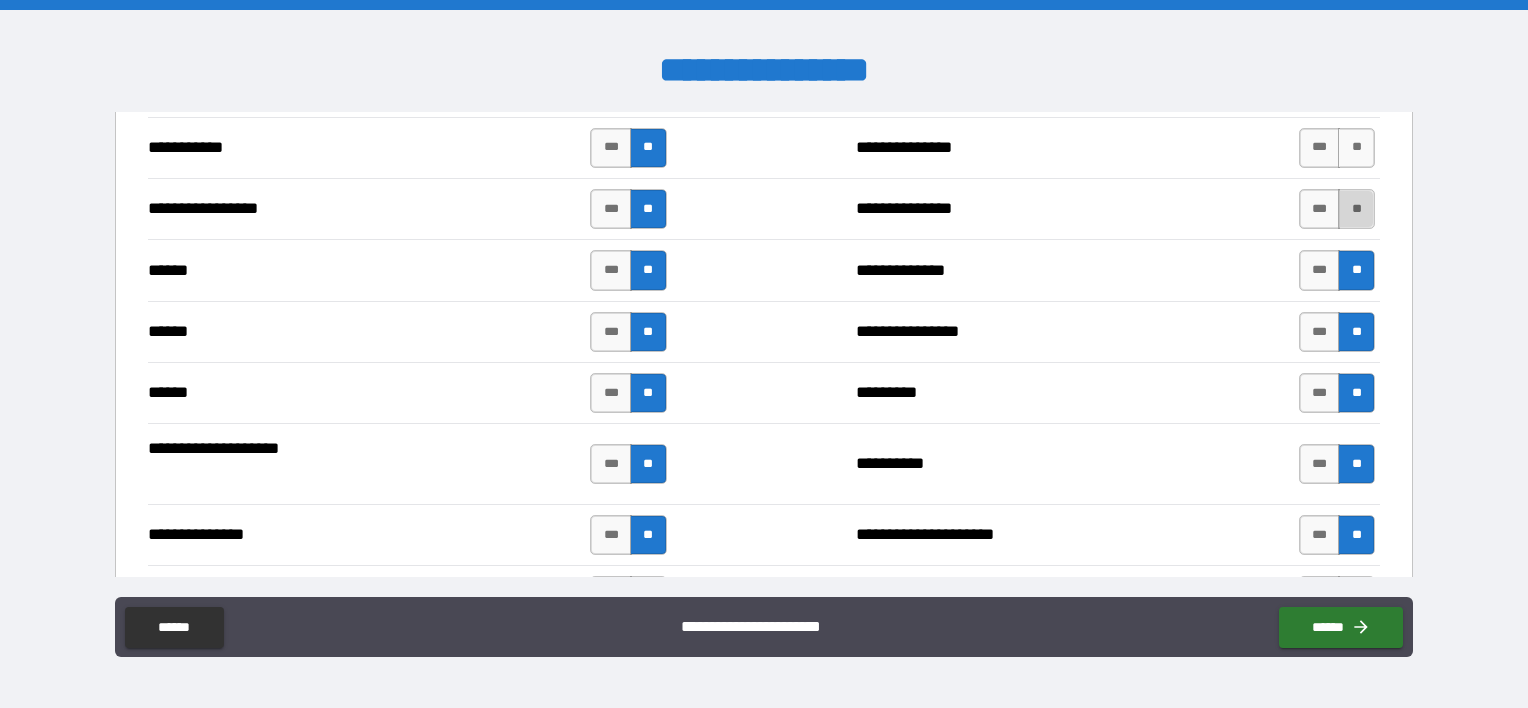 click on "**" at bounding box center [1356, 209] 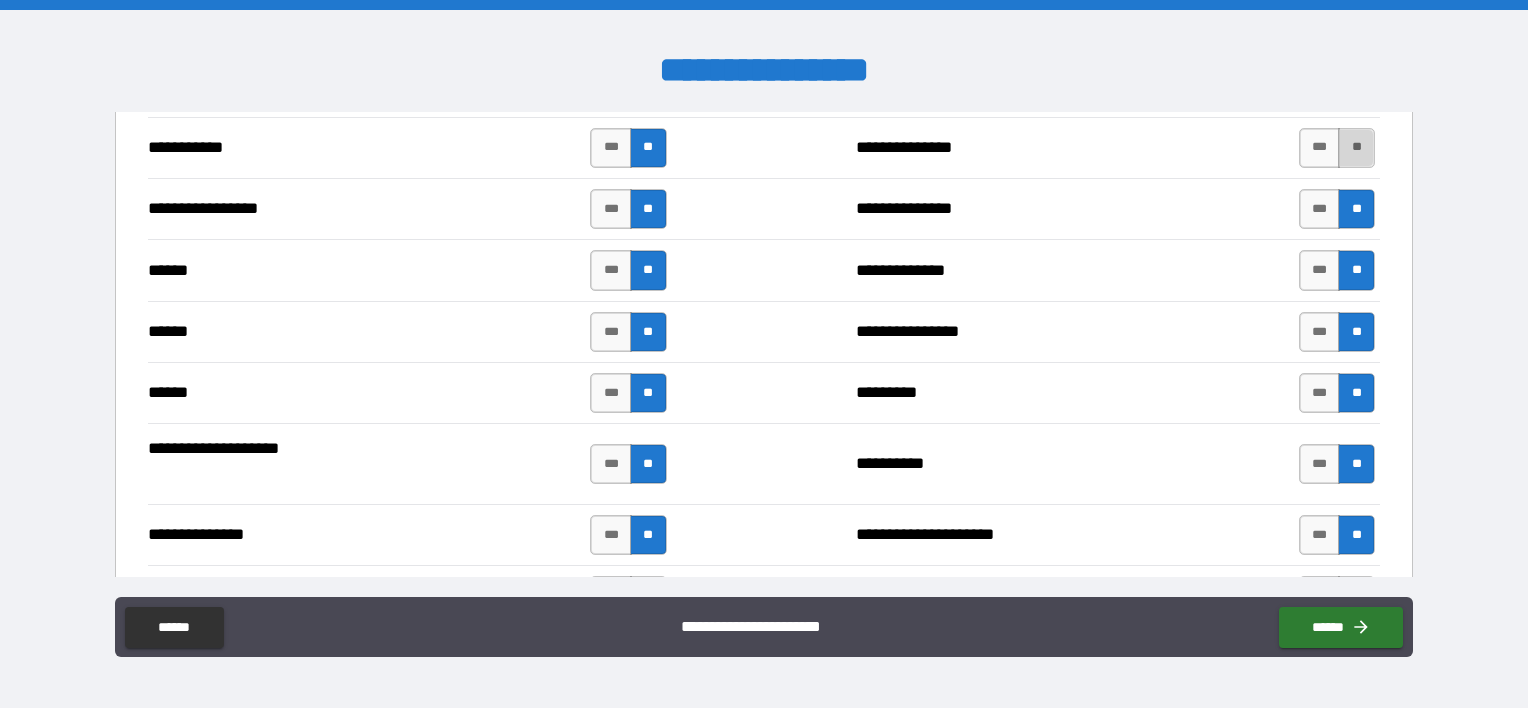 click on "**" at bounding box center [1356, 148] 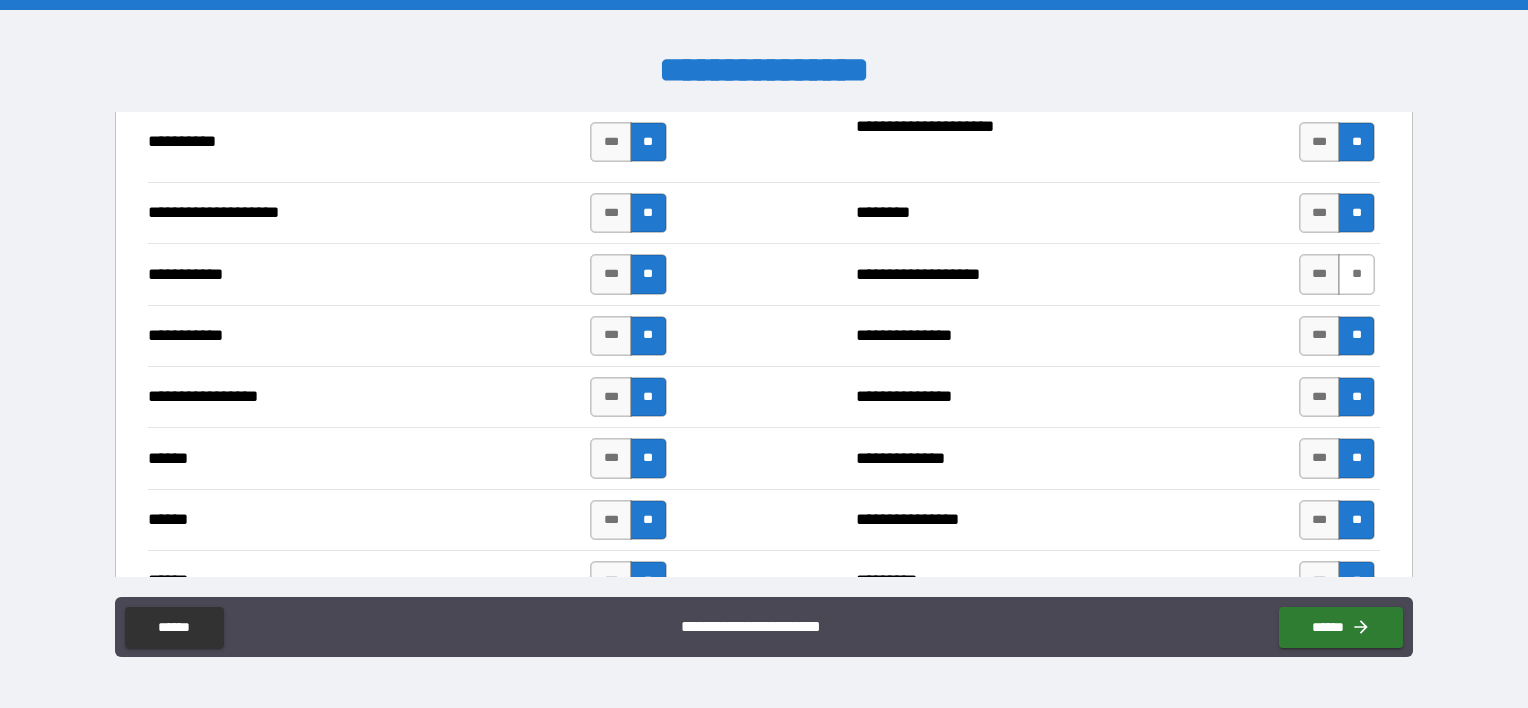 scroll, scrollTop: 2000, scrollLeft: 0, axis: vertical 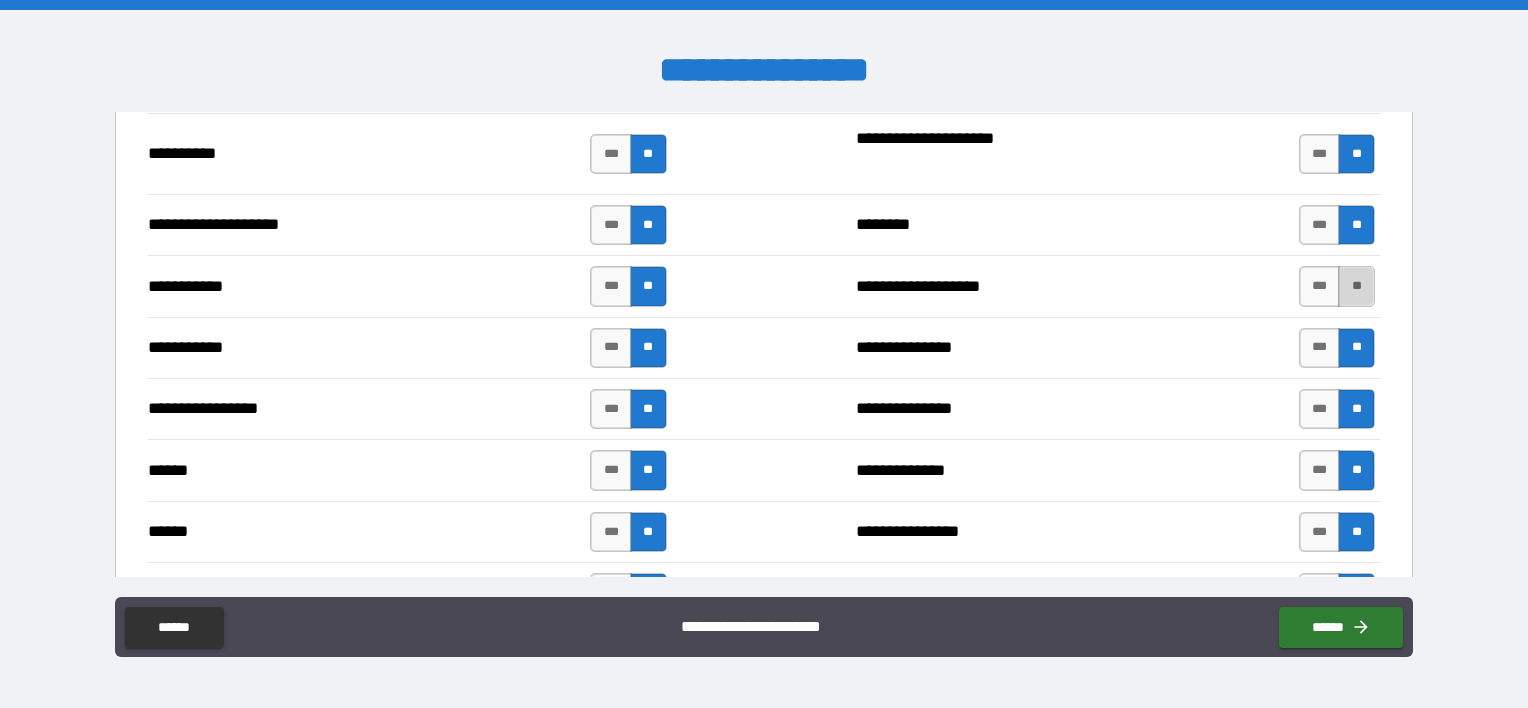 click on "**" at bounding box center [1356, 286] 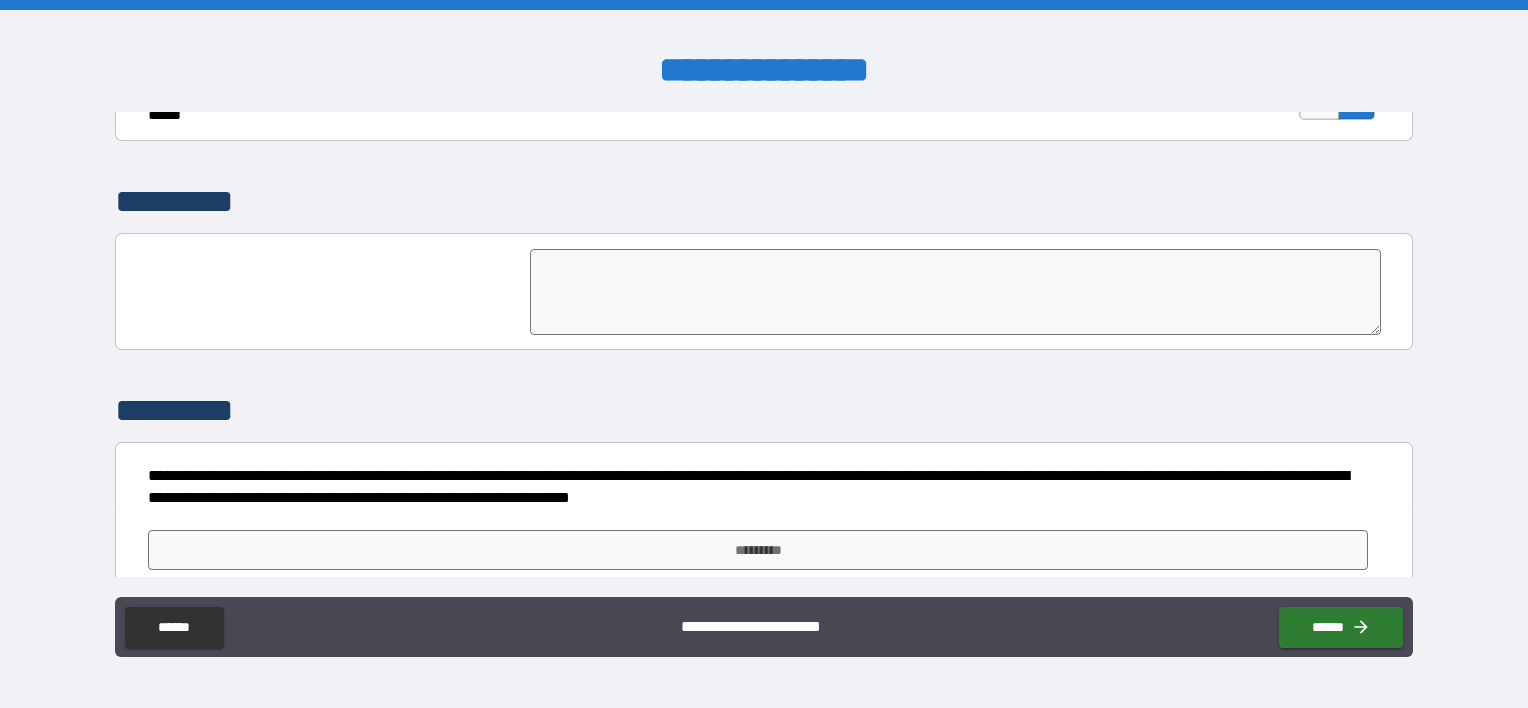 scroll, scrollTop: 4604, scrollLeft: 0, axis: vertical 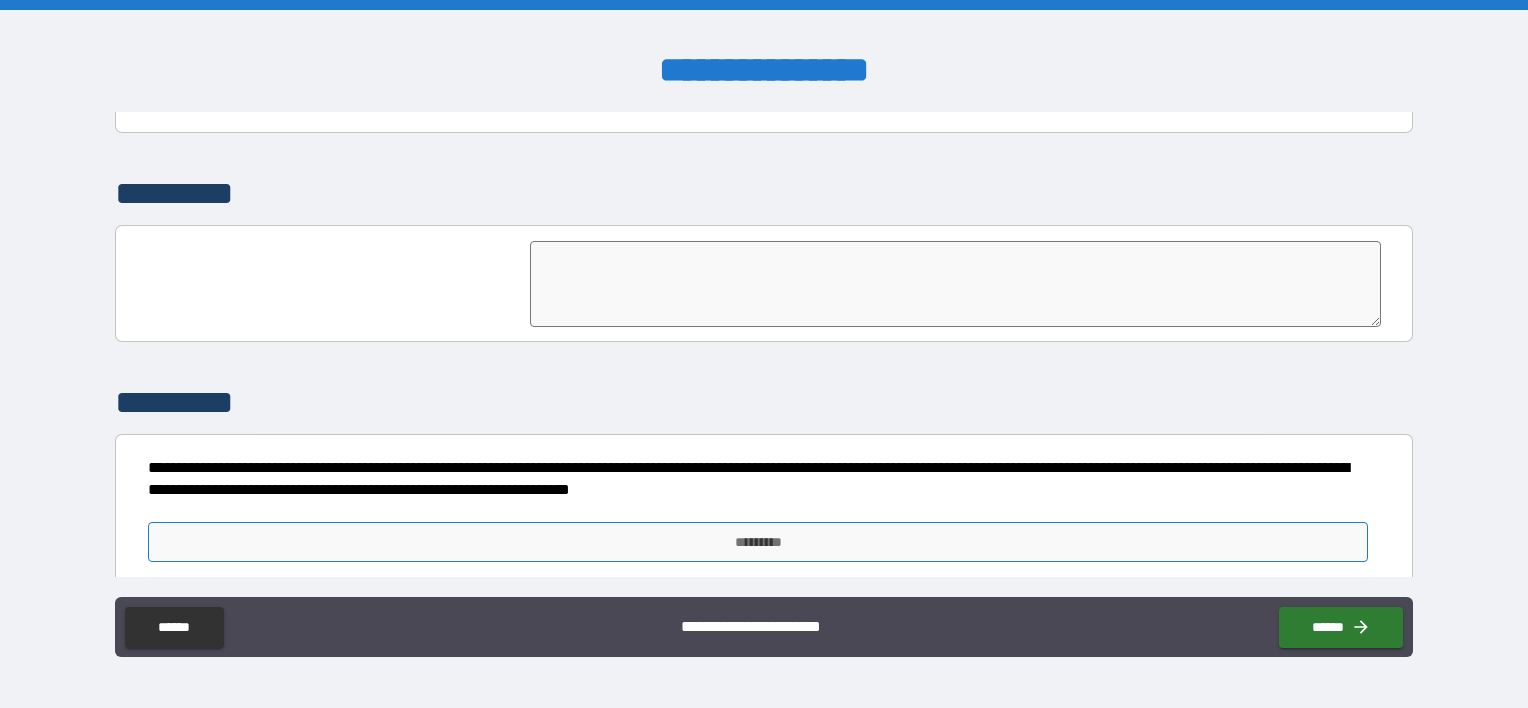click on "*********" at bounding box center [758, 542] 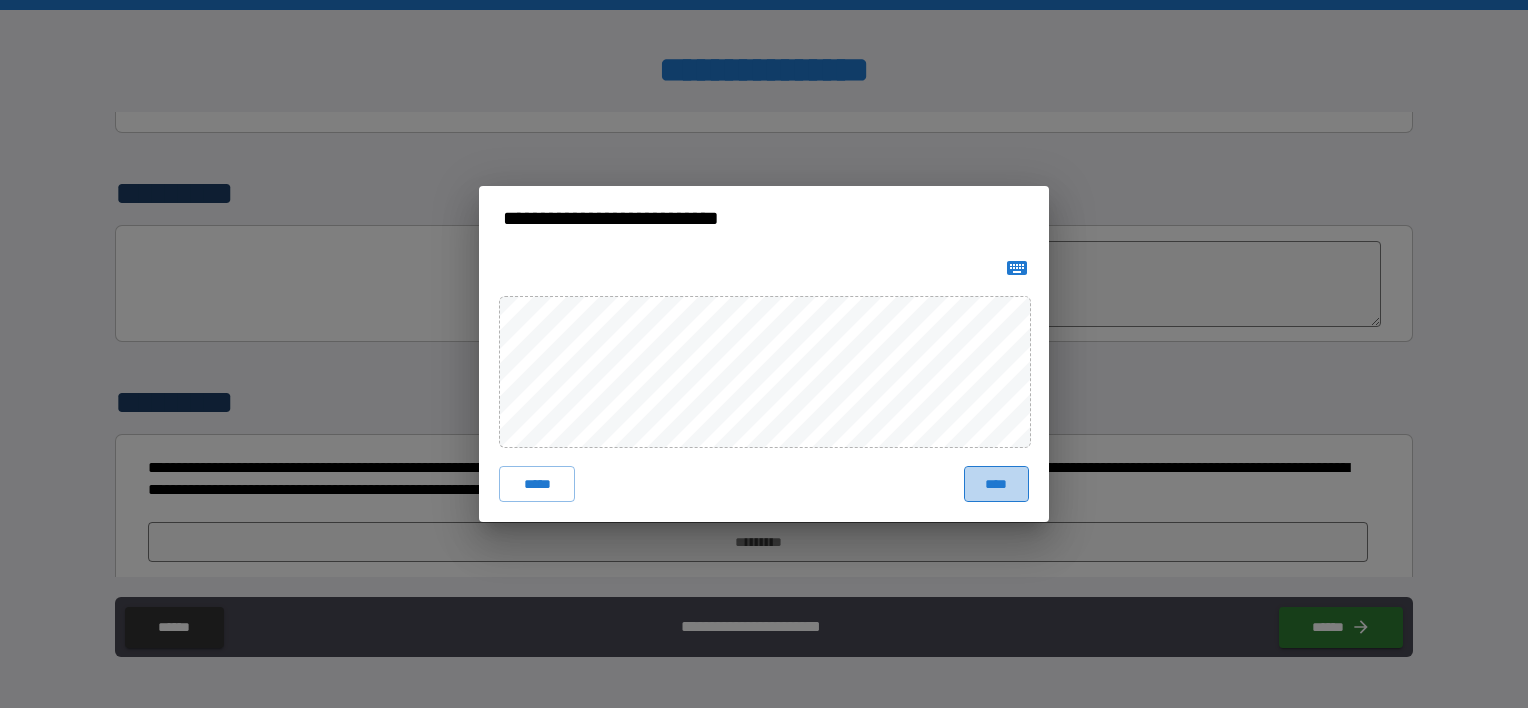 click on "****" at bounding box center (996, 484) 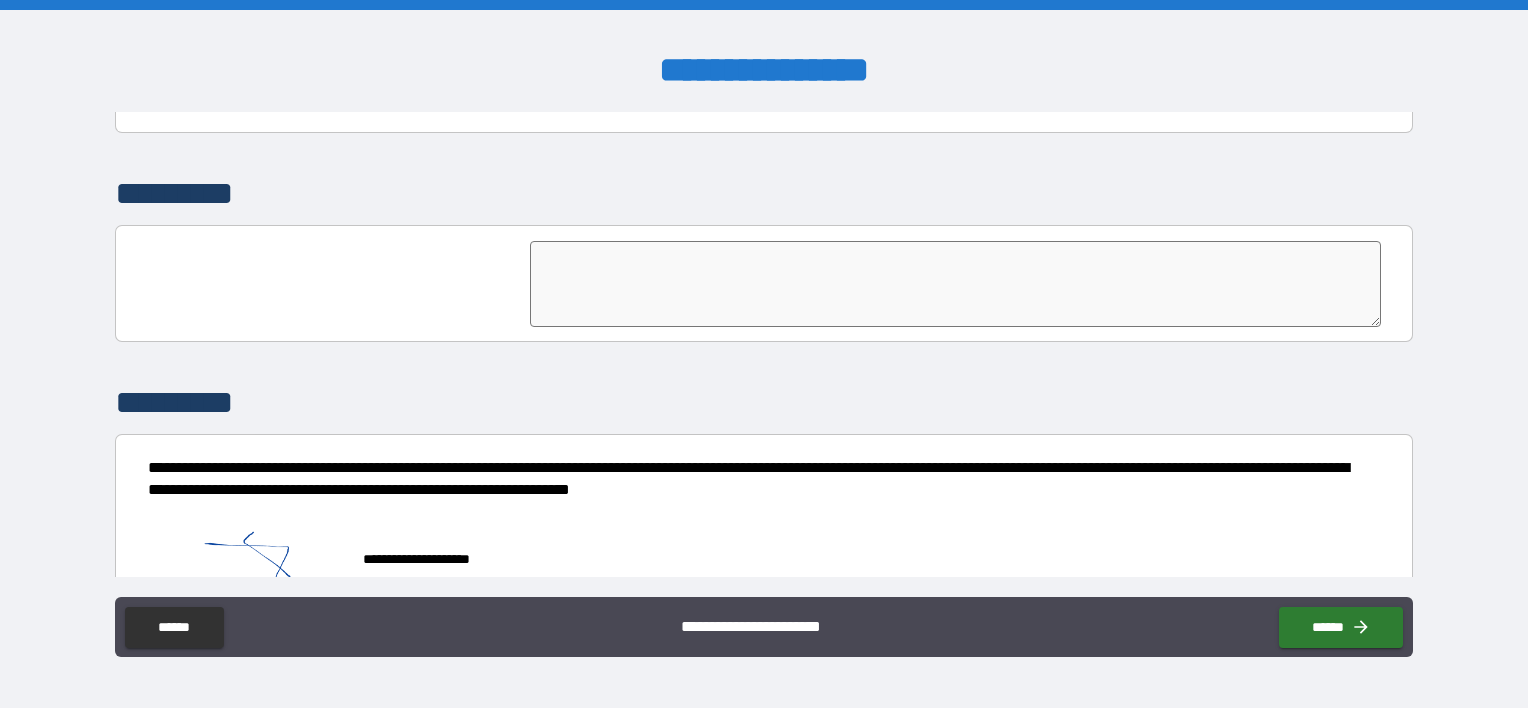 scroll, scrollTop: 4622, scrollLeft: 0, axis: vertical 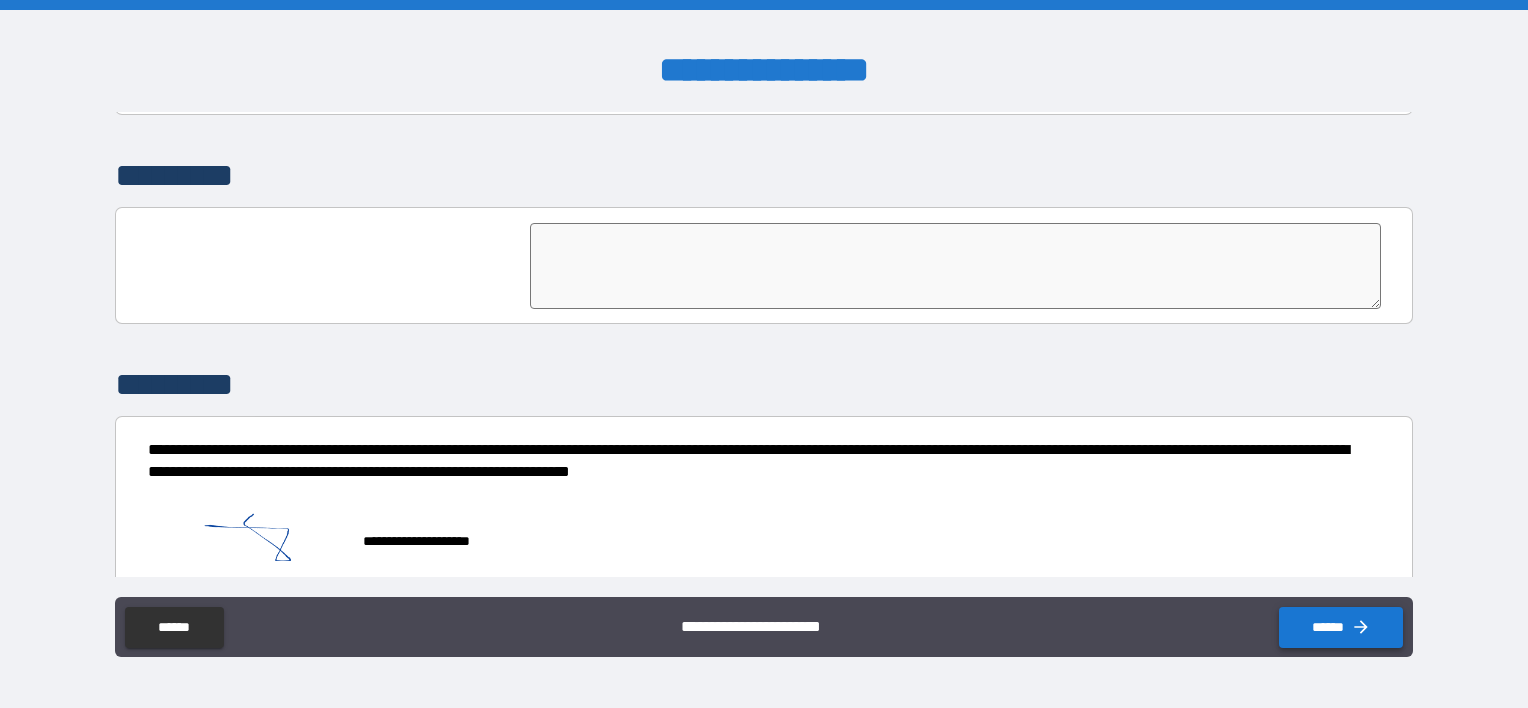 click on "******" at bounding box center [1341, 627] 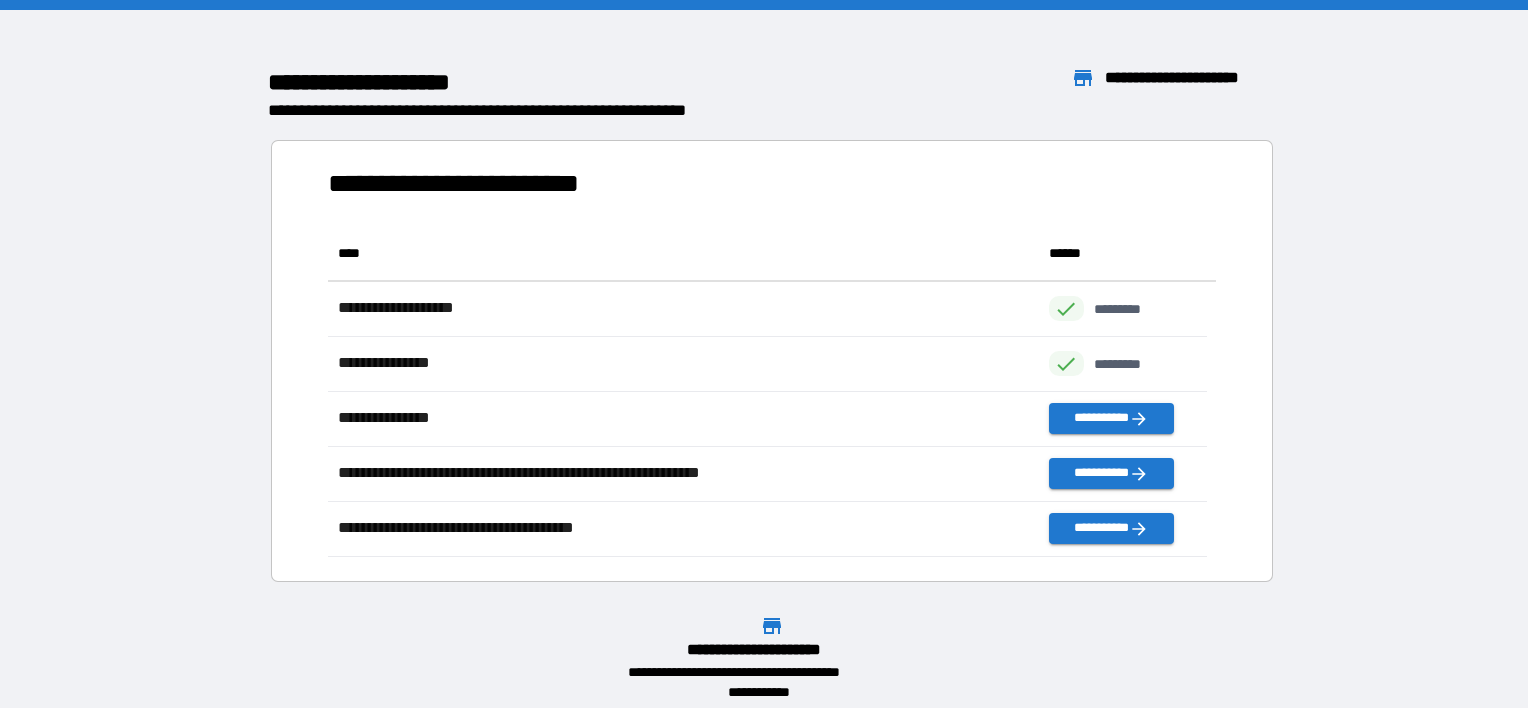 scroll, scrollTop: 16, scrollLeft: 16, axis: both 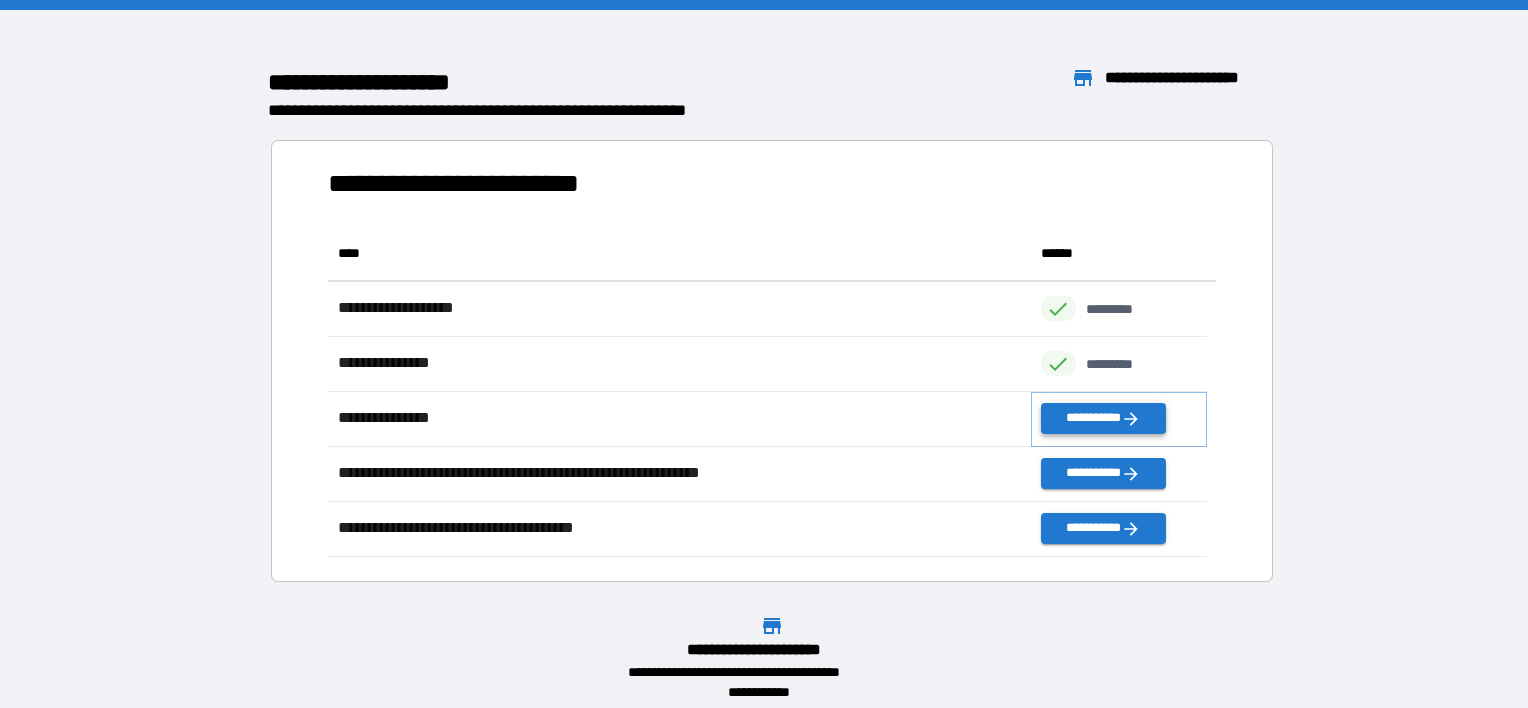 click on "**********" at bounding box center (1103, 418) 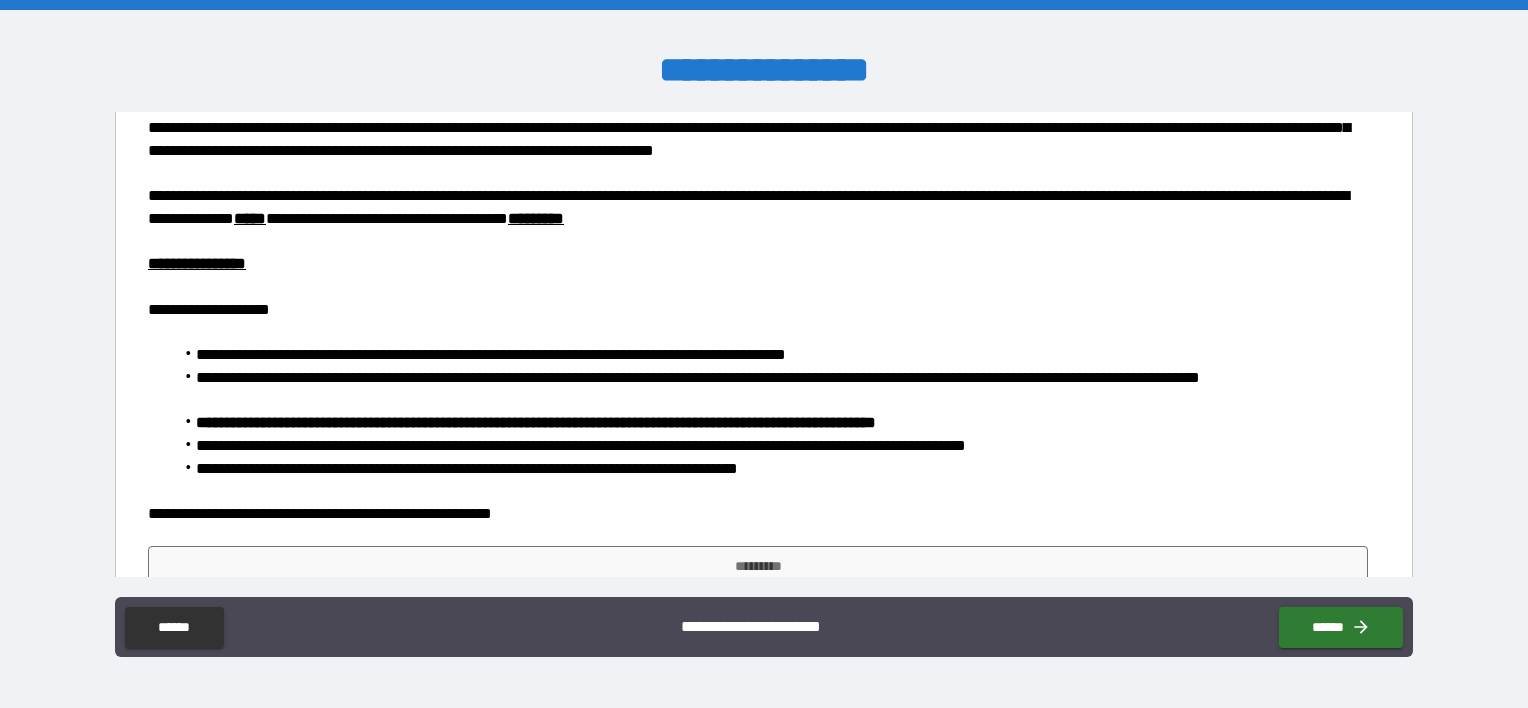scroll, scrollTop: 276, scrollLeft: 0, axis: vertical 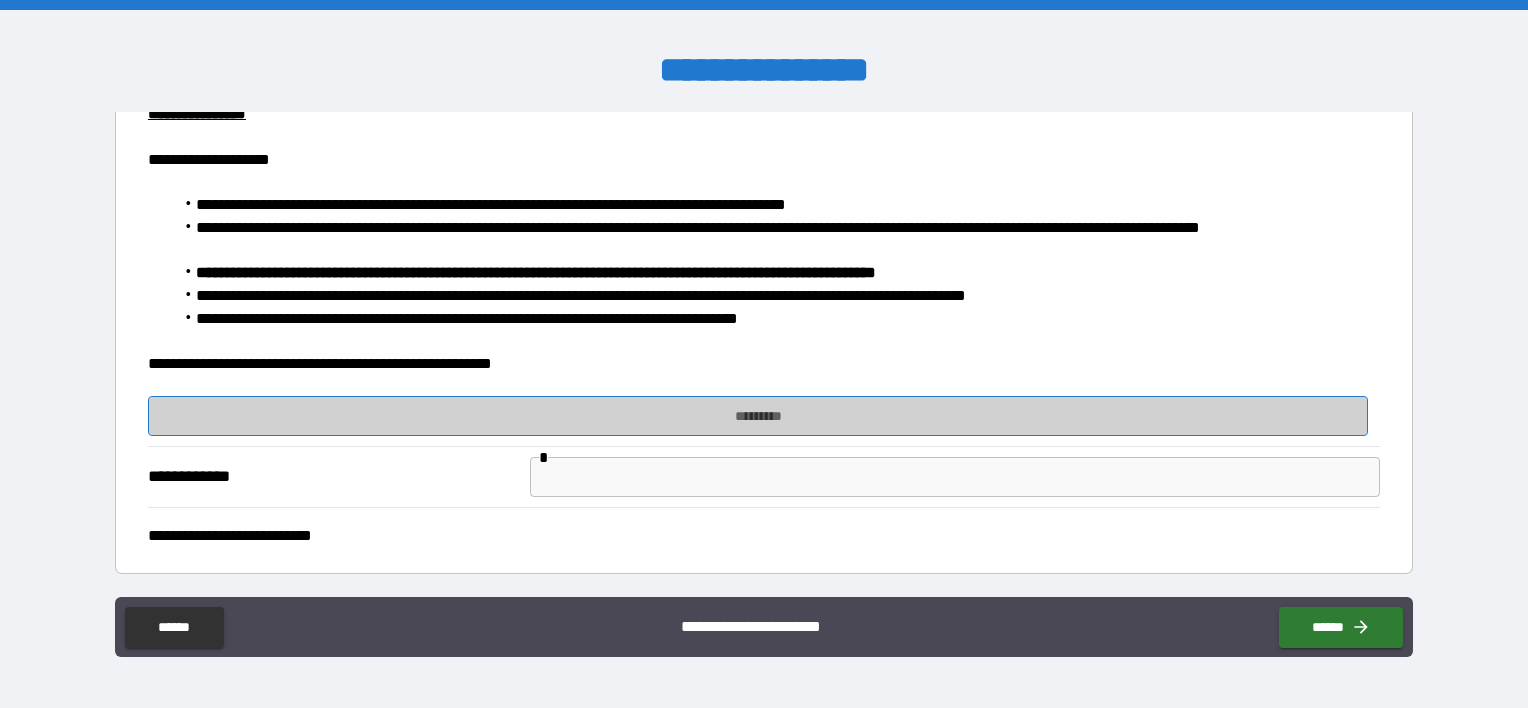 click on "*********" at bounding box center (758, 416) 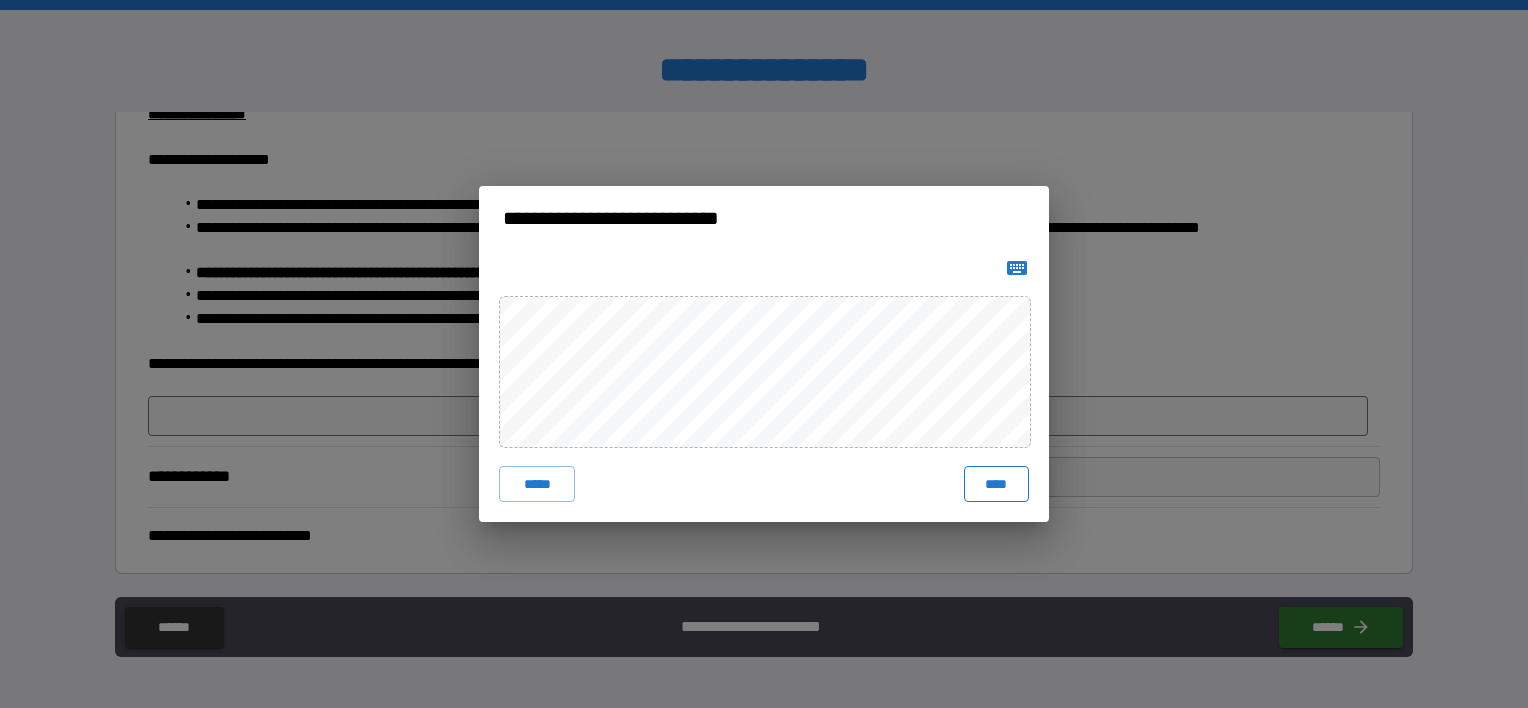 click on "****" at bounding box center (996, 484) 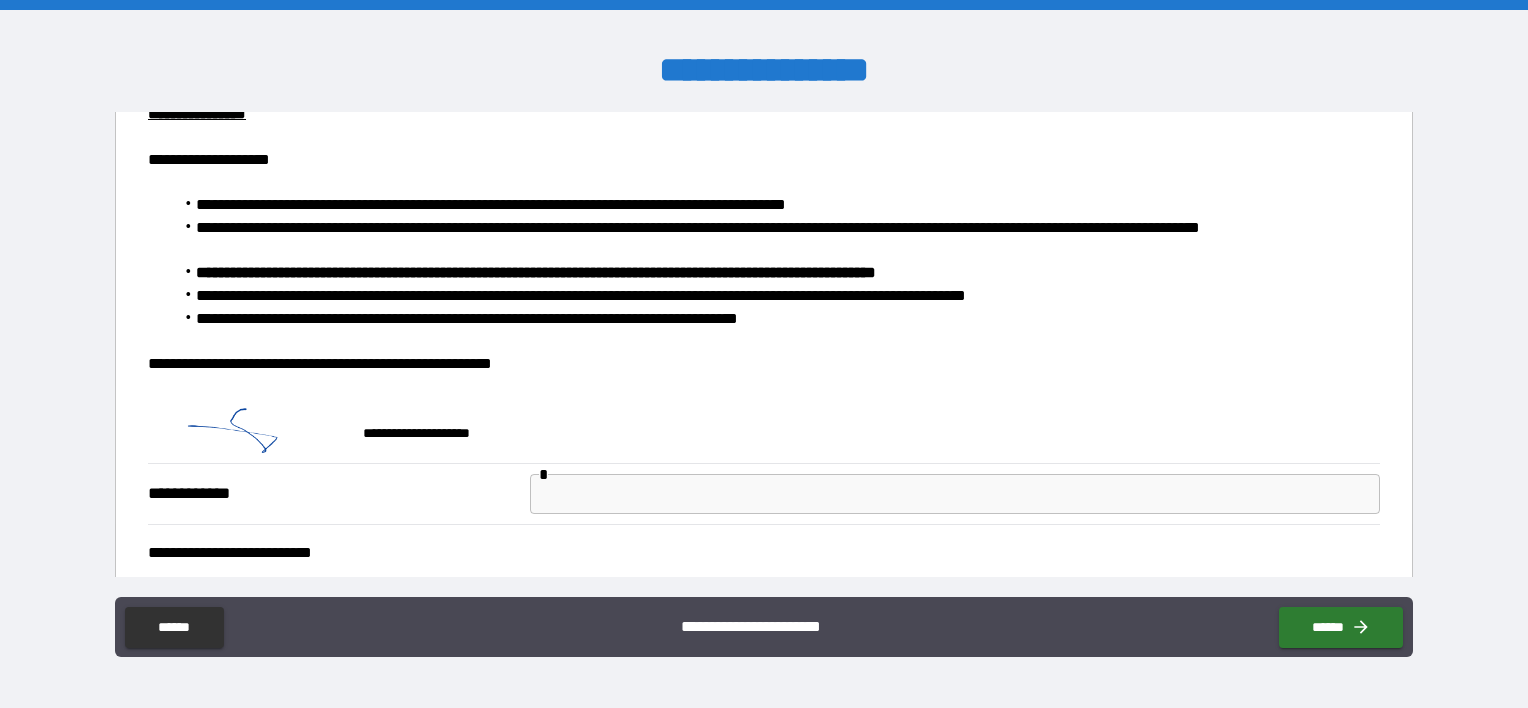 click at bounding box center (955, 494) 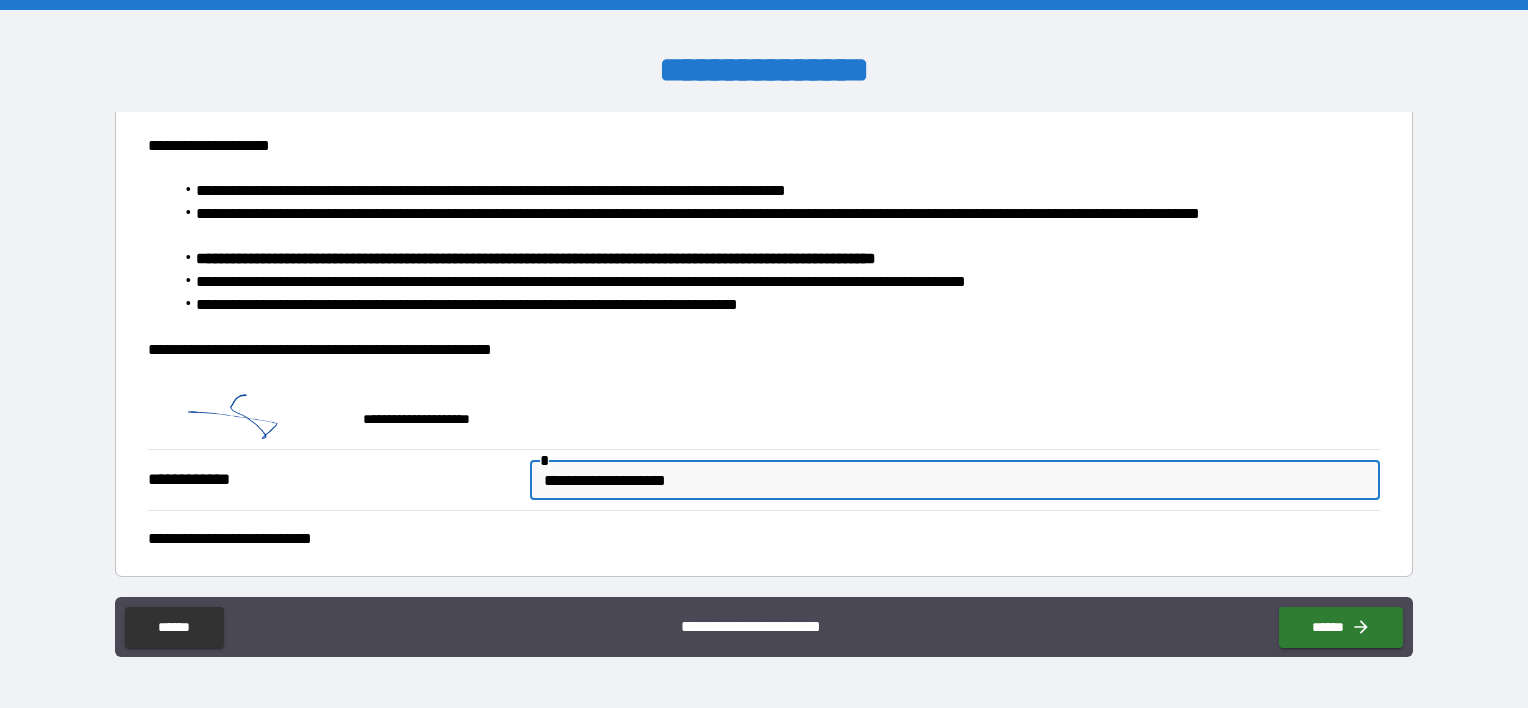 scroll, scrollTop: 293, scrollLeft: 0, axis: vertical 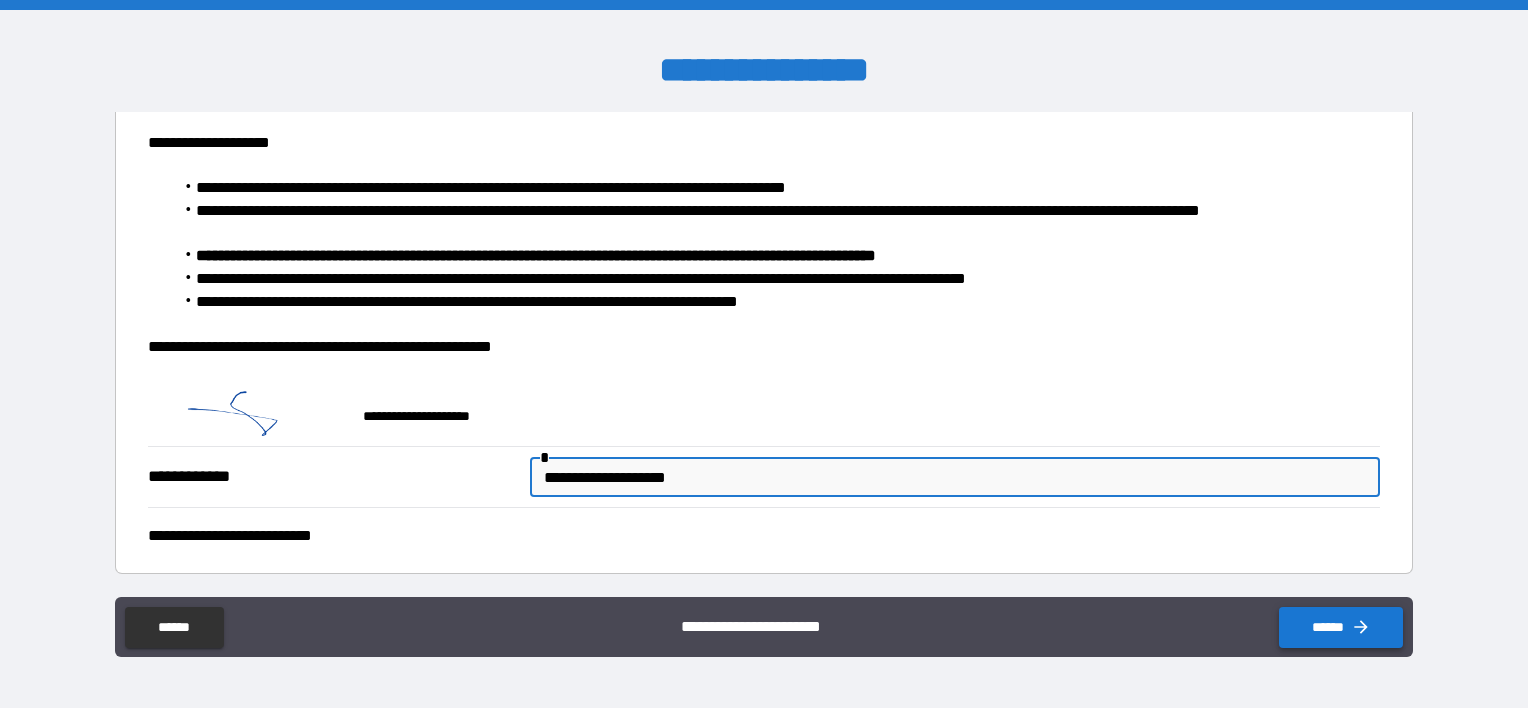 type on "**********" 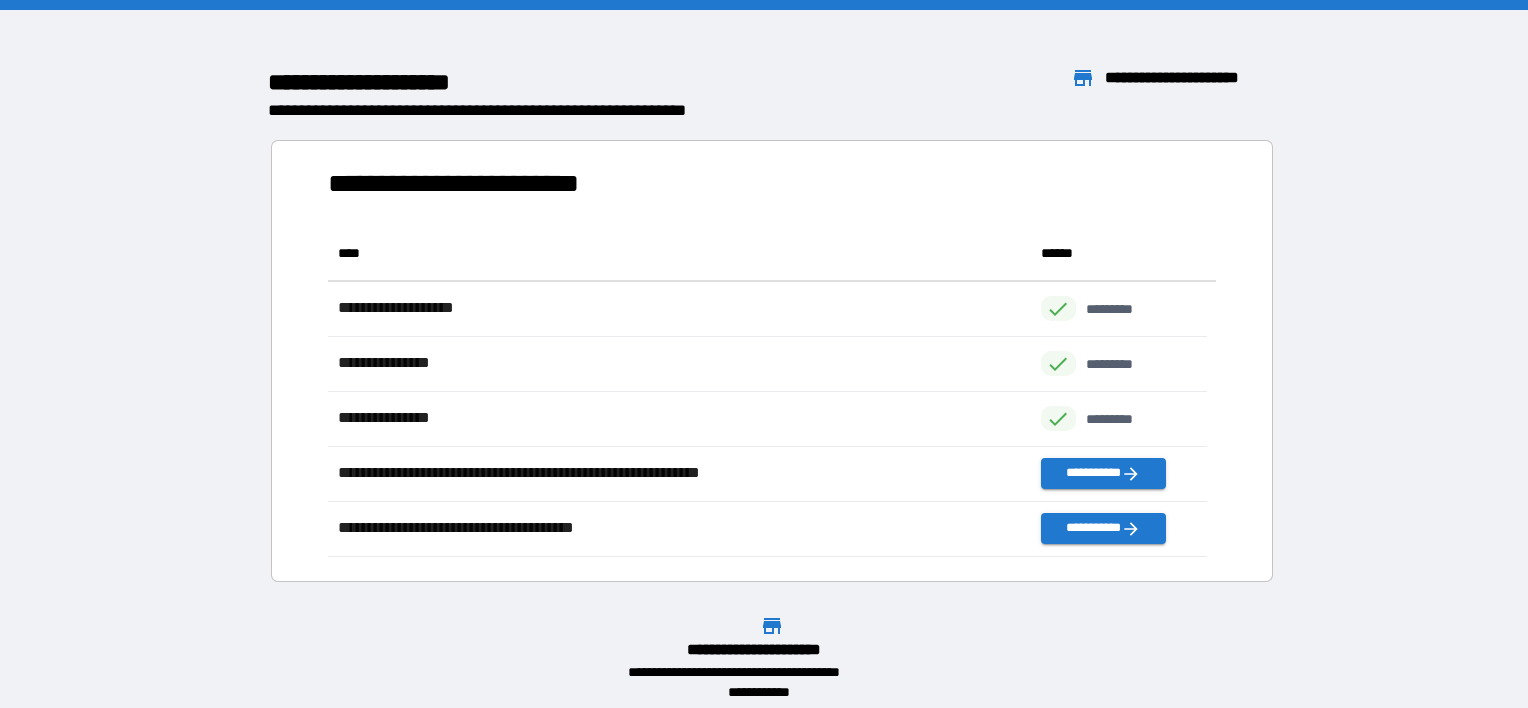 scroll, scrollTop: 16, scrollLeft: 16, axis: both 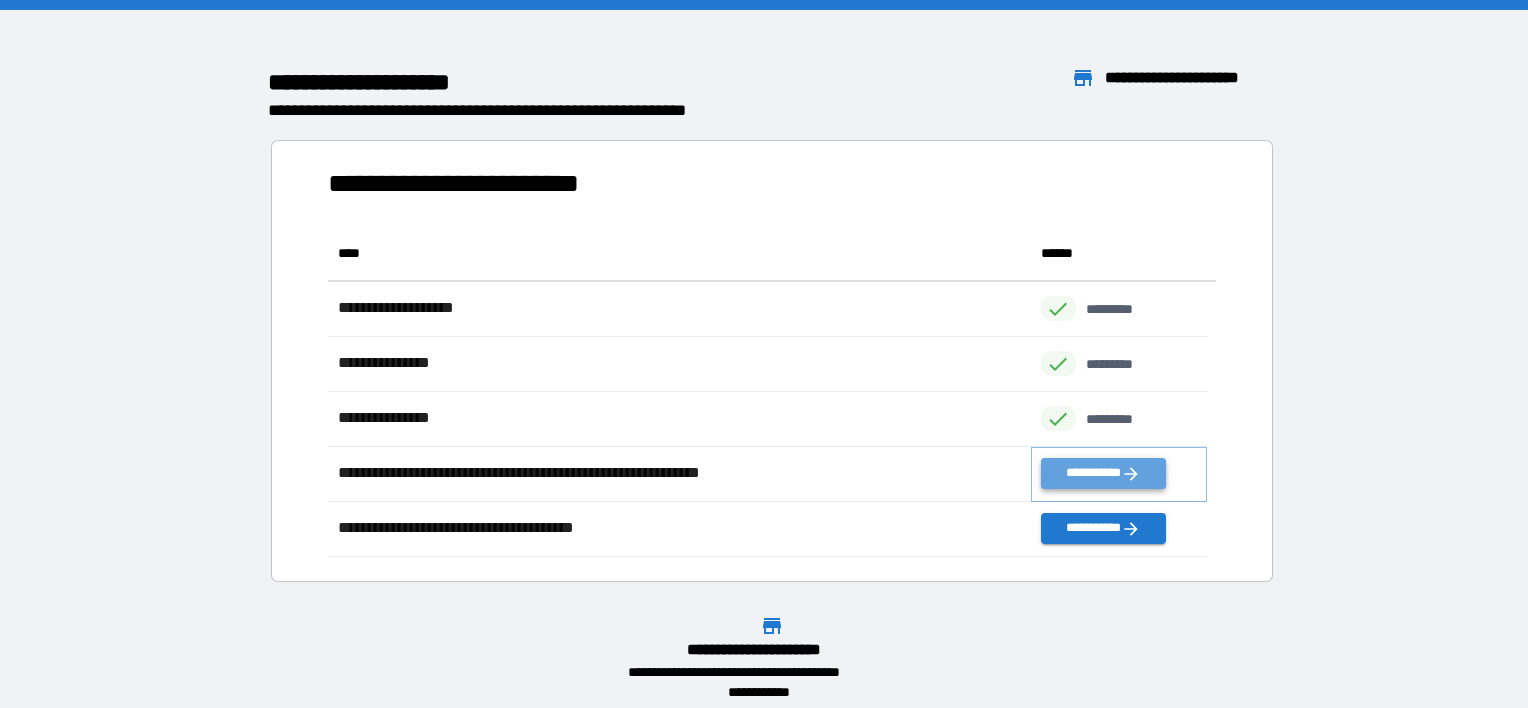 click on "**********" at bounding box center [1103, 473] 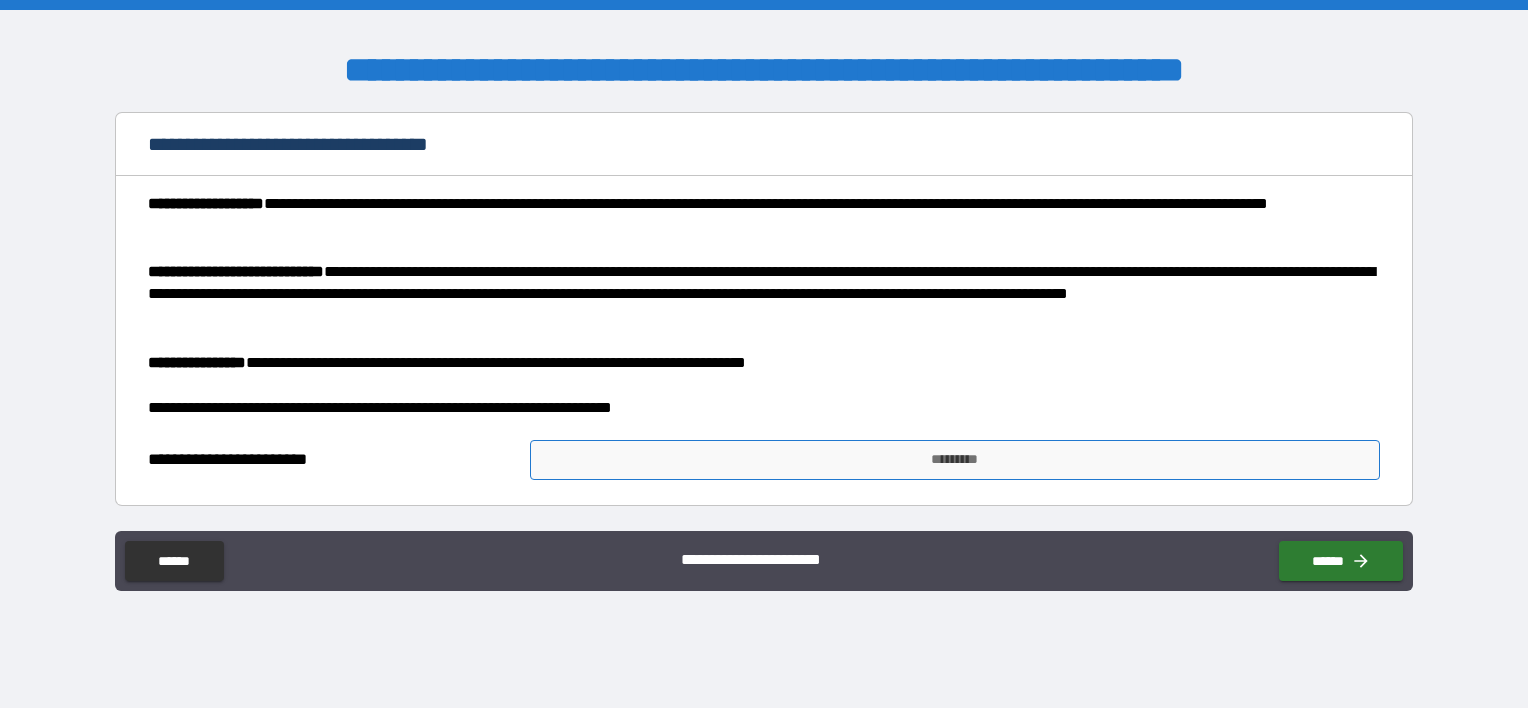 click on "*********" at bounding box center [955, 460] 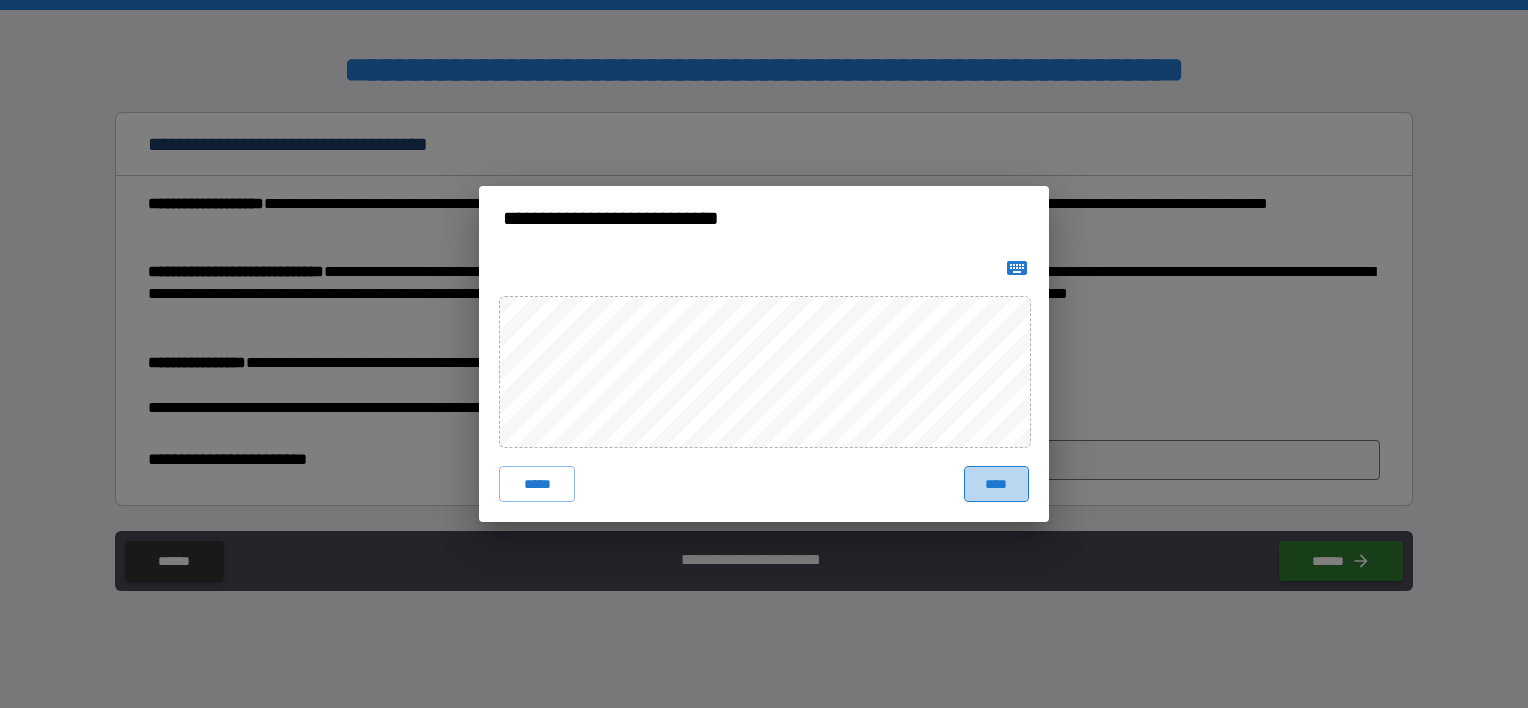 click on "****" at bounding box center [996, 484] 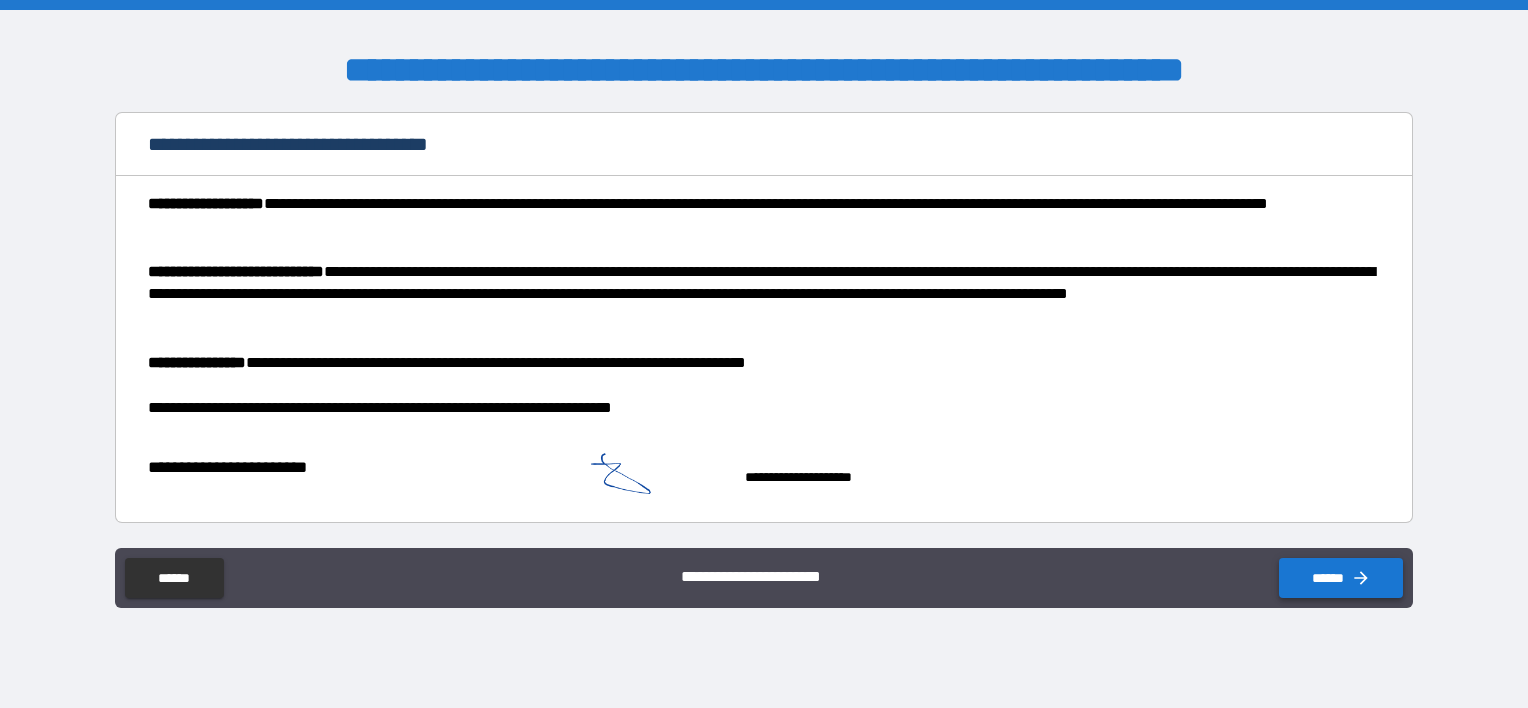 click on "******" at bounding box center (1341, 578) 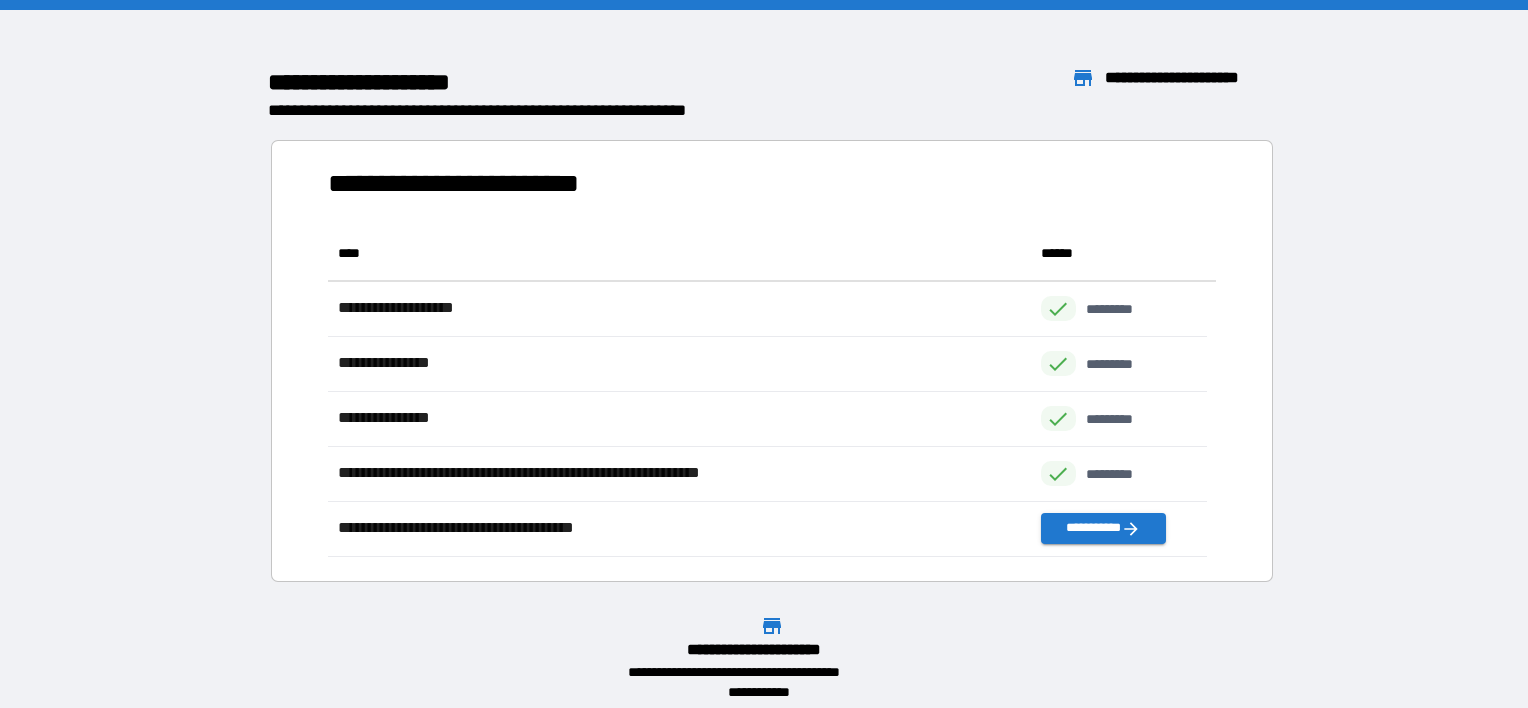 scroll, scrollTop: 316, scrollLeft: 863, axis: both 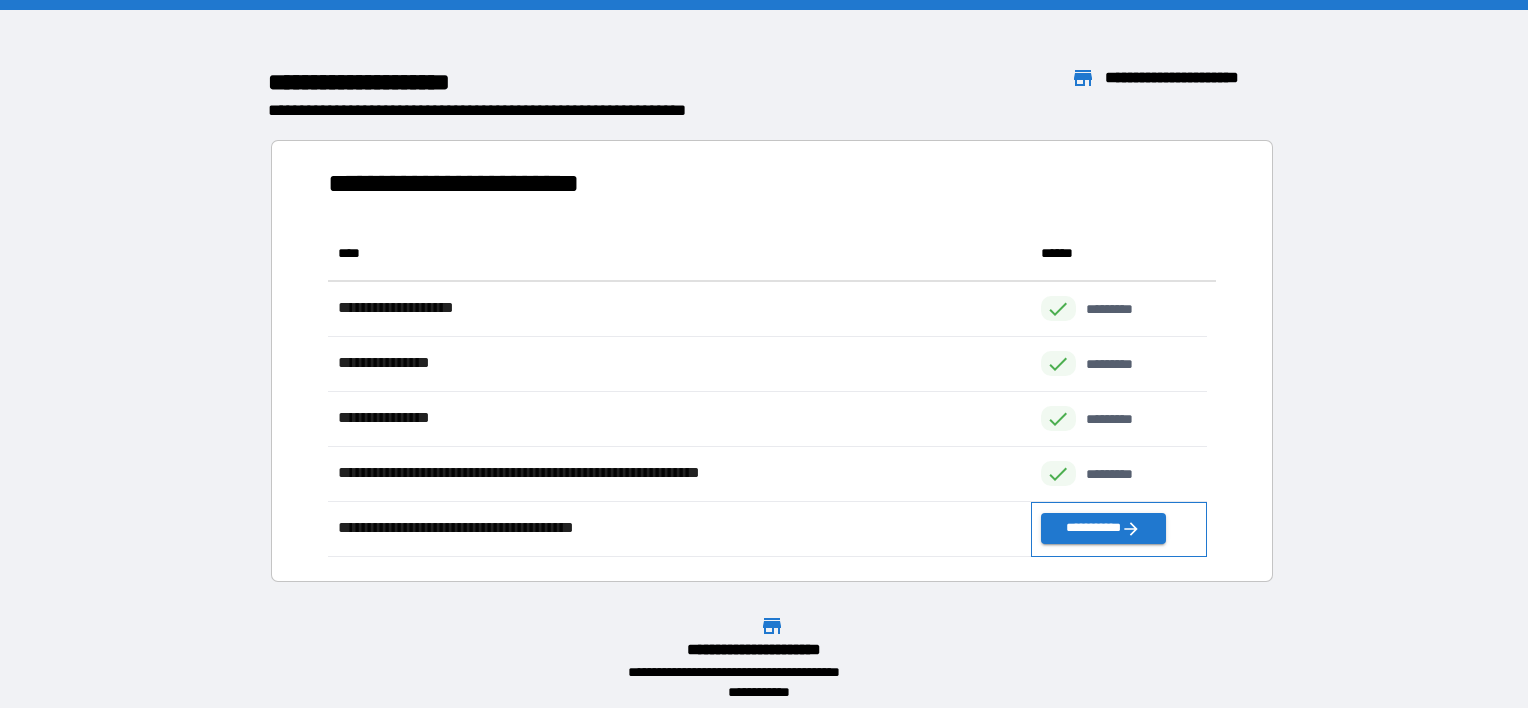 click on "**********" at bounding box center [1119, 529] 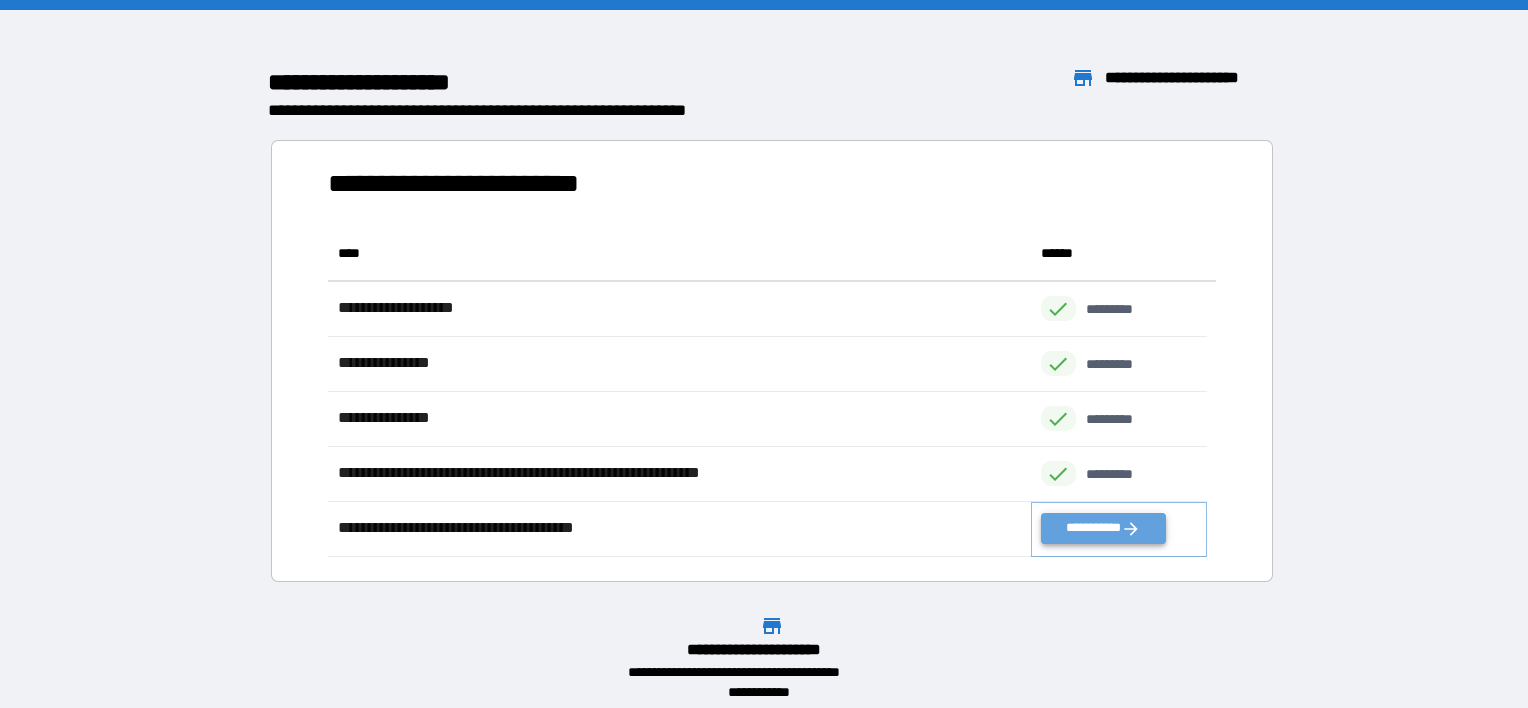 click on "**********" at bounding box center (1103, 528) 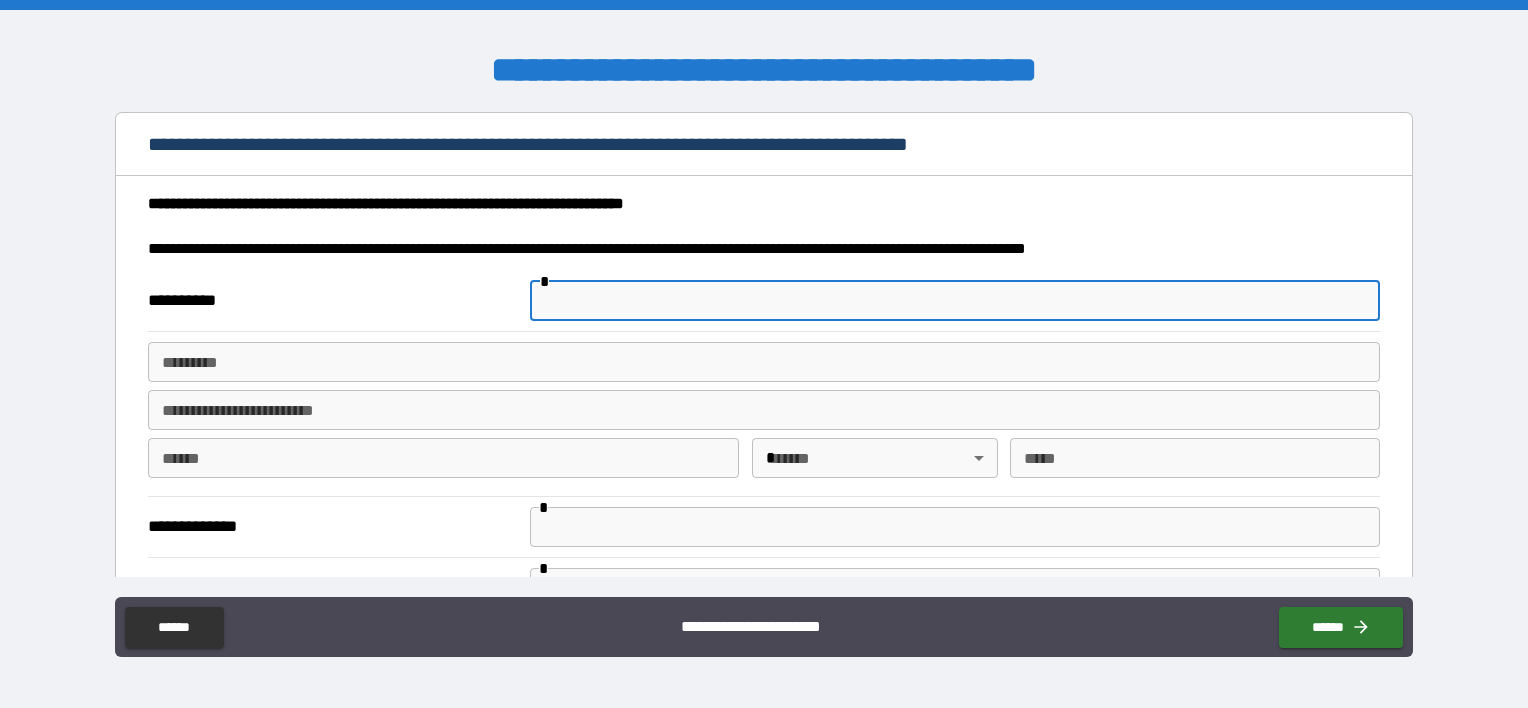 click at bounding box center [955, 301] 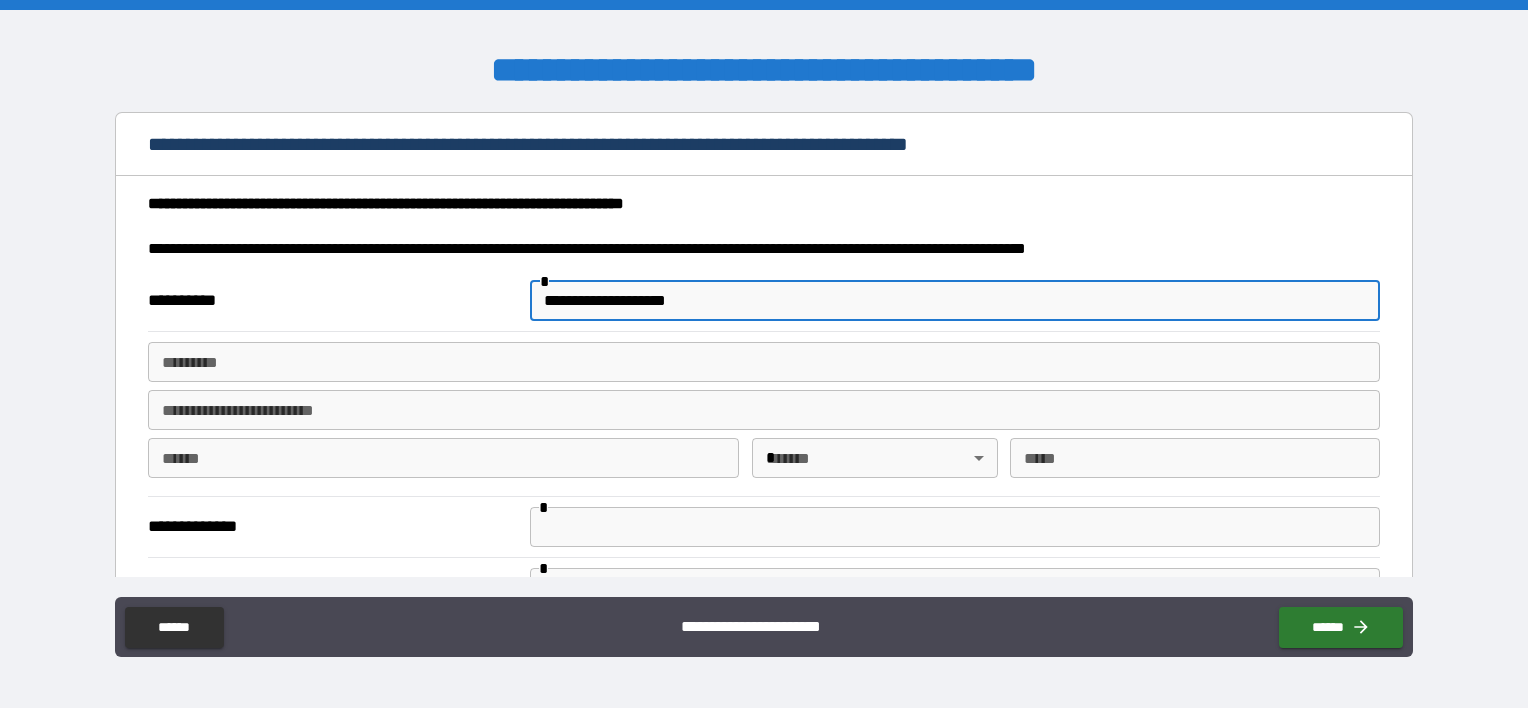 type on "**********" 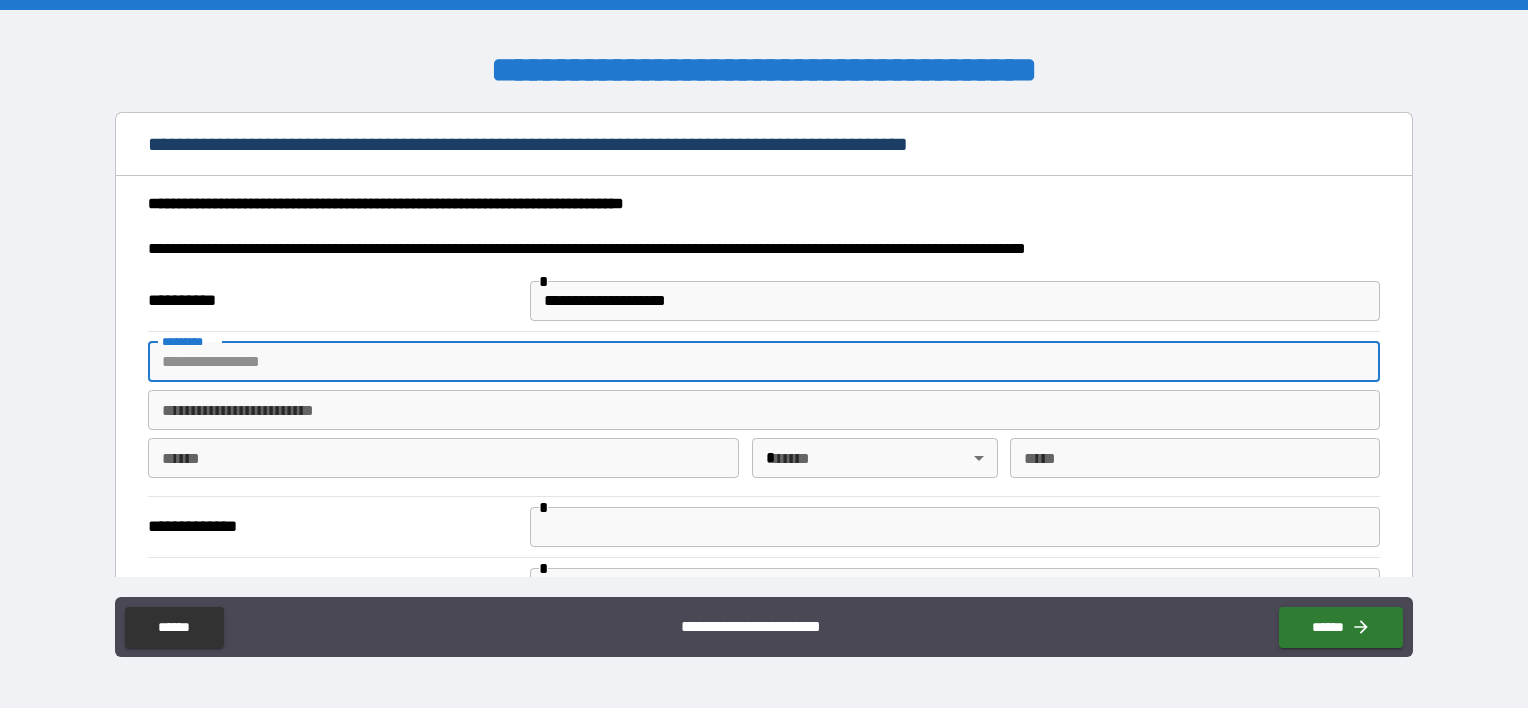 click on "*******   *" at bounding box center (764, 362) 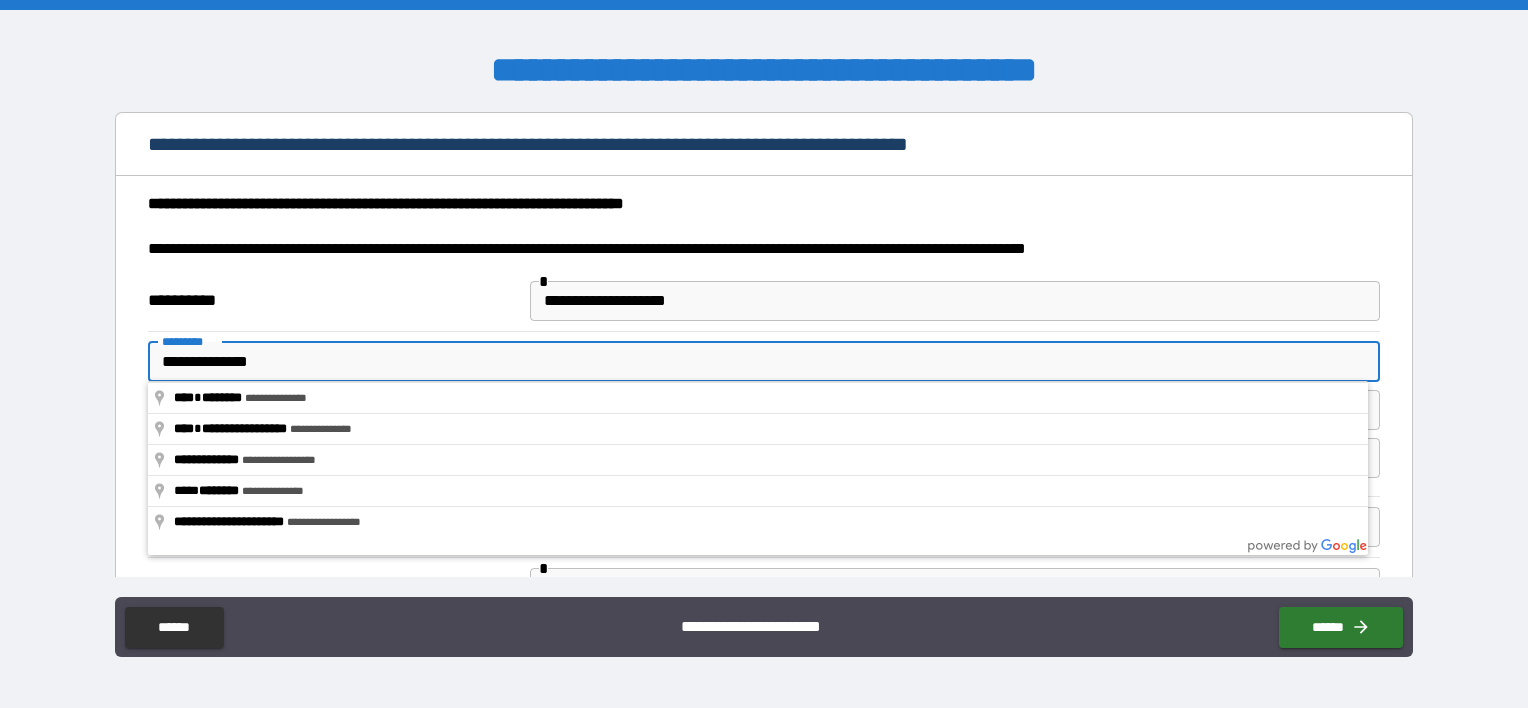 type on "**********" 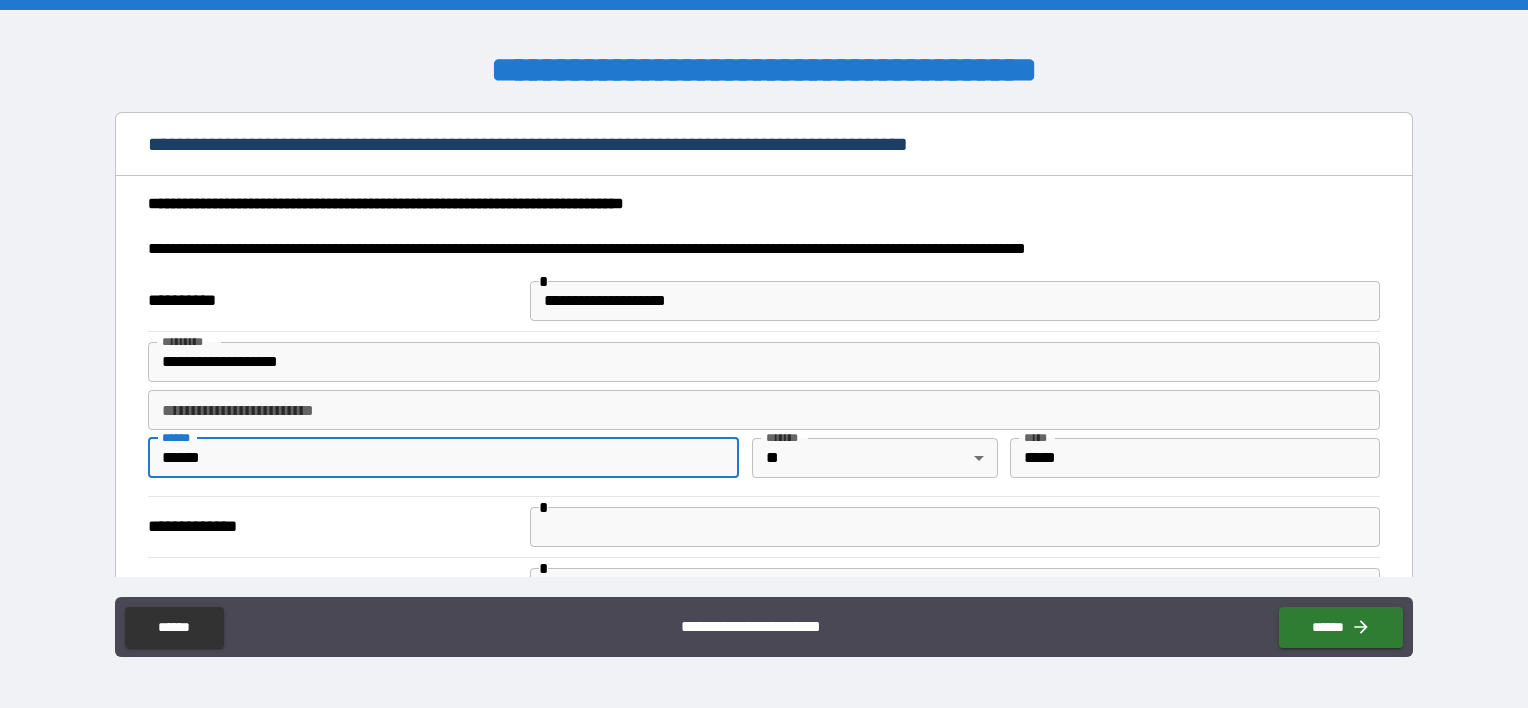 click on "**********" at bounding box center [333, 527] 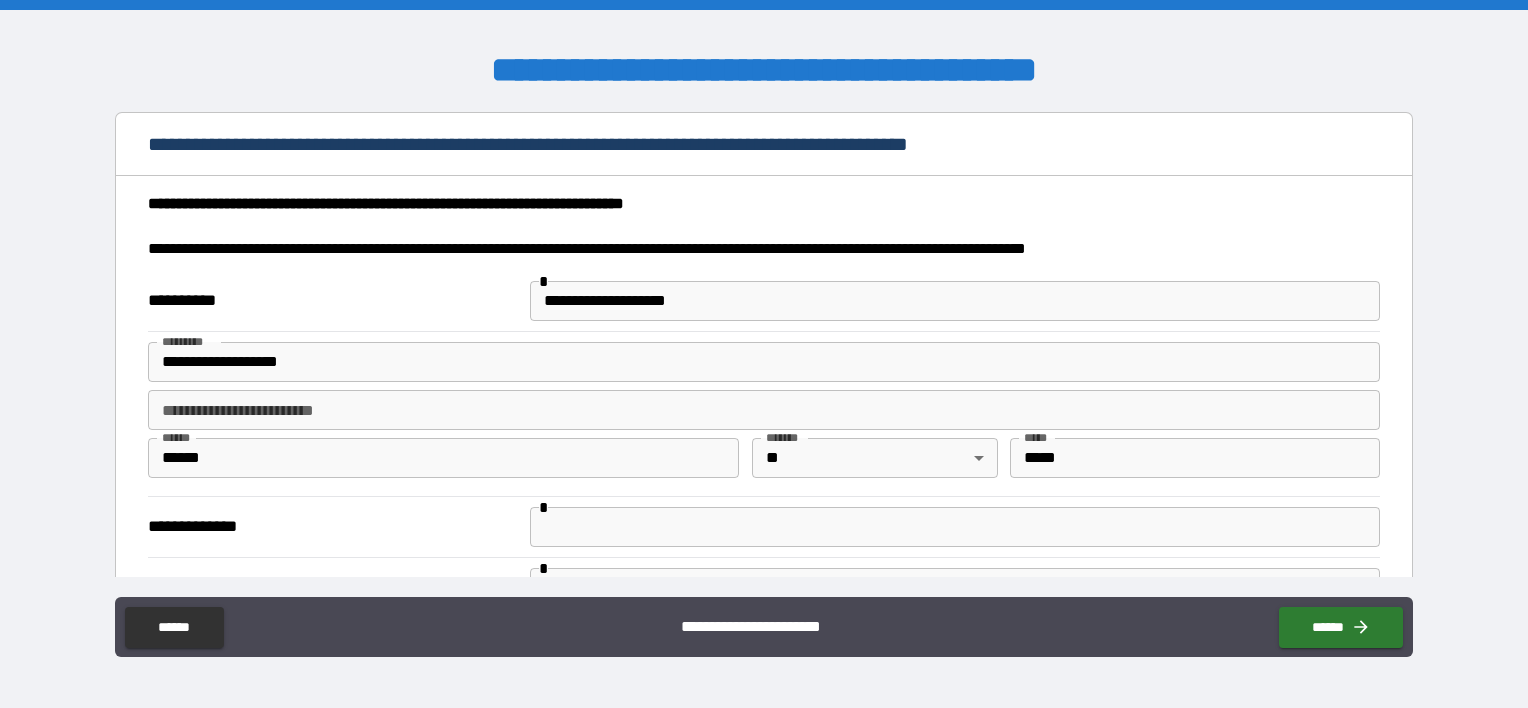 click on "******" at bounding box center (443, 458) 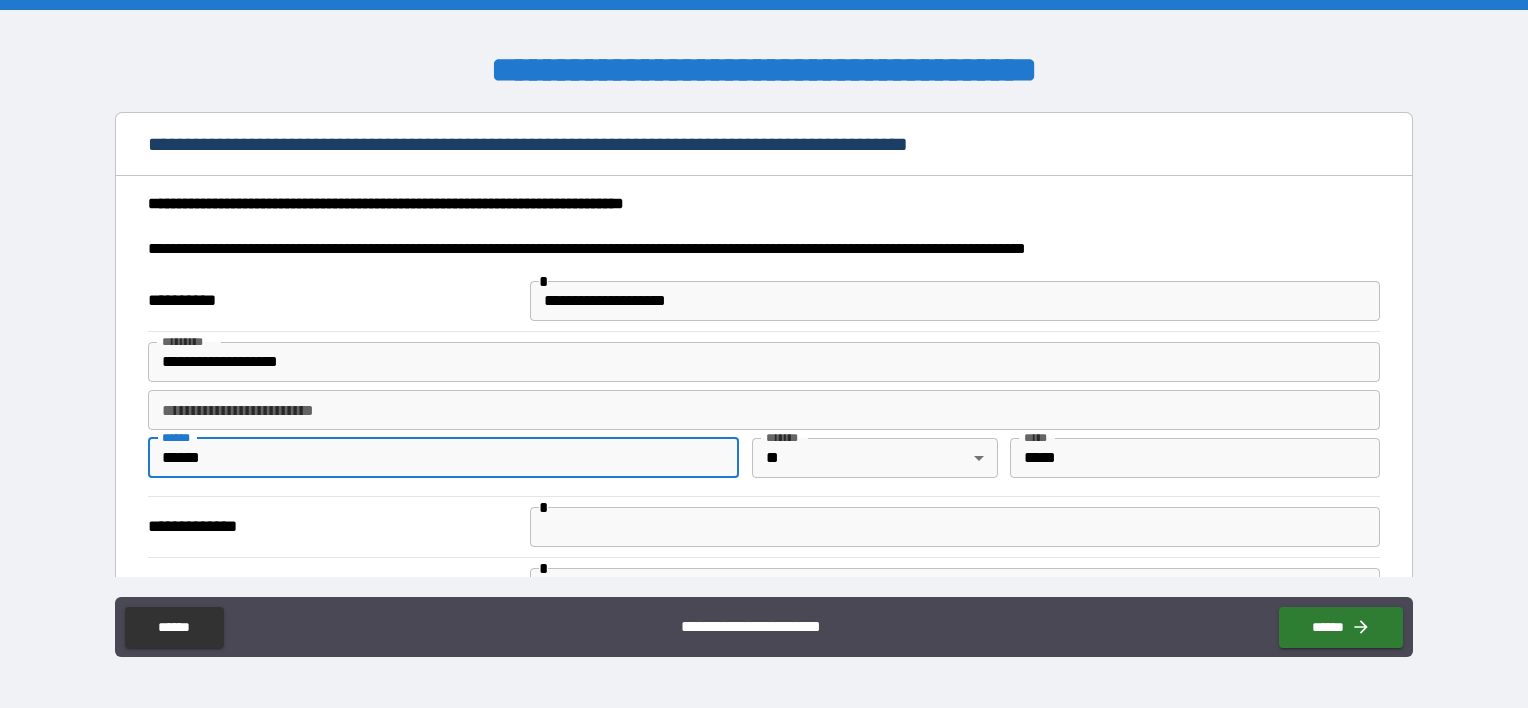 click on "******" at bounding box center [443, 458] 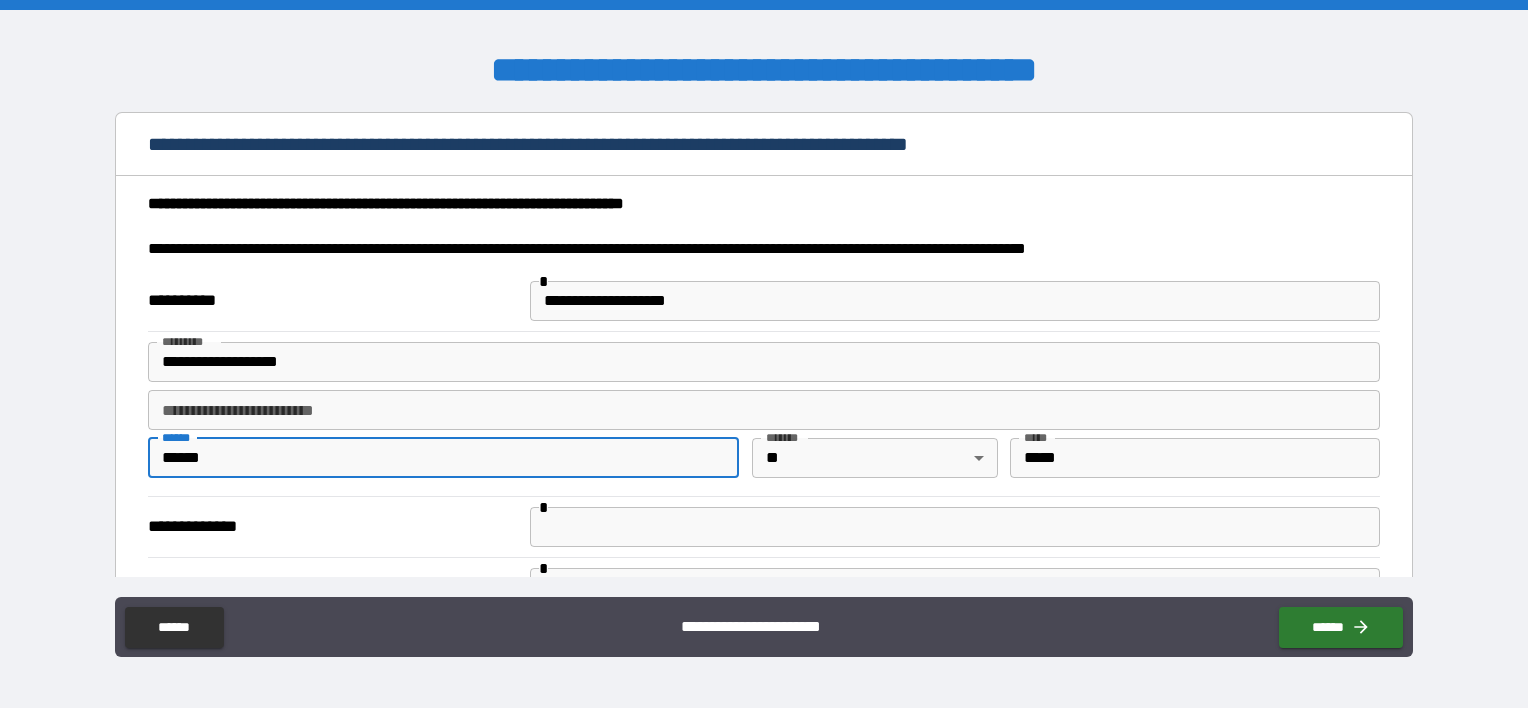 type on "******" 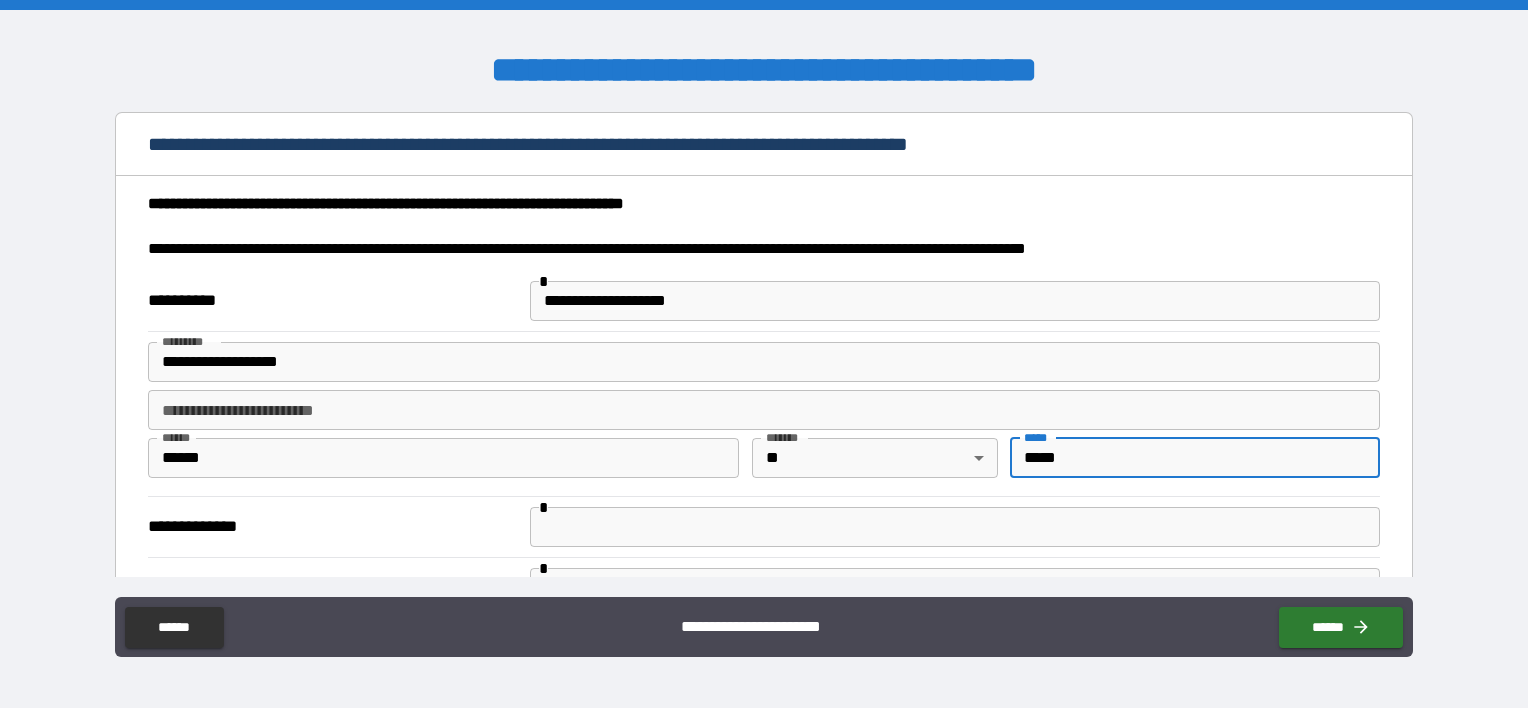click on "*****" at bounding box center [1195, 458] 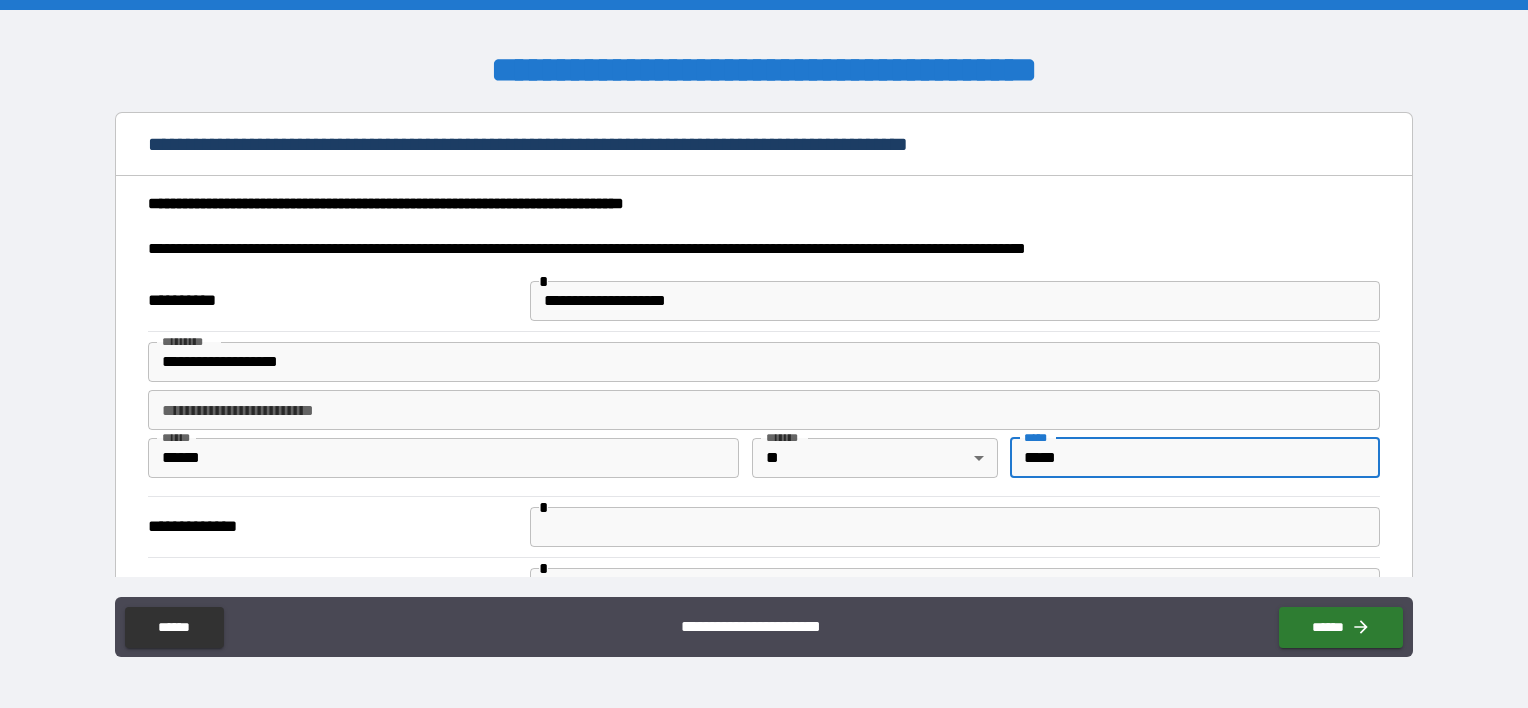 type on "*****" 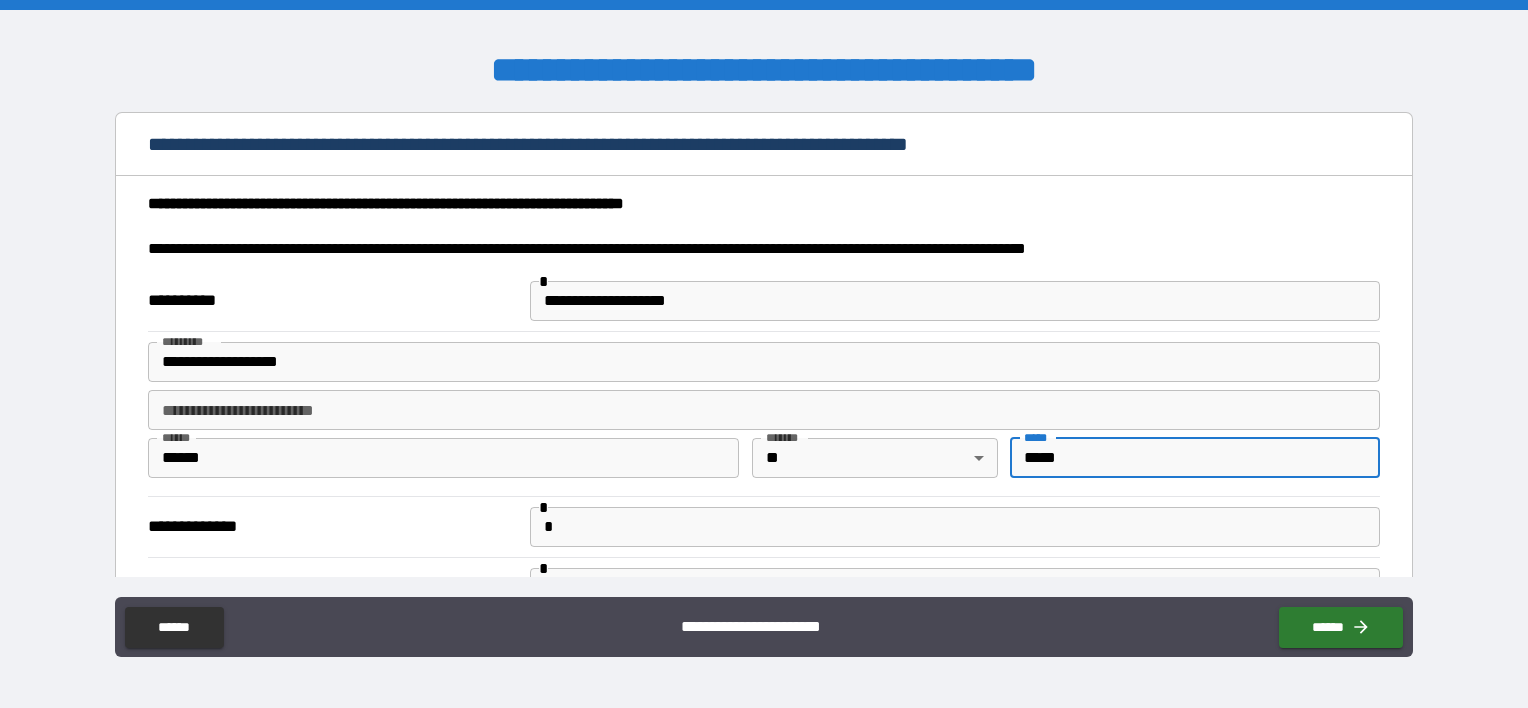 click on "*" at bounding box center (955, 527) 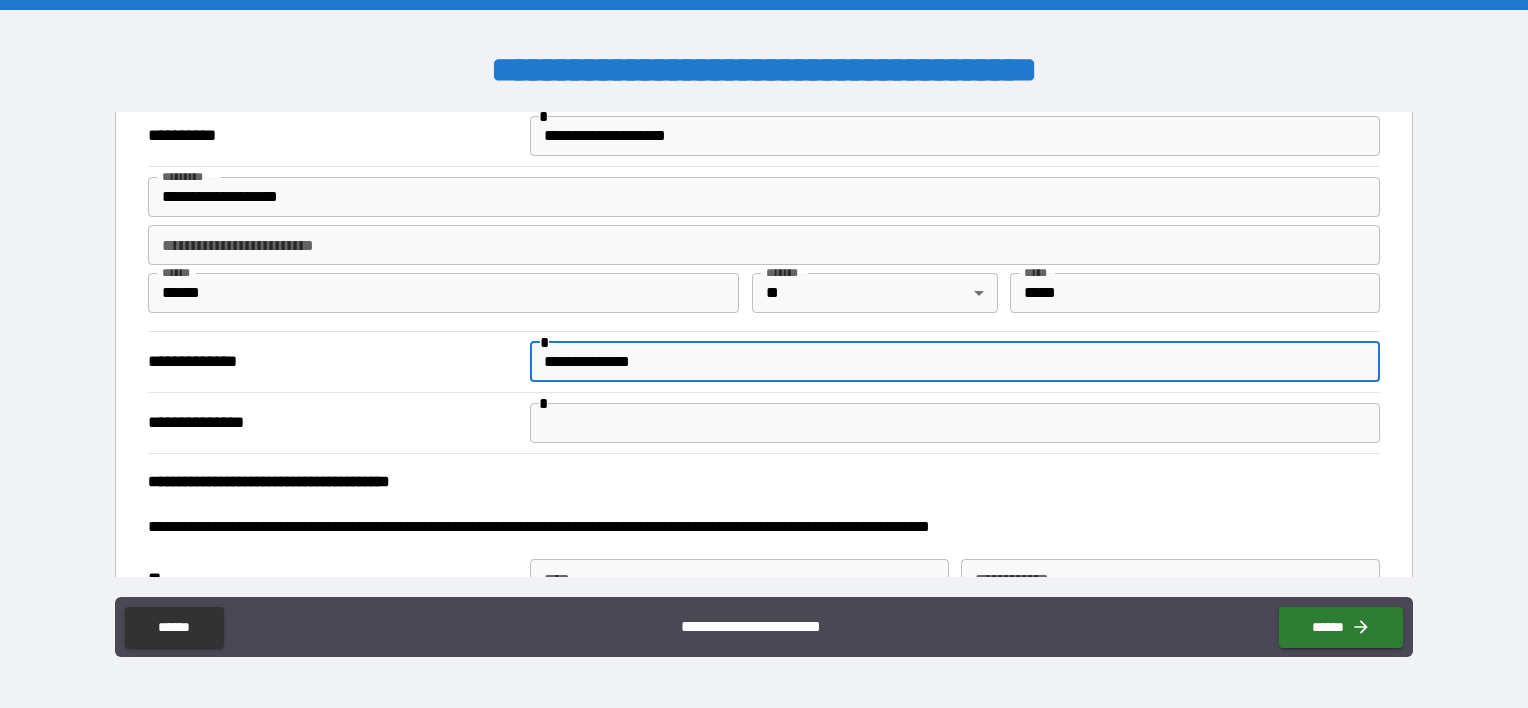 scroll, scrollTop: 200, scrollLeft: 0, axis: vertical 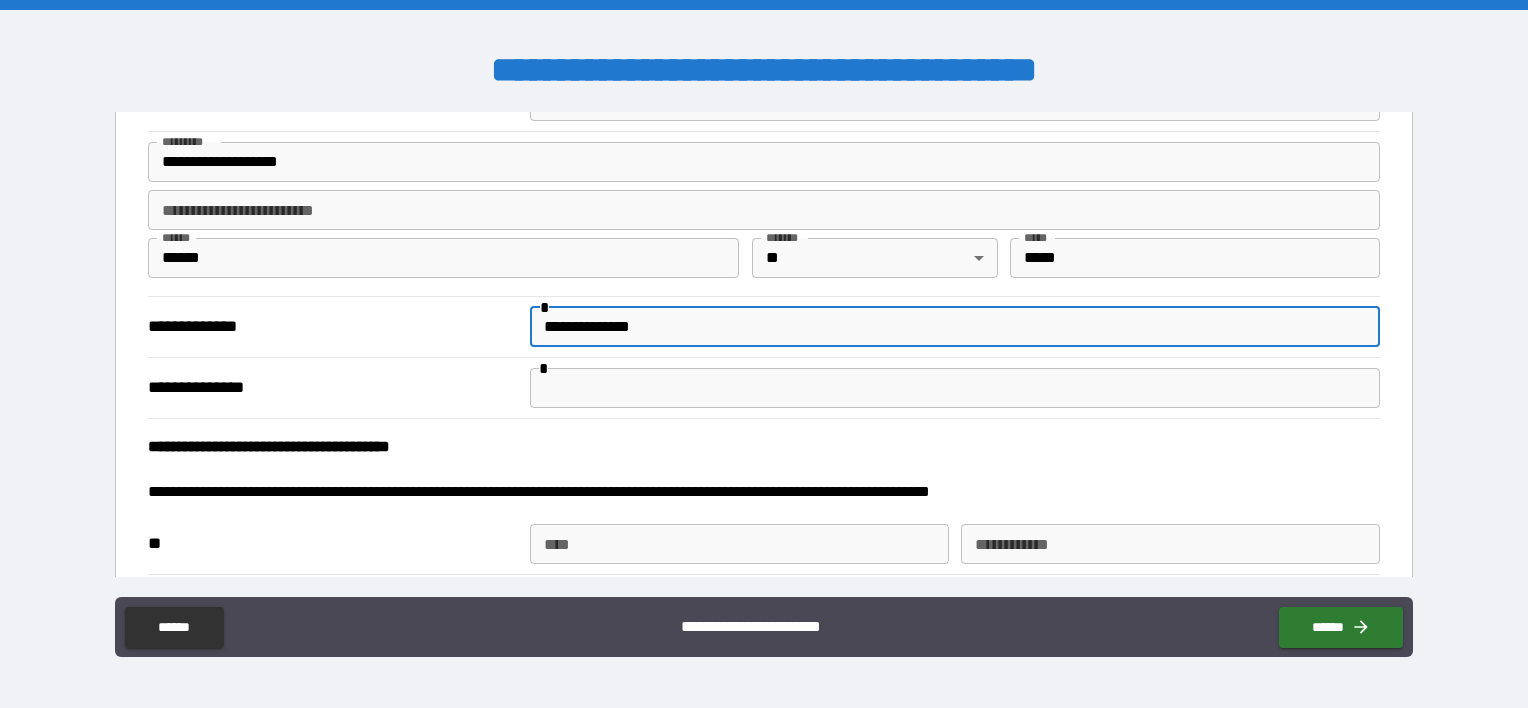 type on "**********" 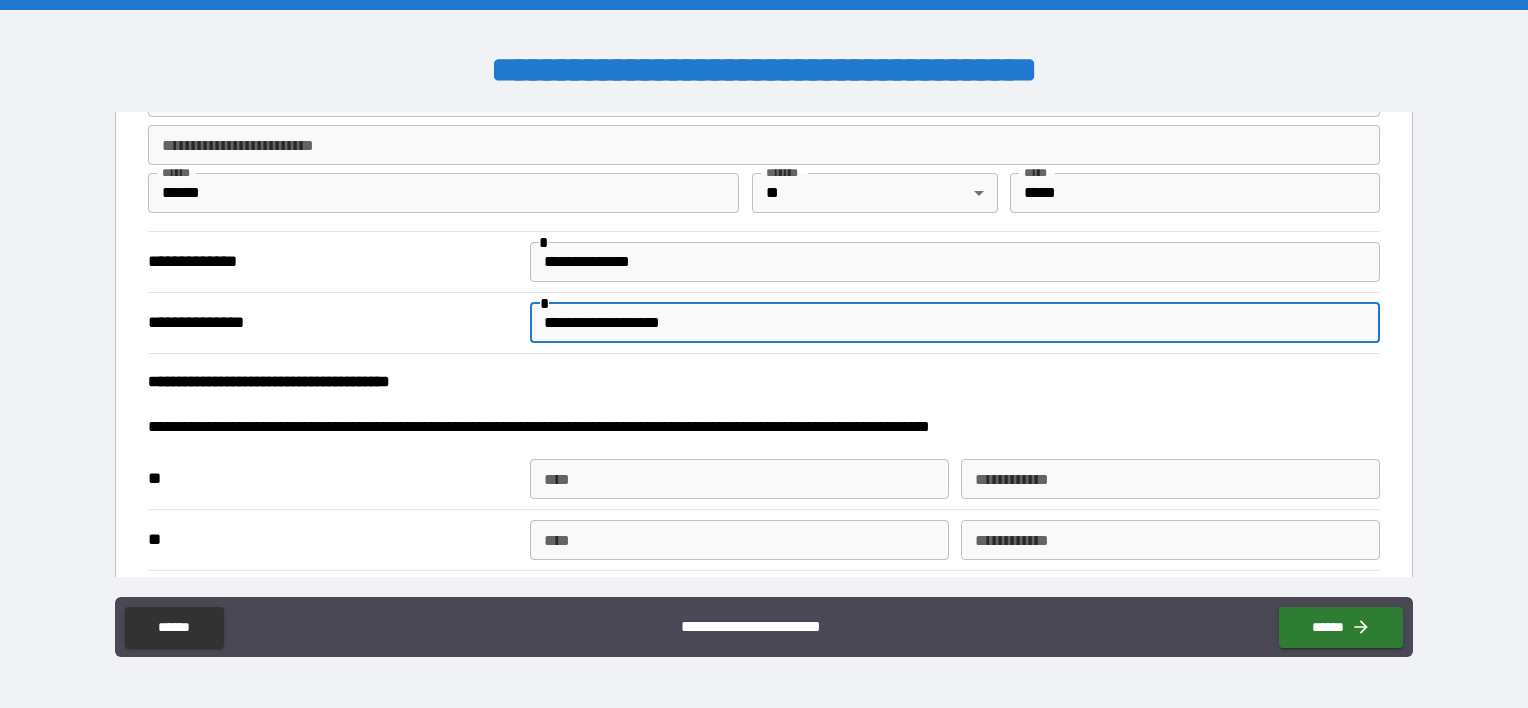 scroll, scrollTop: 300, scrollLeft: 0, axis: vertical 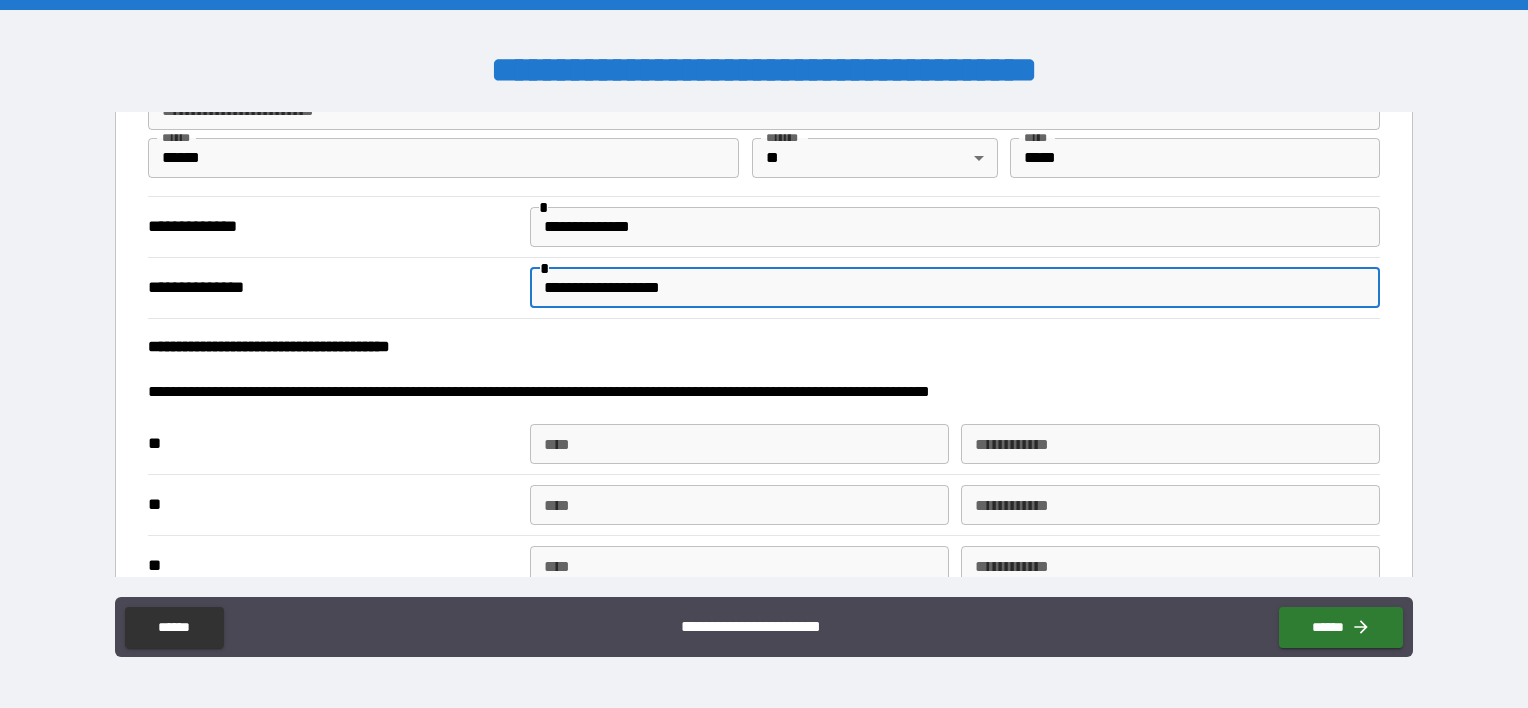 type on "**********" 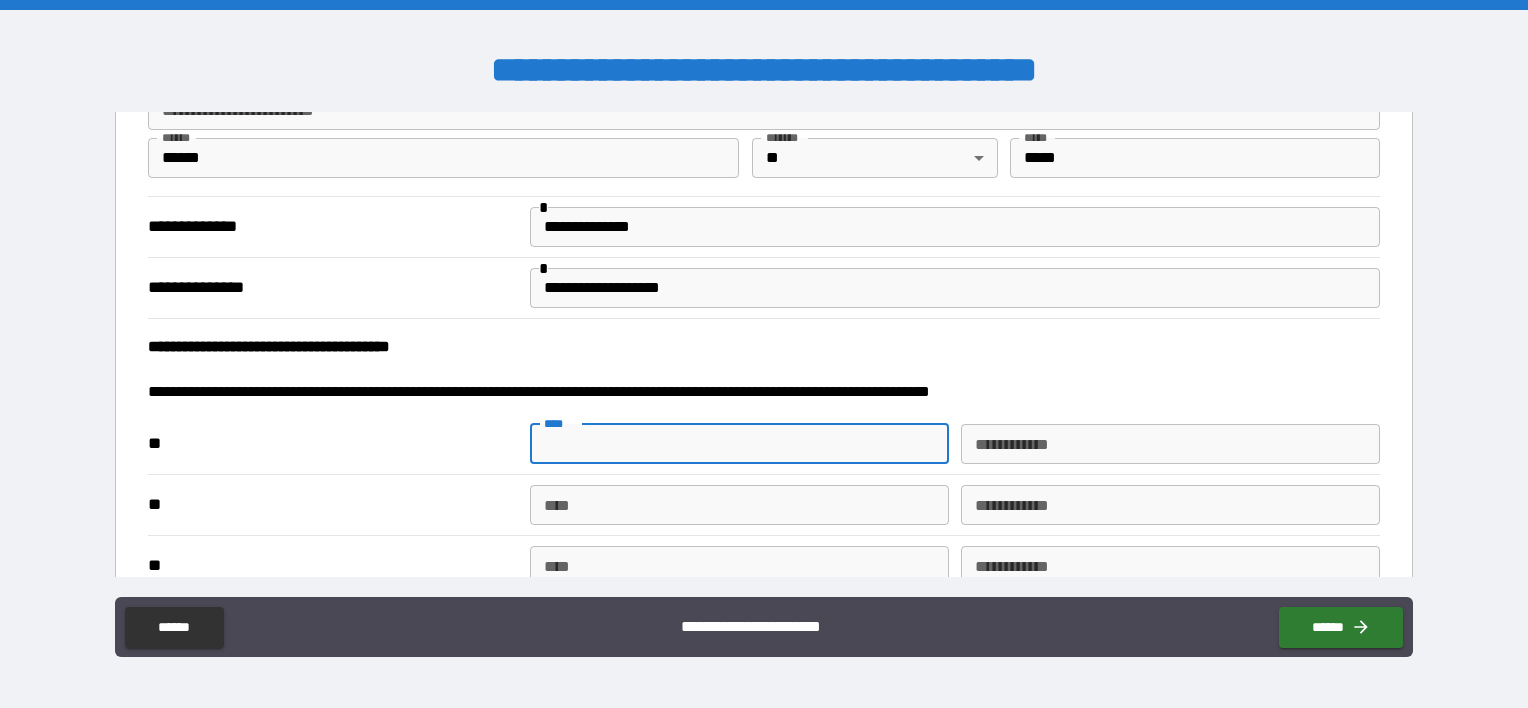 click on "****" at bounding box center [739, 444] 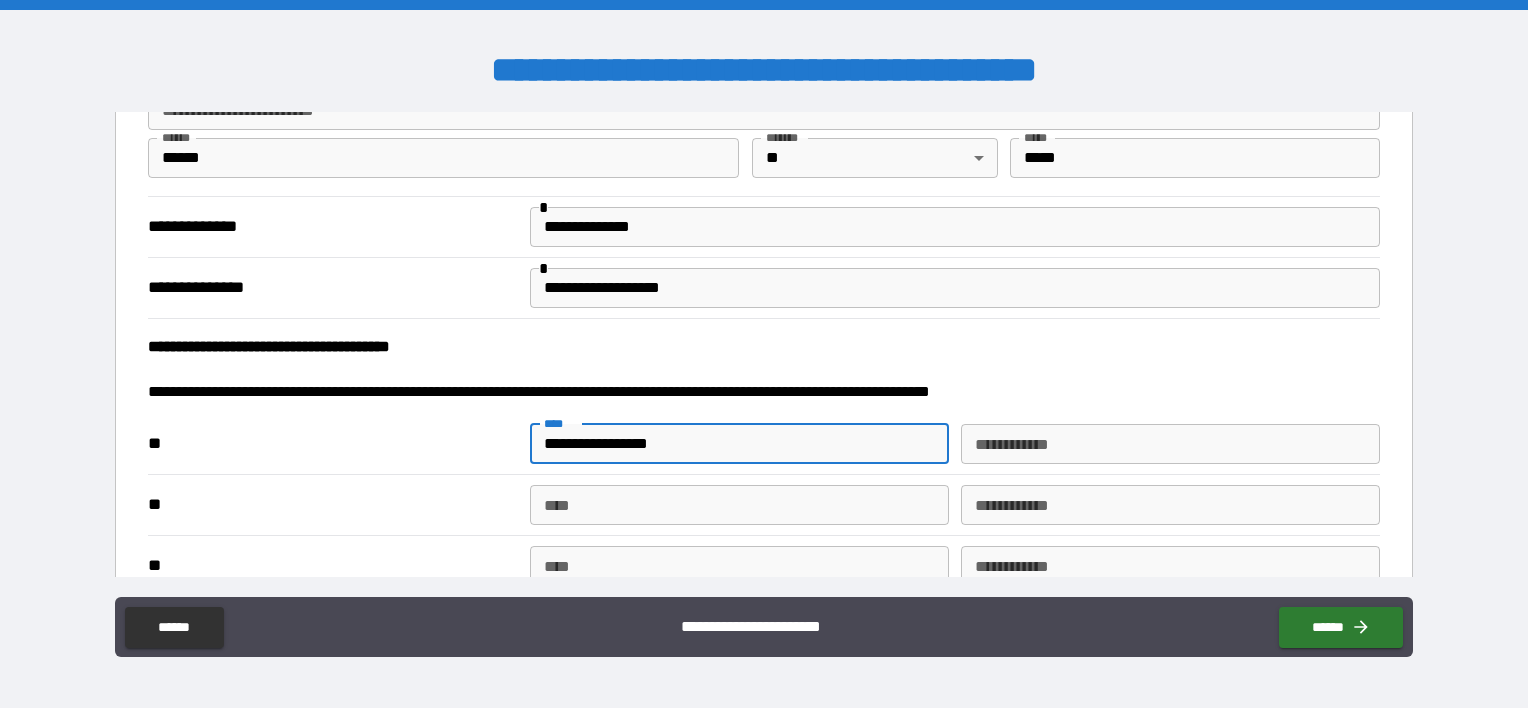 type on "**********" 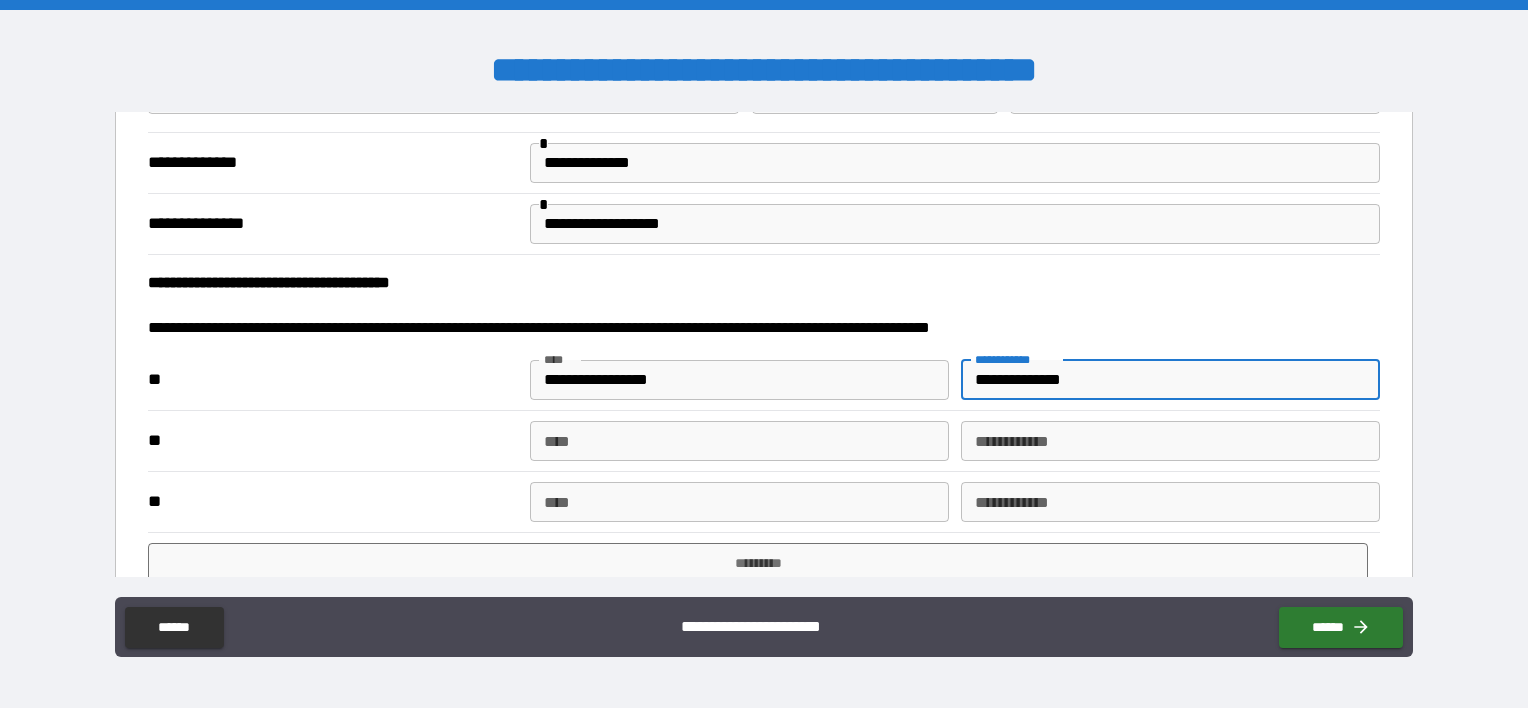 scroll, scrollTop: 398, scrollLeft: 0, axis: vertical 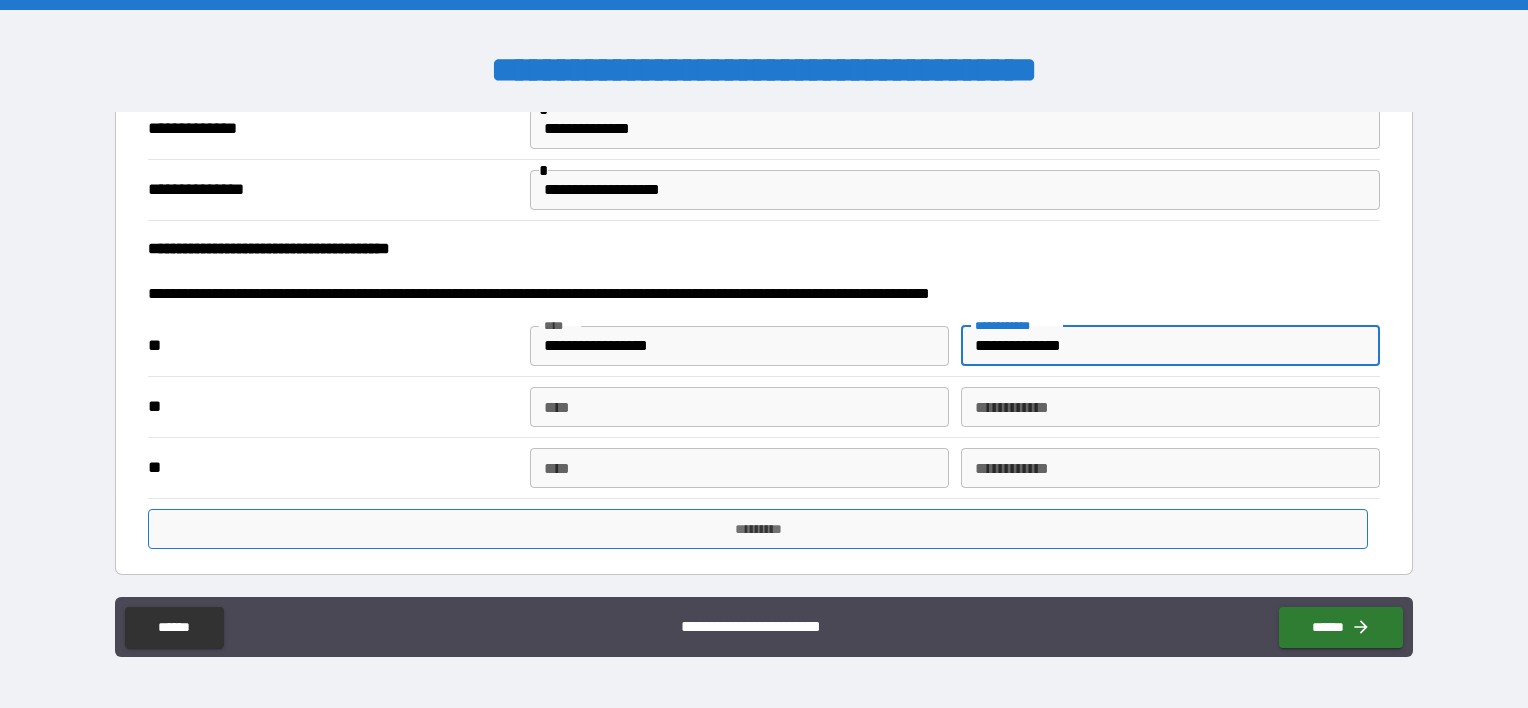 type on "**********" 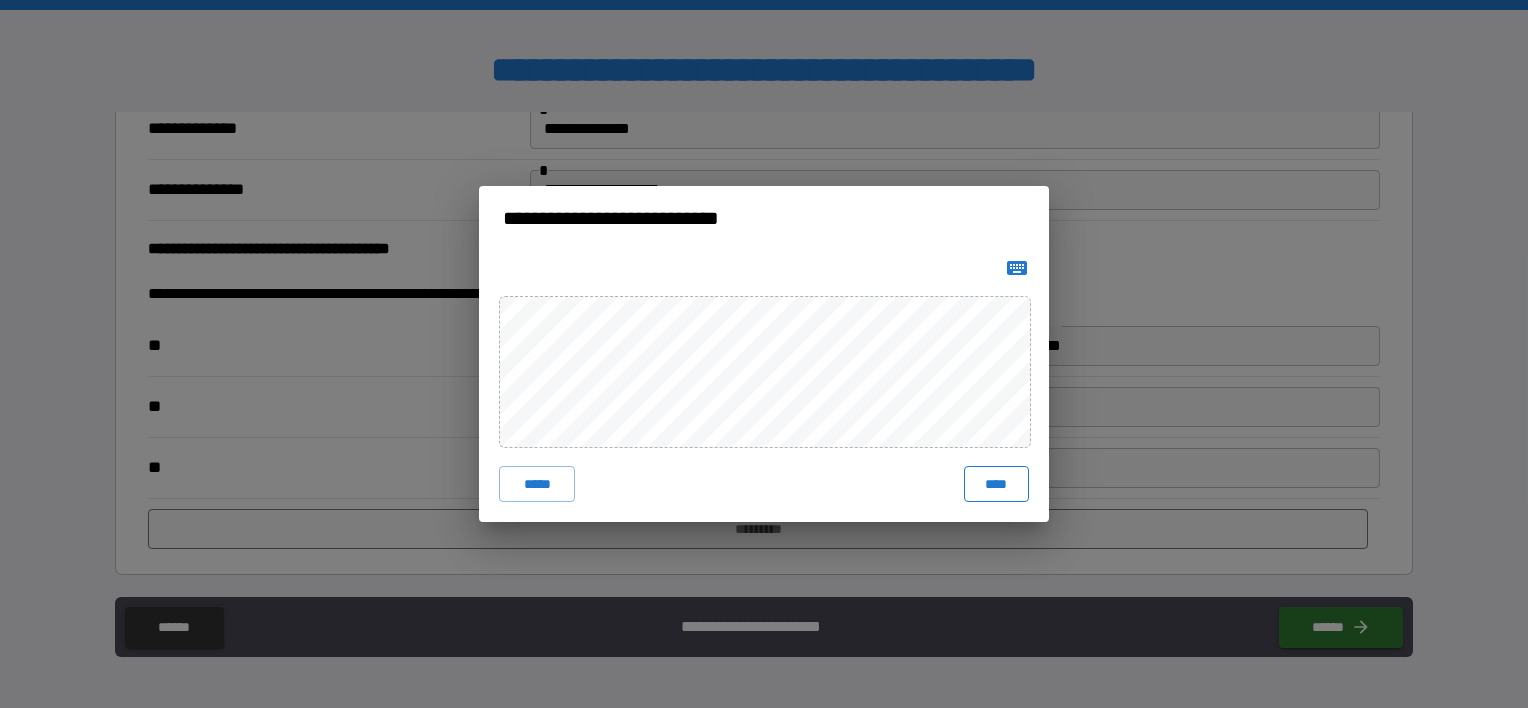 click on "****" at bounding box center (996, 484) 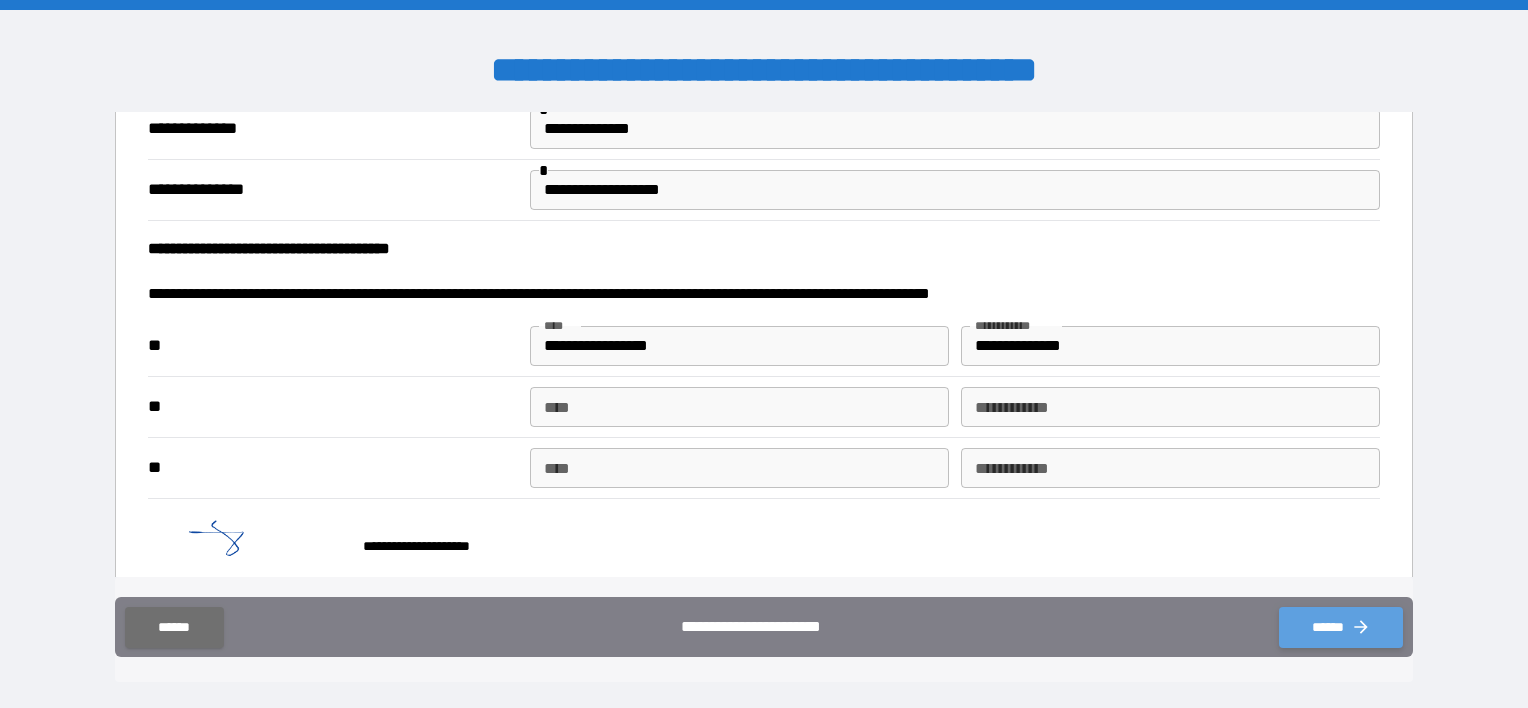click on "******" at bounding box center (1341, 627) 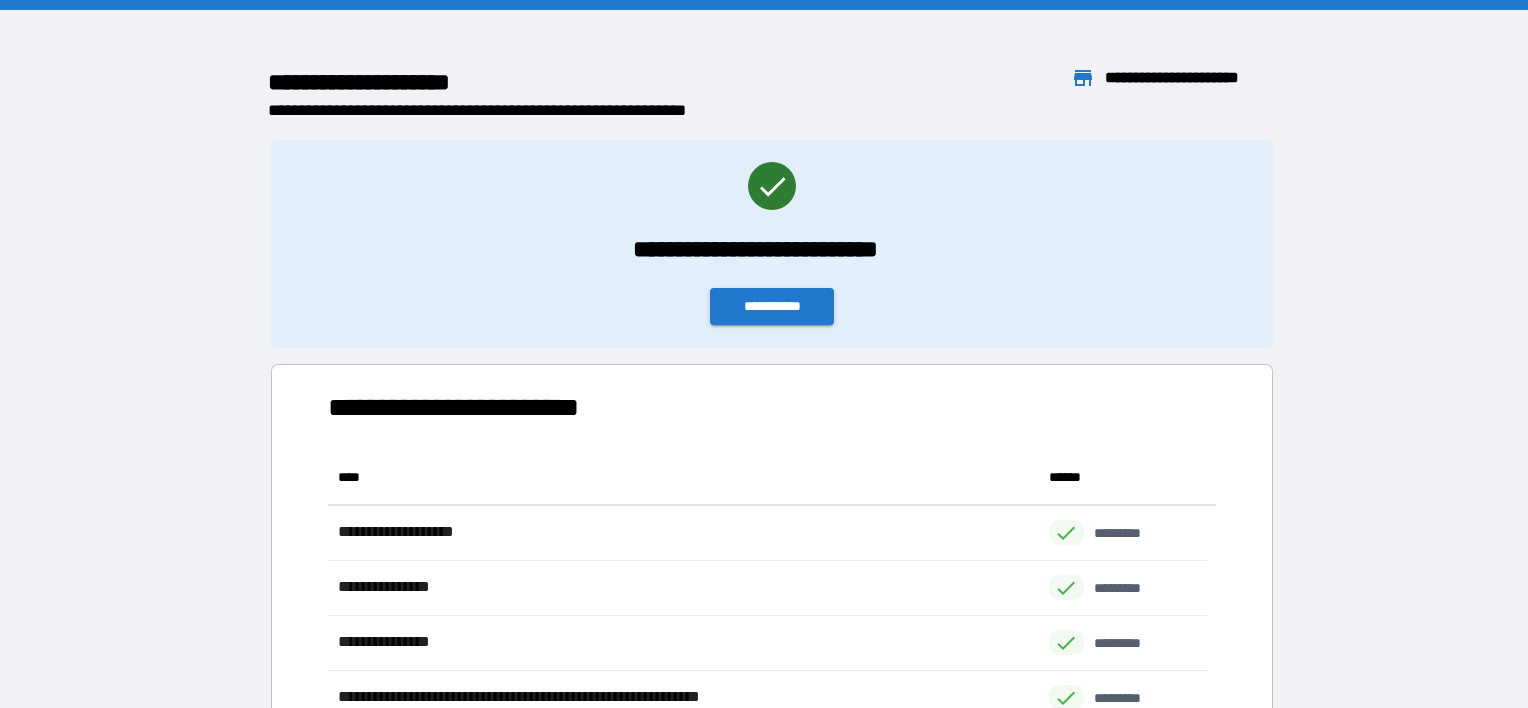 scroll, scrollTop: 16, scrollLeft: 16, axis: both 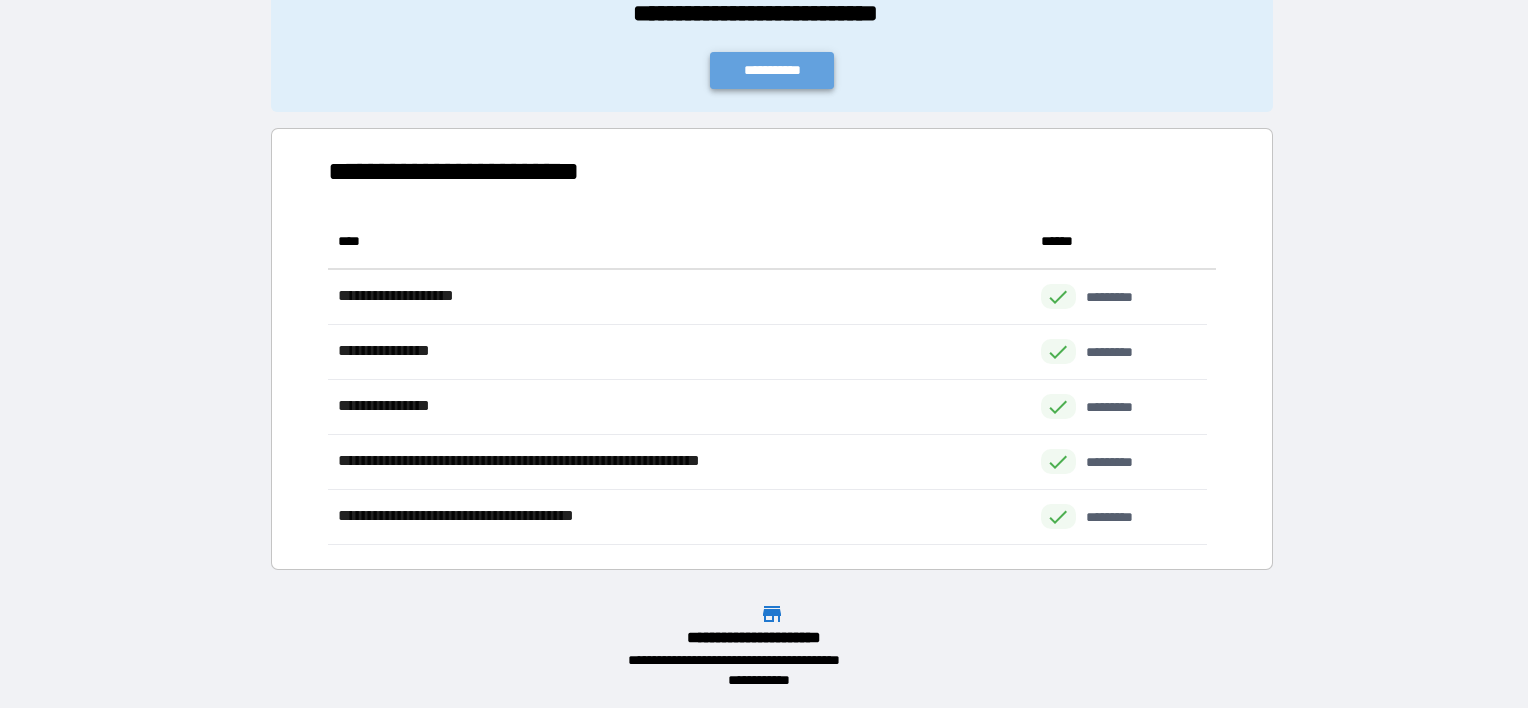 click on "**********" at bounding box center (772, 70) 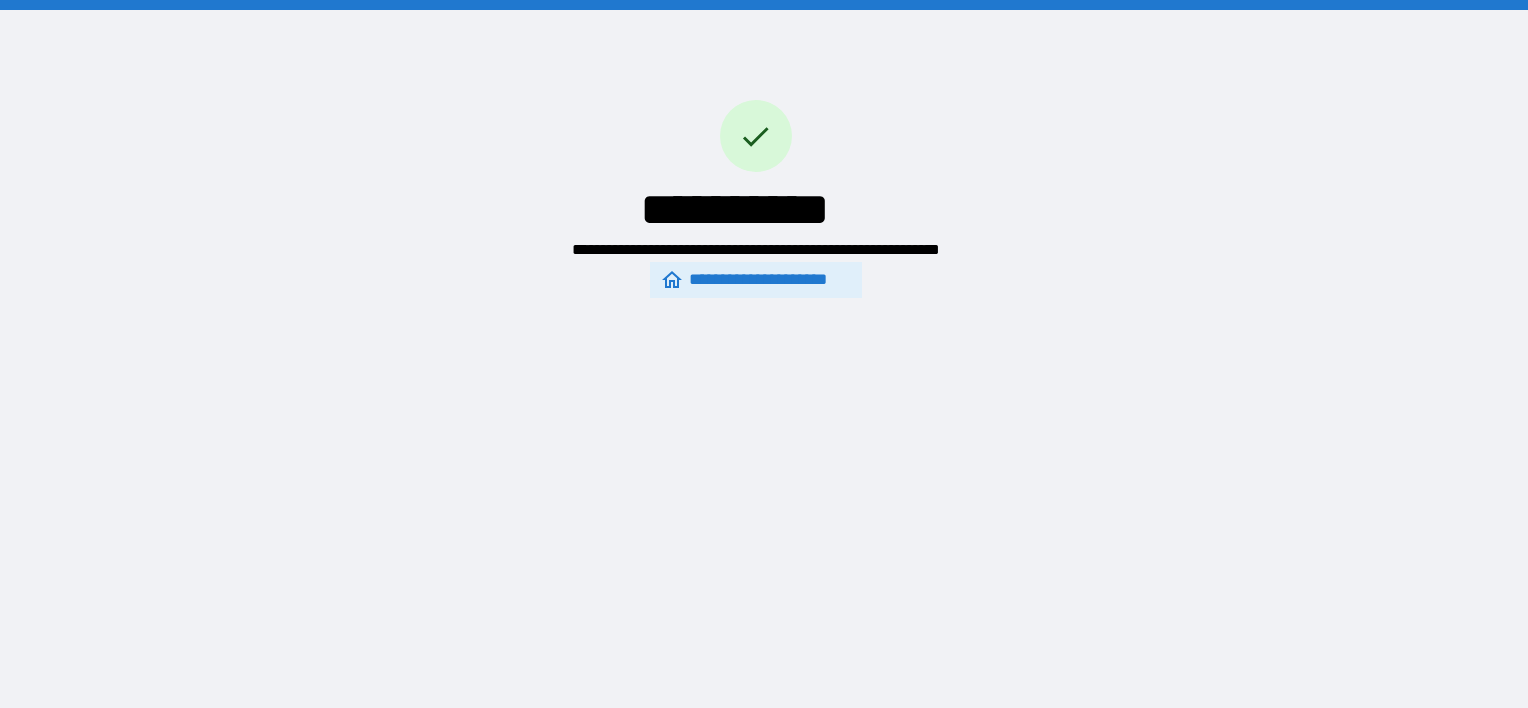click on "**********" at bounding box center [755, 280] 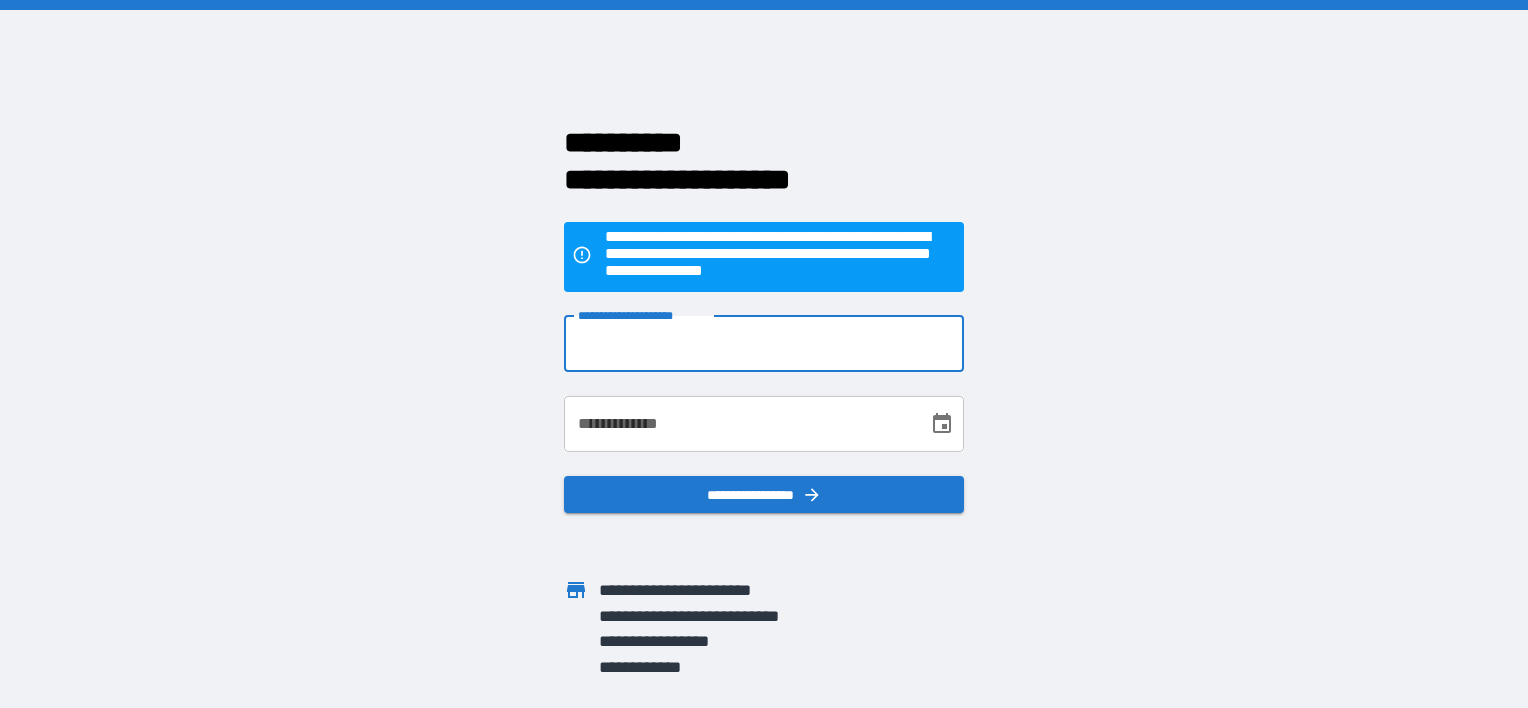 click on "**********" at bounding box center (764, 344) 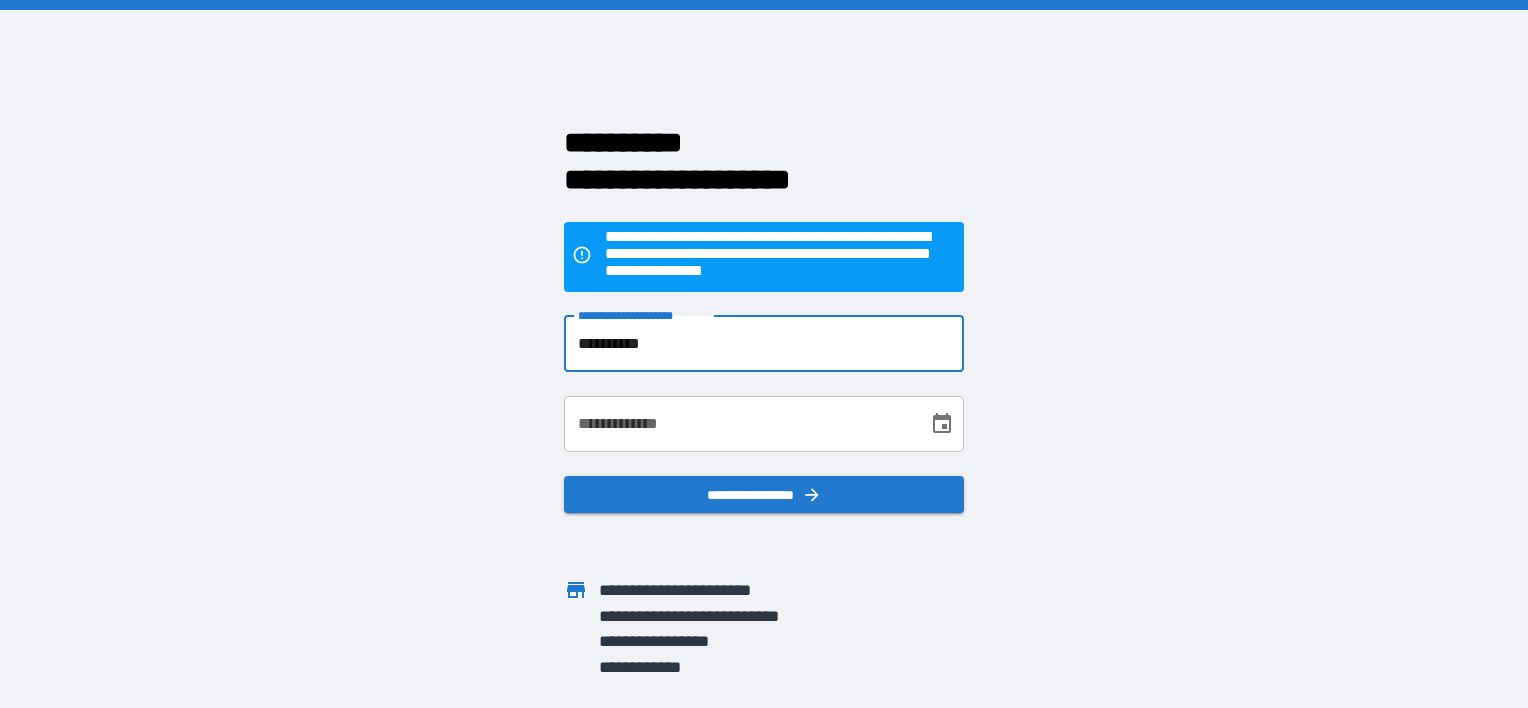 type on "**********" 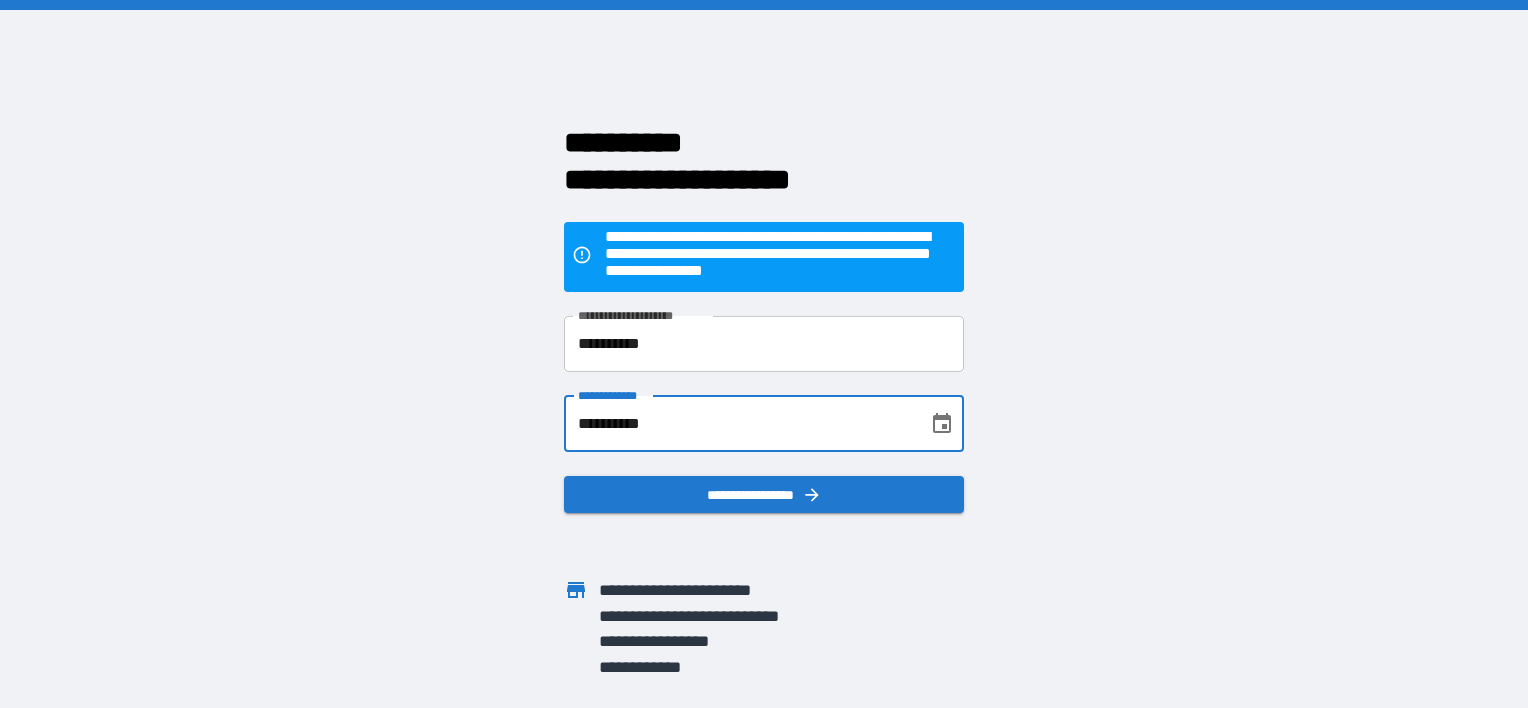 type on "**********" 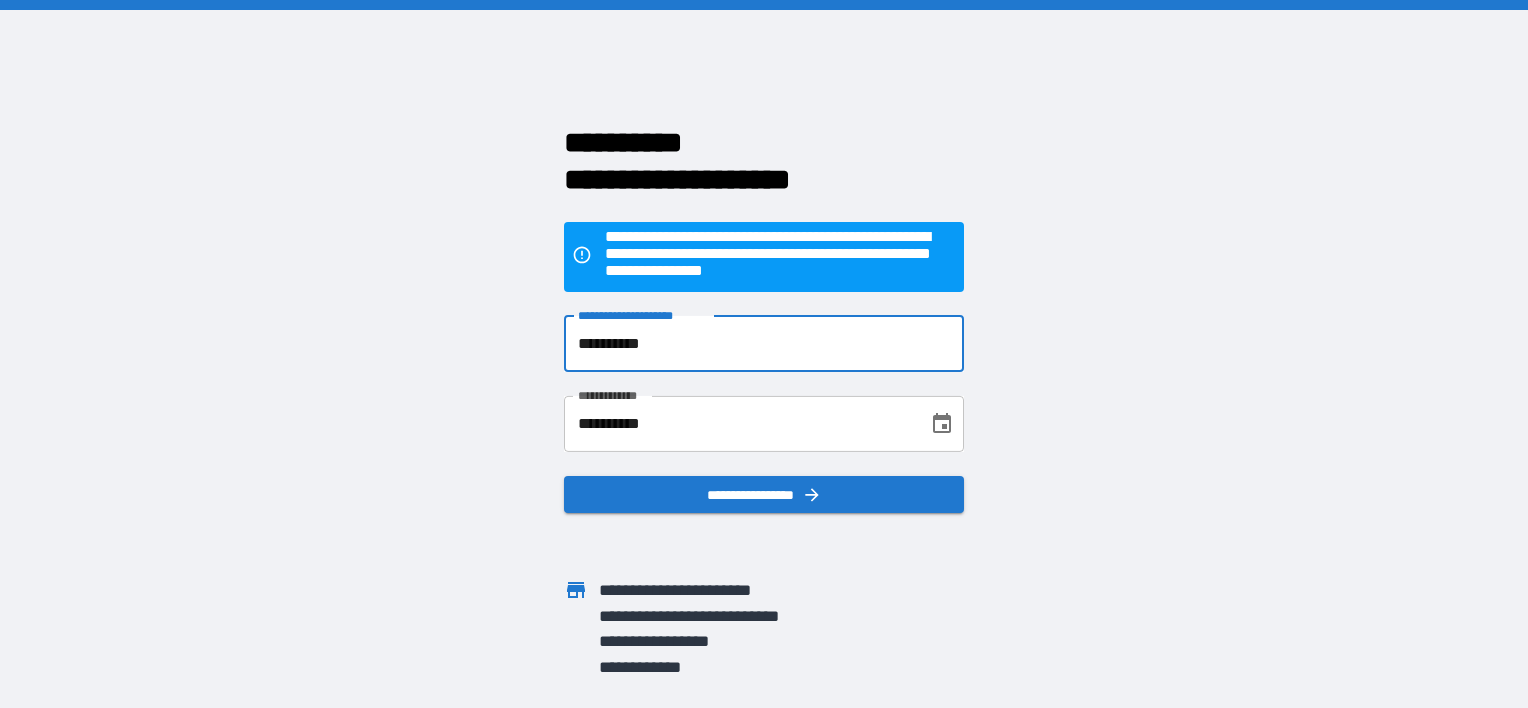 click on "**********" at bounding box center (764, 344) 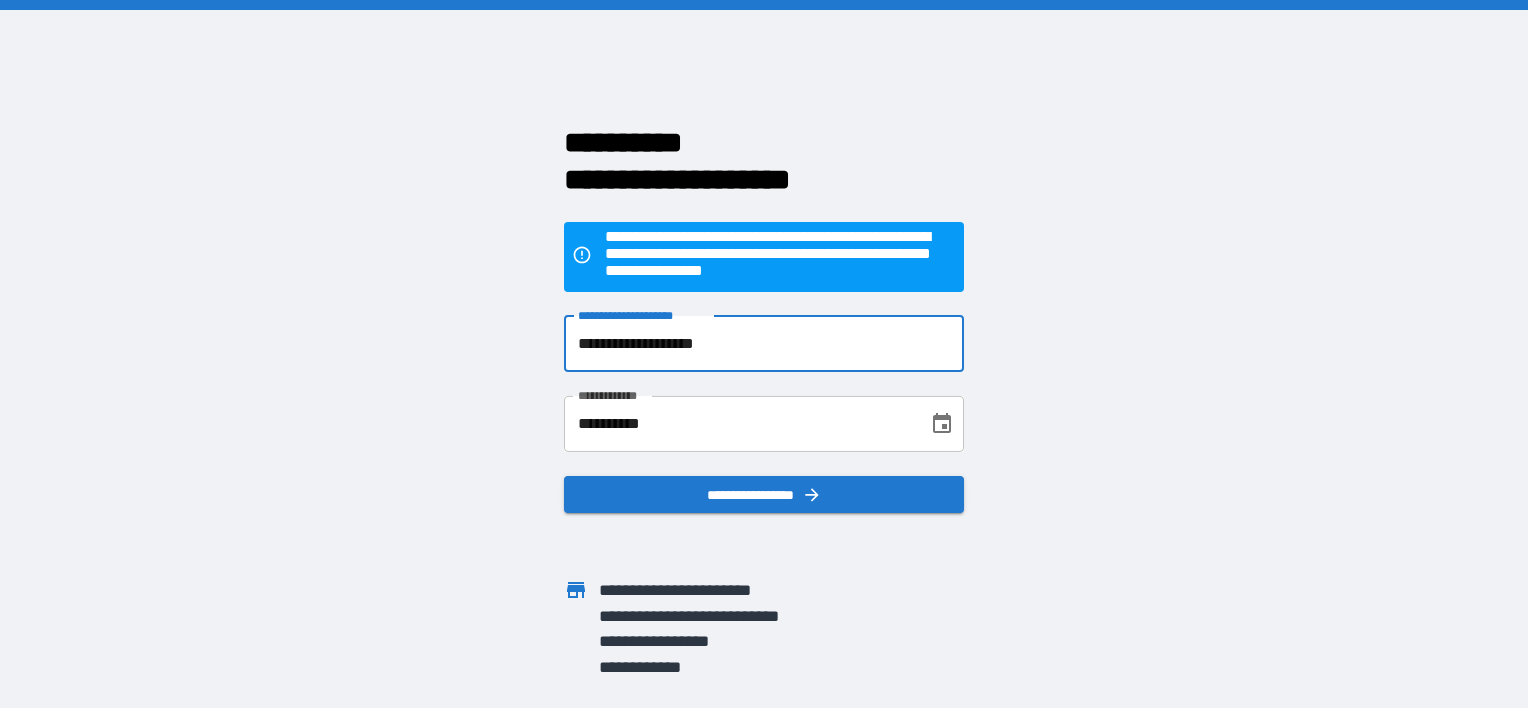 click on "**********" at bounding box center [752, 332] 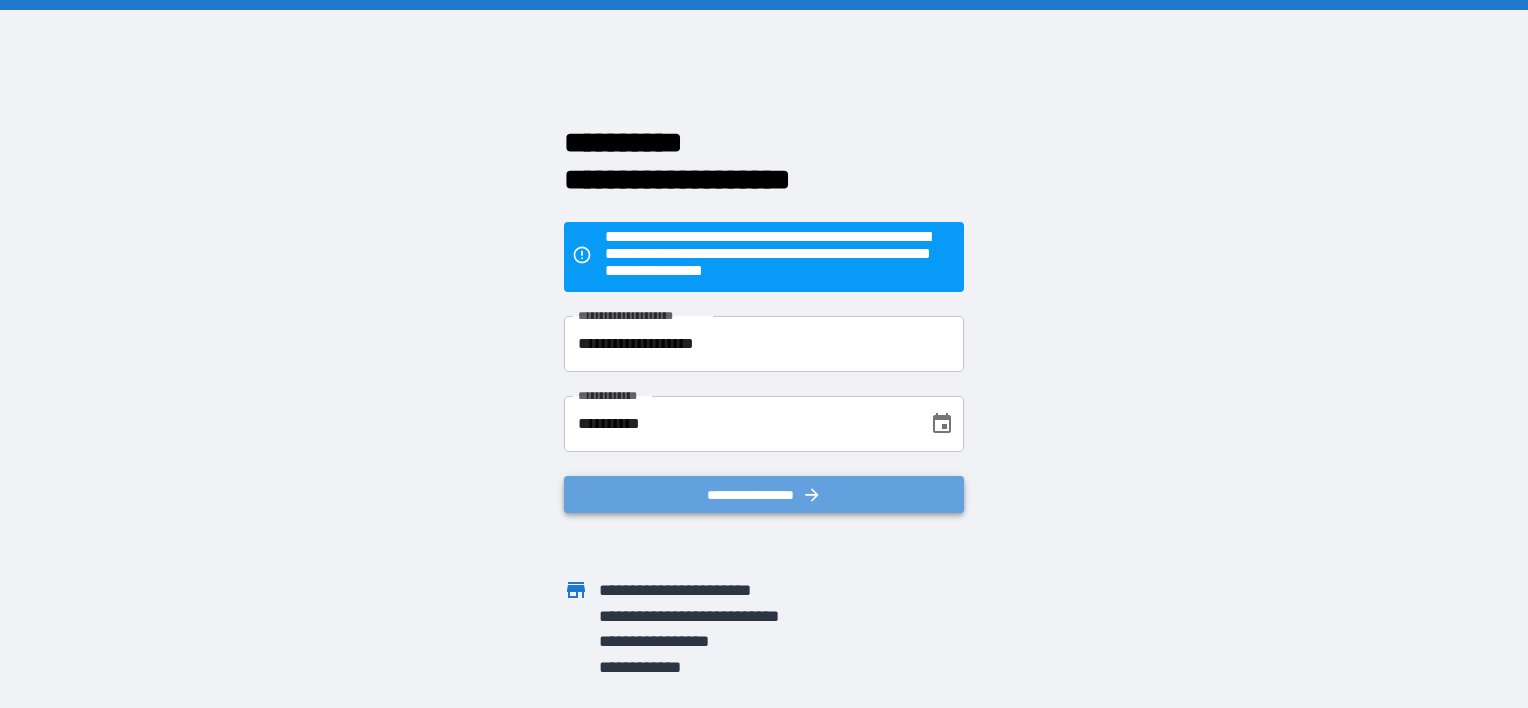 click on "**********" at bounding box center (764, 495) 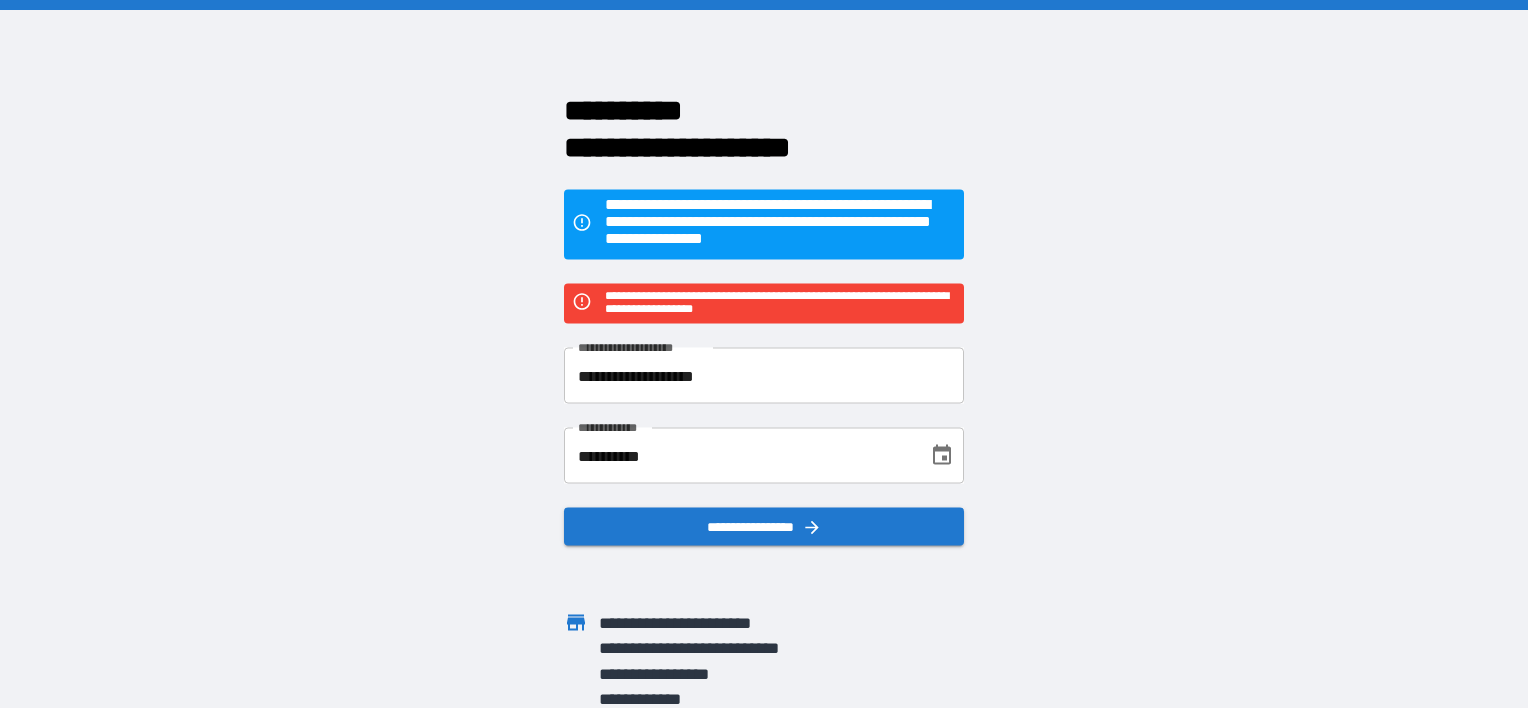 click on "**********" at bounding box center [764, 376] 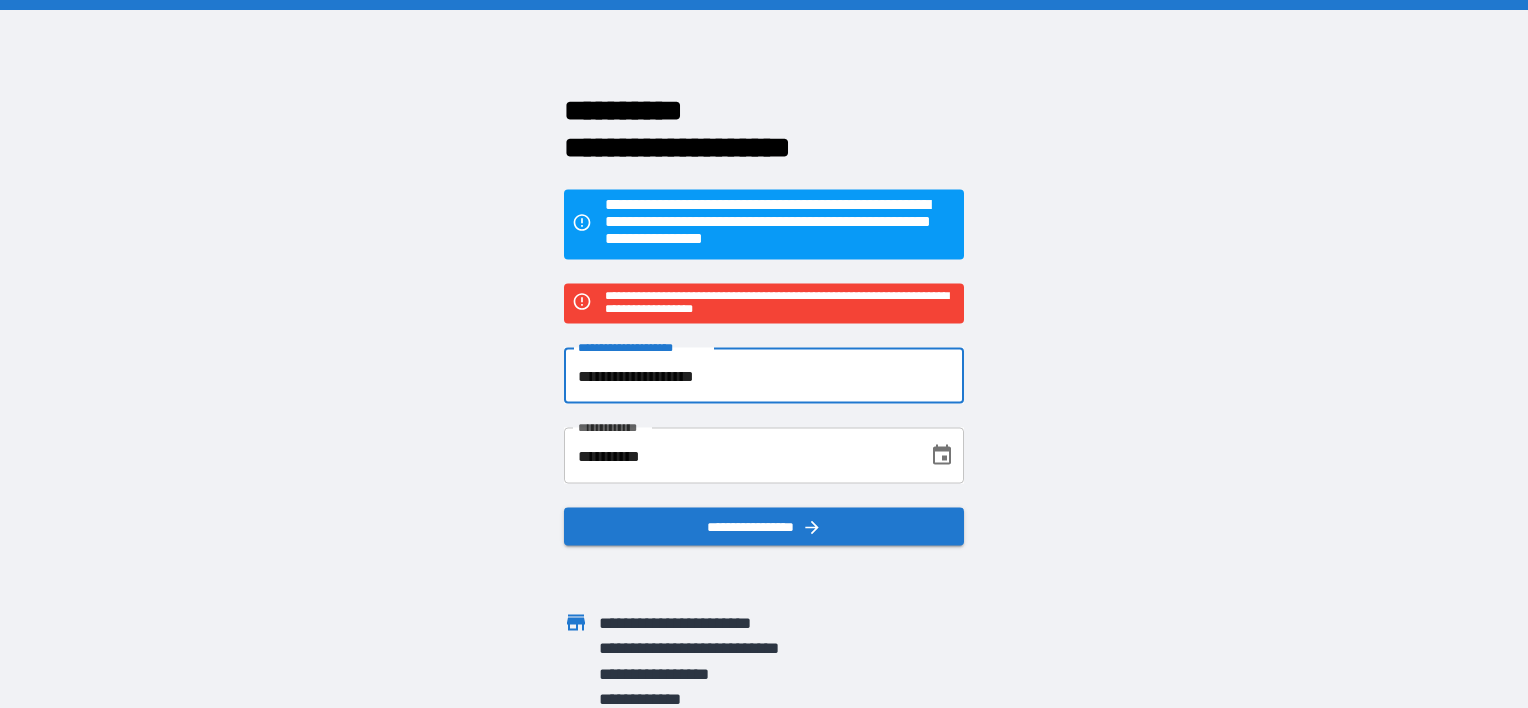click on "**********" at bounding box center (764, 376) 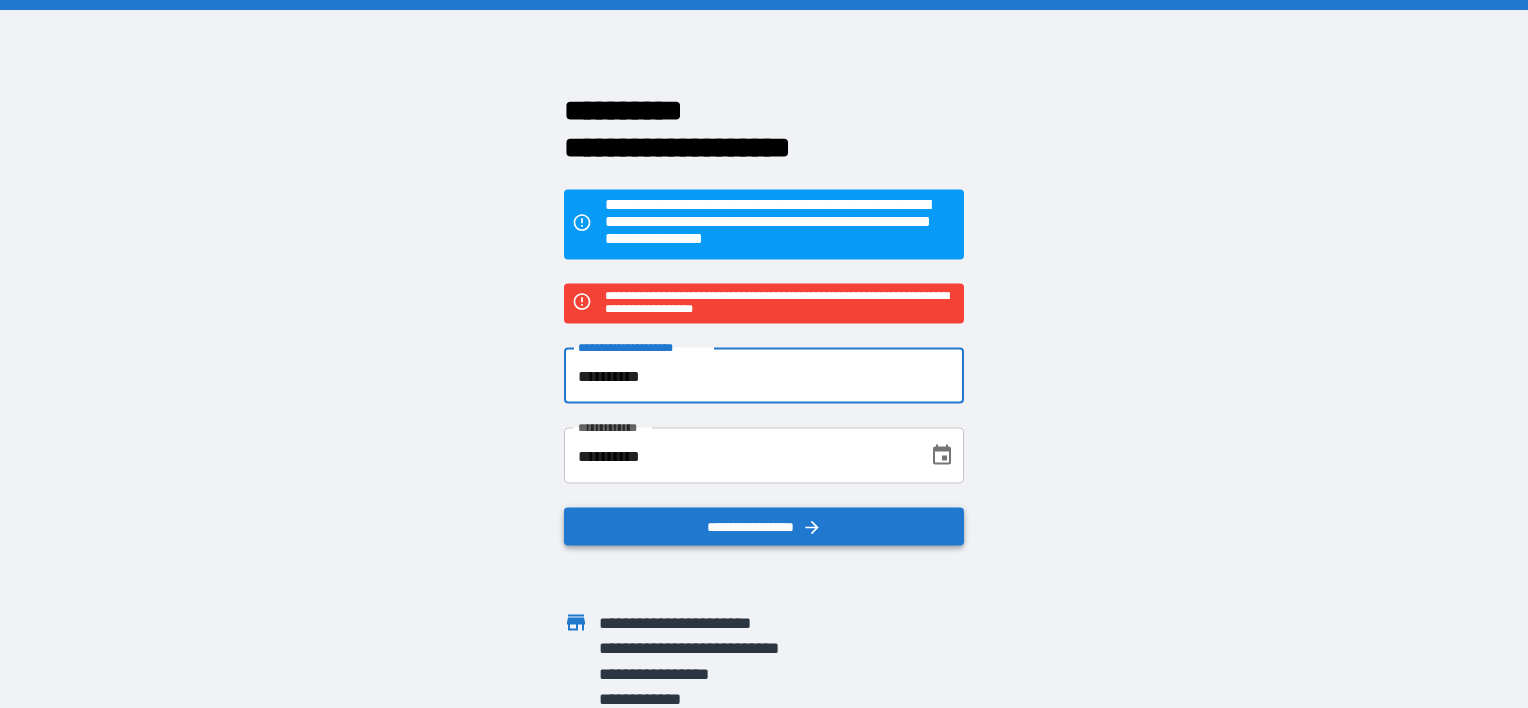 type on "**********" 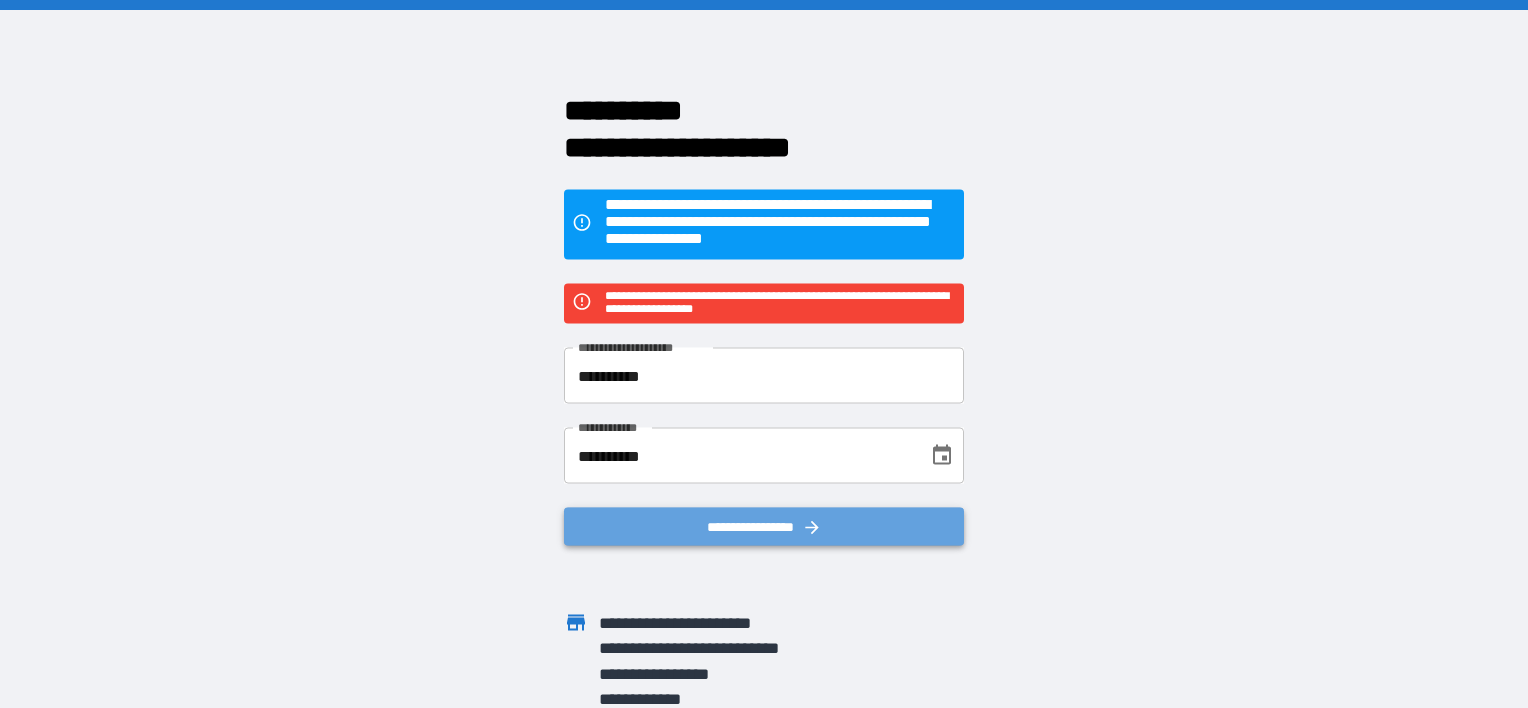 click on "**********" at bounding box center (764, 527) 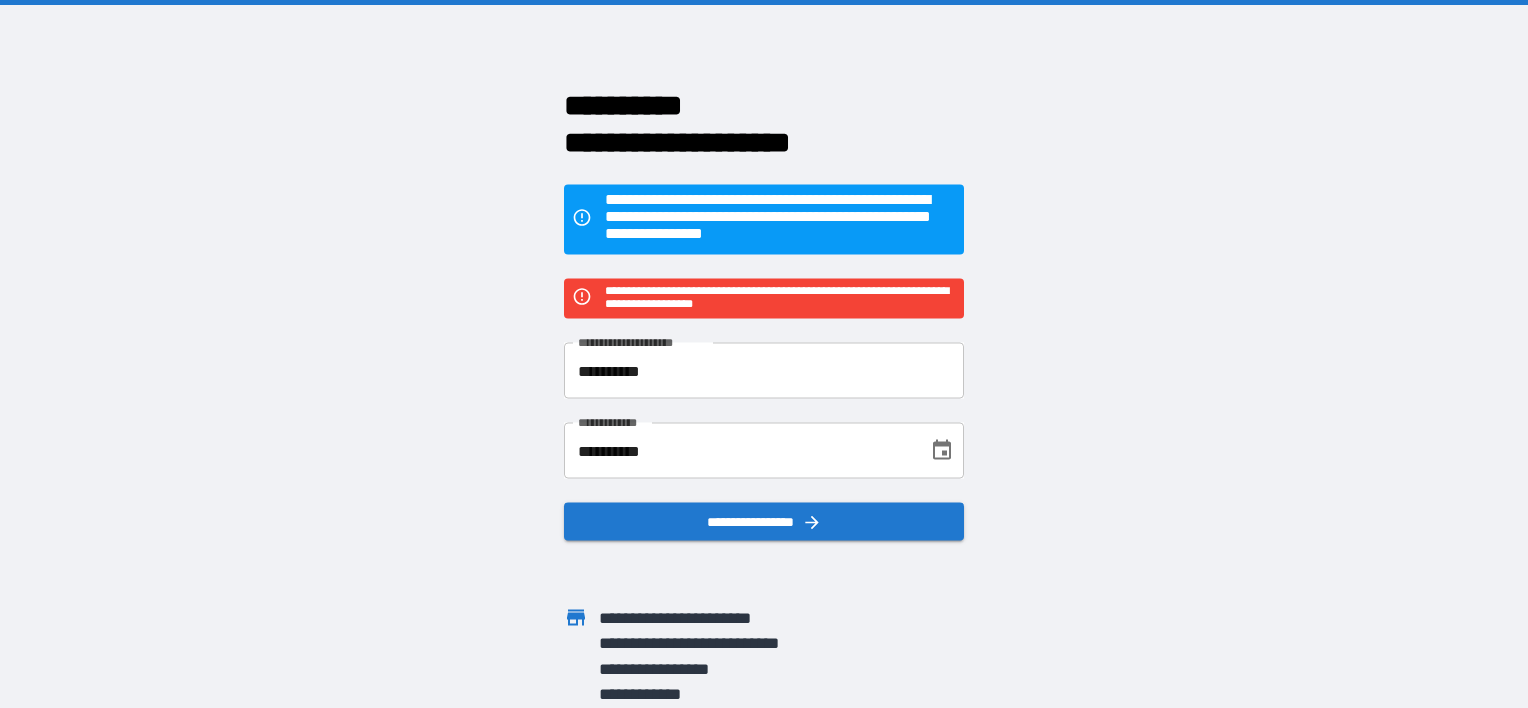 scroll, scrollTop: 0, scrollLeft: 0, axis: both 